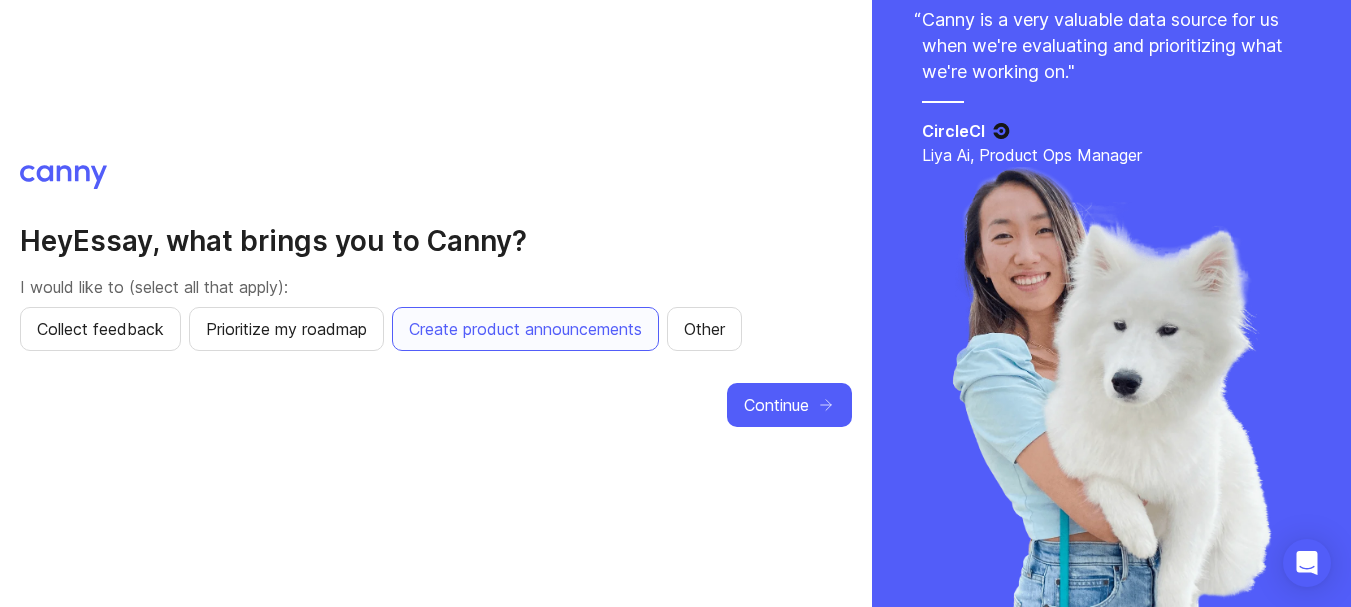 scroll, scrollTop: 0, scrollLeft: 0, axis: both 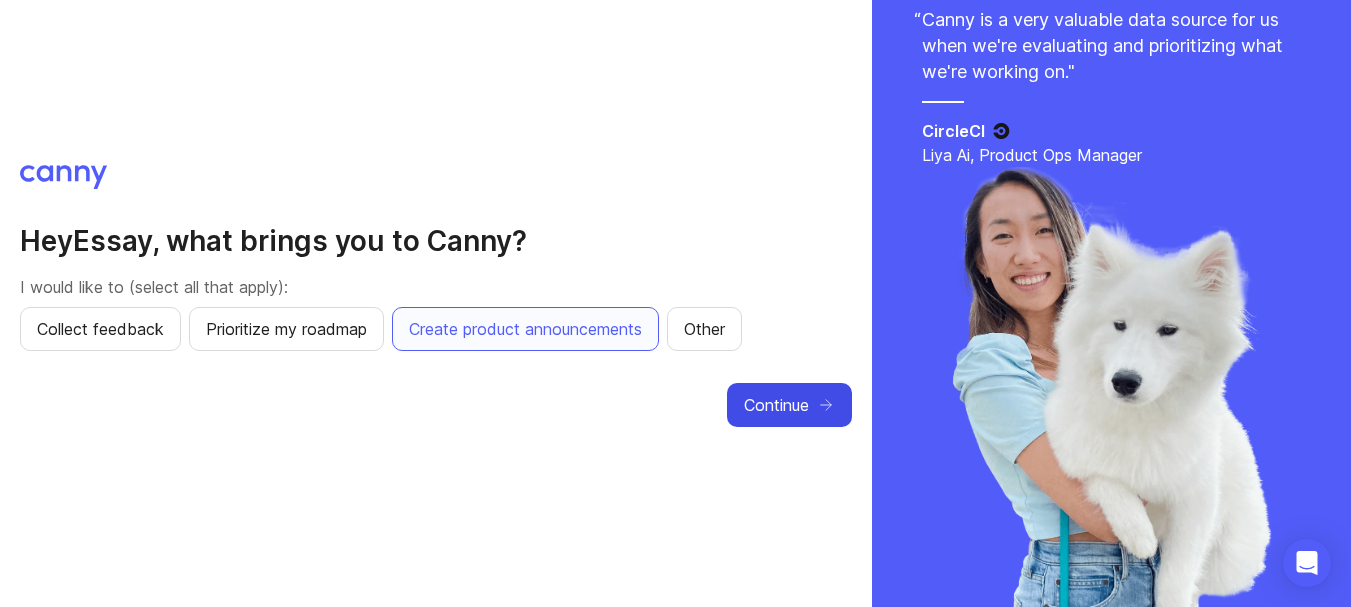 click on "Continue" at bounding box center (776, 405) 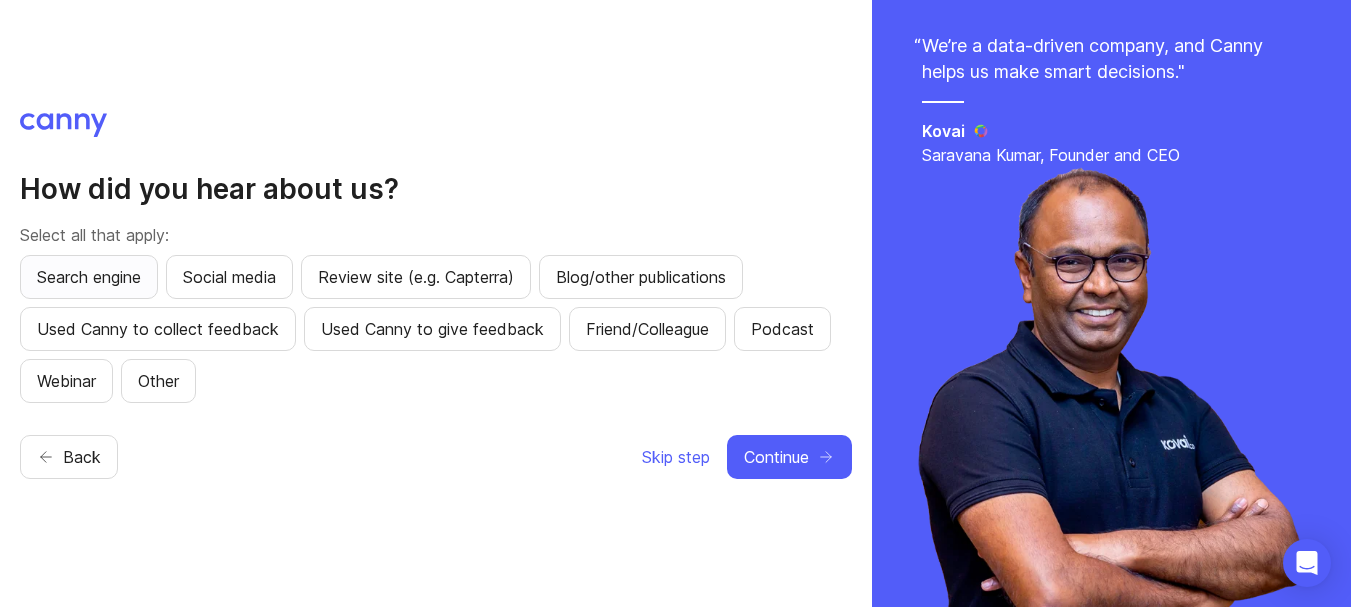 click on "Search engine" at bounding box center [89, 277] 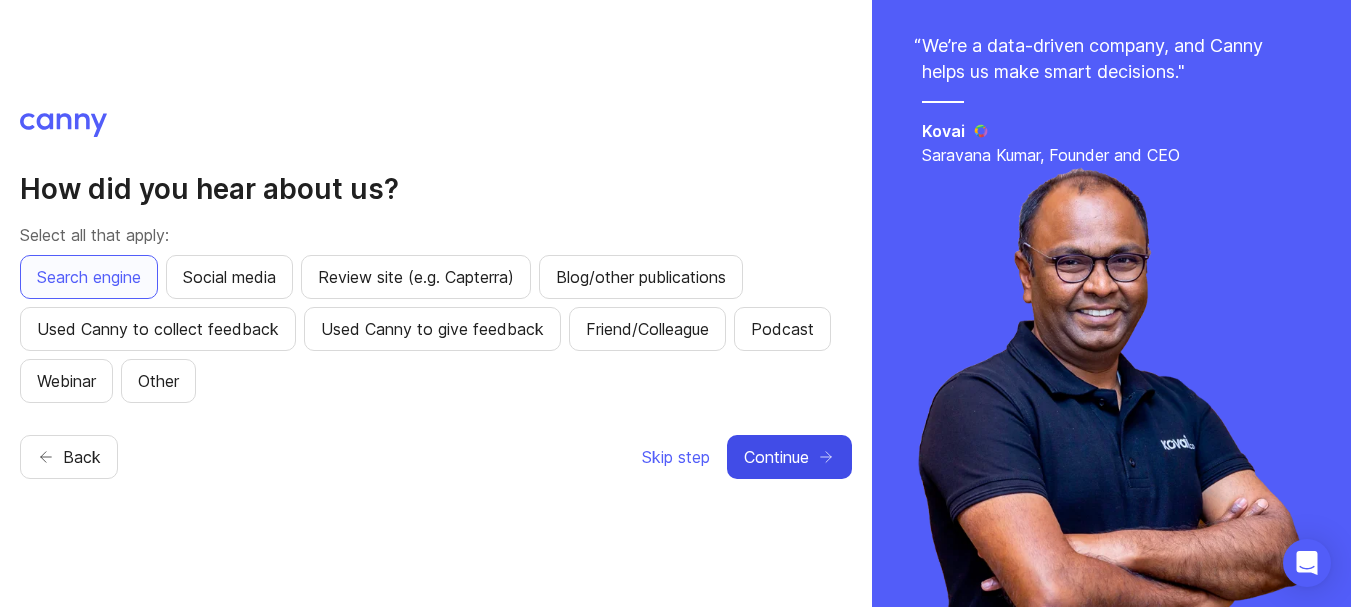 click on "Continue" at bounding box center [776, 457] 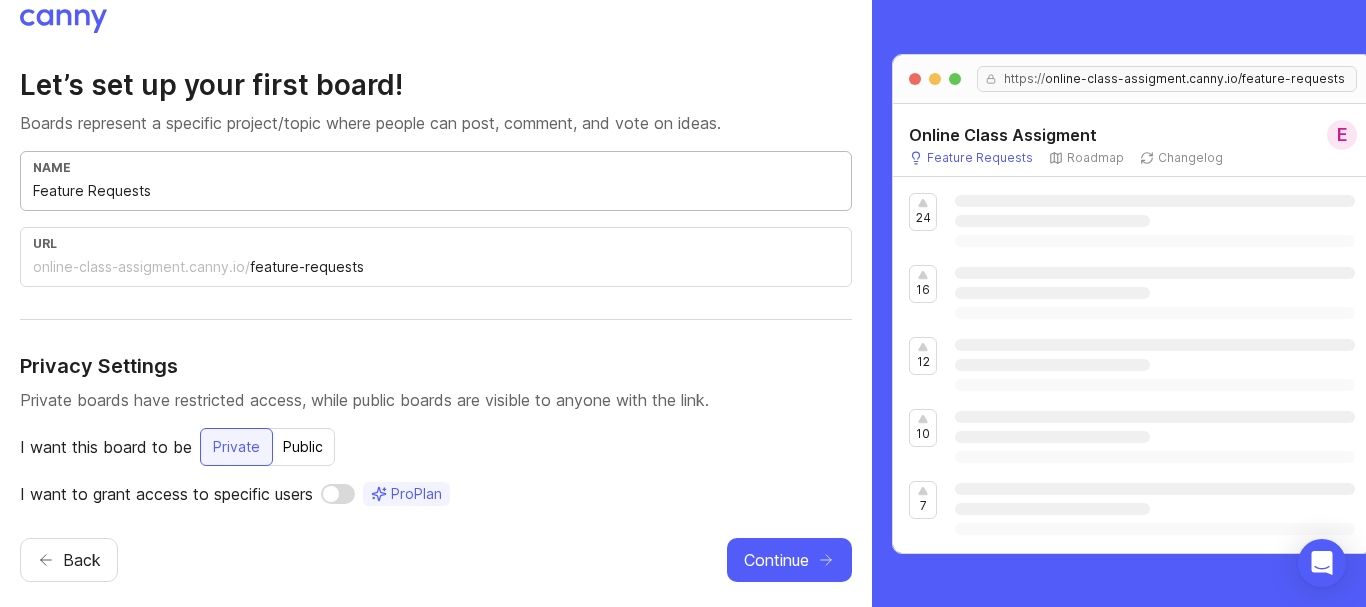 click on "Feature Requests" at bounding box center [436, 191] 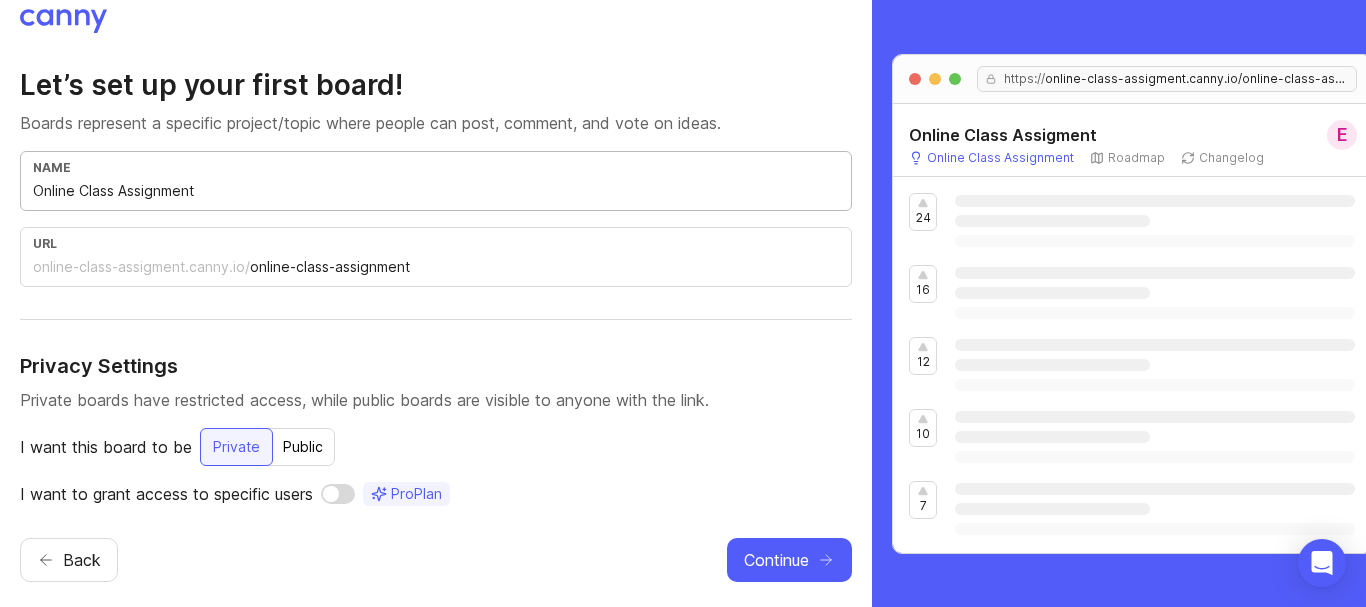 type on "Online Class Assignment" 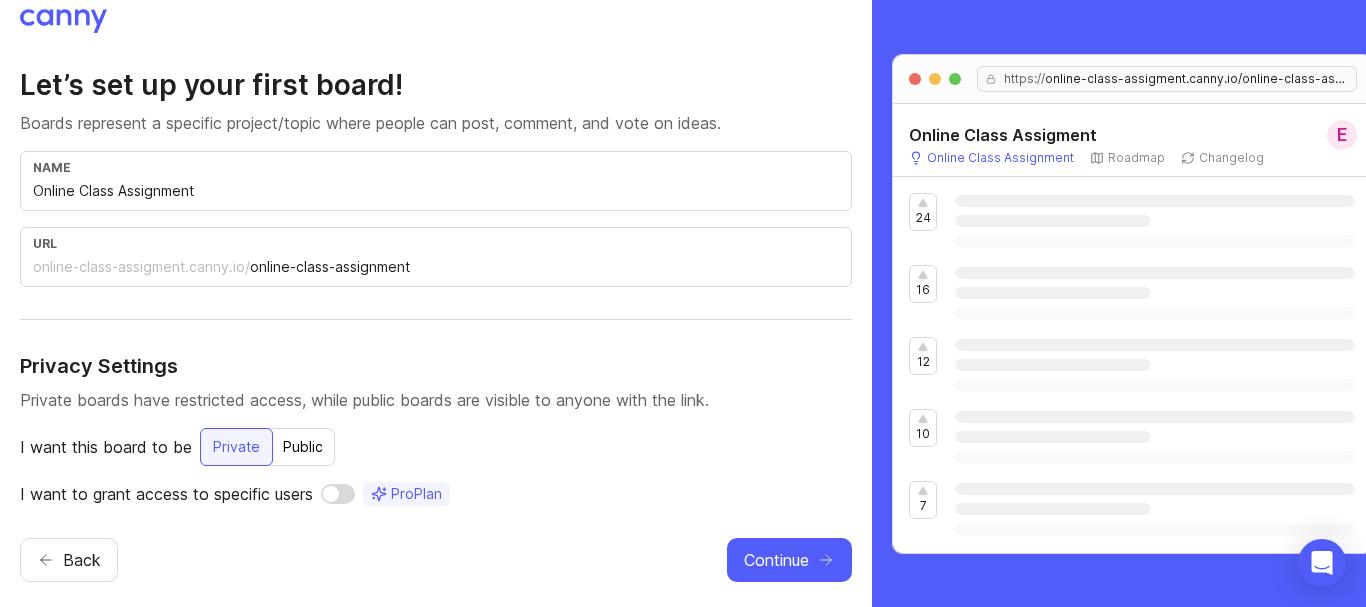 click on "Public" at bounding box center (236, 447) 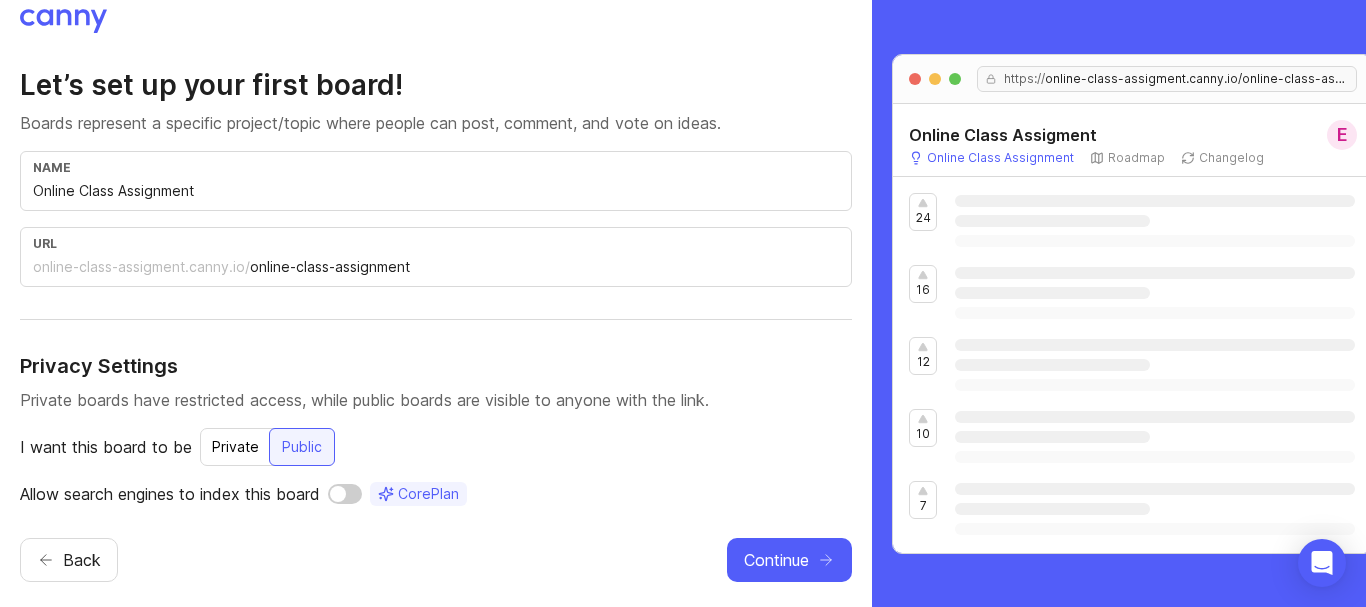click at bounding box center [345, 494] 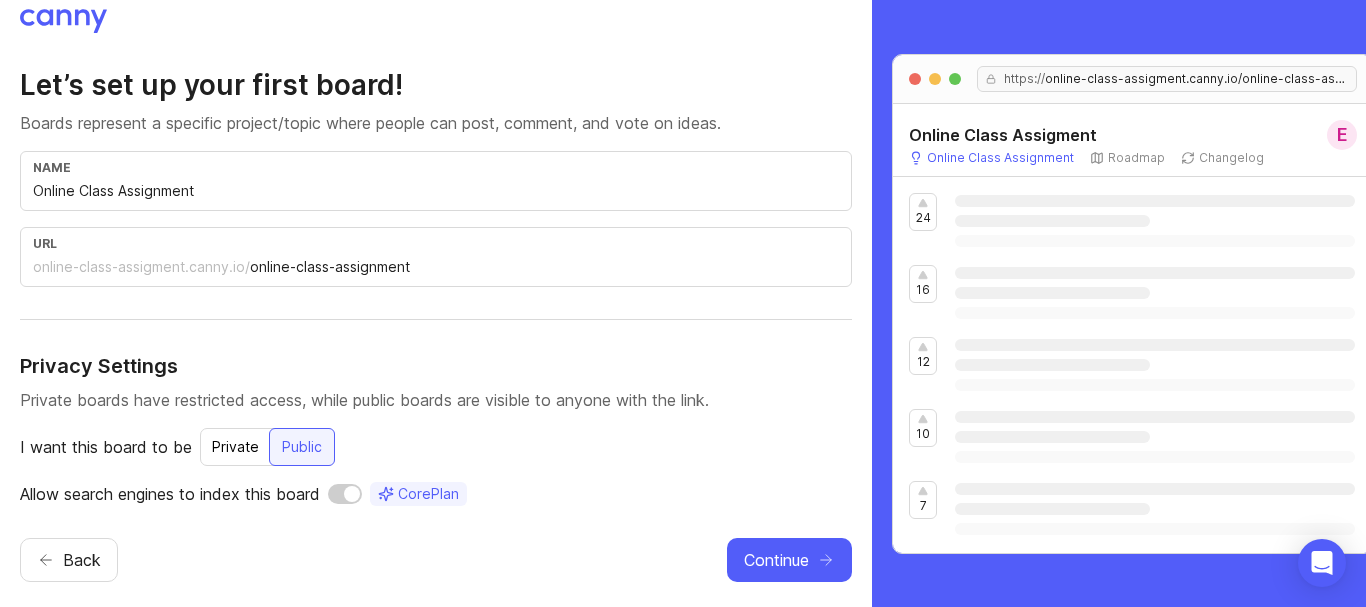 checkbox on "true" 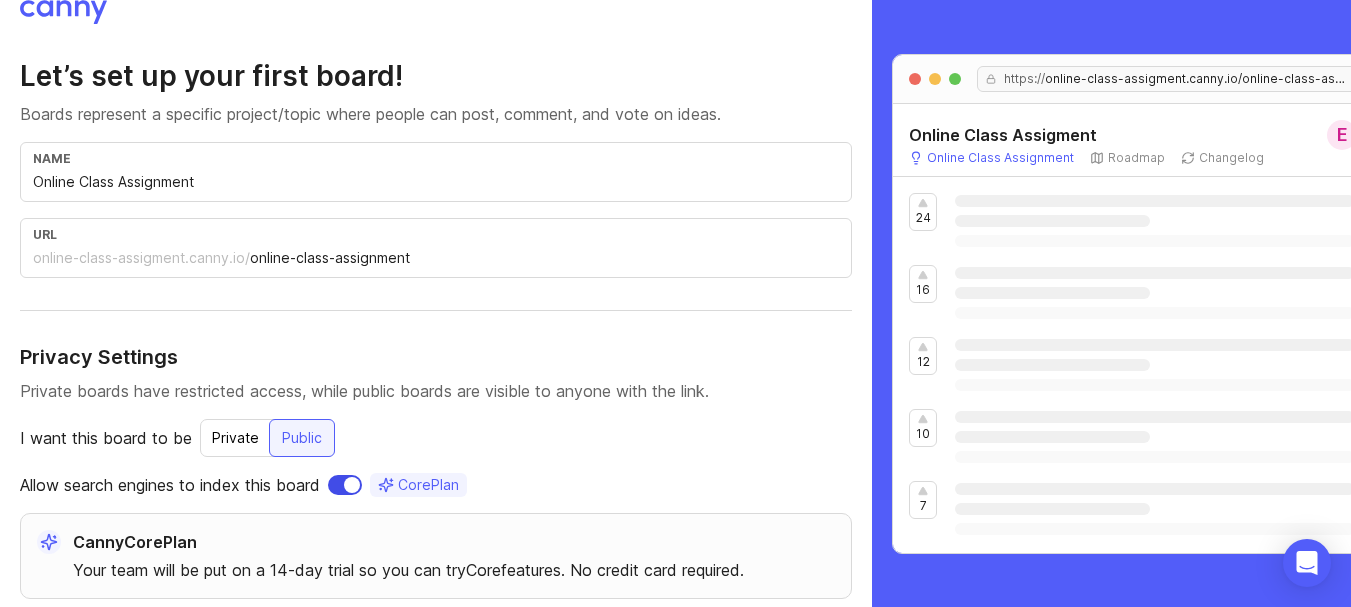 scroll, scrollTop: 84, scrollLeft: 0, axis: vertical 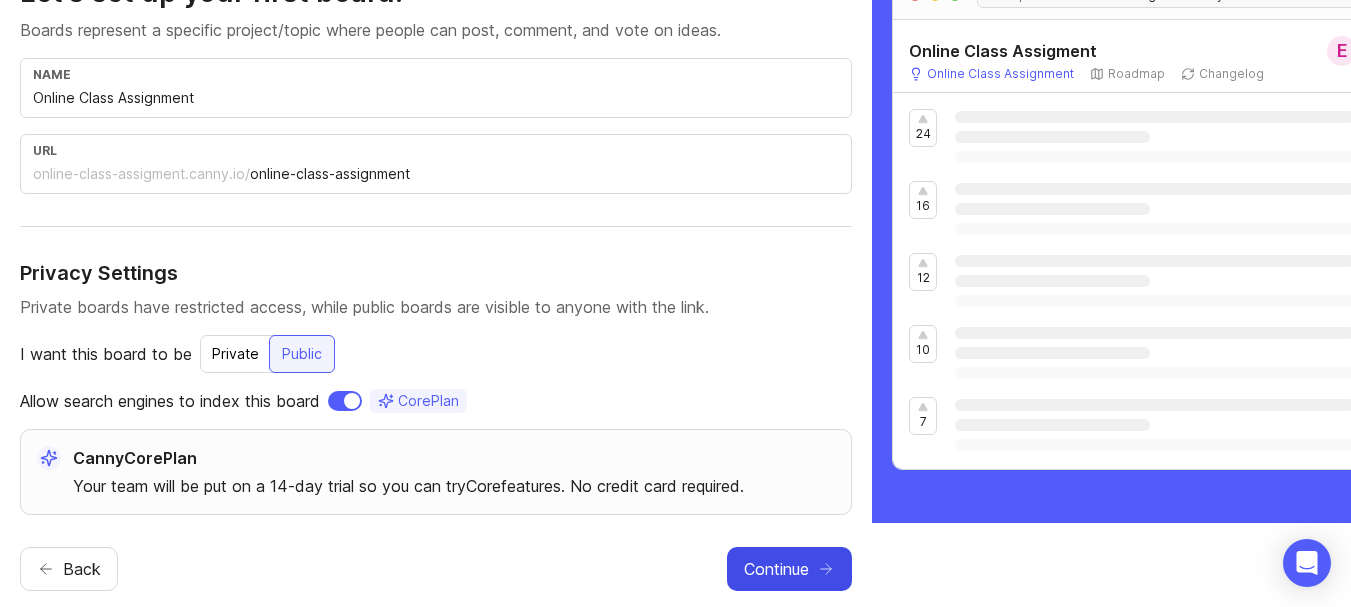 click on "Continue" at bounding box center (776, 569) 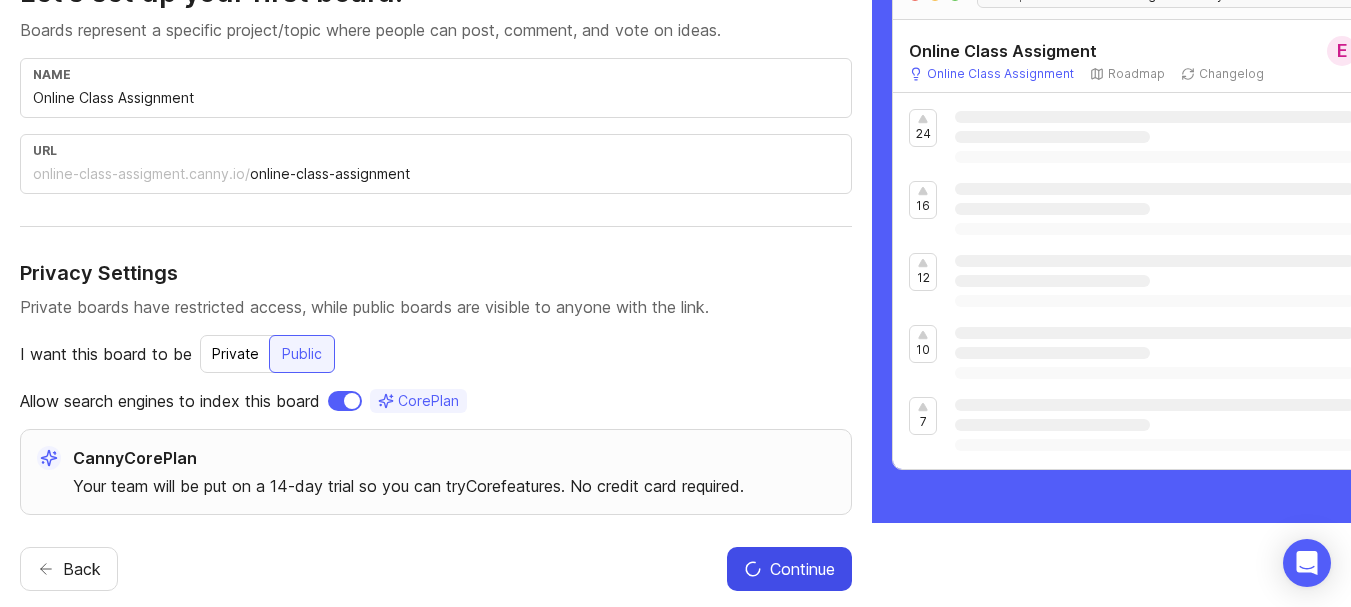 scroll, scrollTop: 0, scrollLeft: 0, axis: both 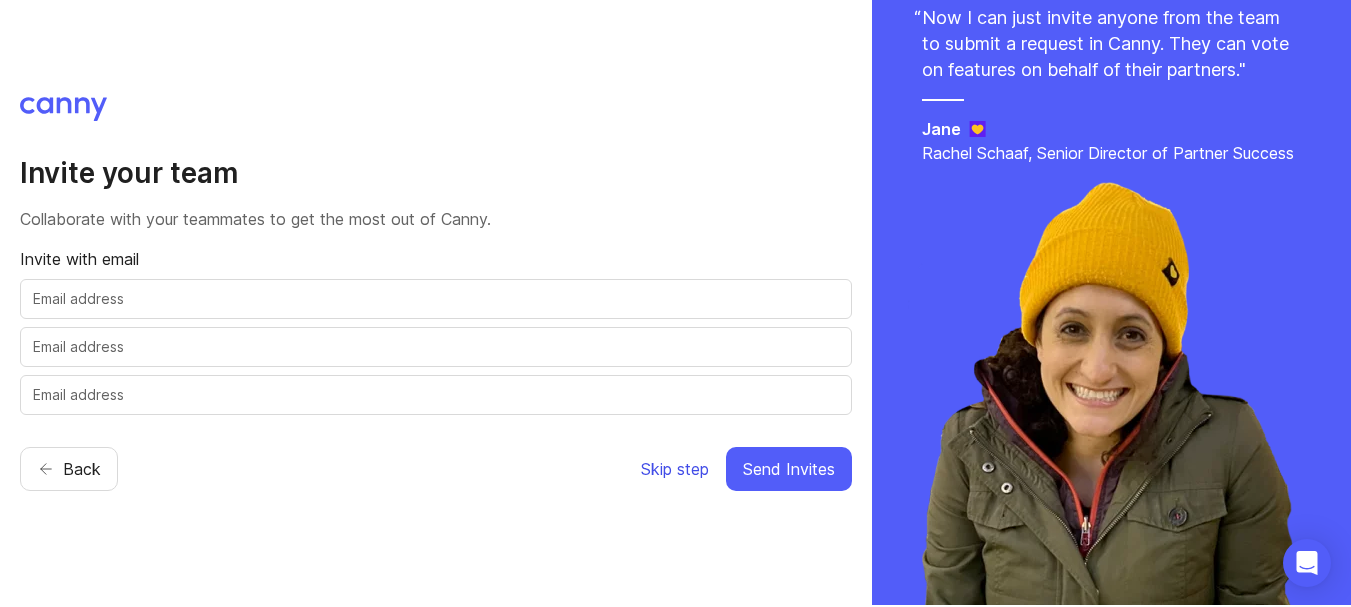 click on "Skip step" at bounding box center [675, 469] 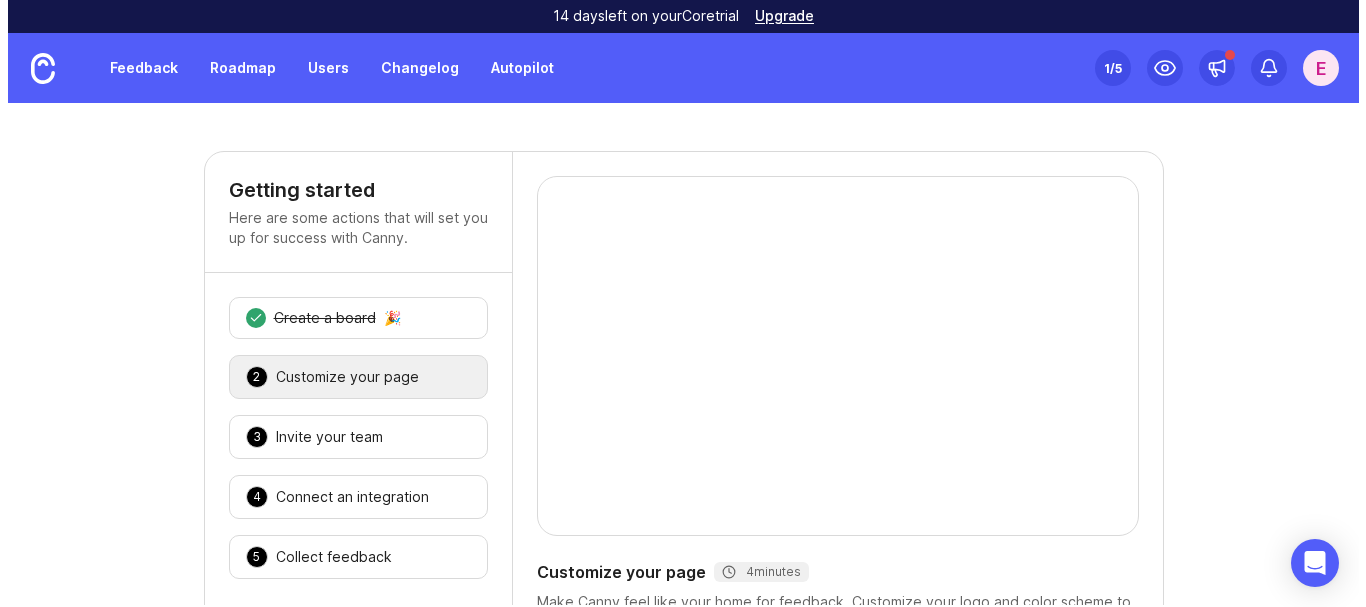 scroll, scrollTop: 0, scrollLeft: 0, axis: both 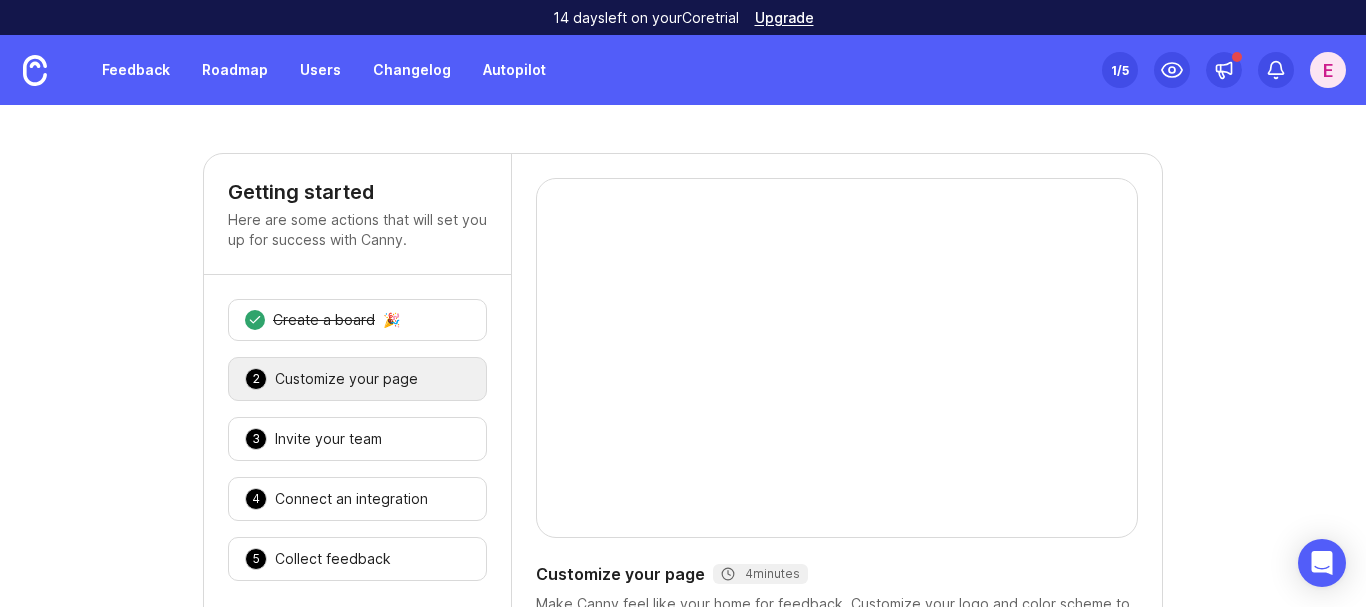 click on "Customize your page" at bounding box center [346, 379] 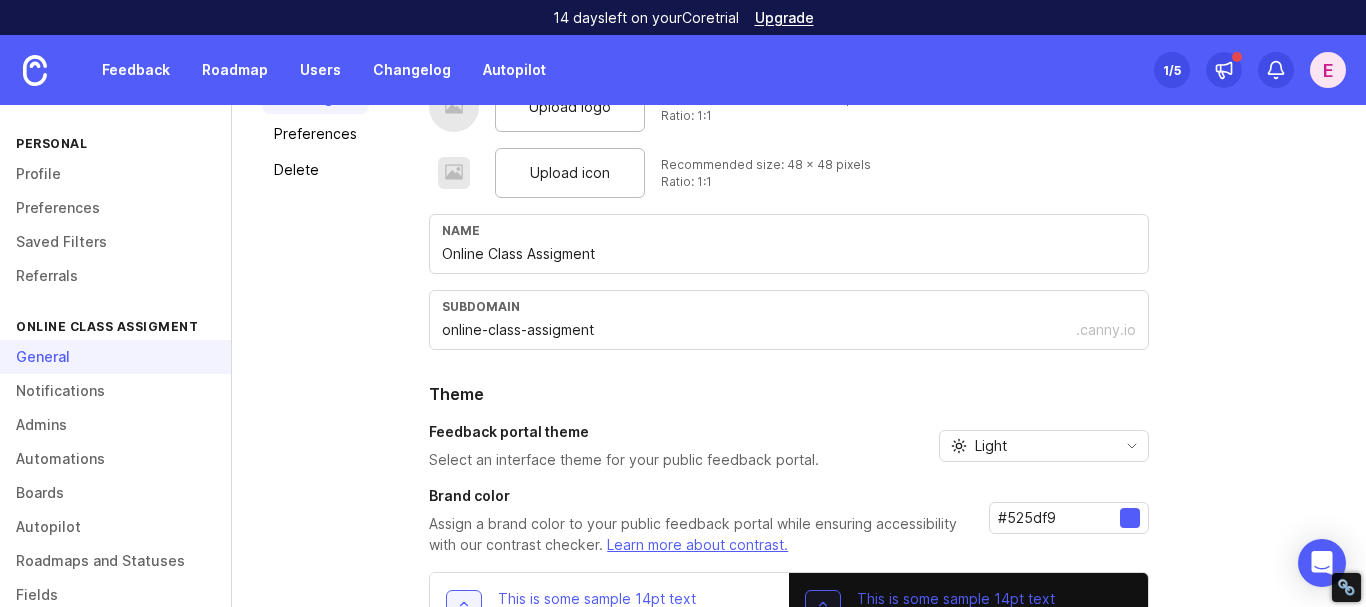 scroll, scrollTop: 0, scrollLeft: 0, axis: both 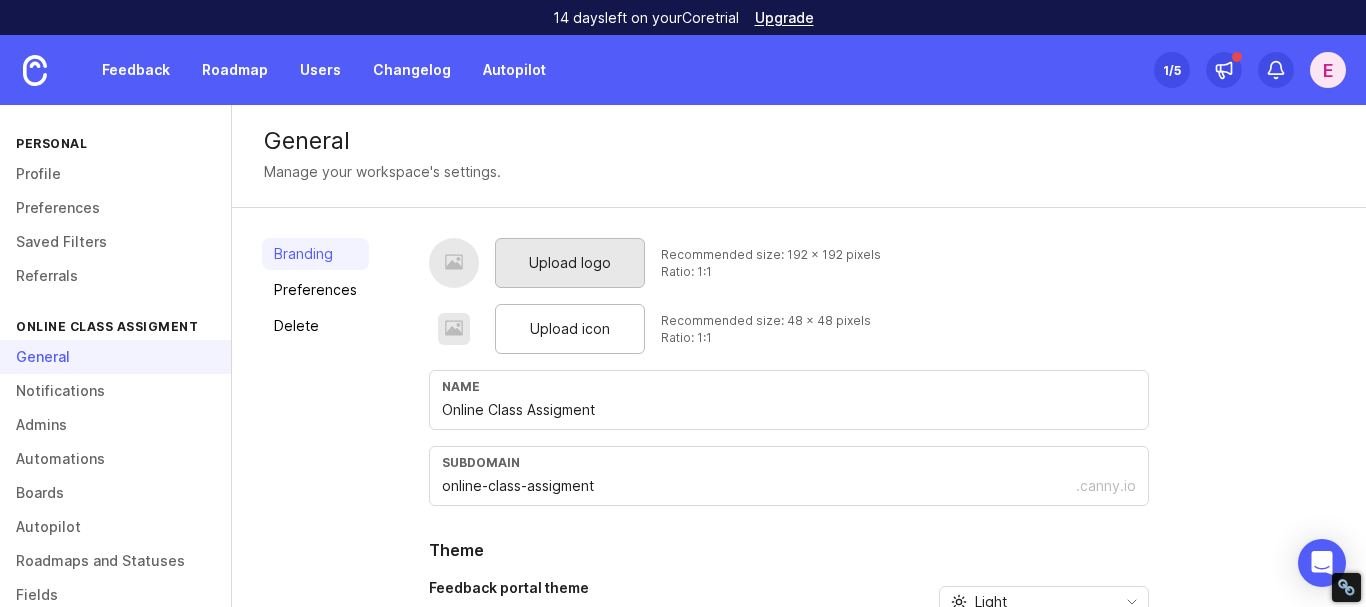click on "Upload logo" at bounding box center (570, 263) 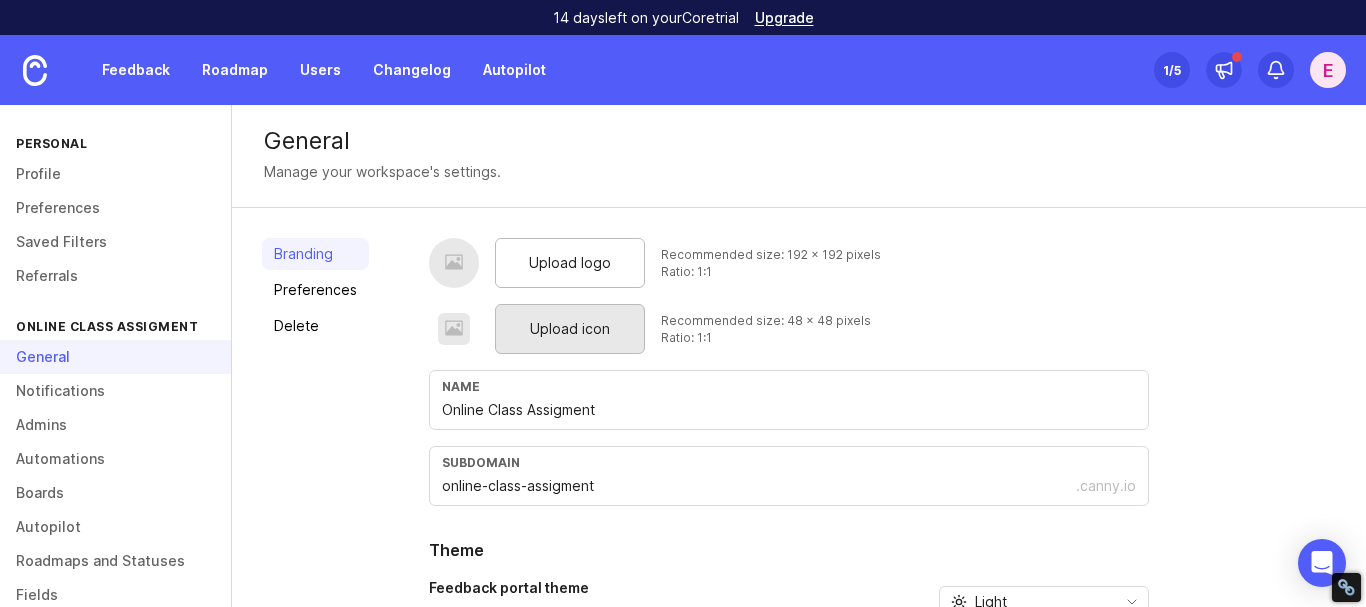 click on "Upload icon" at bounding box center [570, 329] 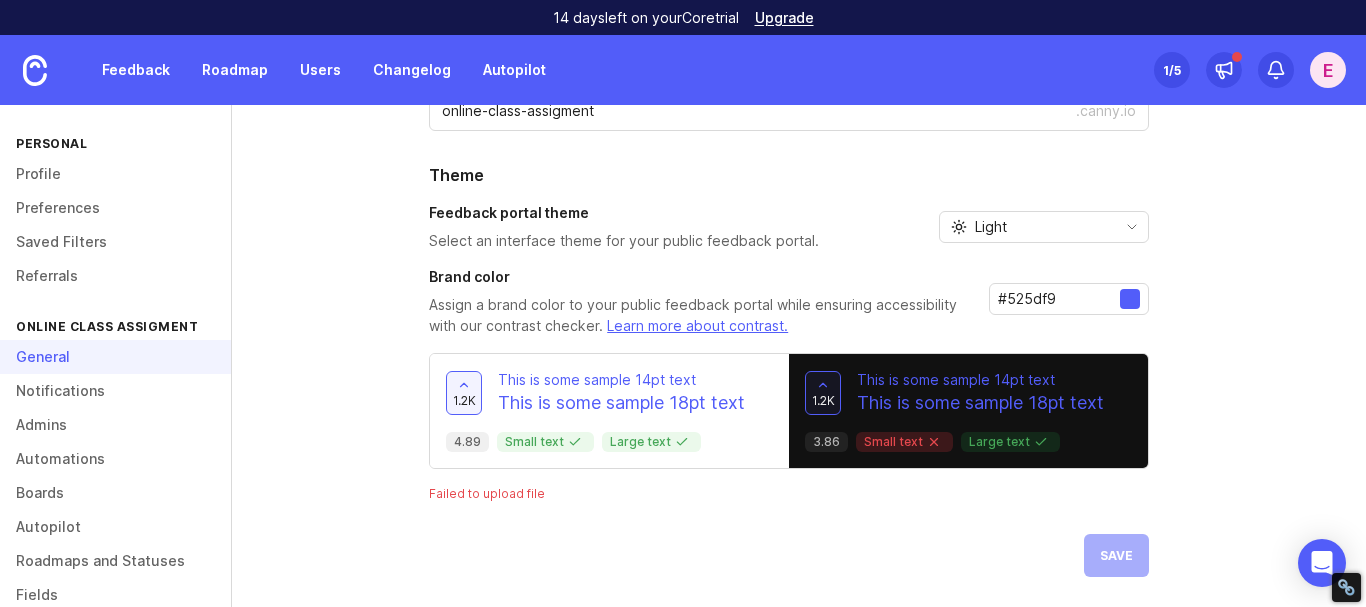 scroll, scrollTop: 0, scrollLeft: 0, axis: both 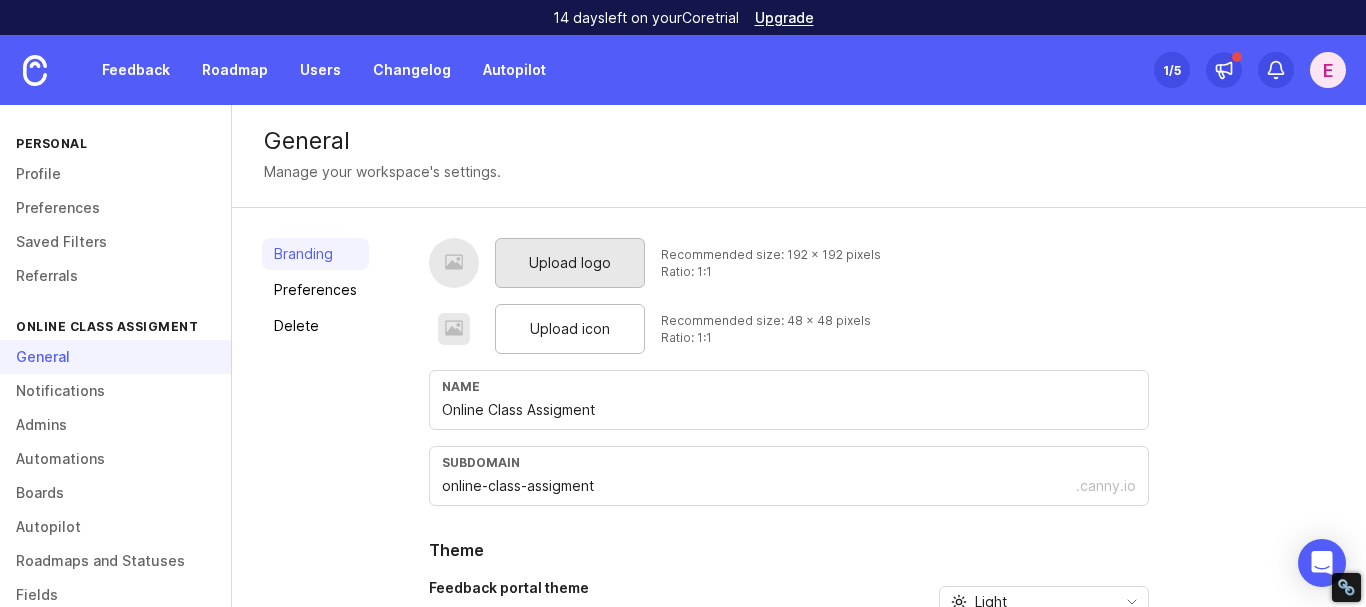 click on "Upload logo" at bounding box center (570, 263) 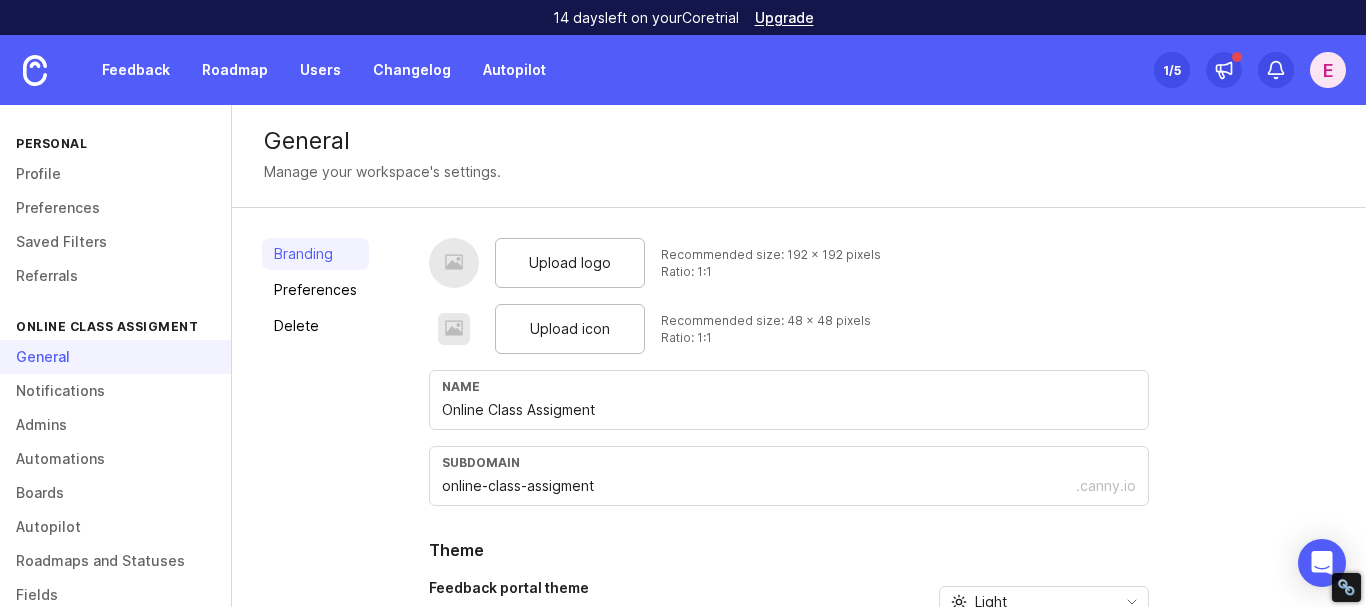 scroll, scrollTop: 375, scrollLeft: 0, axis: vertical 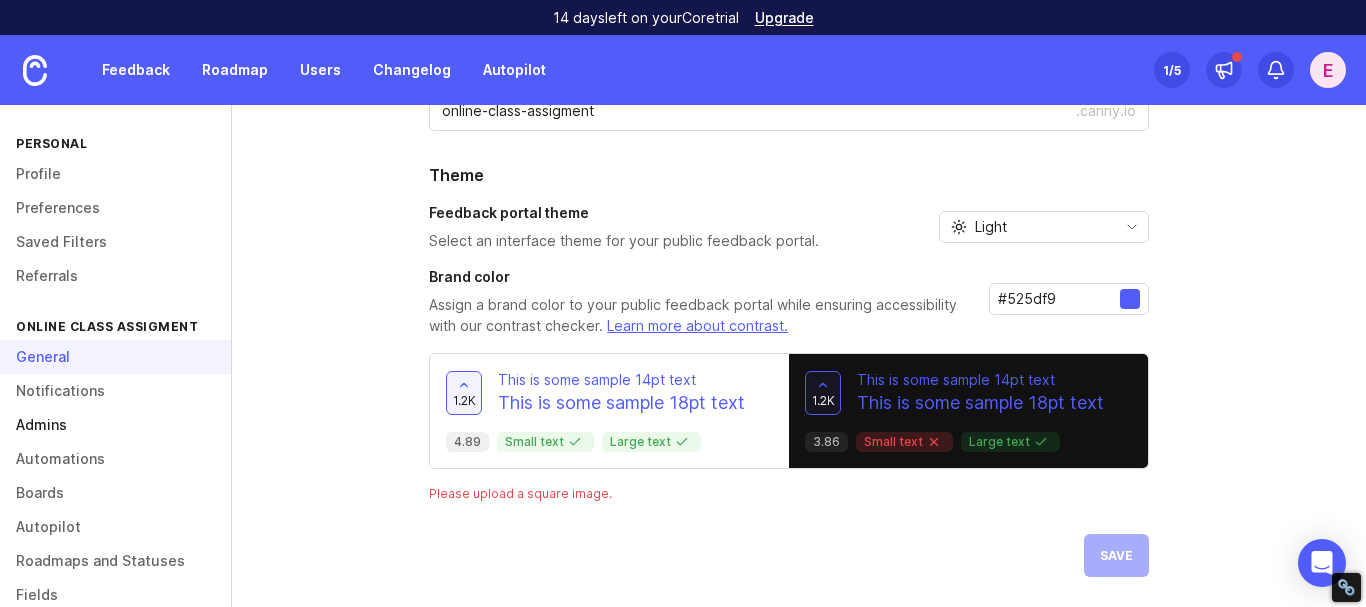 click on "Admins" at bounding box center (115, 425) 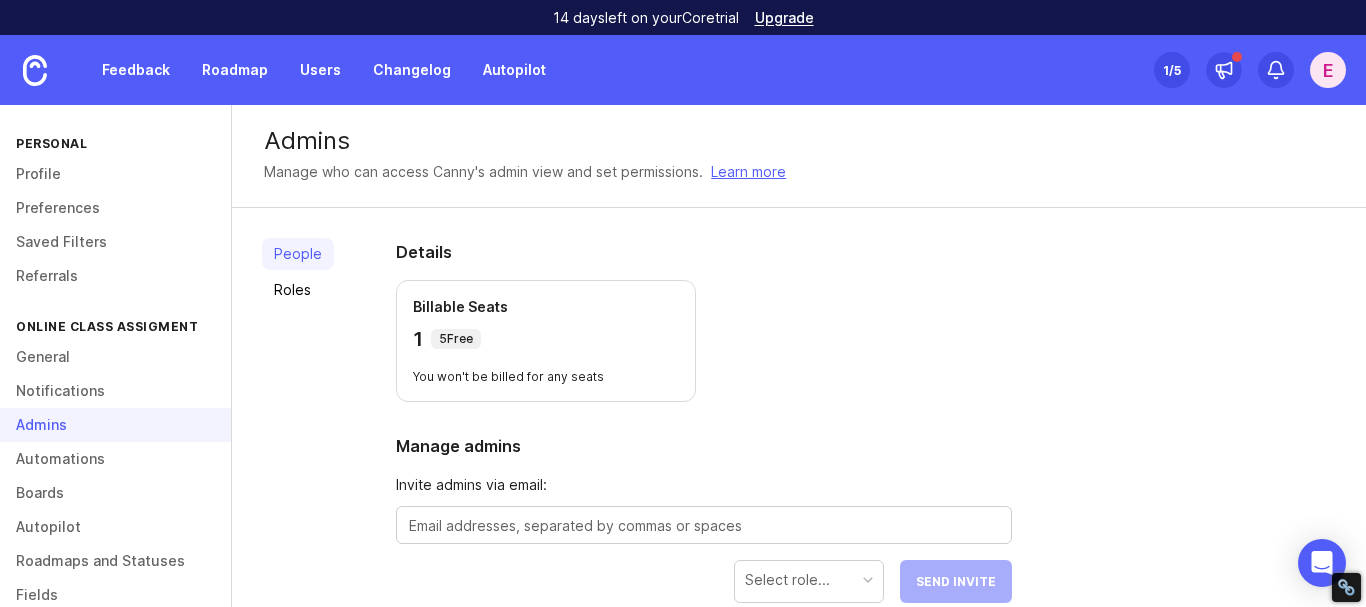 scroll, scrollTop: 236, scrollLeft: 0, axis: vertical 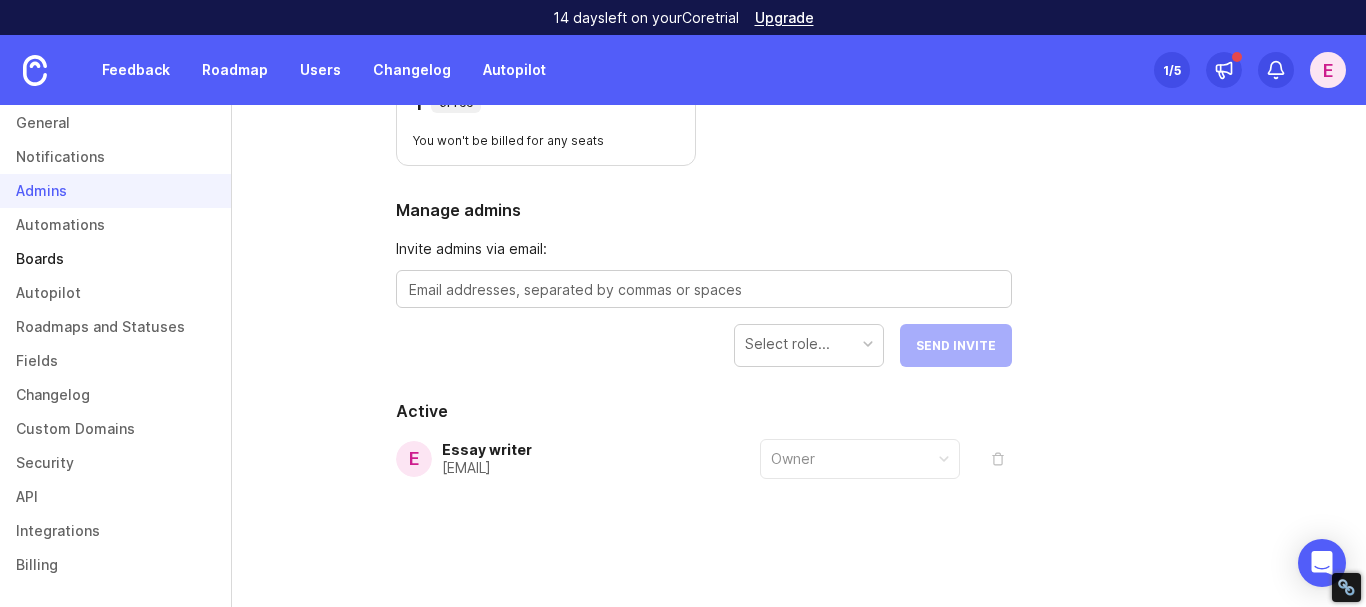 click on "Boards" at bounding box center [115, 259] 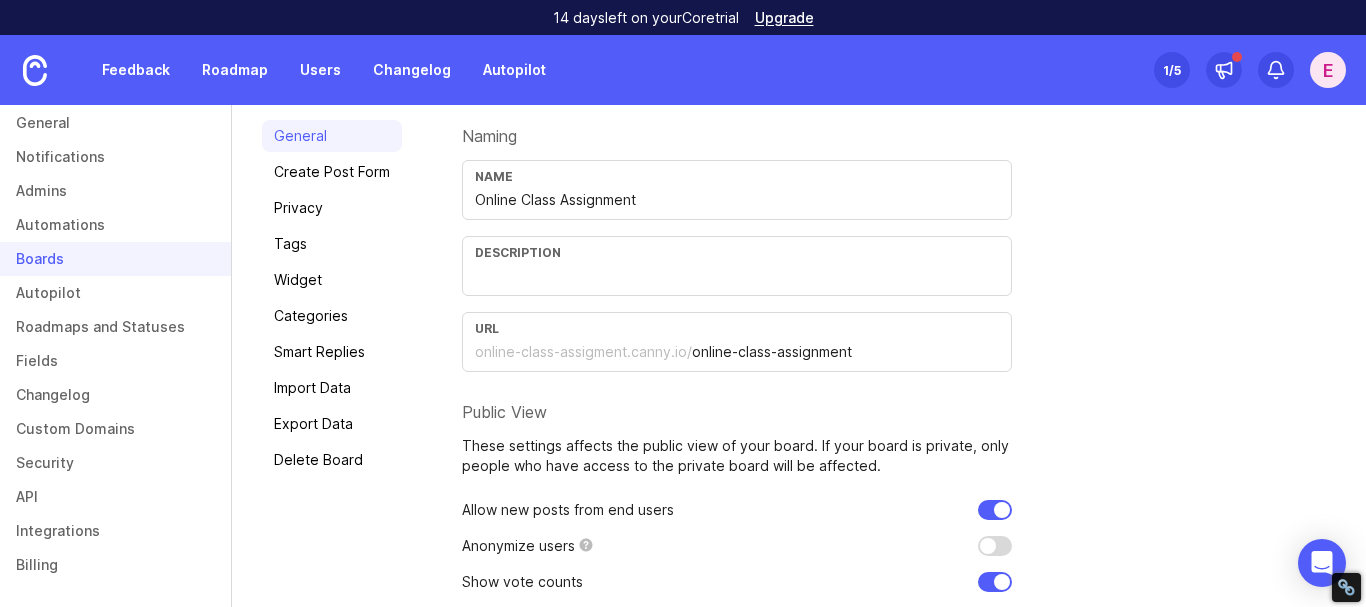scroll, scrollTop: 0, scrollLeft: 0, axis: both 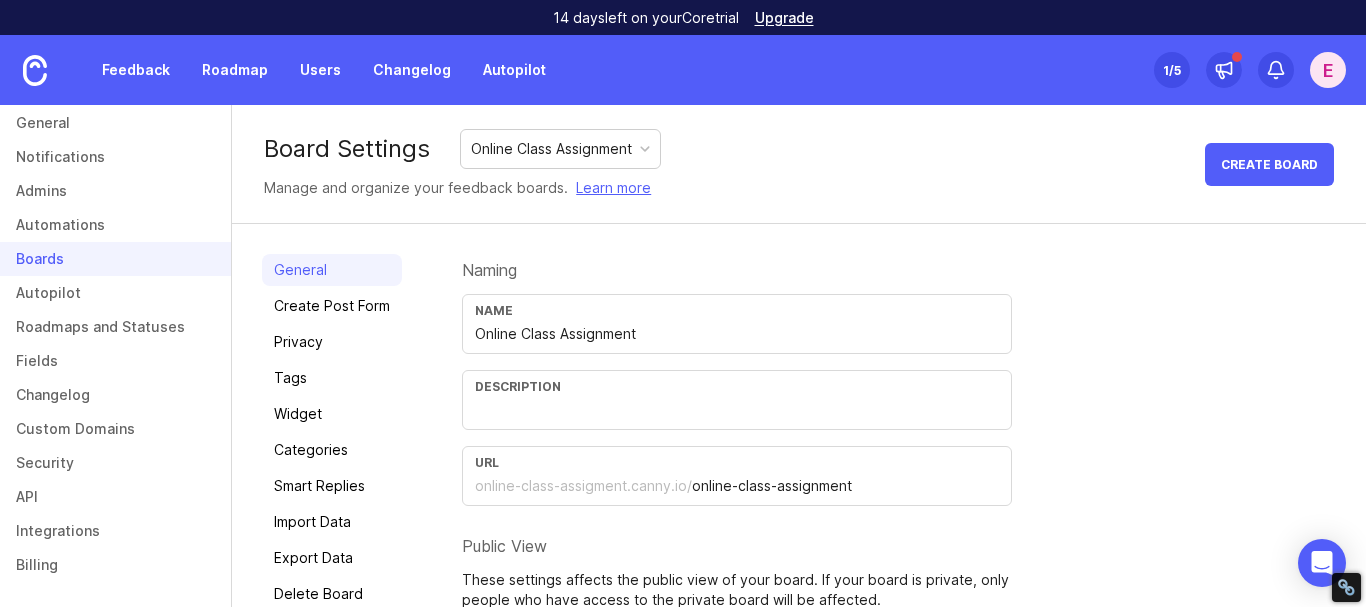 click on "Online Class Assignment" at bounding box center (560, 149) 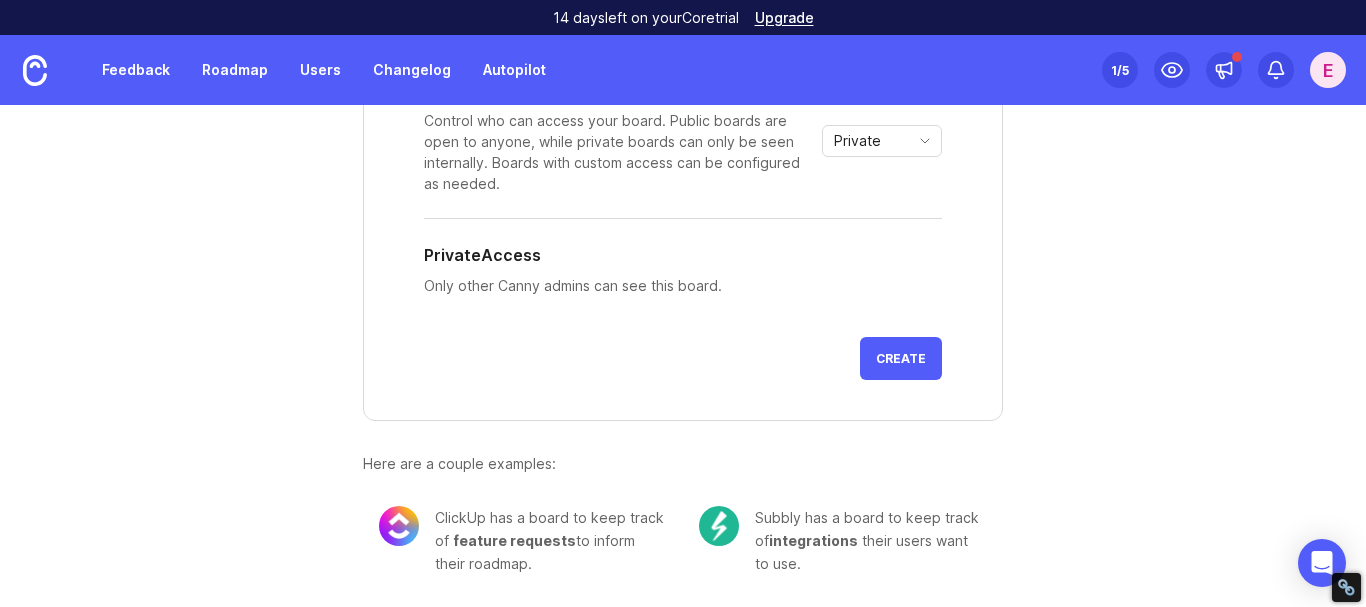scroll, scrollTop: 0, scrollLeft: 0, axis: both 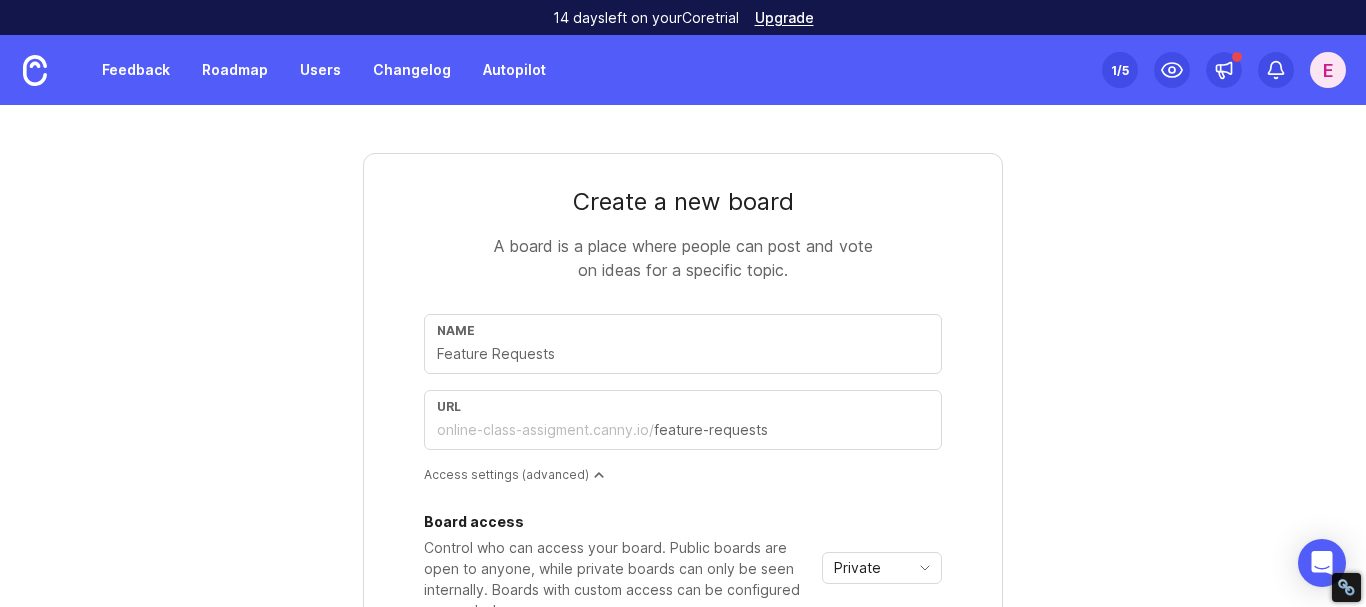 click on "Feedback Roadmap Users Changelog Autopilot" at bounding box center [279, 70] 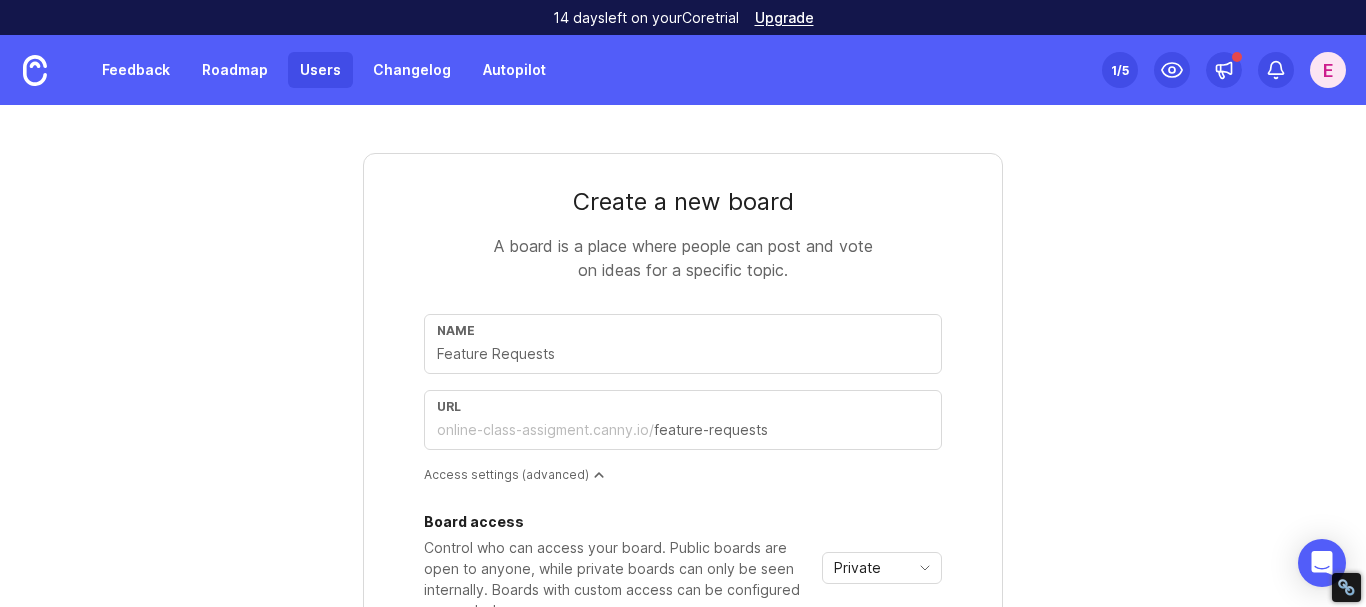 click on "Users" at bounding box center (320, 70) 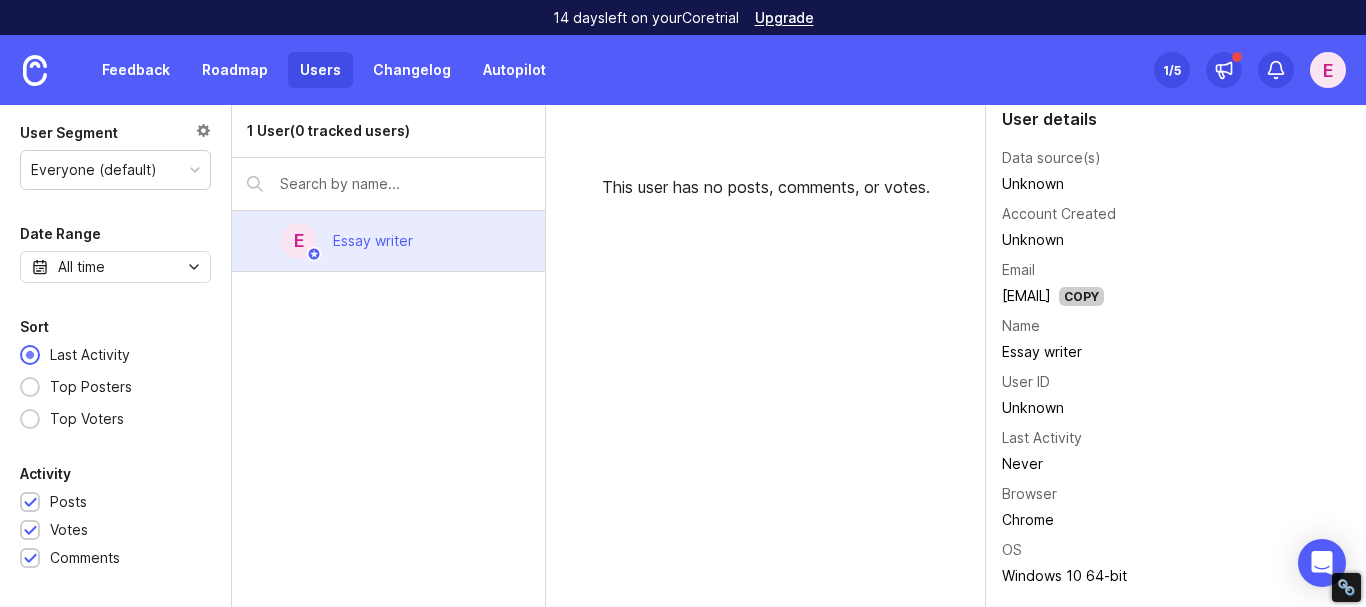 scroll, scrollTop: 0, scrollLeft: 0, axis: both 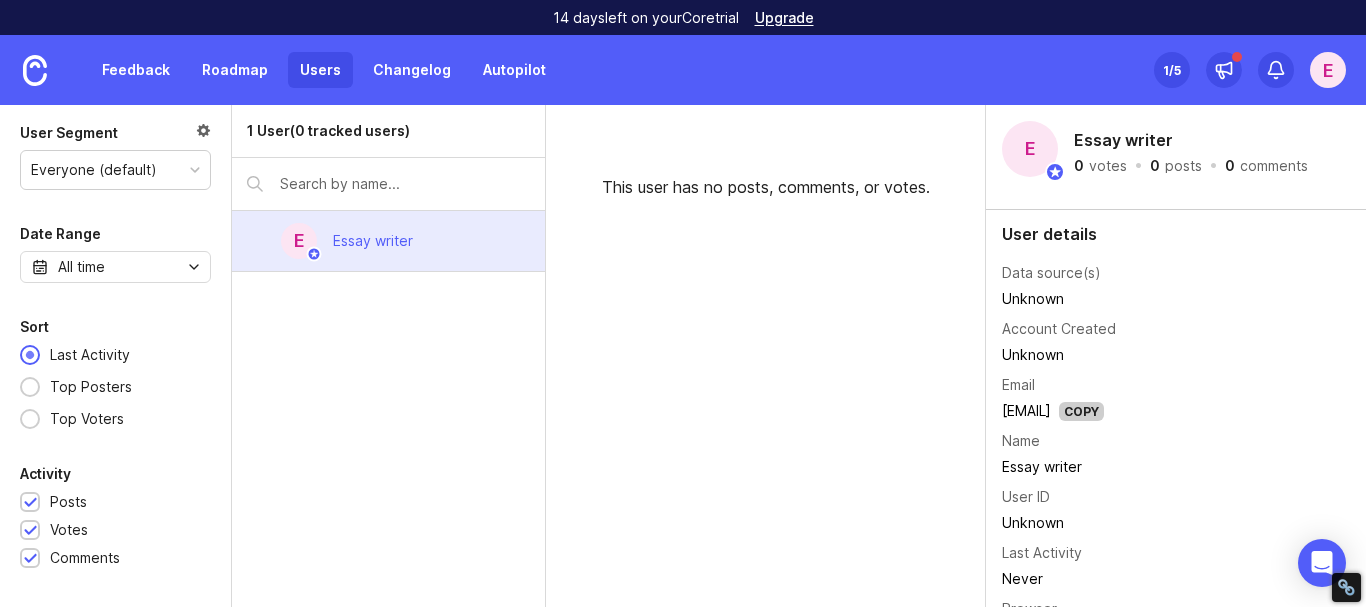 click at bounding box center [203, 133] 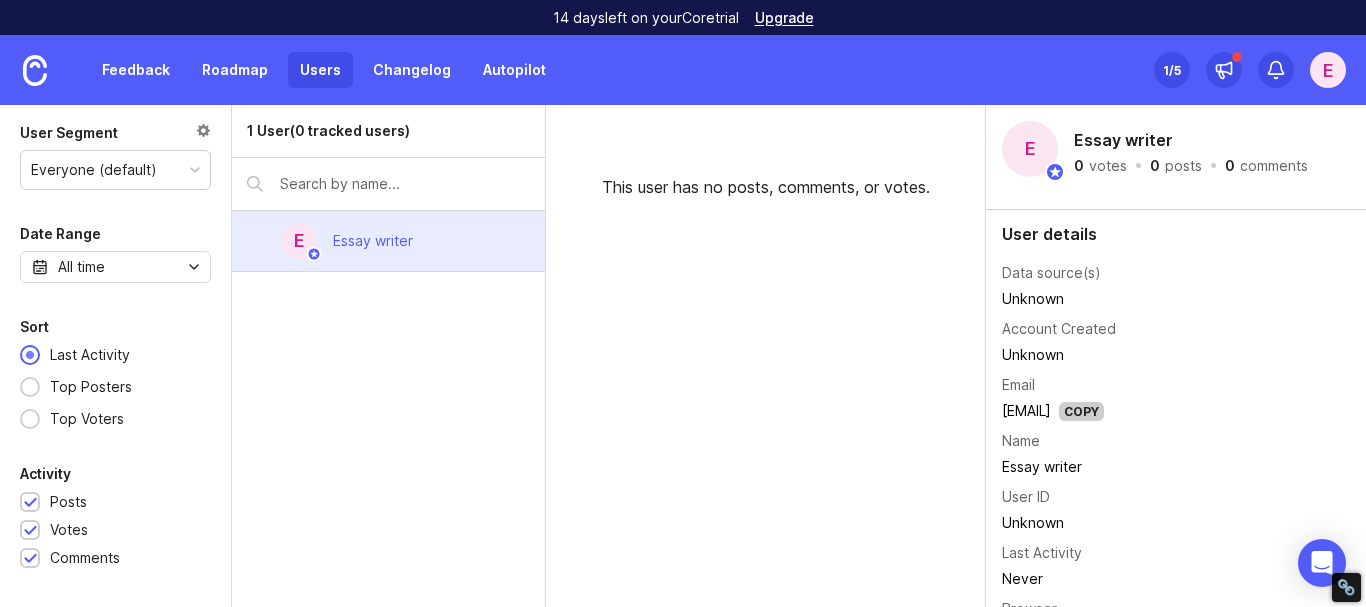 click on "E Essay writer" at bounding box center [388, 241] 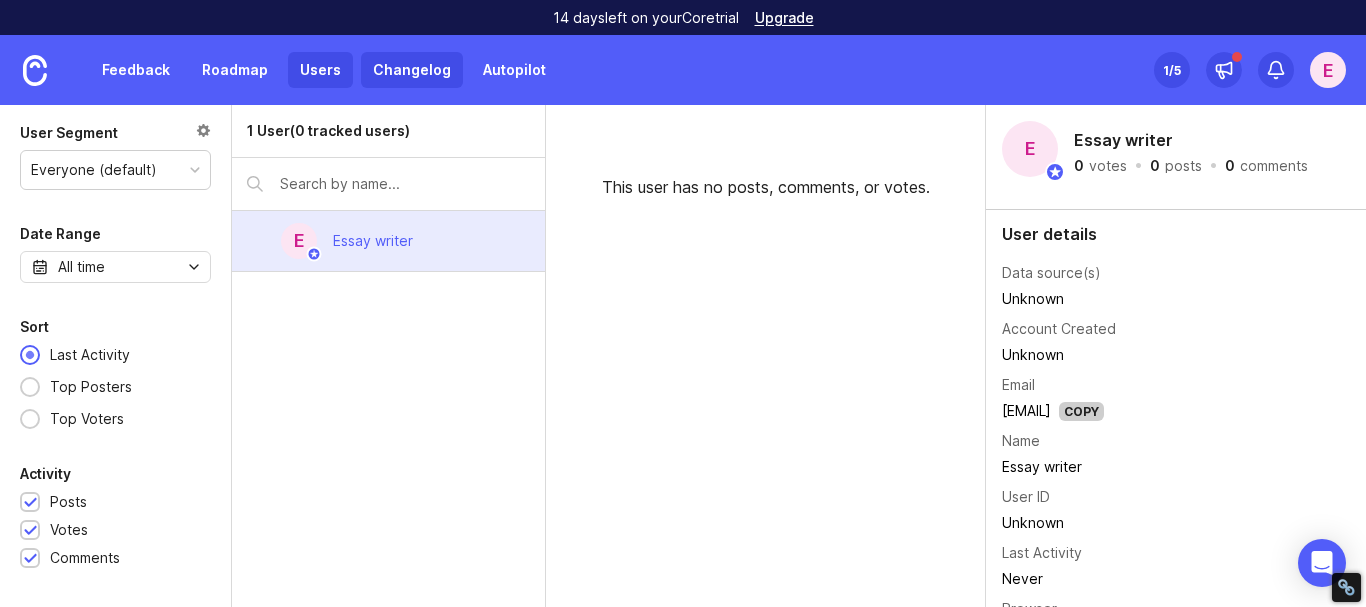 click on "Changelog" at bounding box center [412, 70] 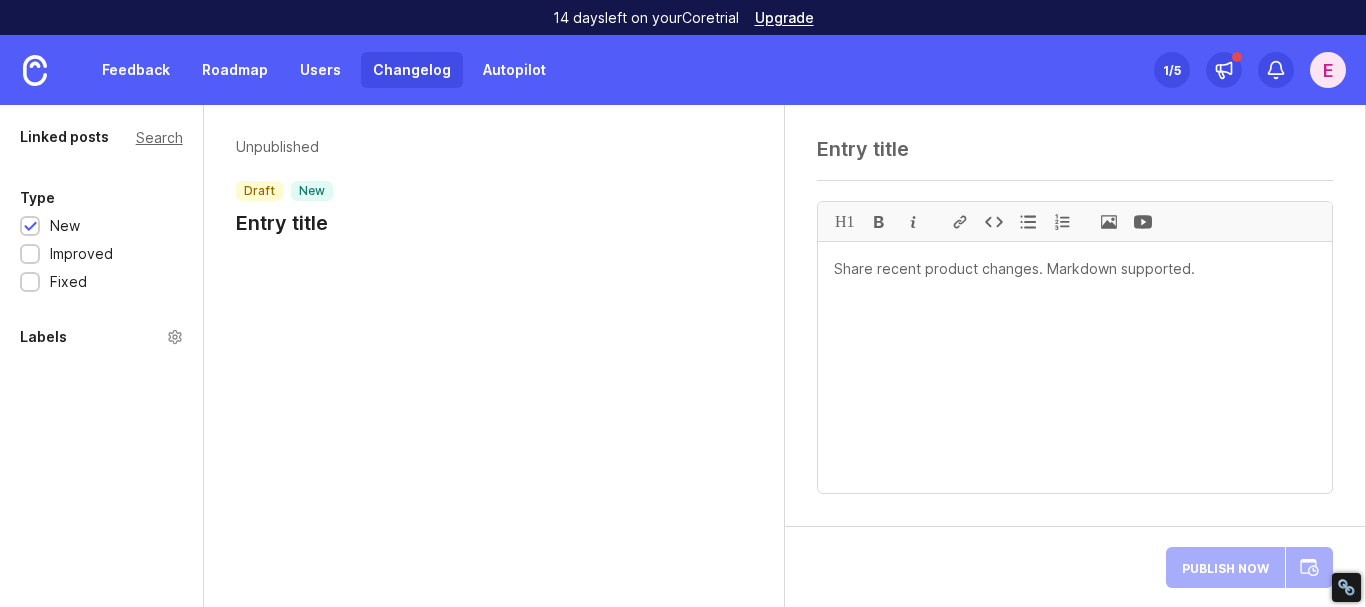 click at bounding box center (1075, 367) 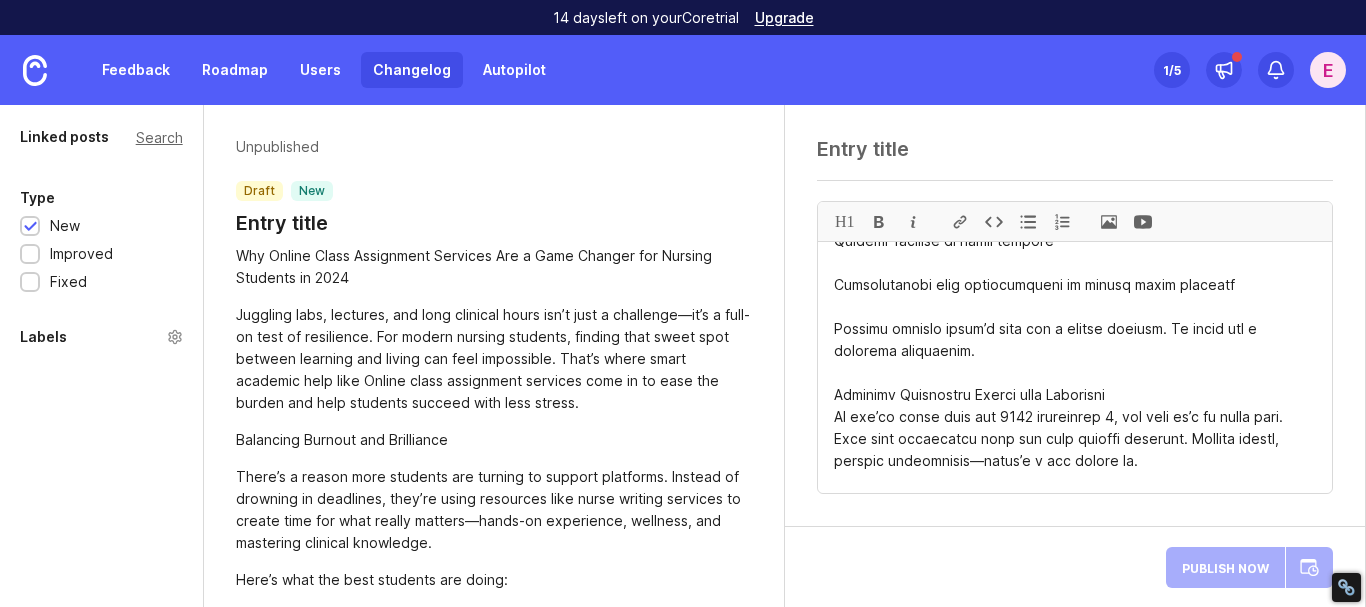 scroll, scrollTop: 0, scrollLeft: 0, axis: both 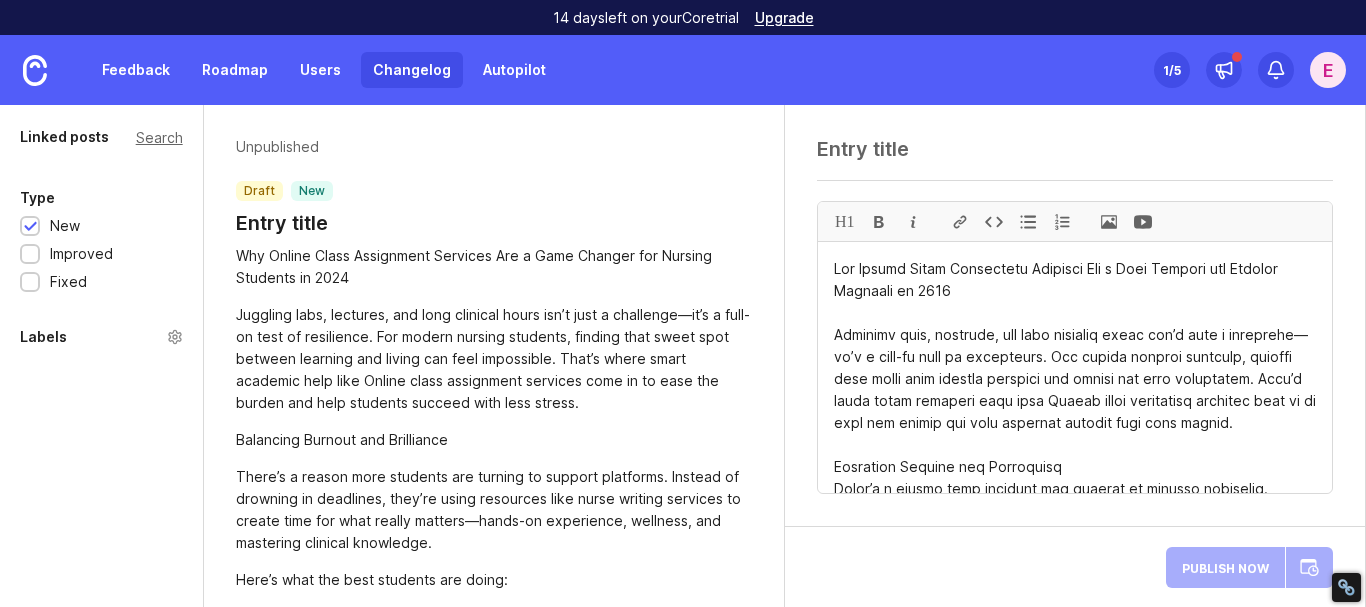 click at bounding box center [1075, 367] 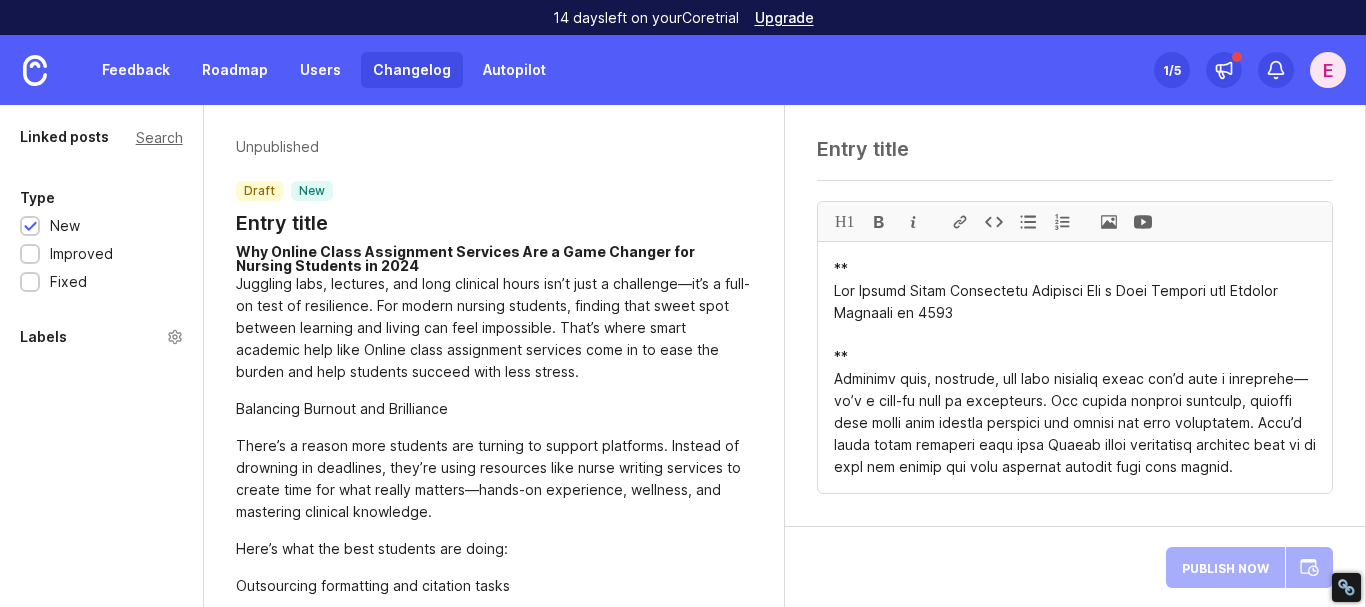 click at bounding box center [1075, 367] 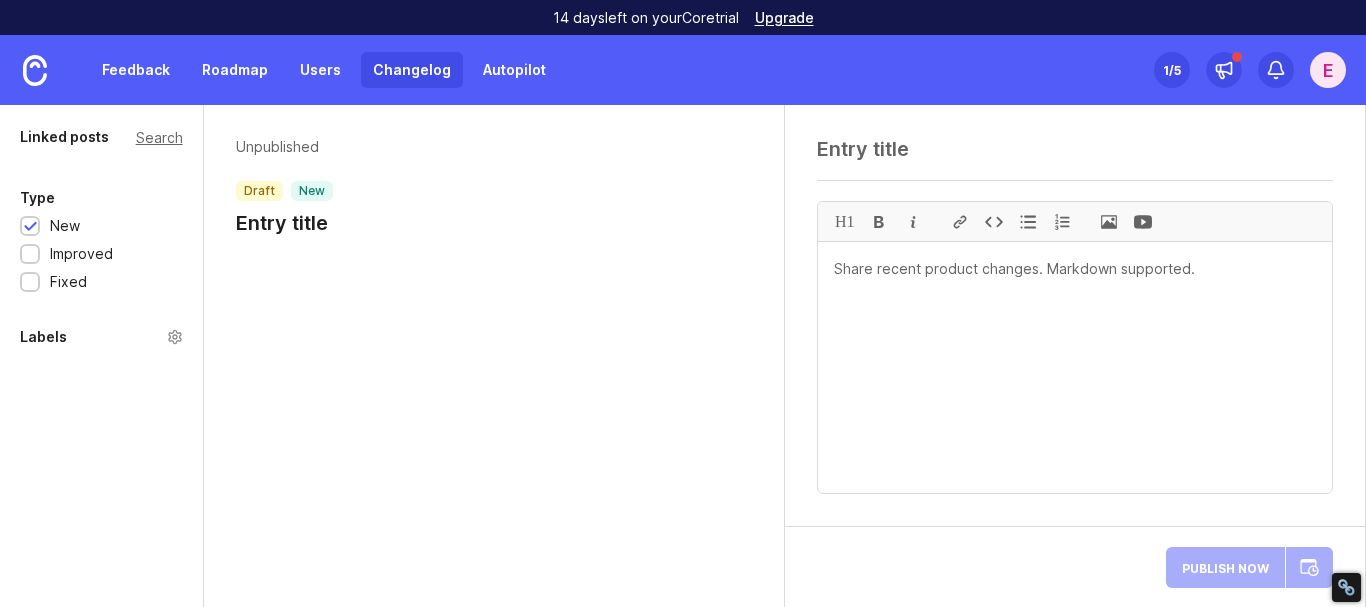 paste on "**Why Online Class Assignment Services Are a Game Changer for Nursing Students in 2024**
Juggling labs, lectures, and long clinical hours isn’t just a challenge—it’s a full-on test of resilience. For modern nursing students, finding that sweet spot between learning and living can feel impossible. That’s where smart academic help like [Online class assignment](https://onlineclassassignment.com/) services come in to ease the burden and help students succeed with less stress.
Balancing Burnout and Brilliance
--------------------------------
There’s a reason more students are turning to support platforms. Instead of drowning in deadlines, they’re using resources like [nurse writing services](https://nursewritingservices.com/) to create time for what really matters—hands-on experience, wellness, and mastering clinical knowledge.
Here’s what the best students are doing:
*   Outsourcing formatting and citation tasks
*   Getting feedback on draft quality
*   Collaborating with professionals to polis..." 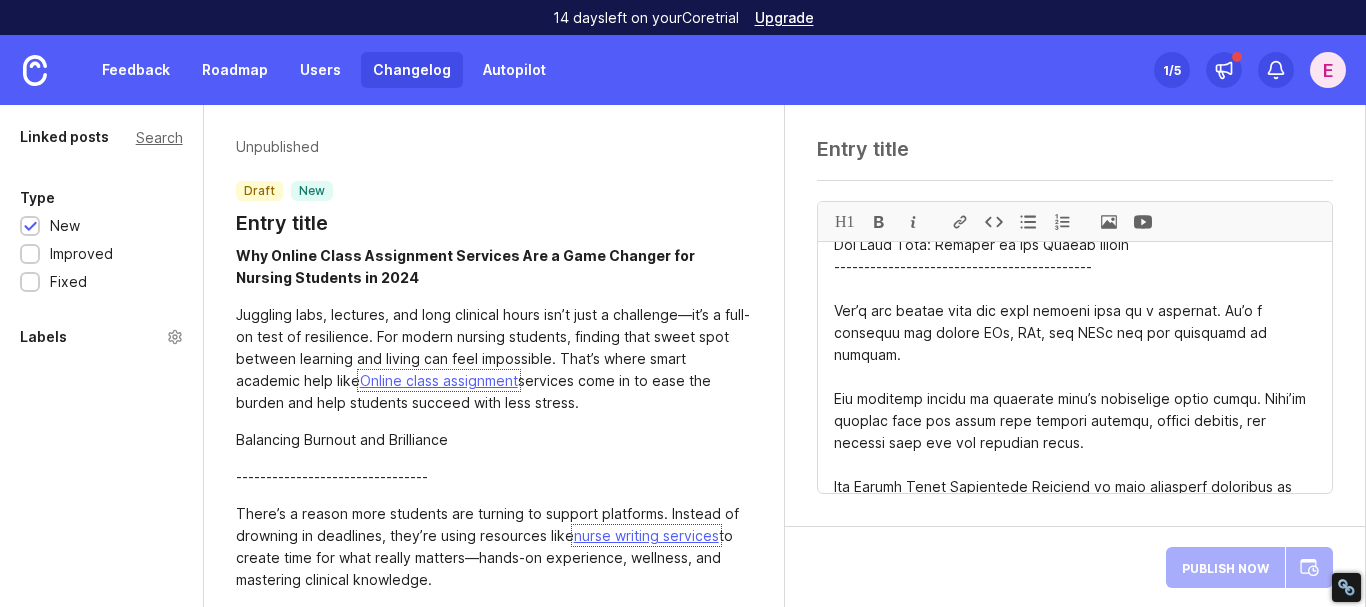 scroll, scrollTop: 3431, scrollLeft: 0, axis: vertical 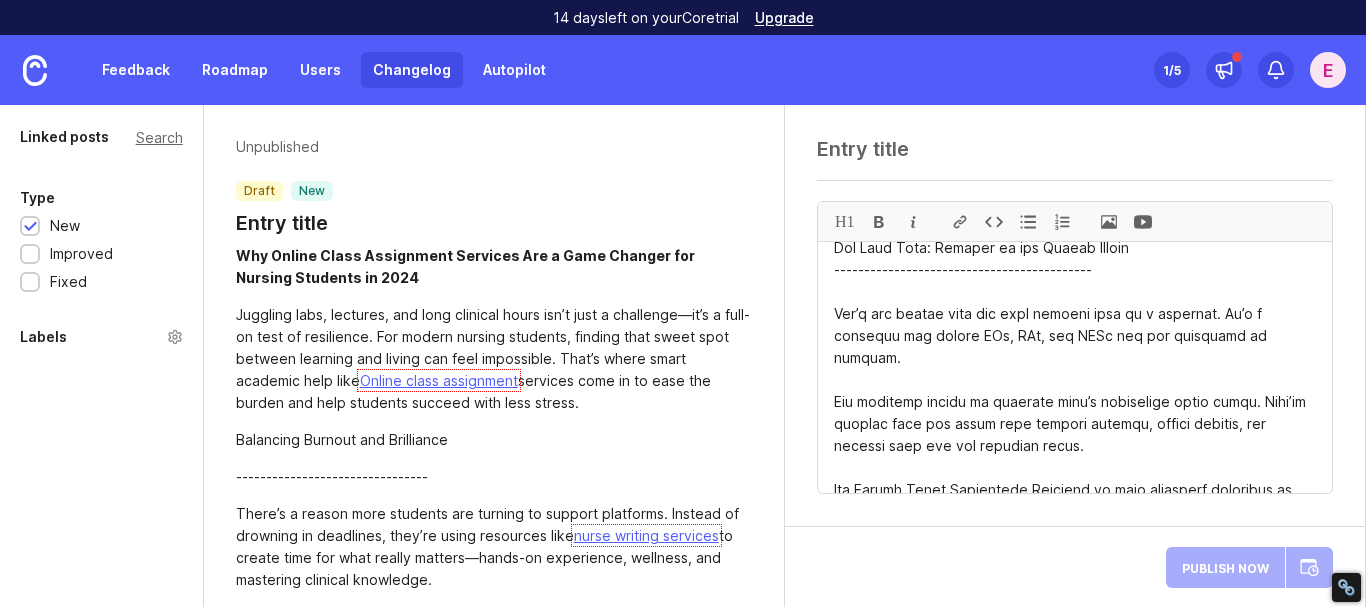 click at bounding box center (1075, 367) 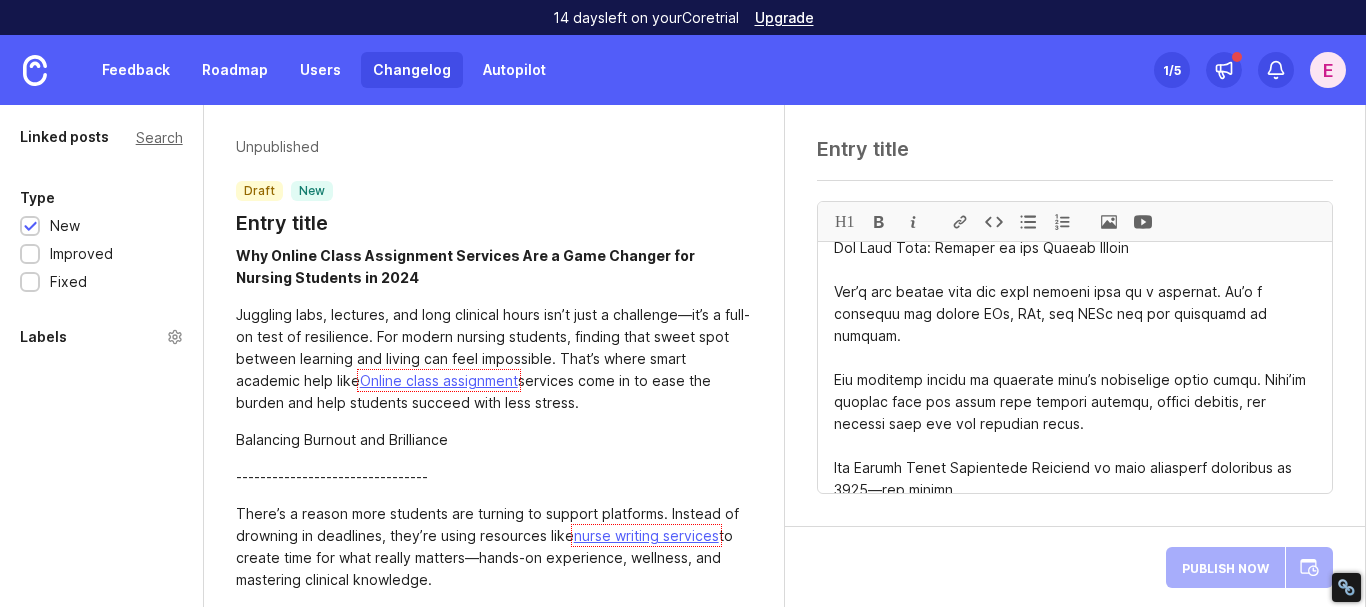 scroll, scrollTop: 3281, scrollLeft: 0, axis: vertical 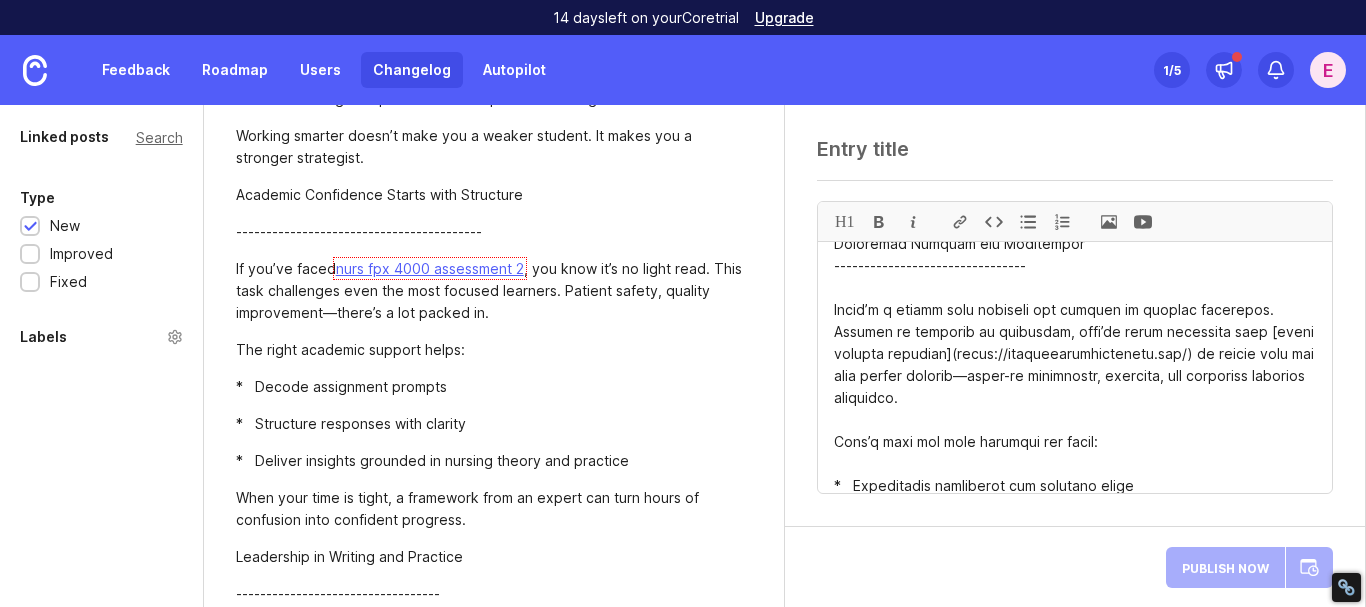 click at bounding box center [1075, 367] 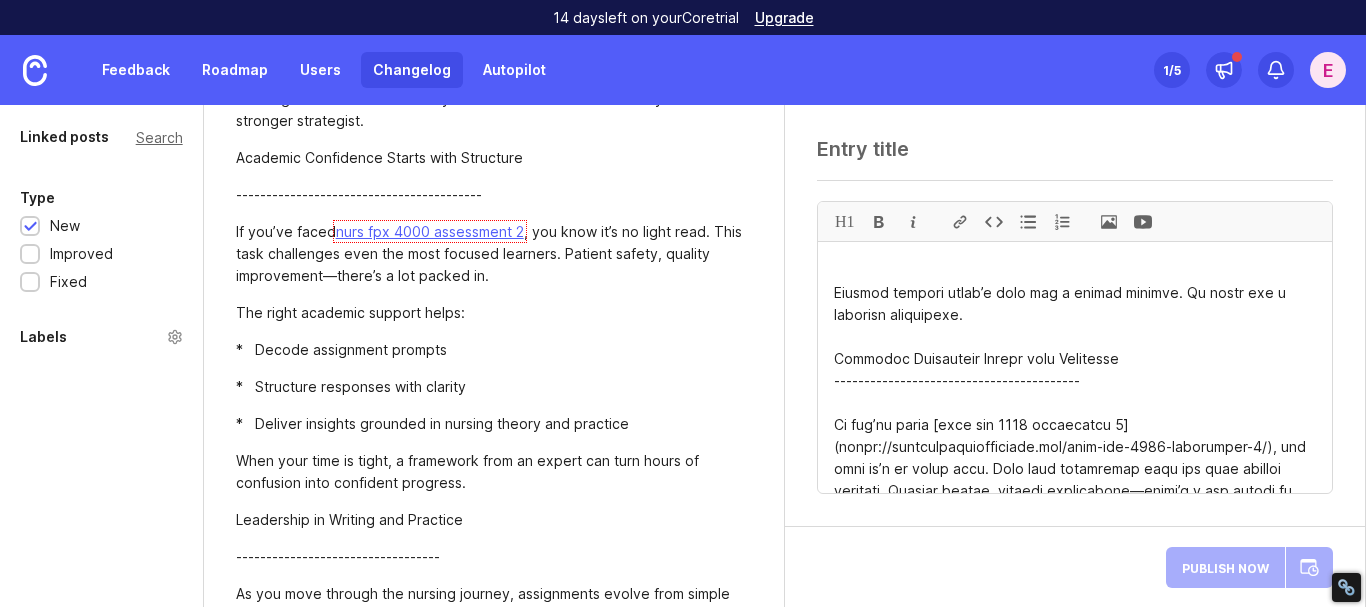 scroll, scrollTop: 572, scrollLeft: 0, axis: vertical 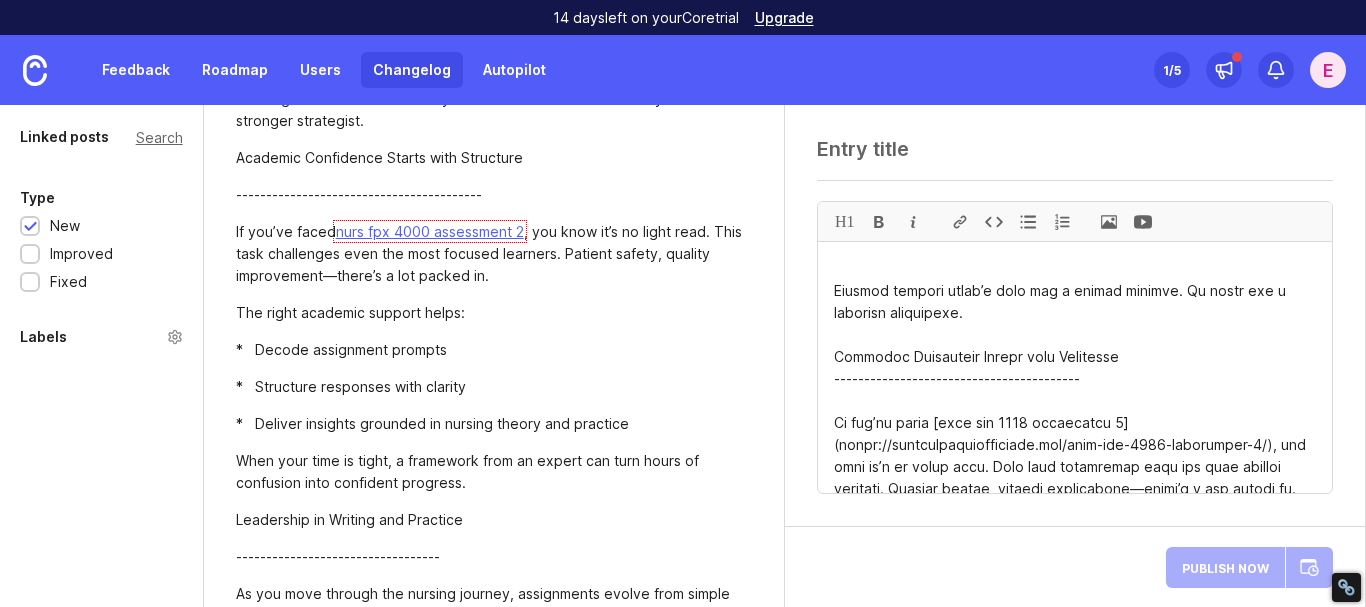 click at bounding box center (1075, 367) 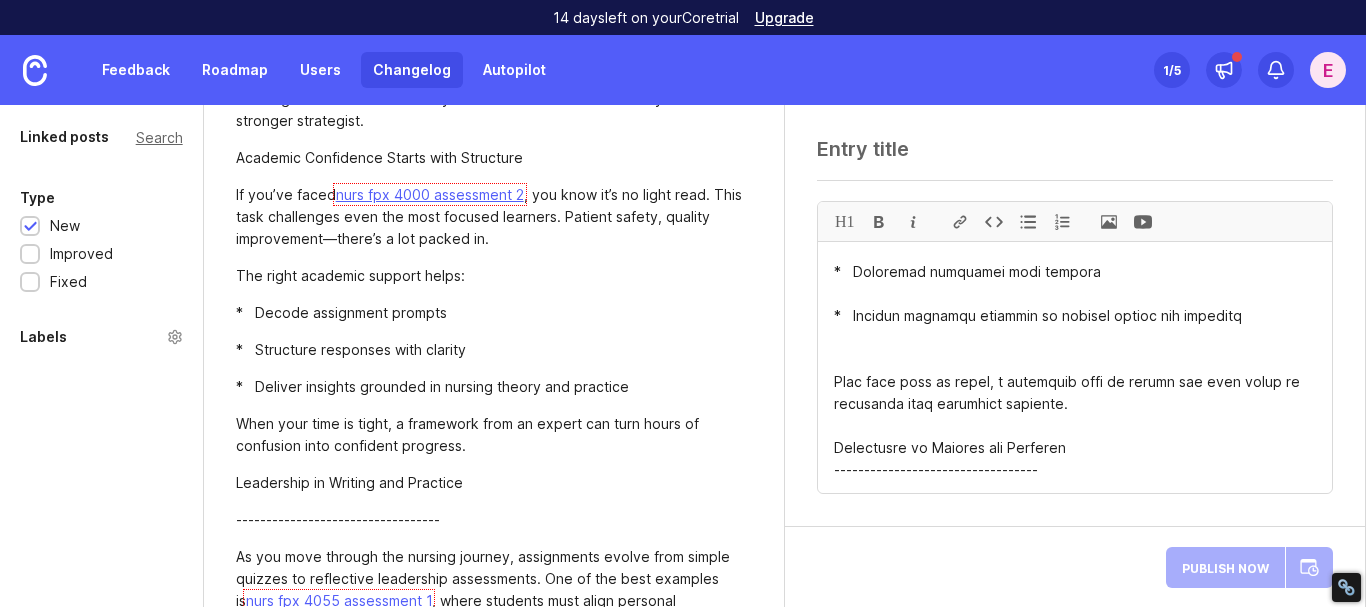 scroll, scrollTop: 998, scrollLeft: 0, axis: vertical 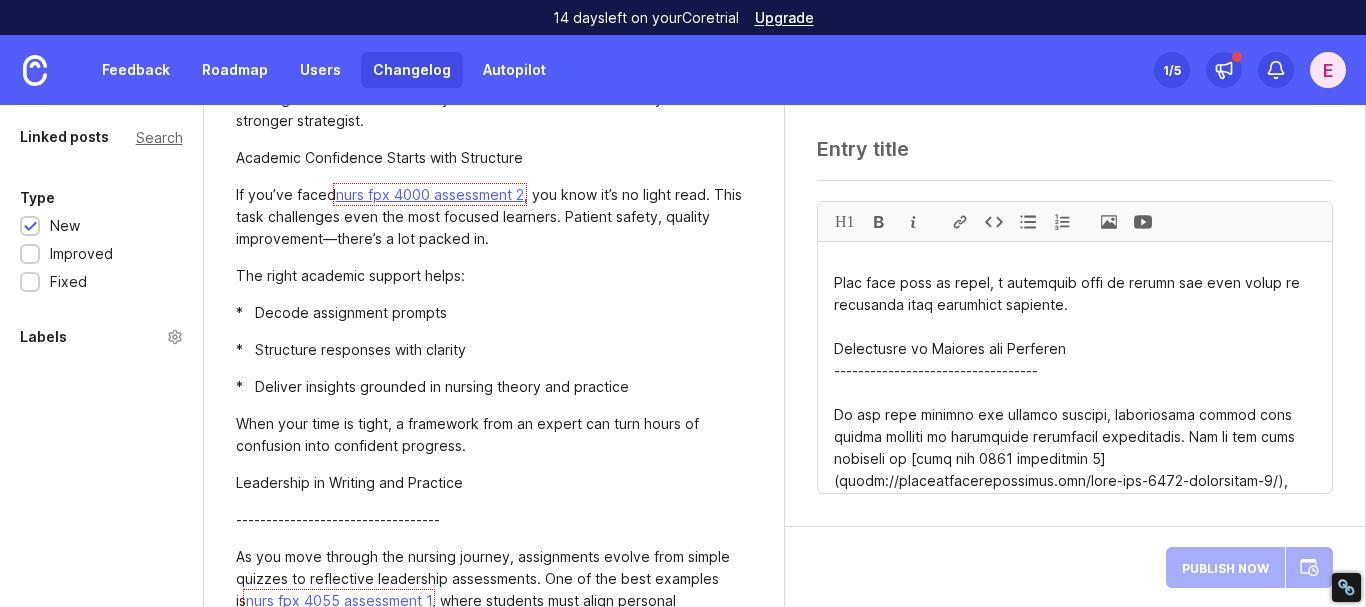 click at bounding box center [1075, 367] 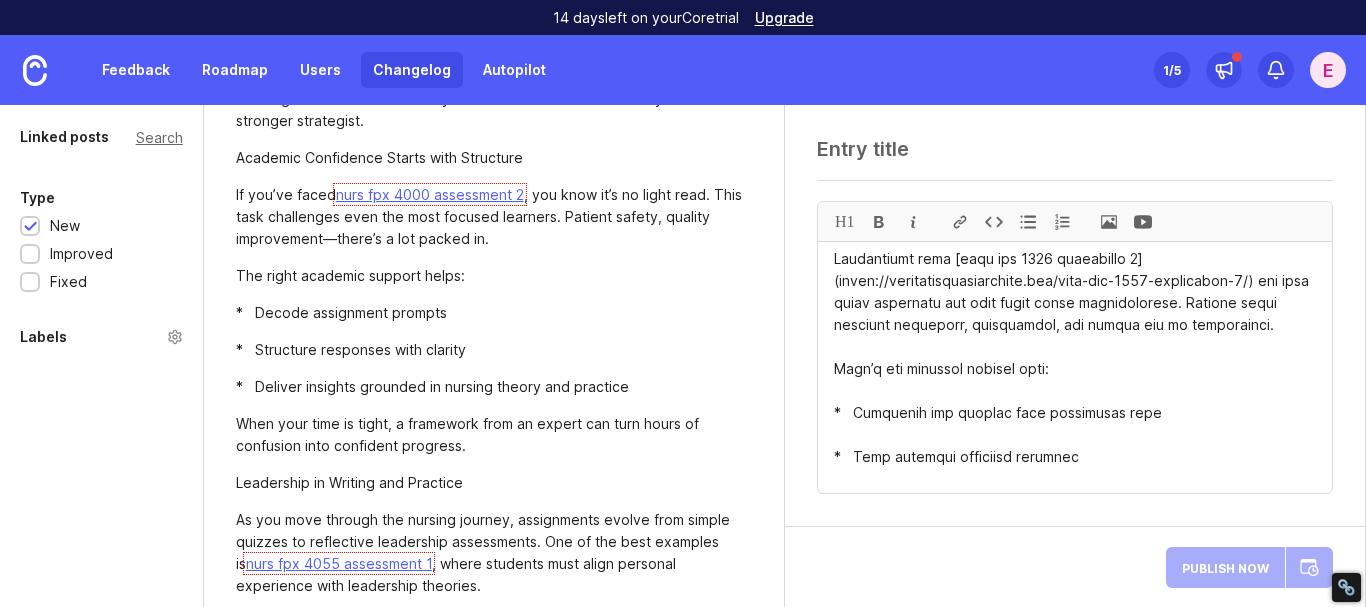 scroll, scrollTop: 1543, scrollLeft: 0, axis: vertical 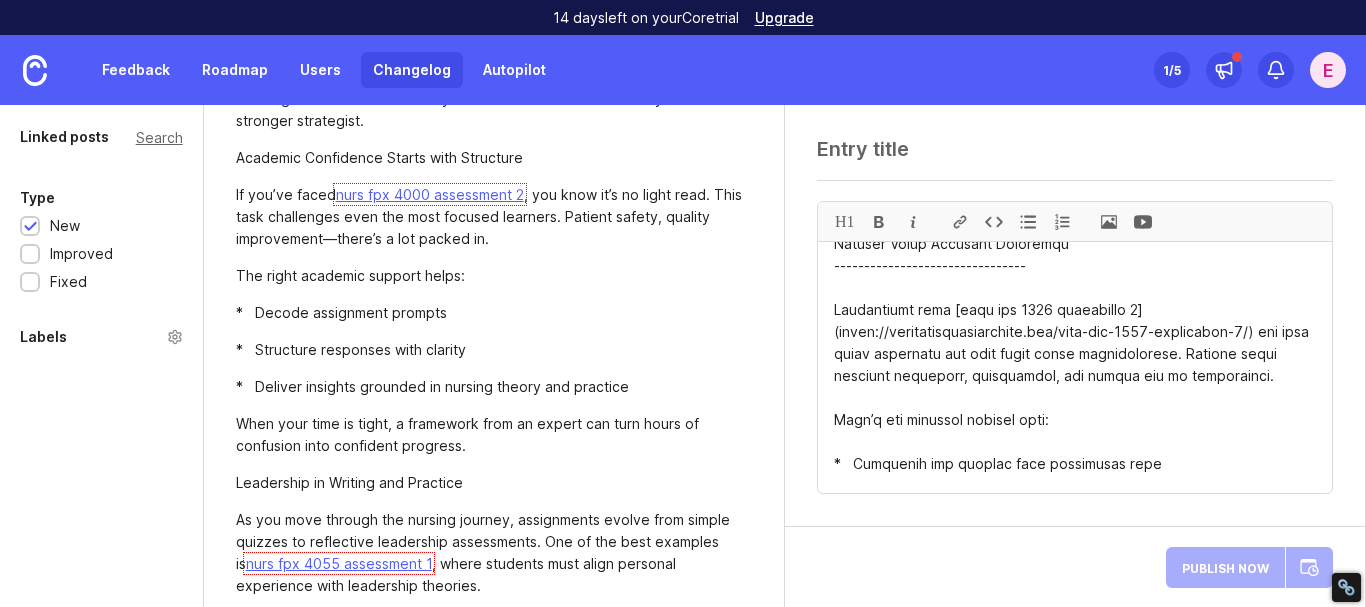 click at bounding box center (1075, 367) 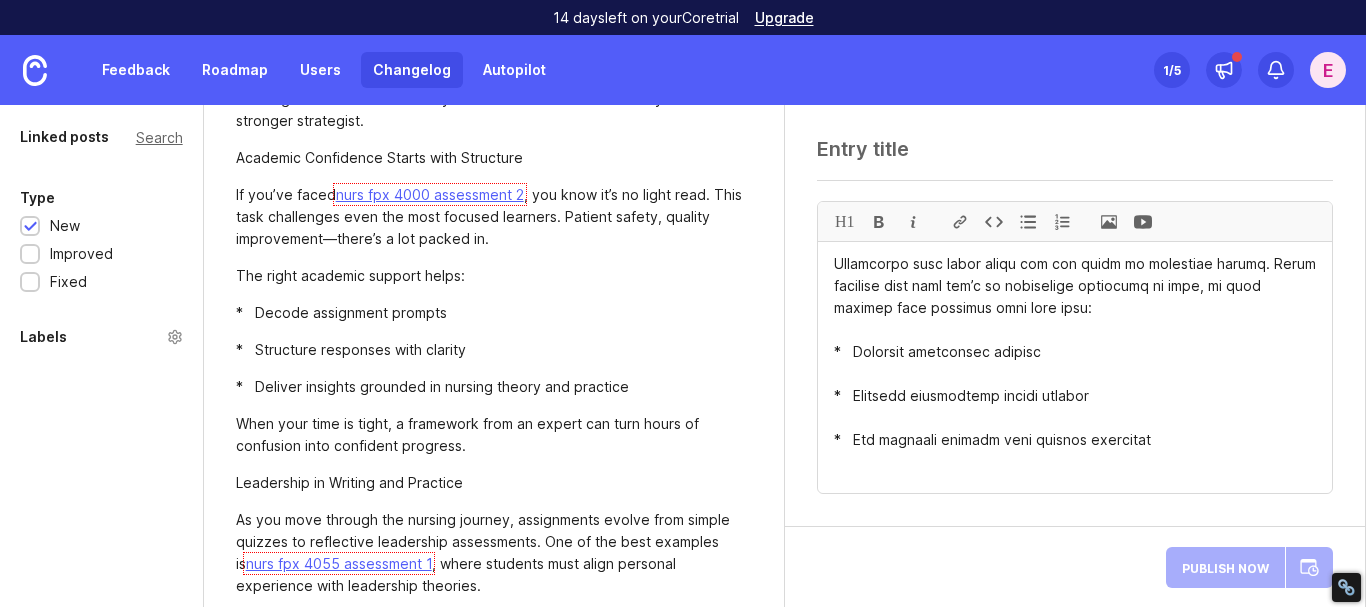 scroll, scrollTop: 1986, scrollLeft: 0, axis: vertical 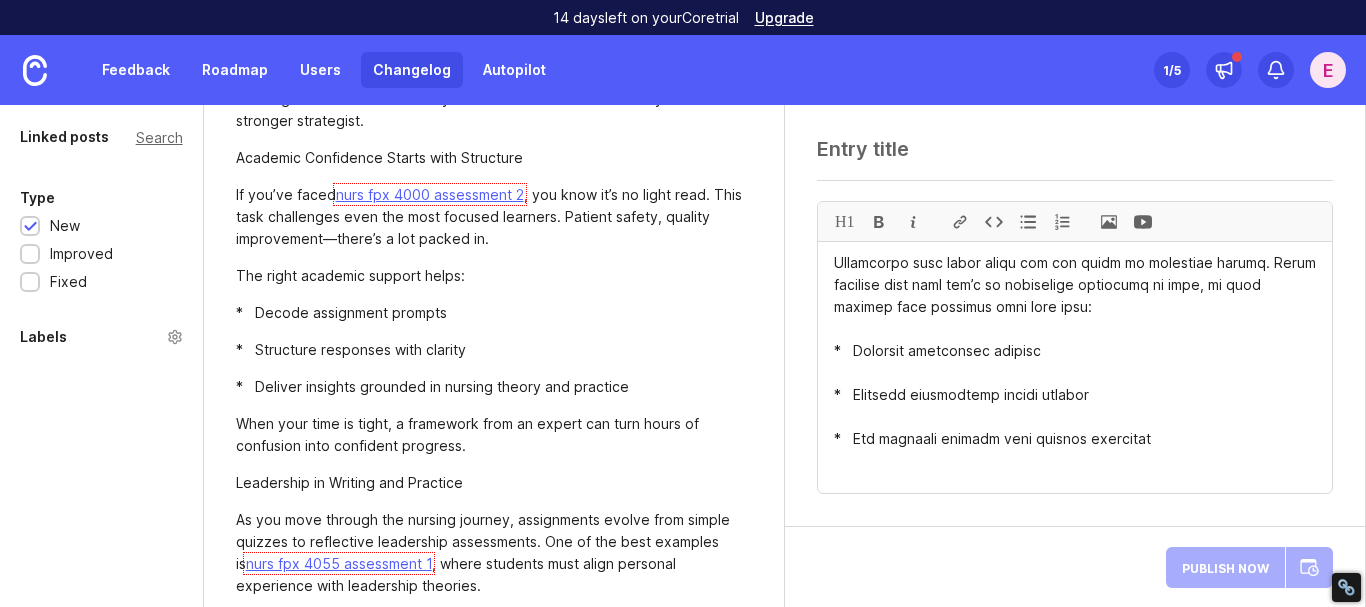 click at bounding box center [1075, 367] 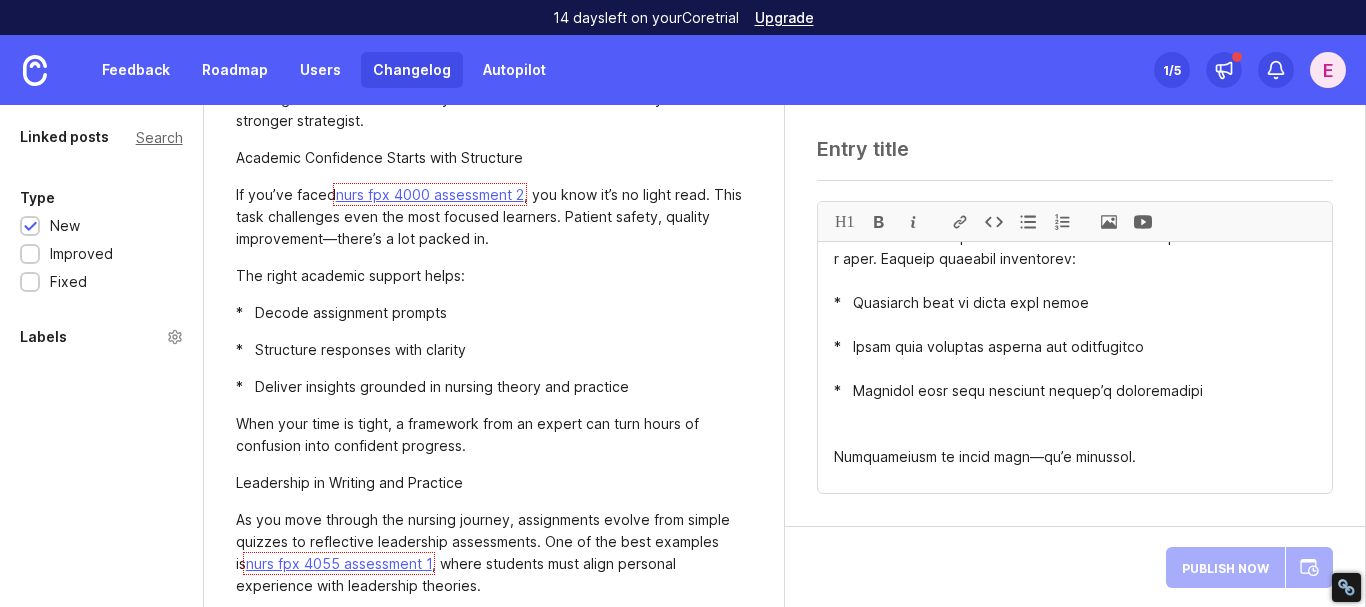 click at bounding box center (1075, 367) 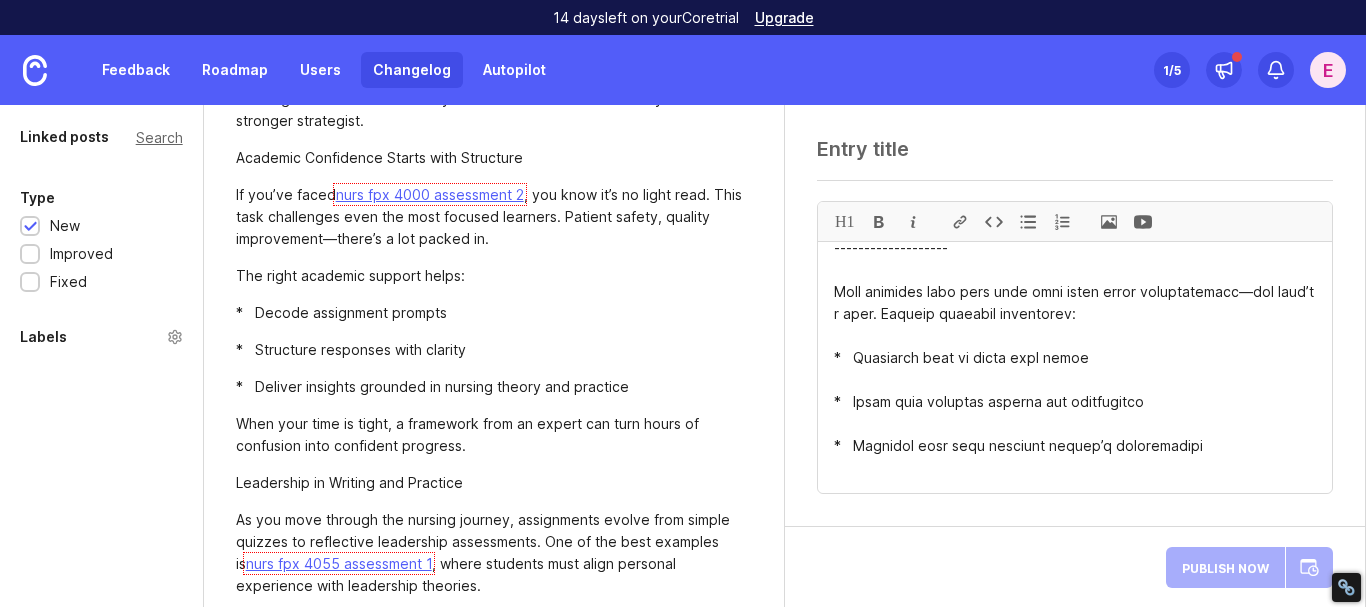 click at bounding box center (1075, 367) 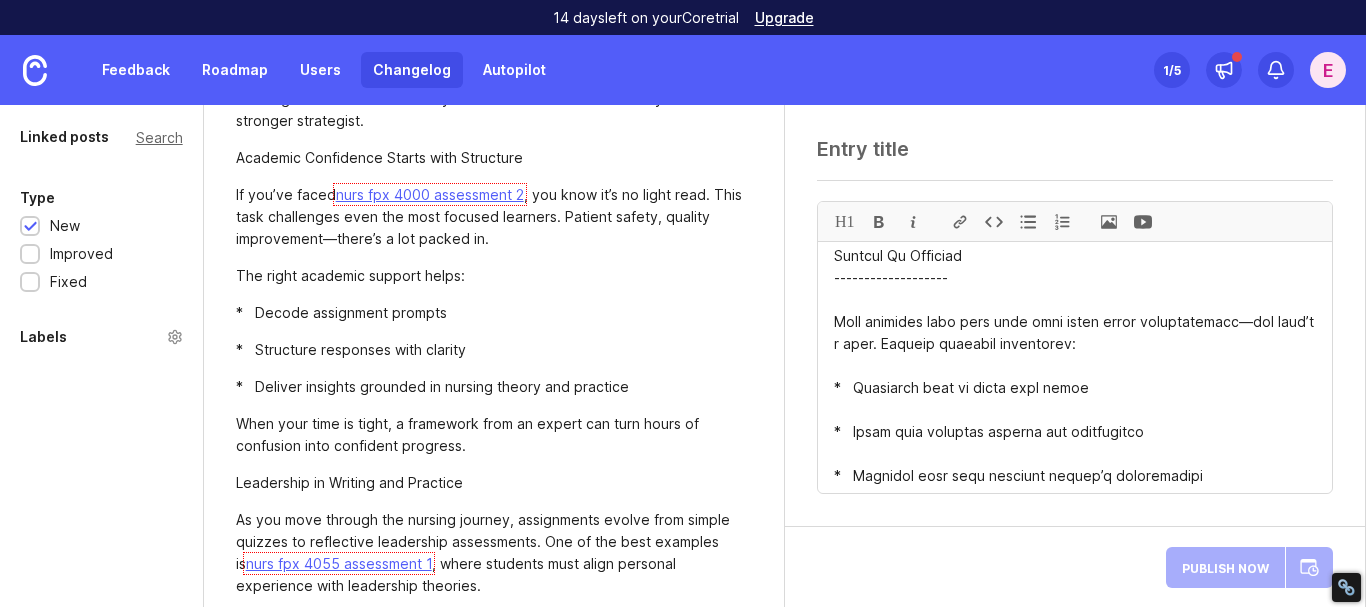 click at bounding box center (1075, 367) 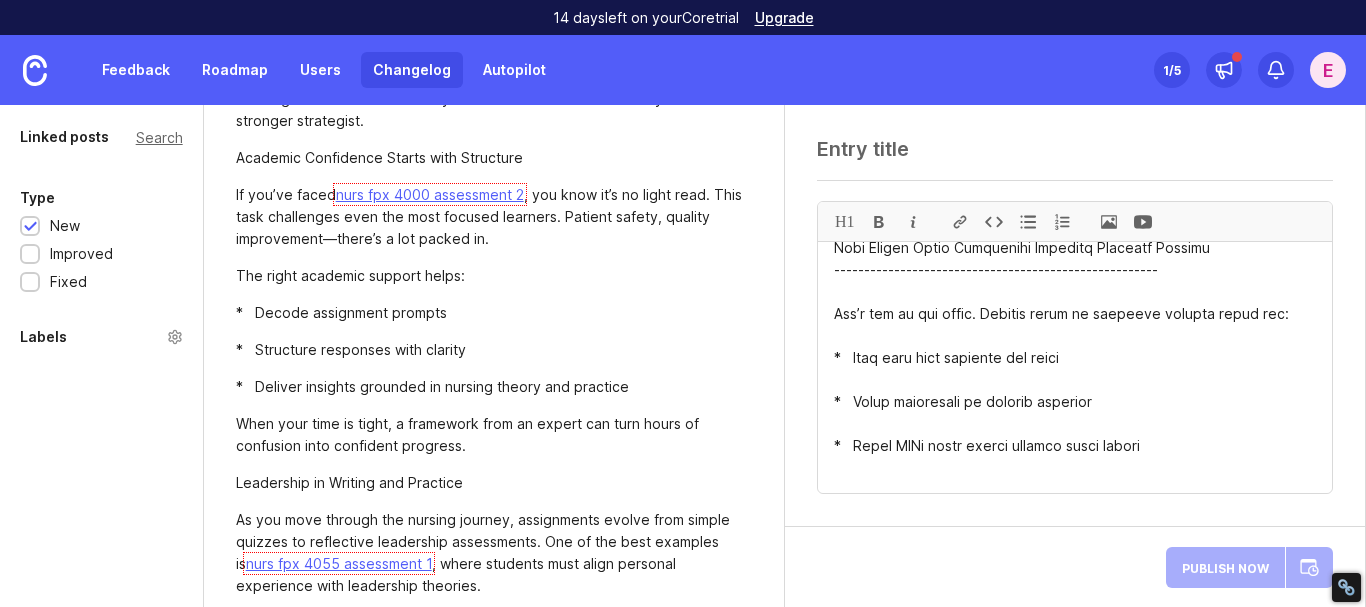 scroll, scrollTop: 2593, scrollLeft: 0, axis: vertical 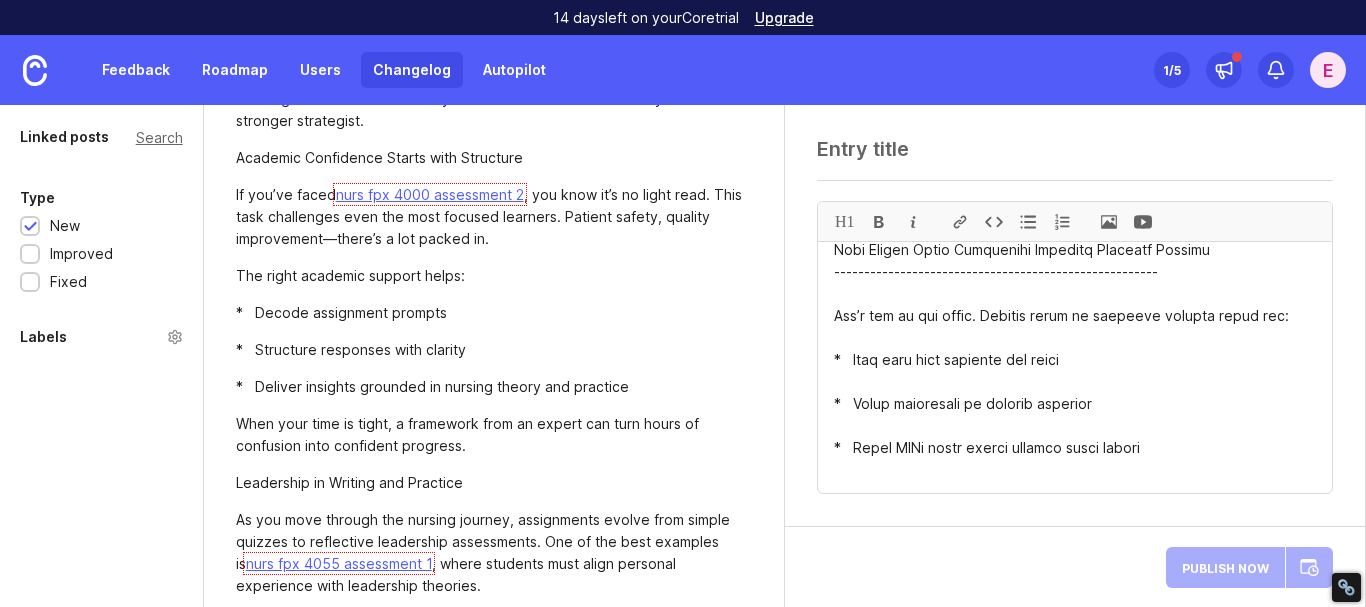 click at bounding box center (1075, 367) 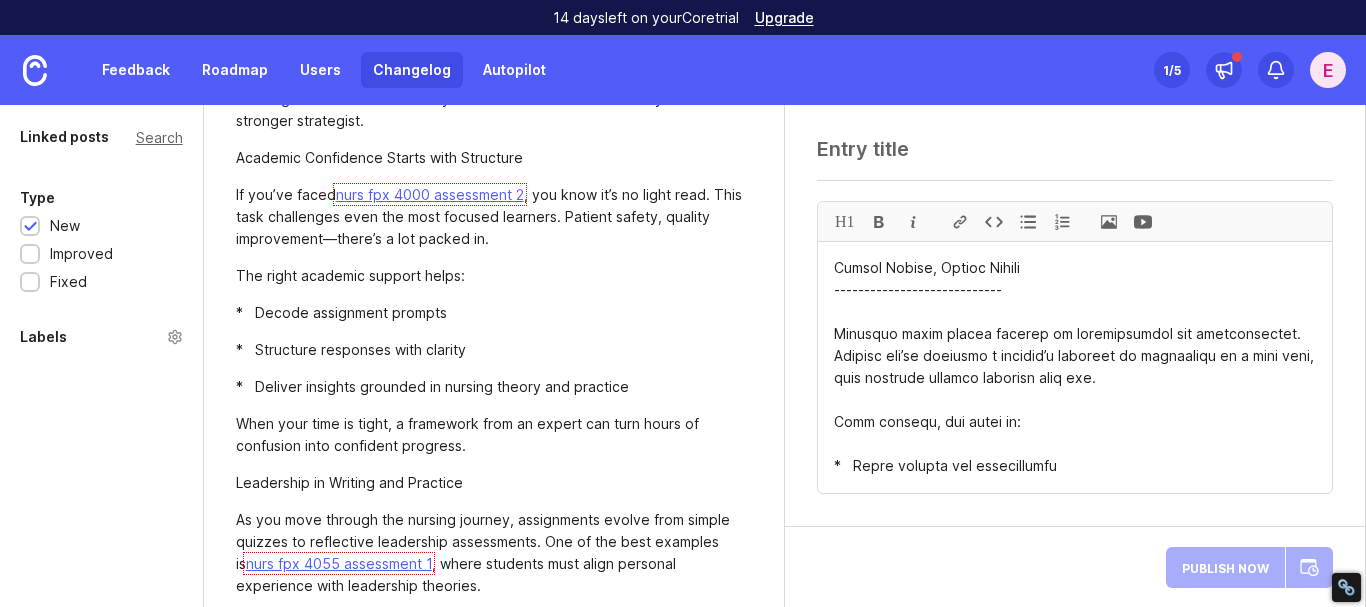 scroll, scrollTop: 2859, scrollLeft: 0, axis: vertical 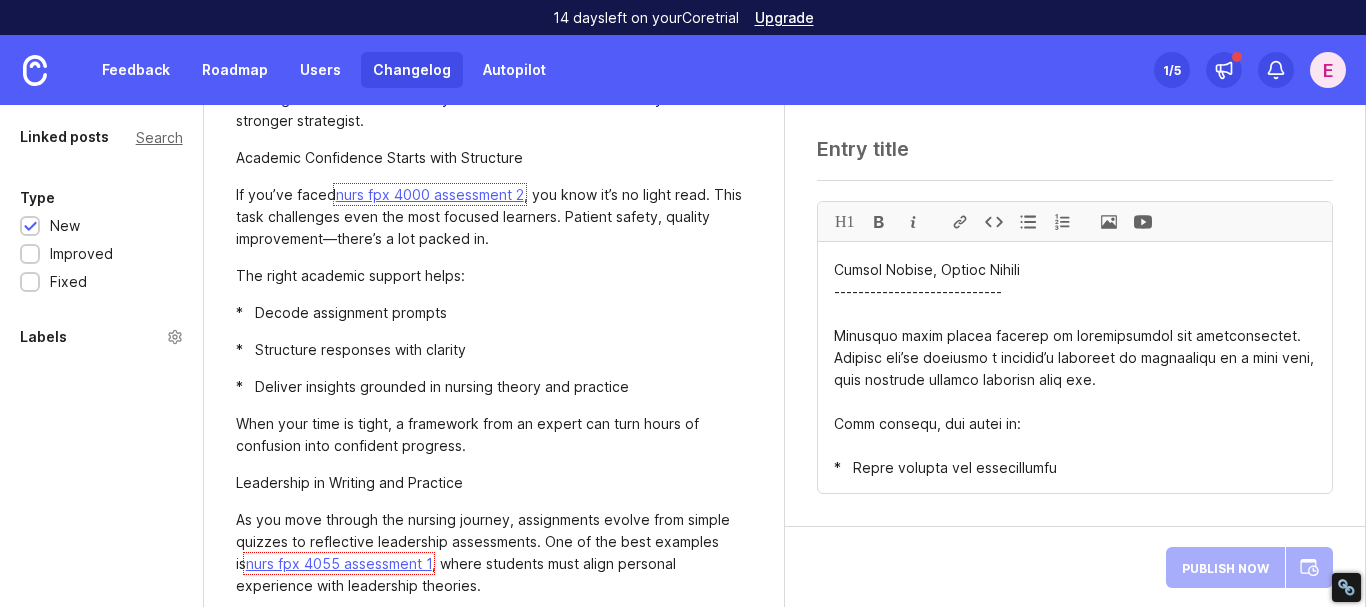 click at bounding box center [1075, 367] 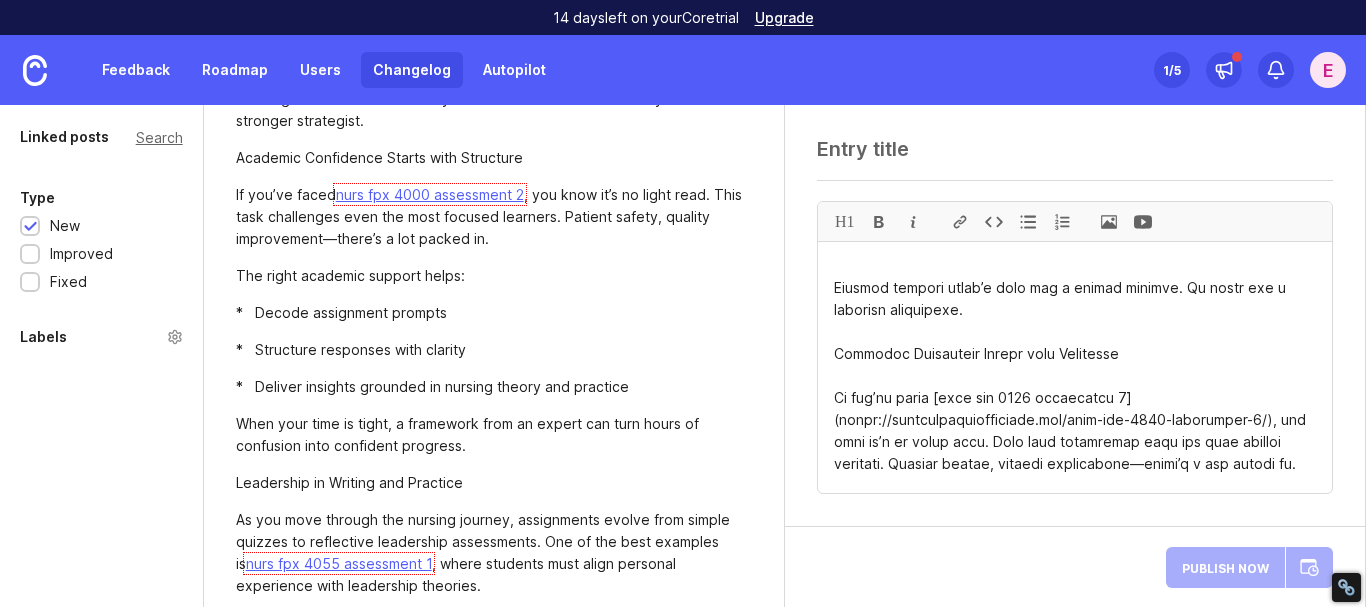 scroll, scrollTop: 0, scrollLeft: 0, axis: both 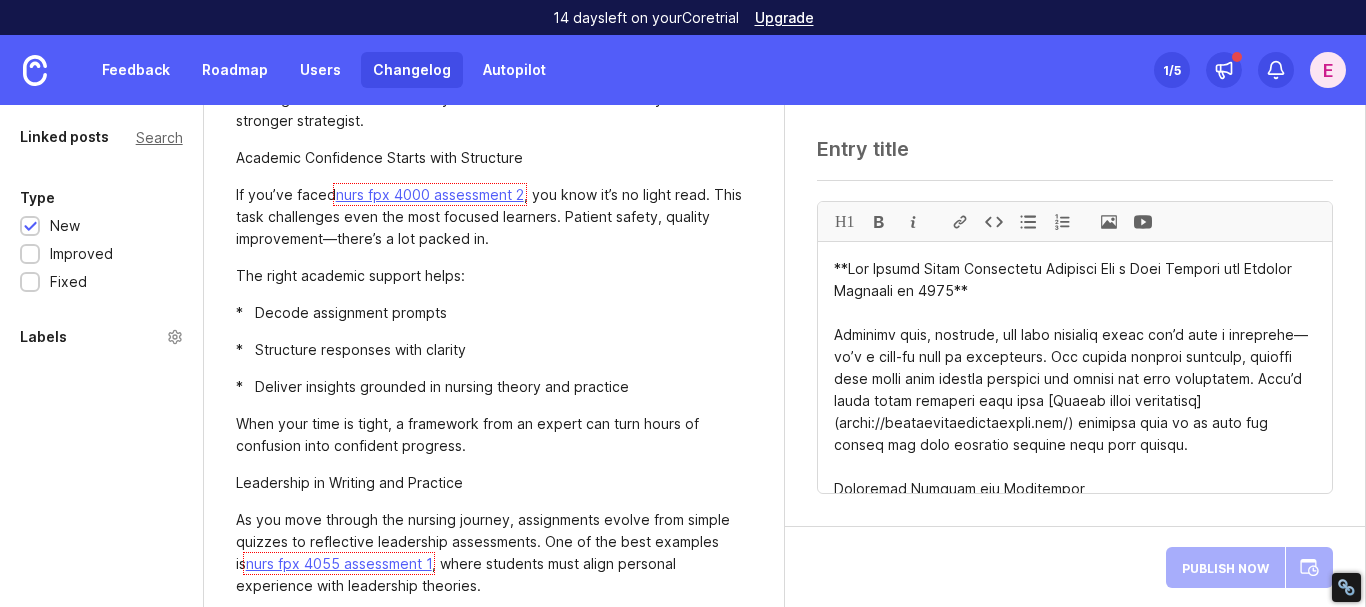 click at bounding box center (1075, 367) 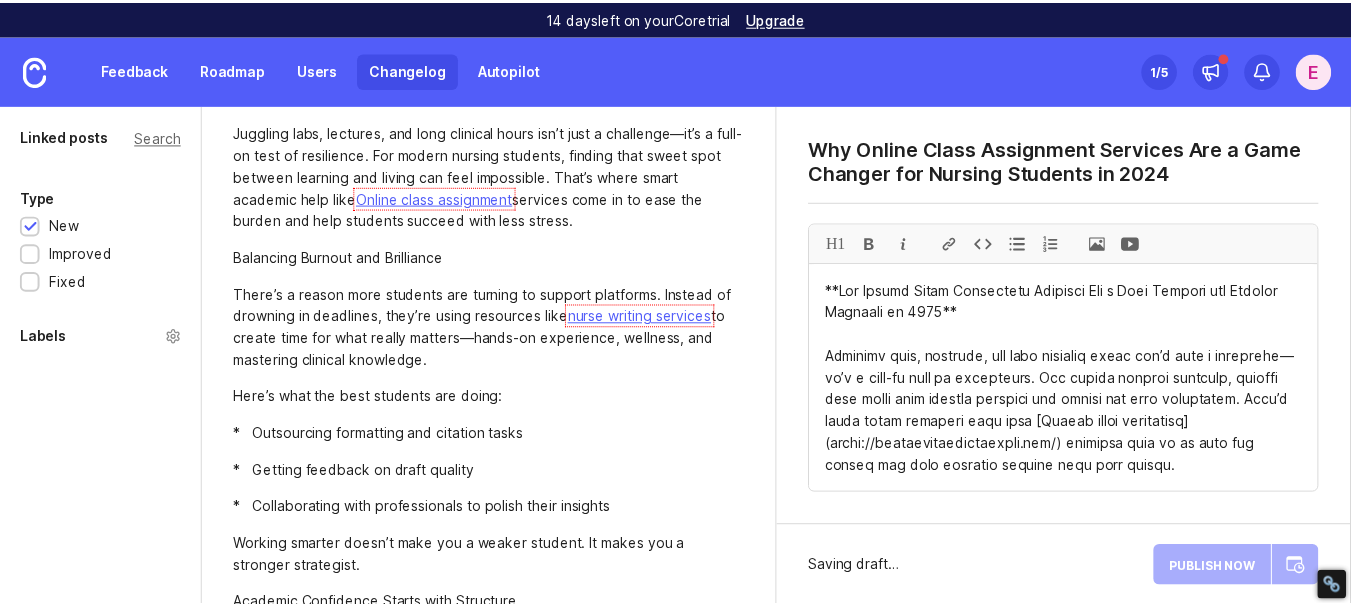 scroll, scrollTop: 0, scrollLeft: 0, axis: both 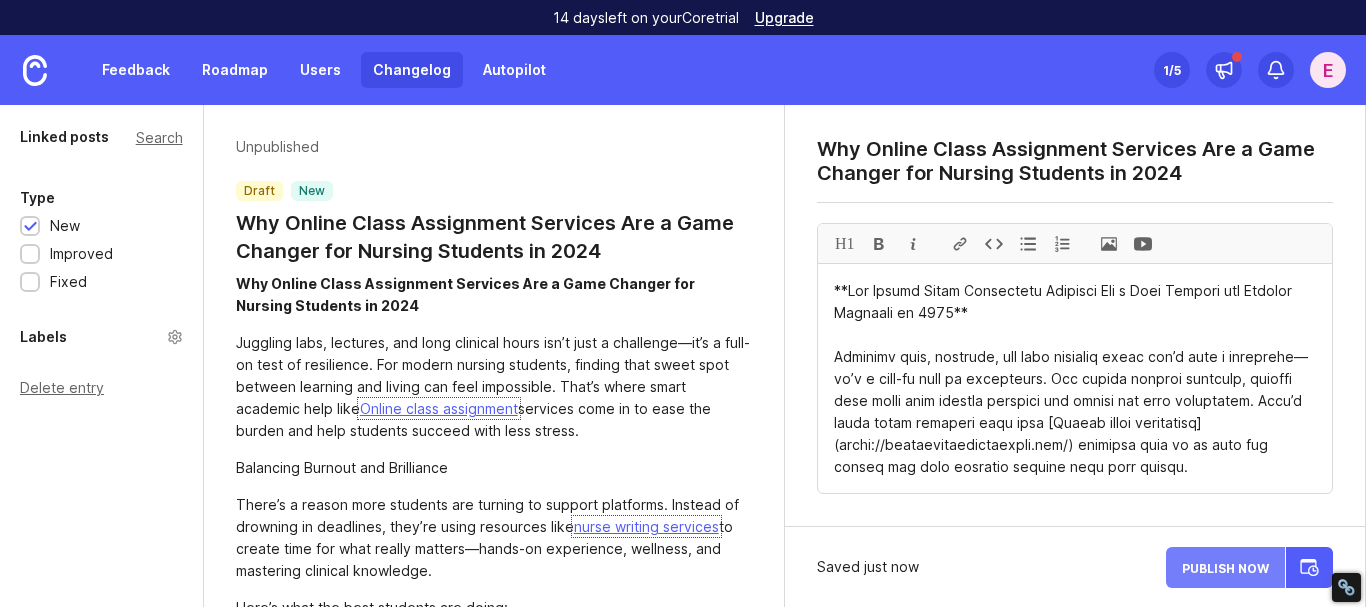 type on "Why Online Class Assignment Services Are a Game Changer for Nursing Students in 2024" 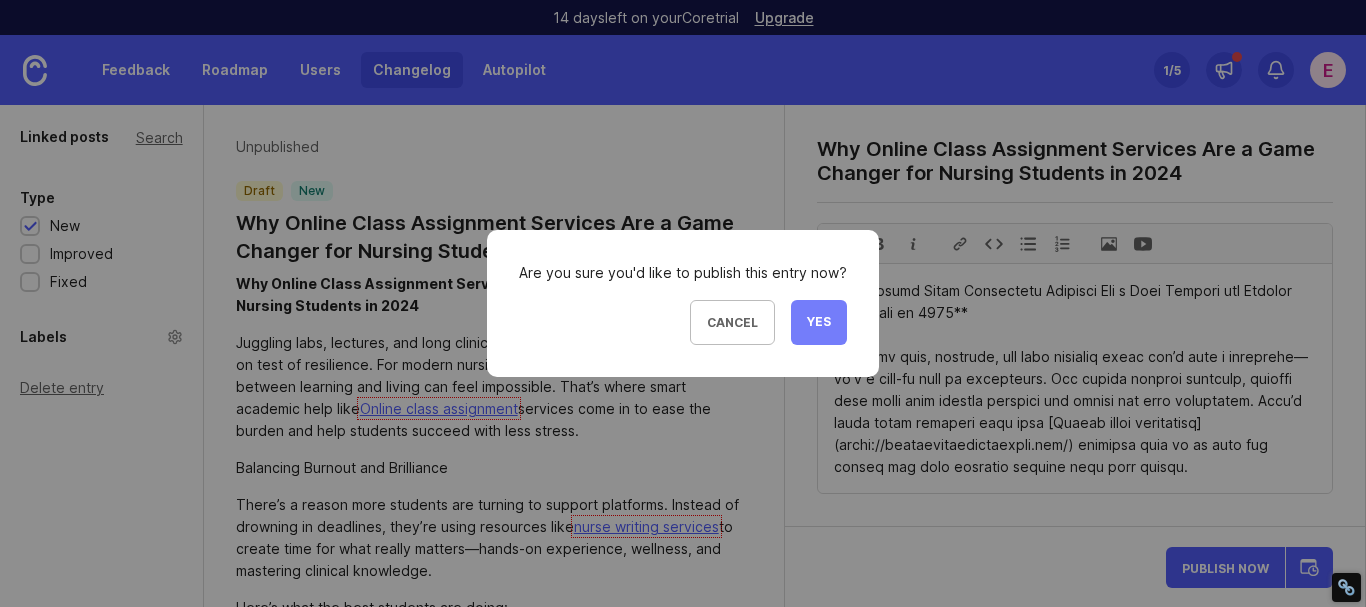click on "Yes" at bounding box center [819, 322] 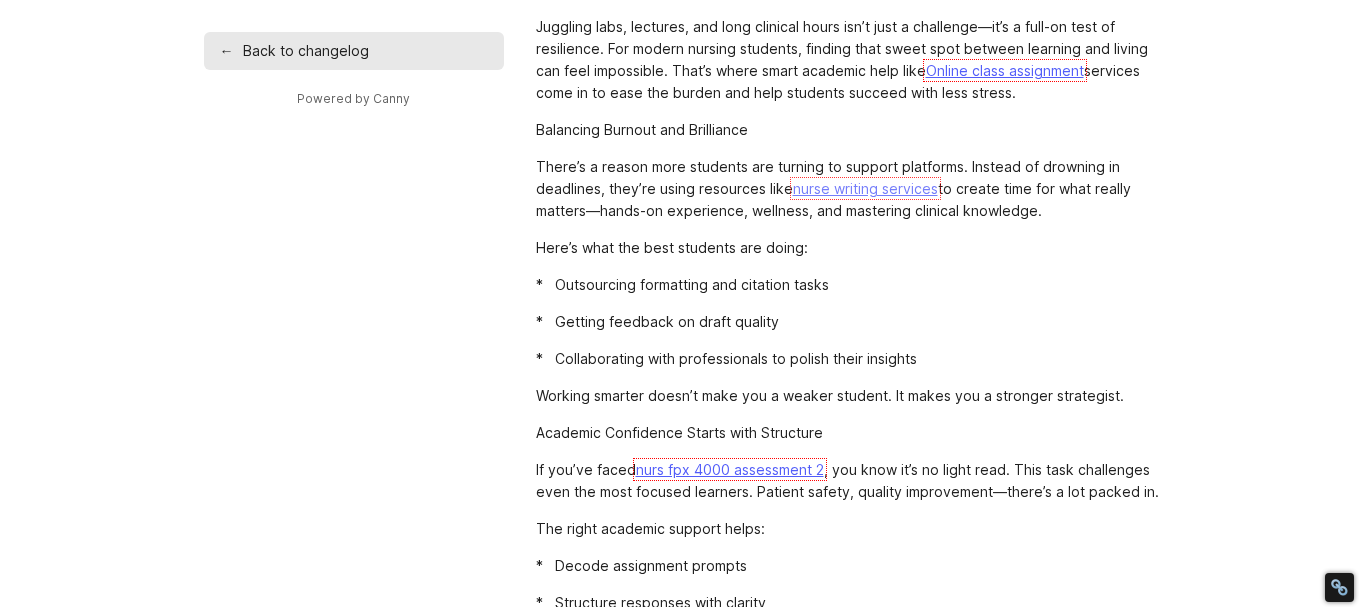 scroll, scrollTop: 0, scrollLeft: 0, axis: both 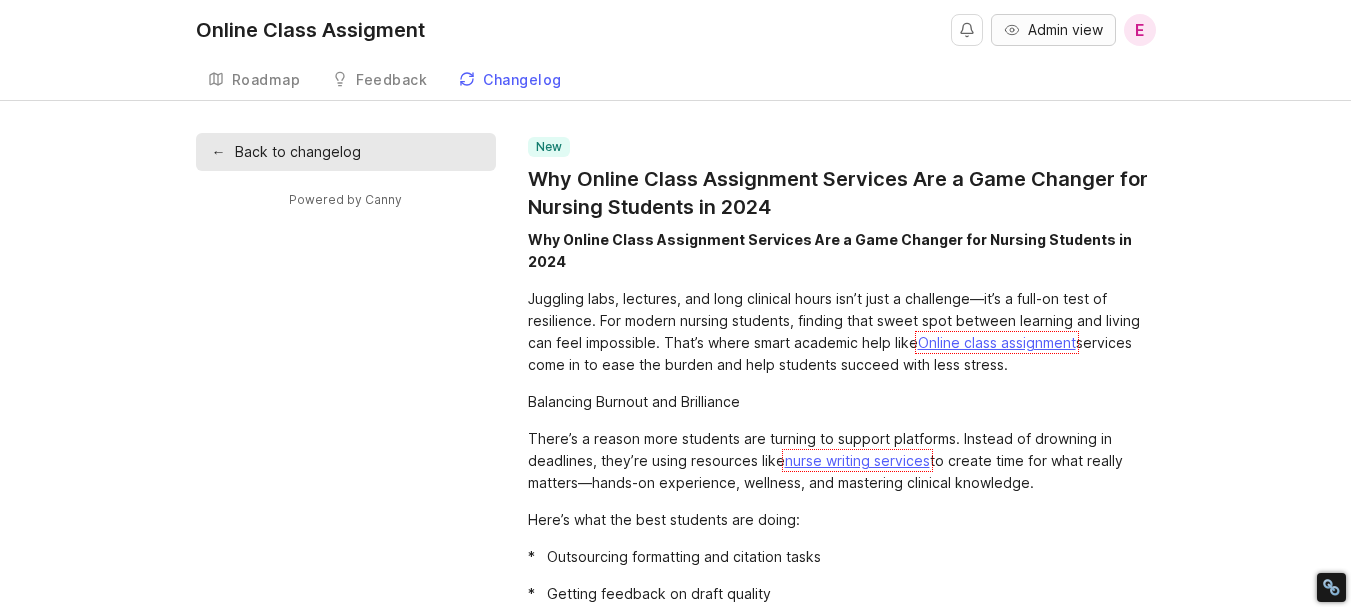 click on "Admin view" at bounding box center (1065, 30) 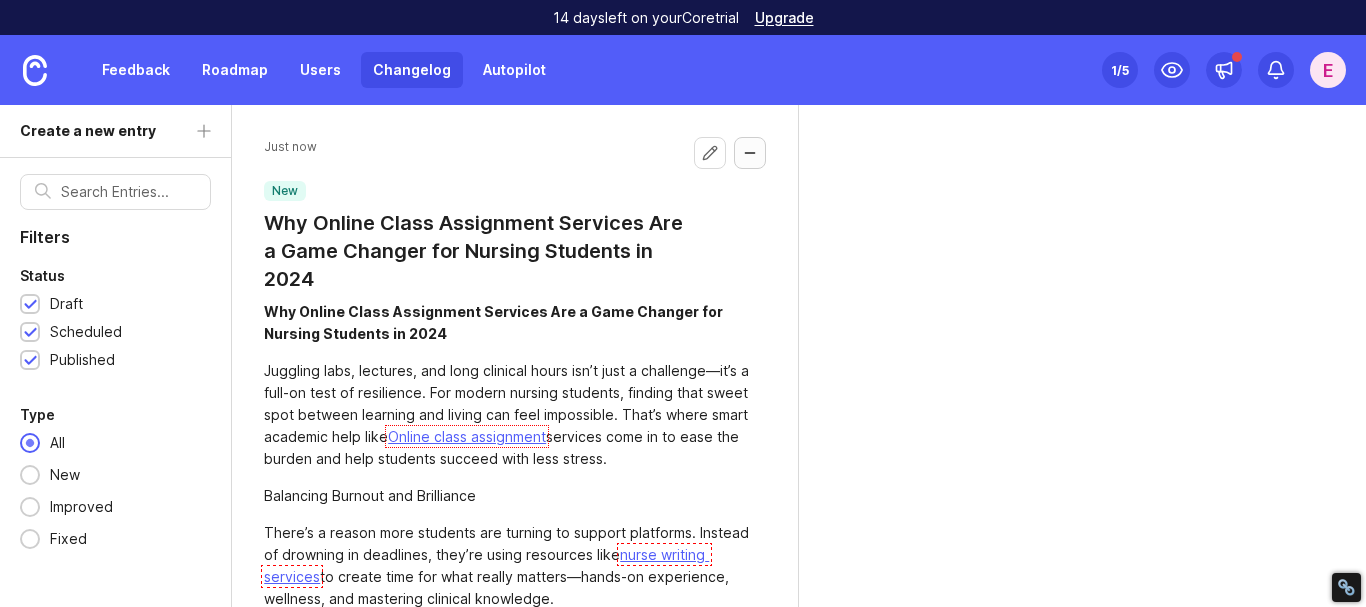 click at bounding box center [750, 153] 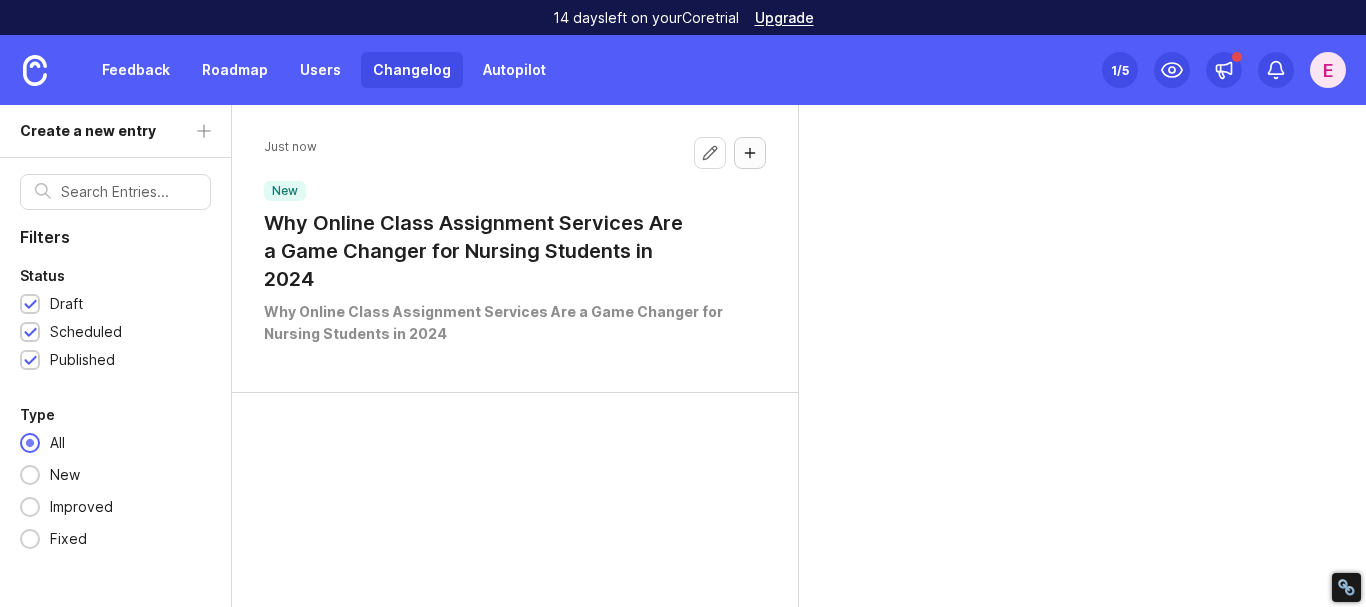 click at bounding box center [750, 153] 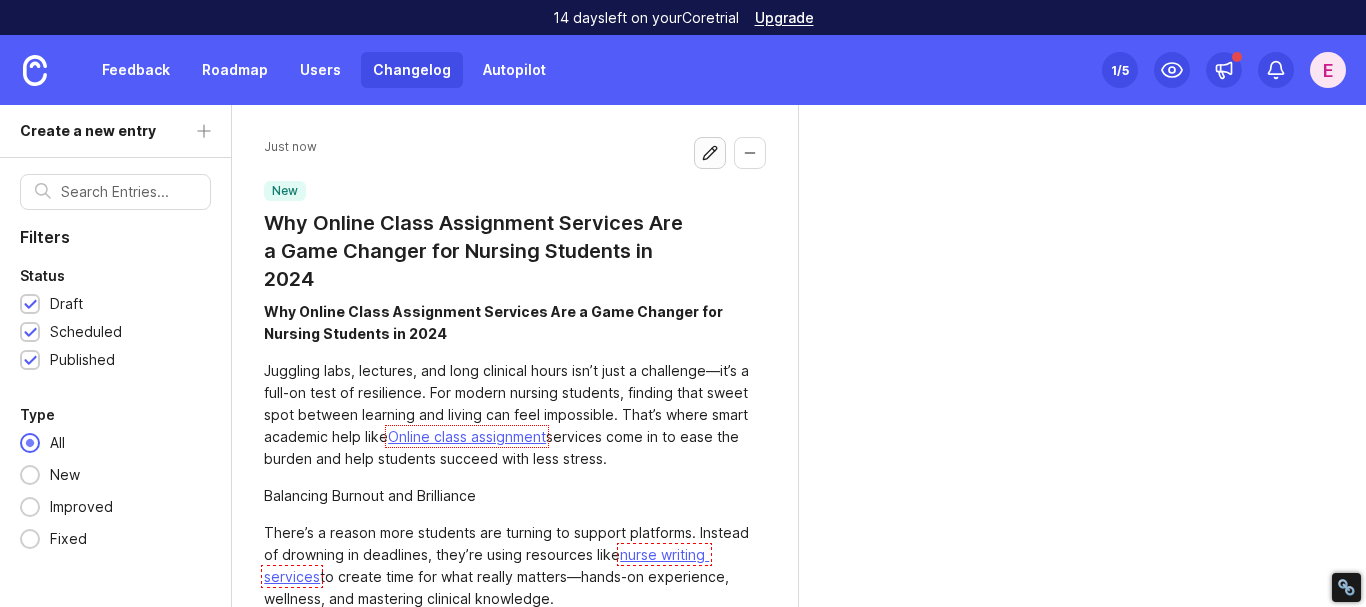 click at bounding box center (710, 153) 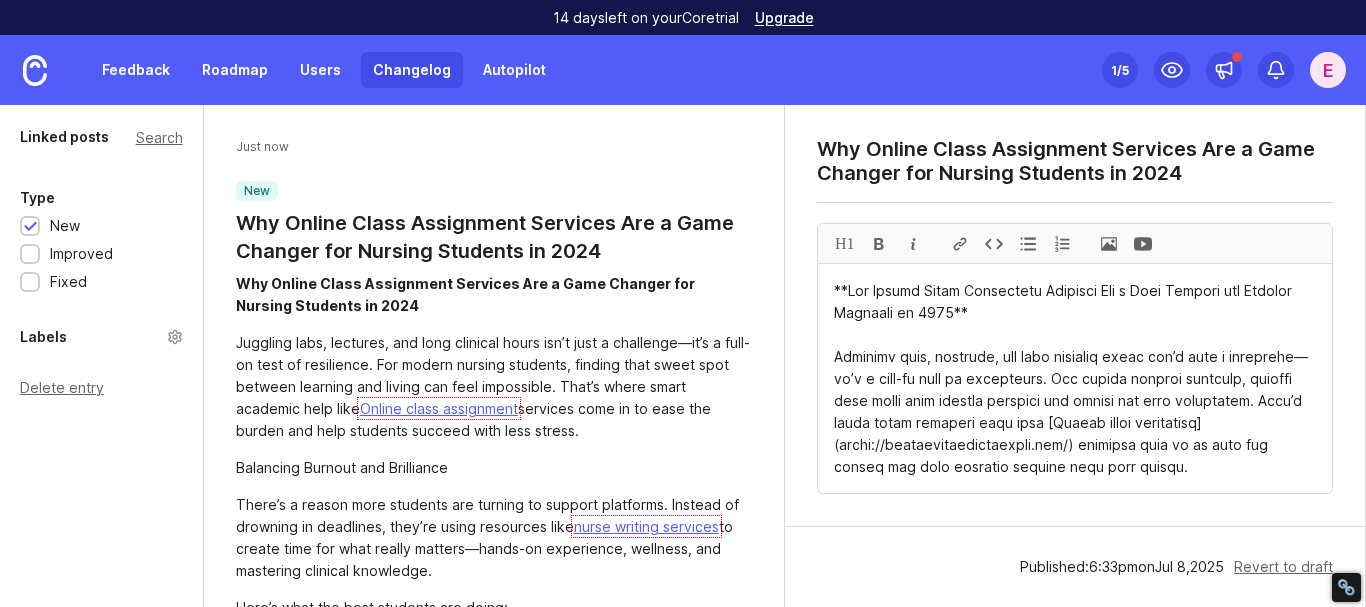 click on "Linked posts Search Type New Improved Fixed Labels Delete entry" at bounding box center (102, 356) 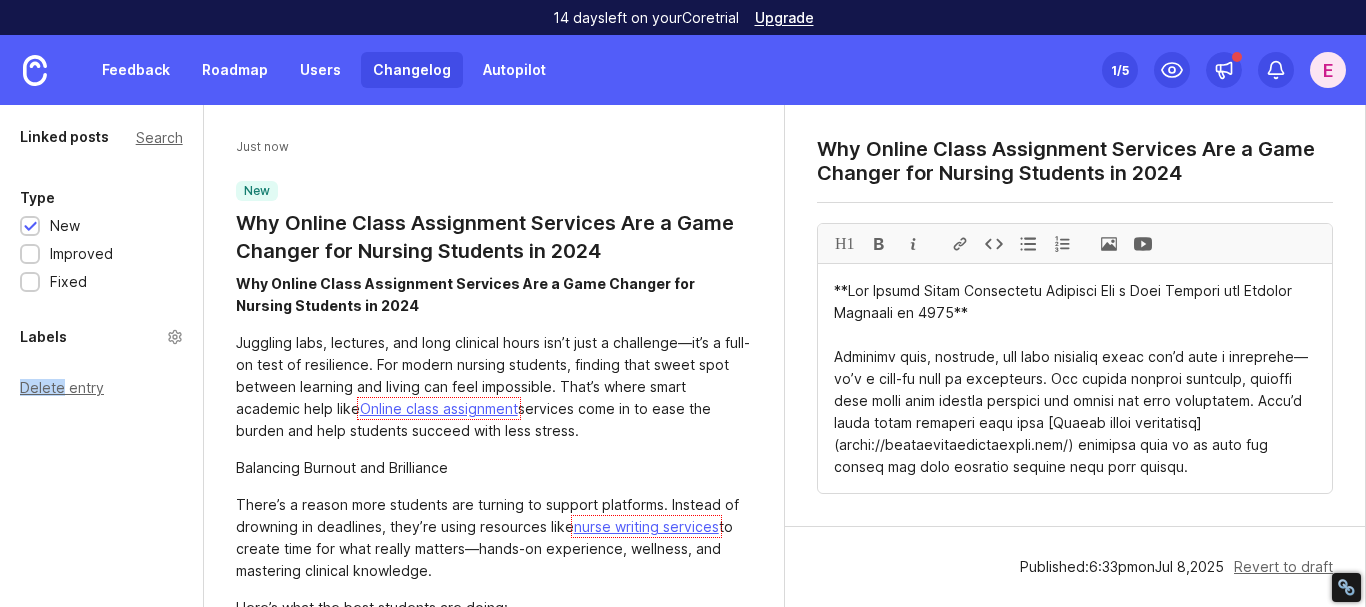 click on "Linked posts Search Type New Improved Fixed Labels Delete entry" at bounding box center (102, 356) 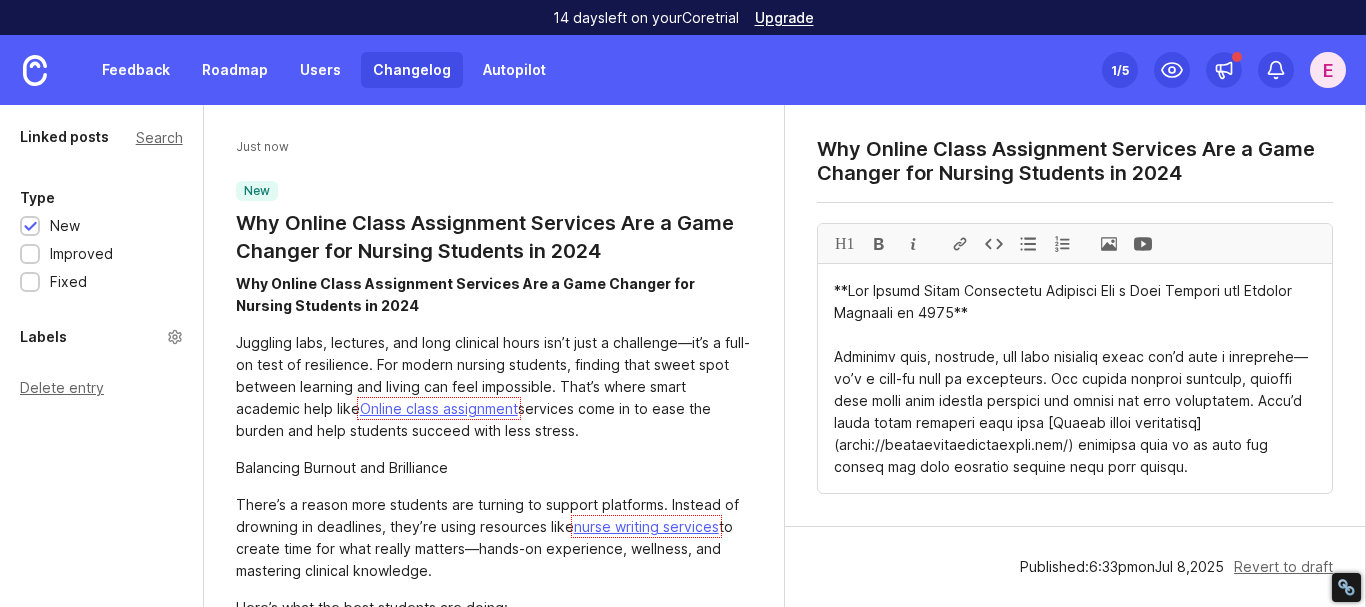 click on "Linked posts Search Type New Improved Fixed Labels Delete entry" at bounding box center [102, 356] 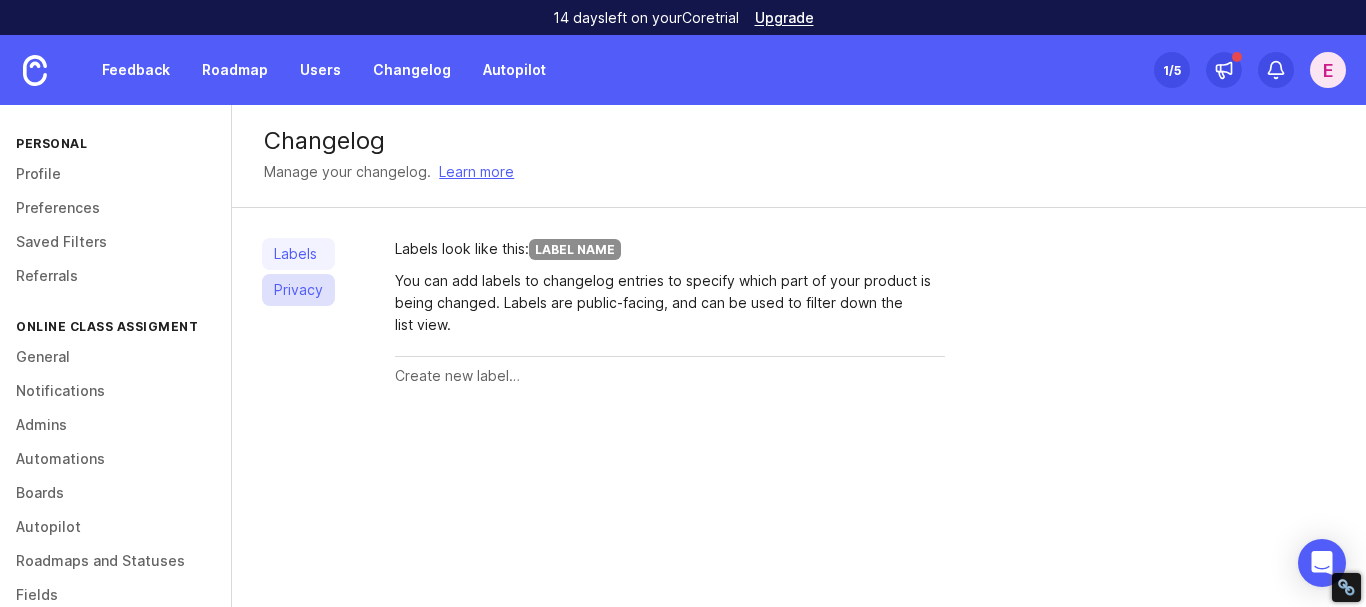 click on "Privacy" at bounding box center (298, 290) 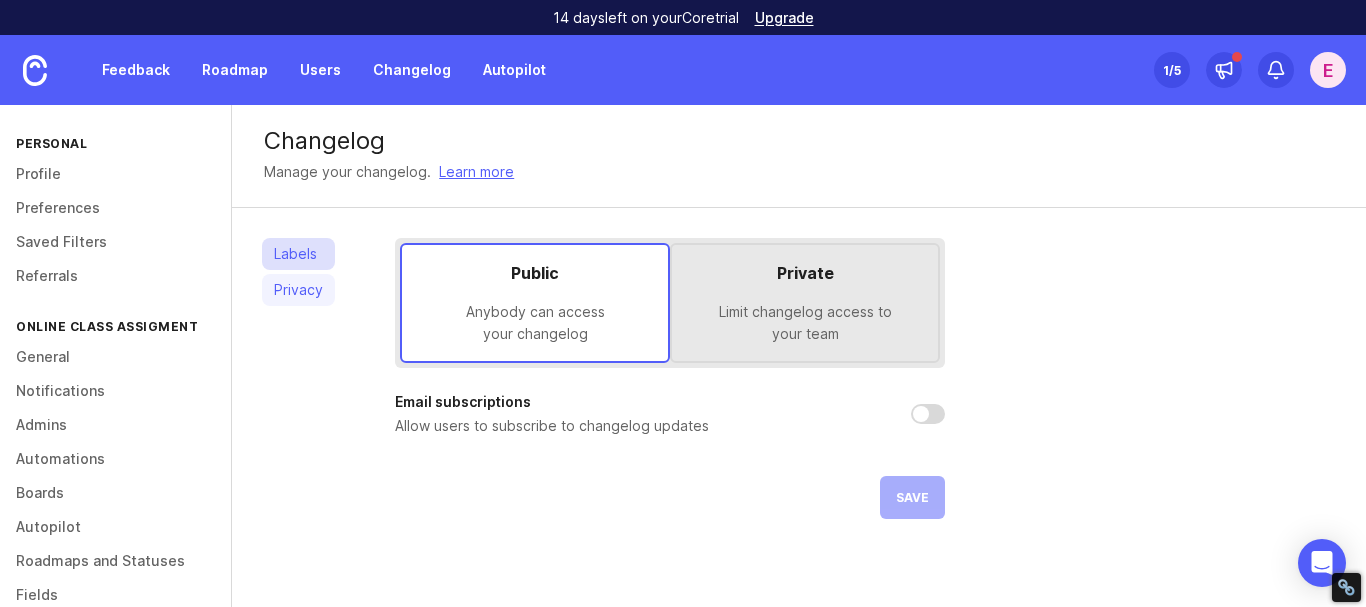 click on "Labels" at bounding box center (298, 254) 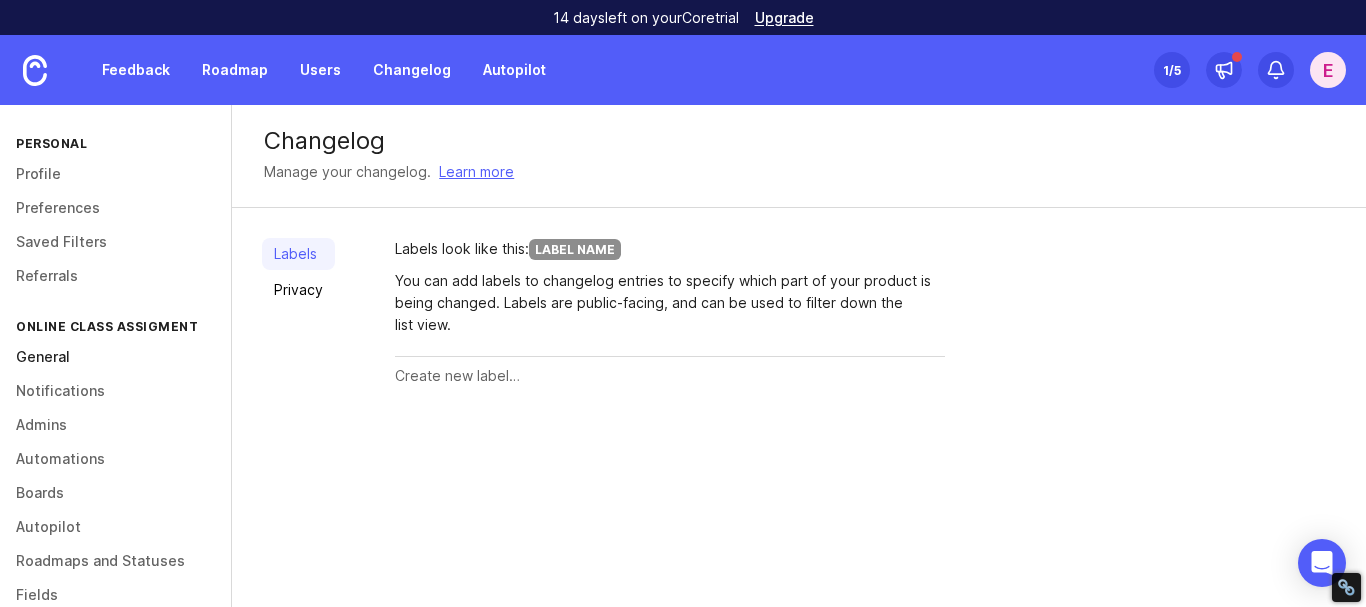 click on "General" at bounding box center (115, 357) 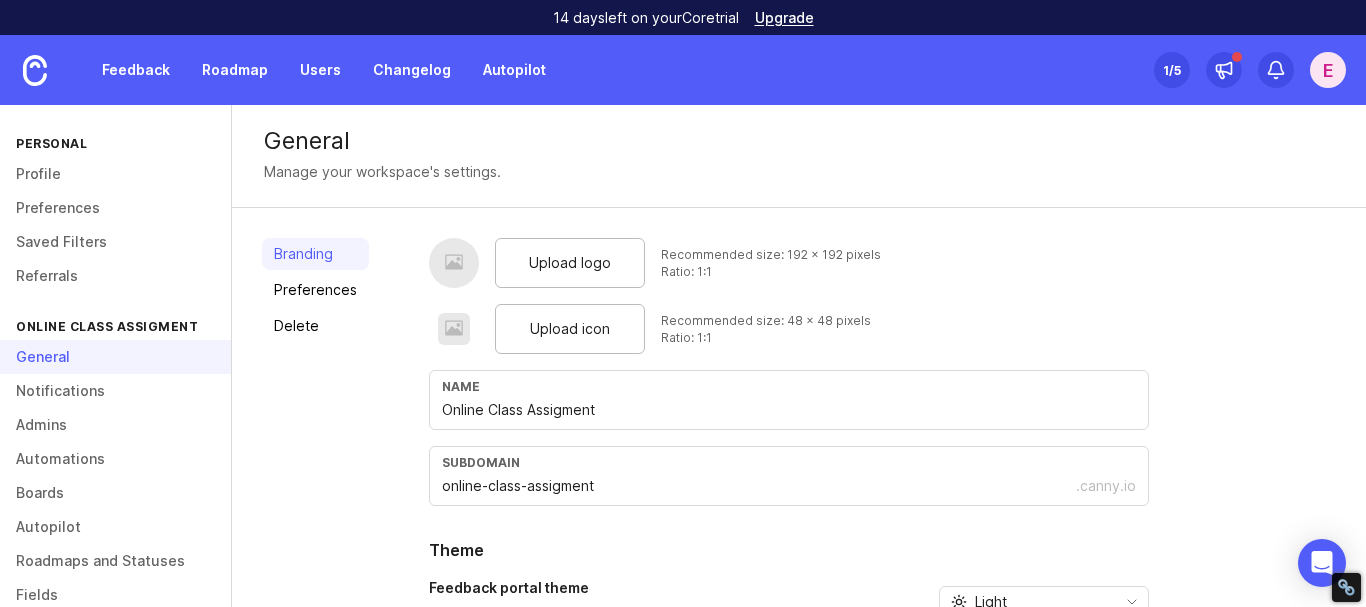 click on "Online Class Assigment" at bounding box center (115, 143) 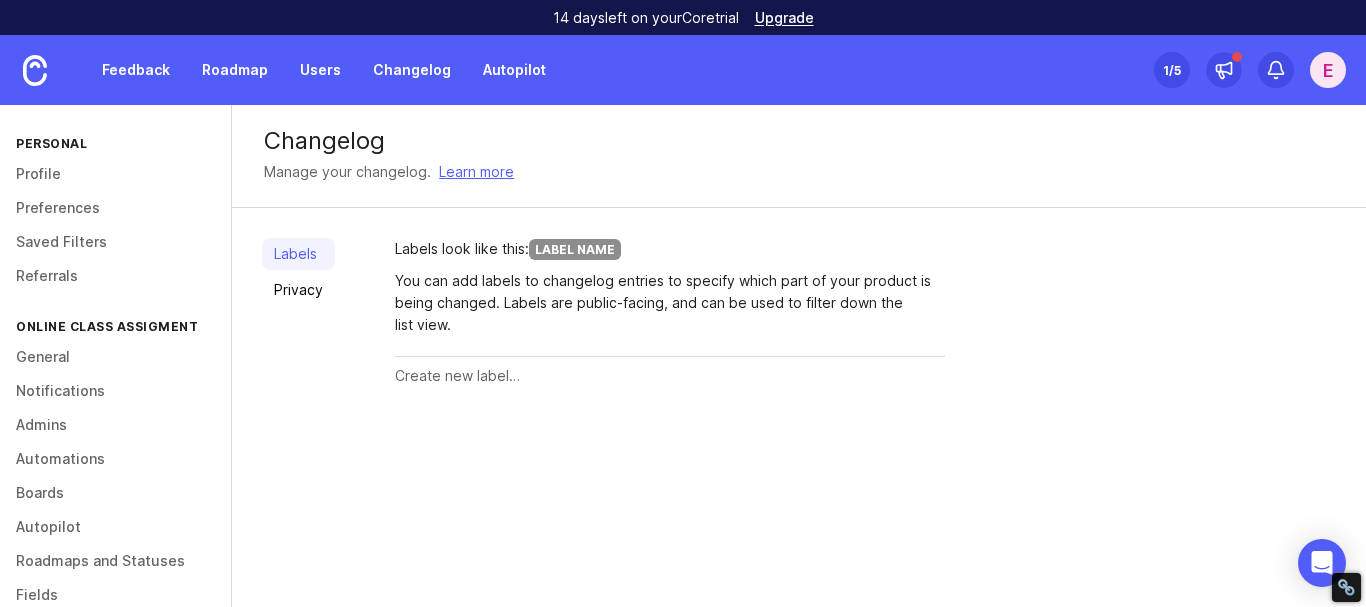 click on "Feedback Roadmap Users Changelog Autopilot" at bounding box center [279, 70] 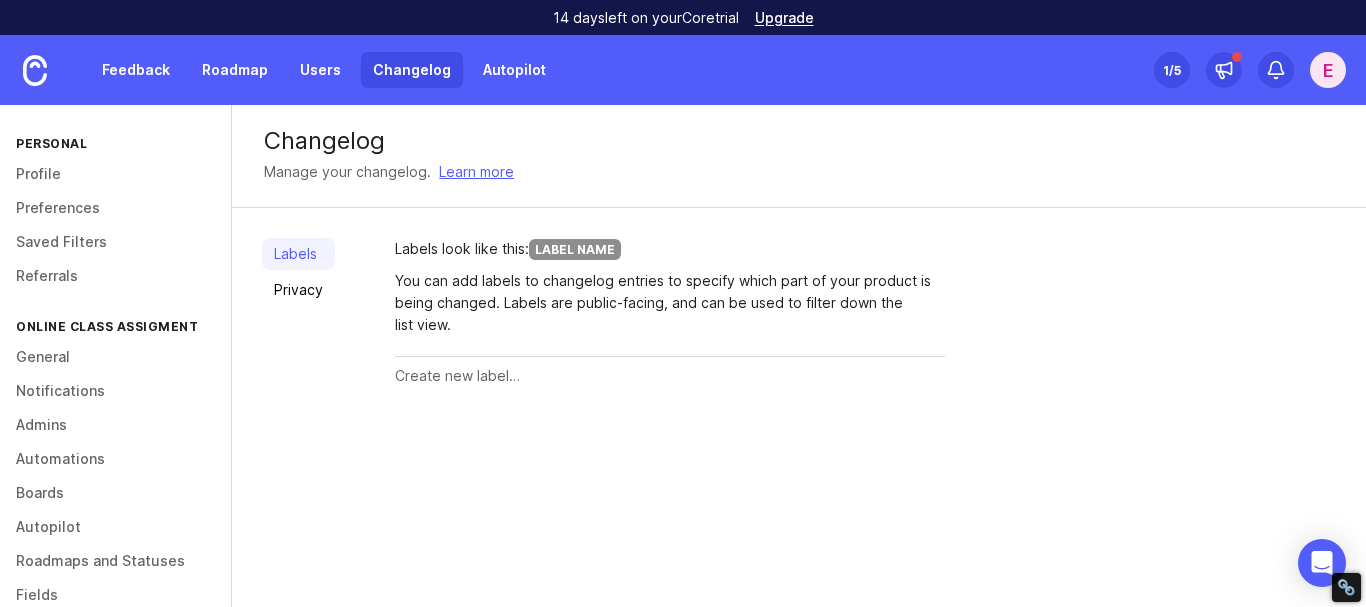 click on "Changelog" at bounding box center (412, 70) 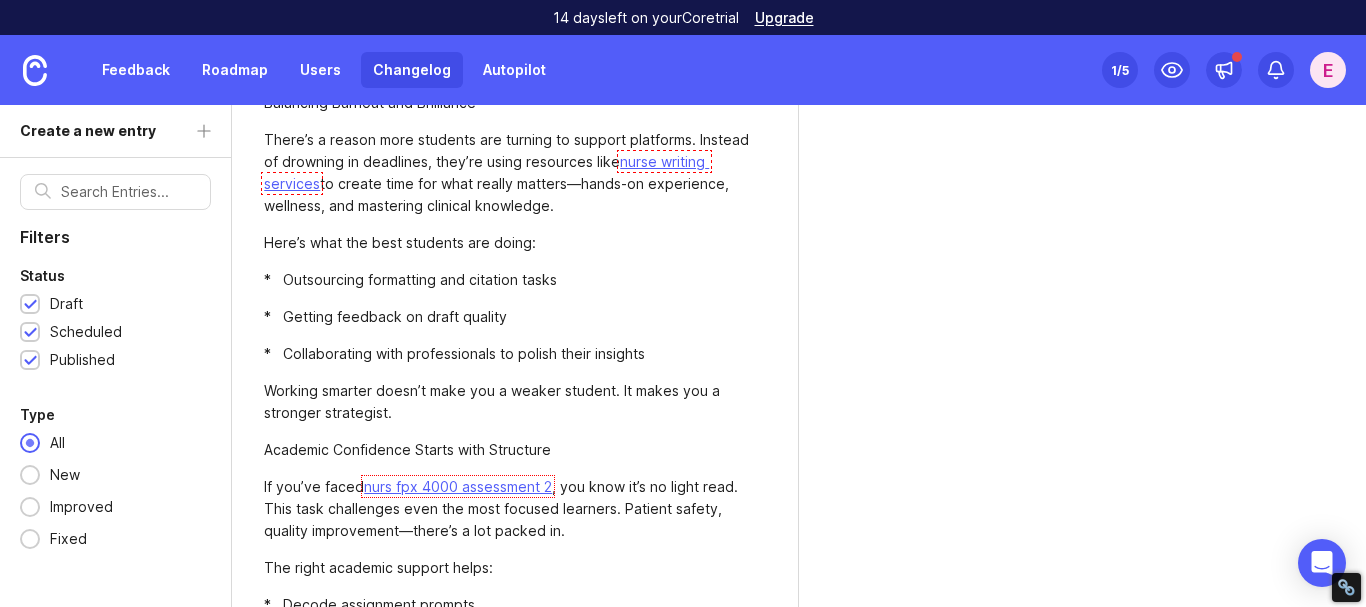 scroll, scrollTop: 0, scrollLeft: 0, axis: both 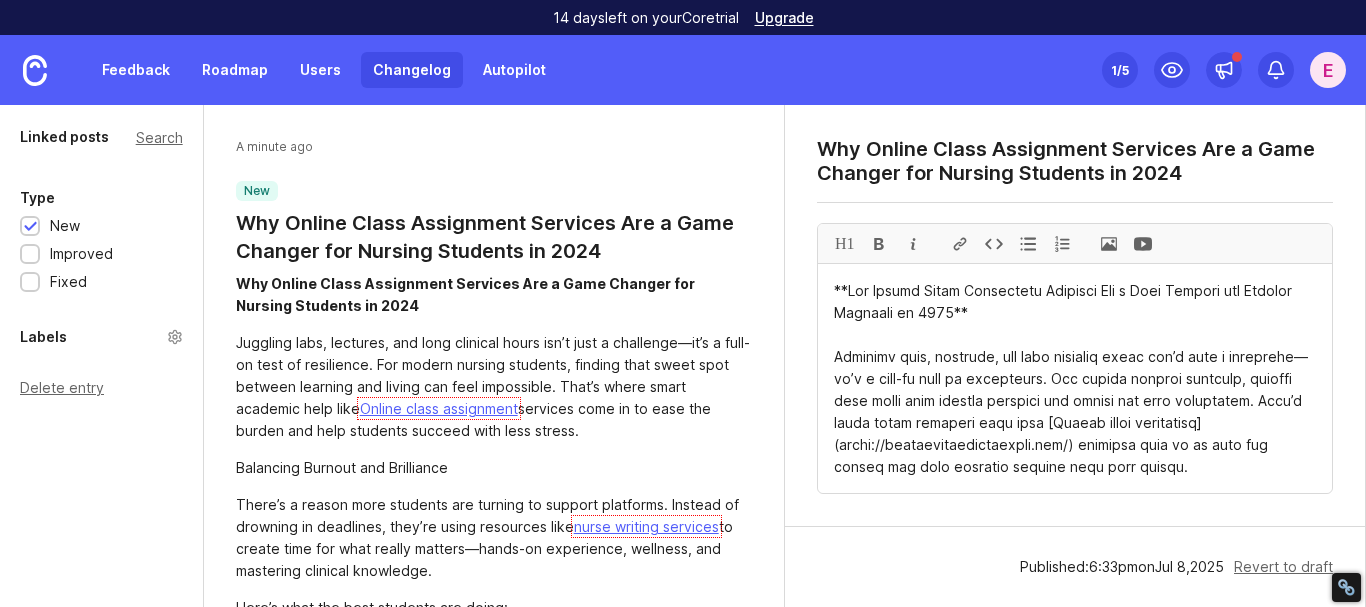 click on "Delete entry" at bounding box center [101, 388] 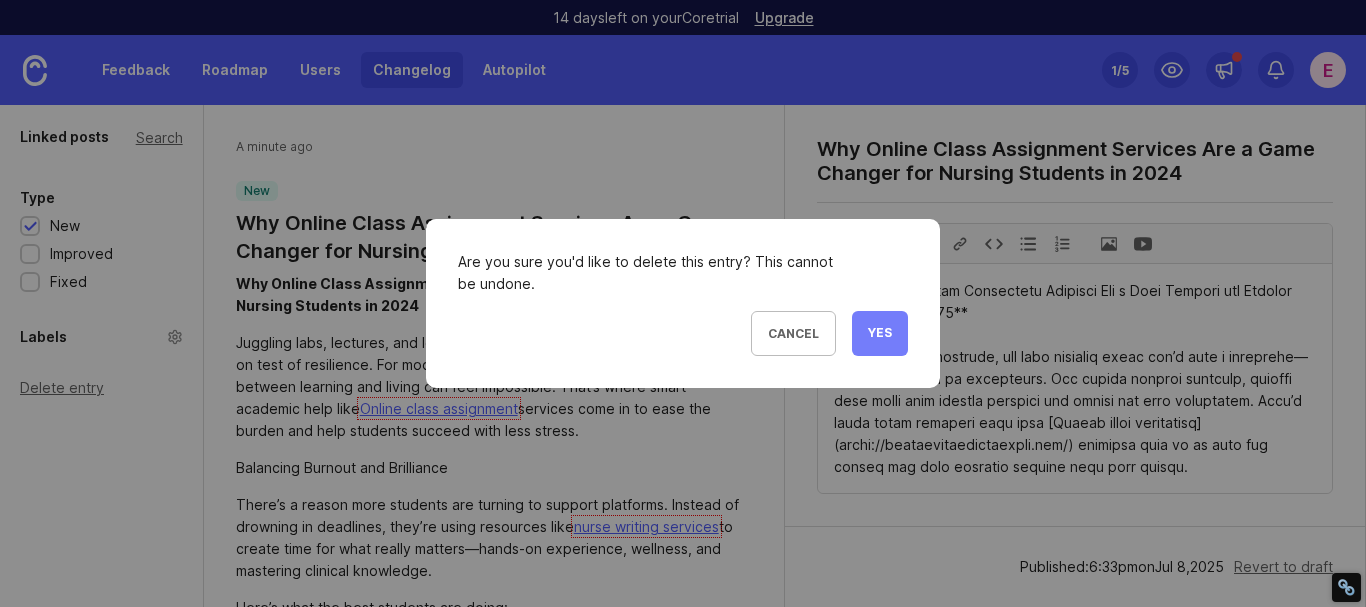 click on "Yes" at bounding box center (880, 333) 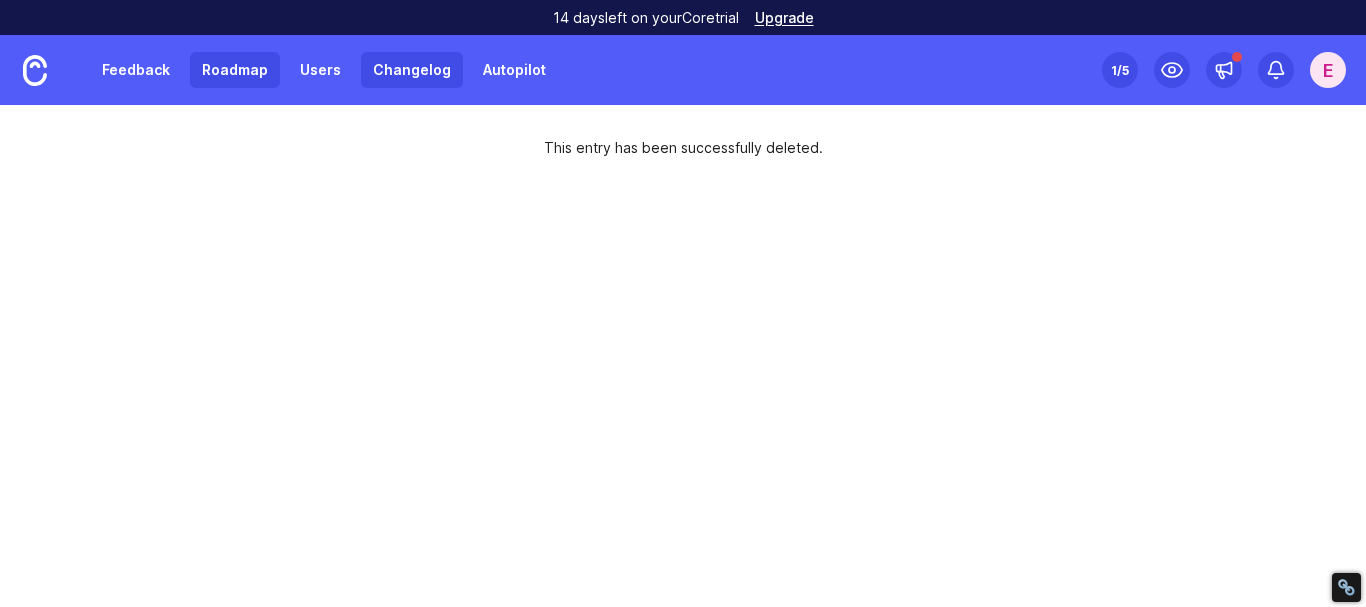 click on "Roadmap" at bounding box center (235, 70) 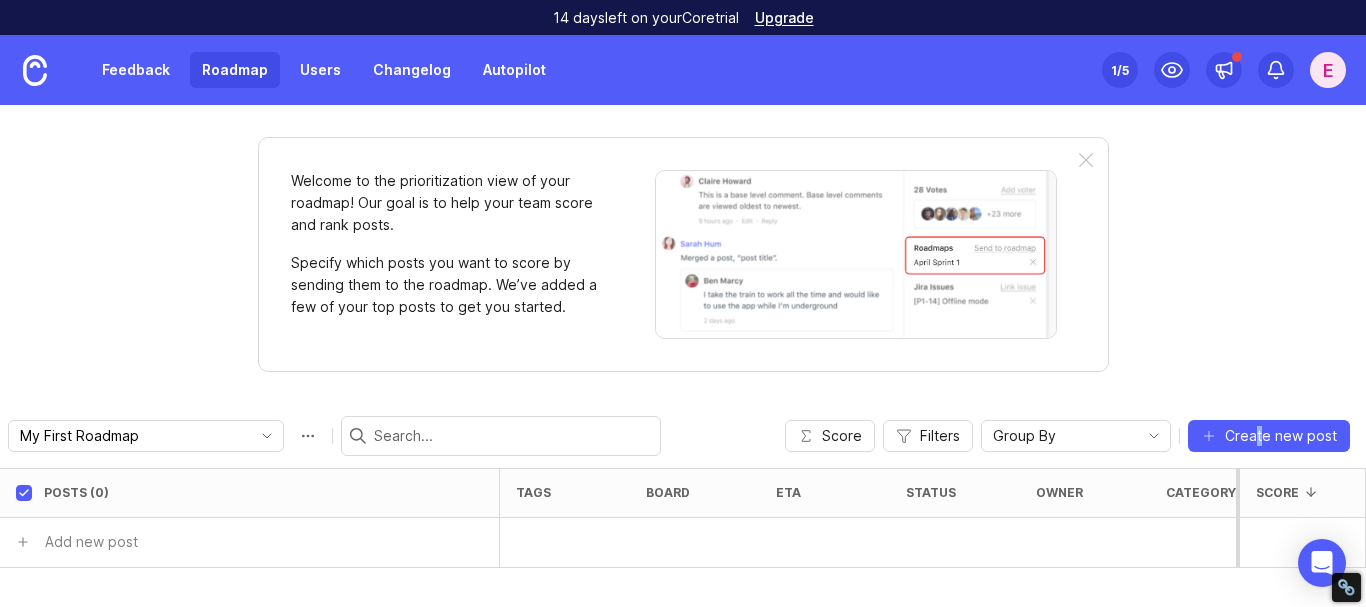 drag, startPoint x: 1246, startPoint y: 454, endPoint x: 1250, endPoint y: 417, distance: 37.215588 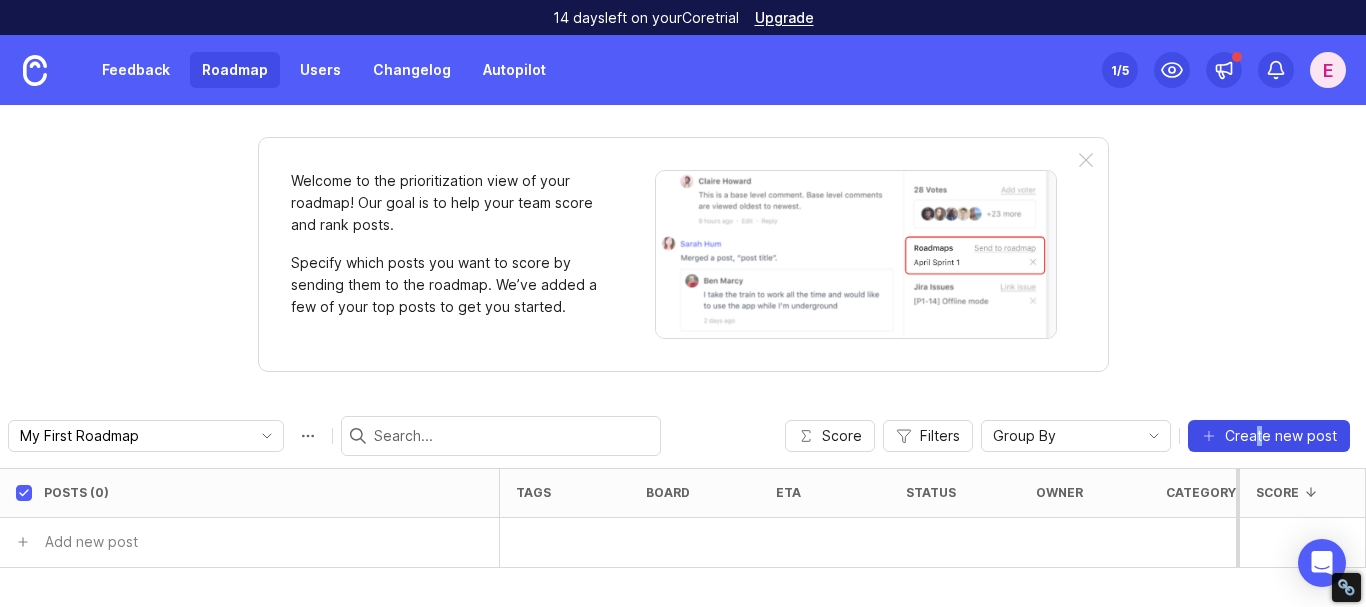 click on "Create new post" at bounding box center (1281, 436) 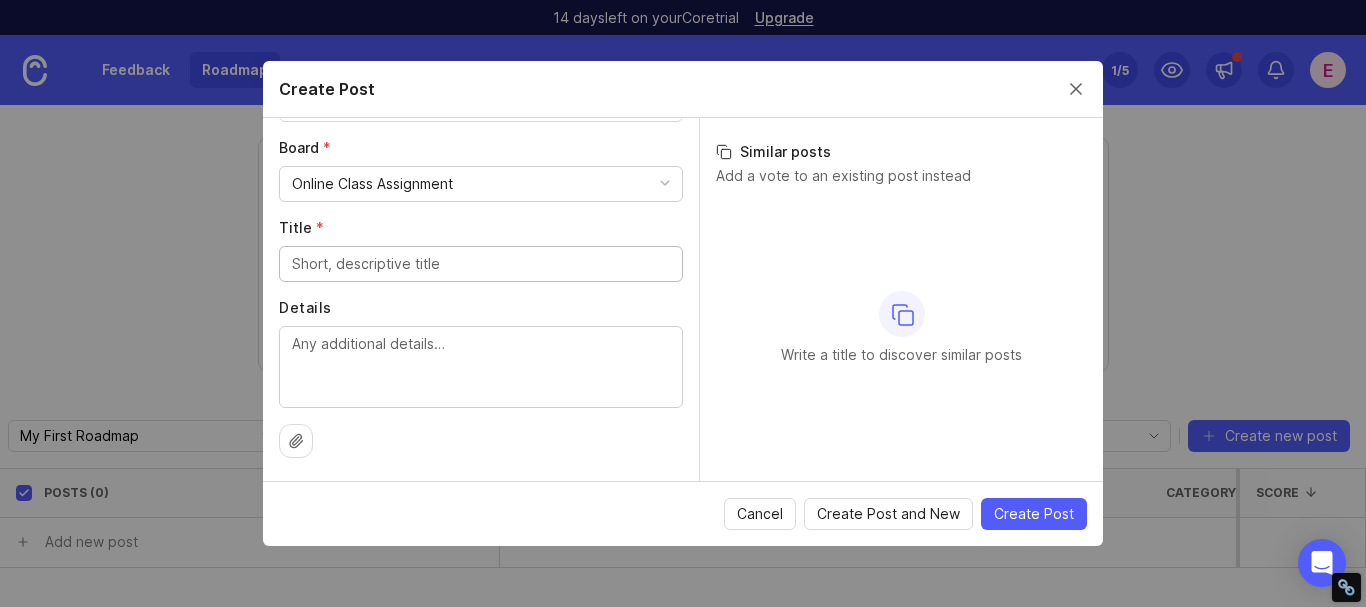 scroll, scrollTop: 0, scrollLeft: 0, axis: both 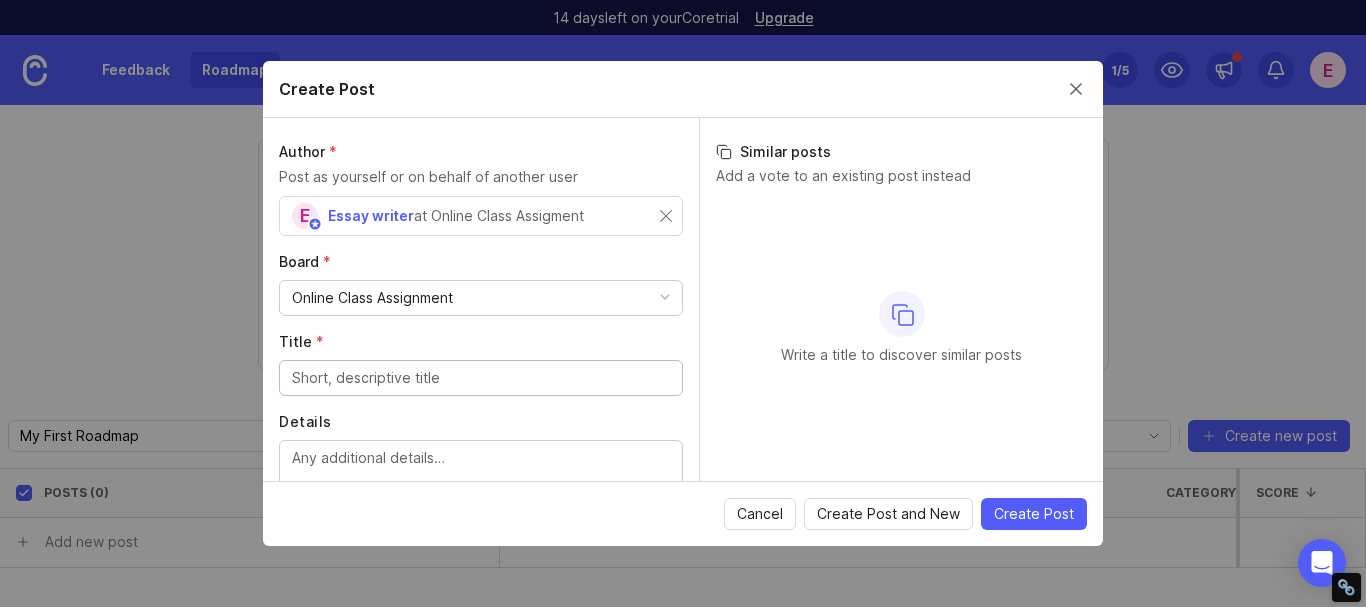 click on "Online Class Assignment" at bounding box center (372, 298) 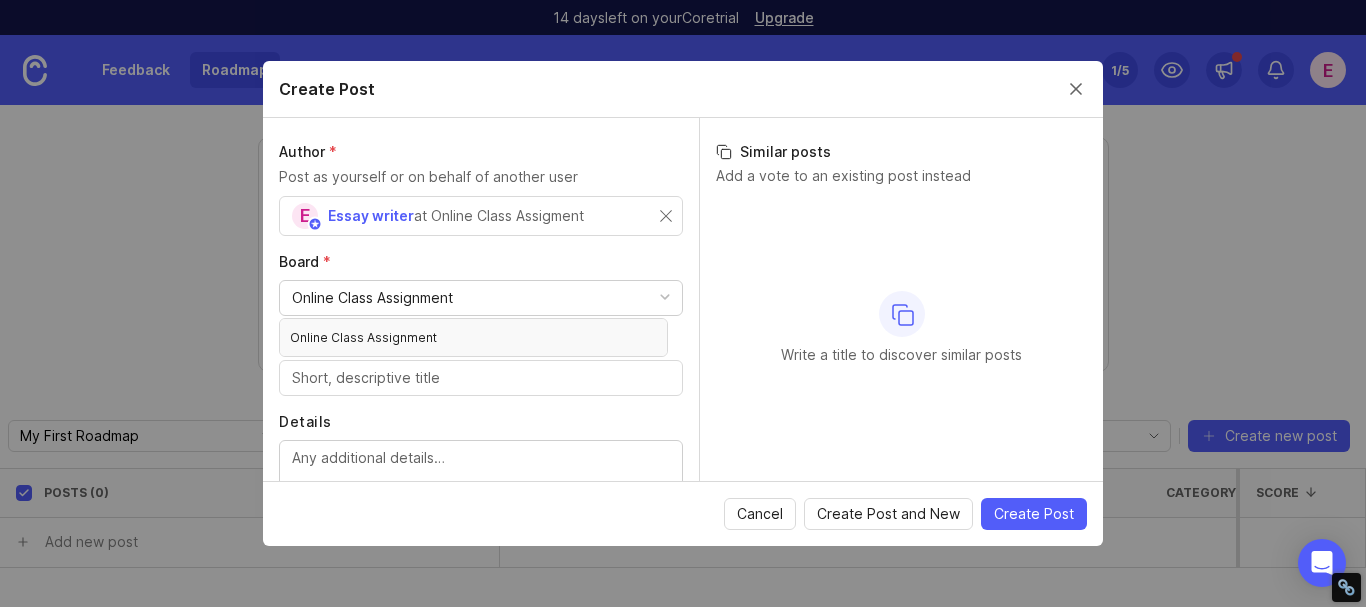 click at bounding box center (481, 378) 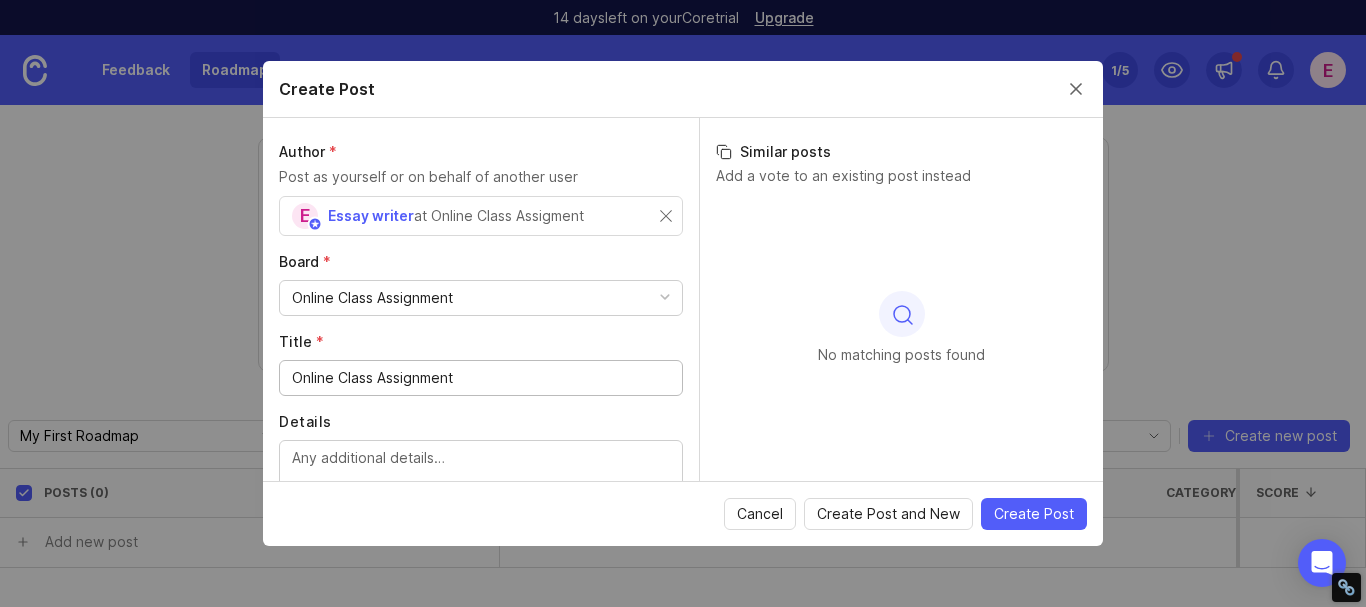 scroll, scrollTop: 114, scrollLeft: 0, axis: vertical 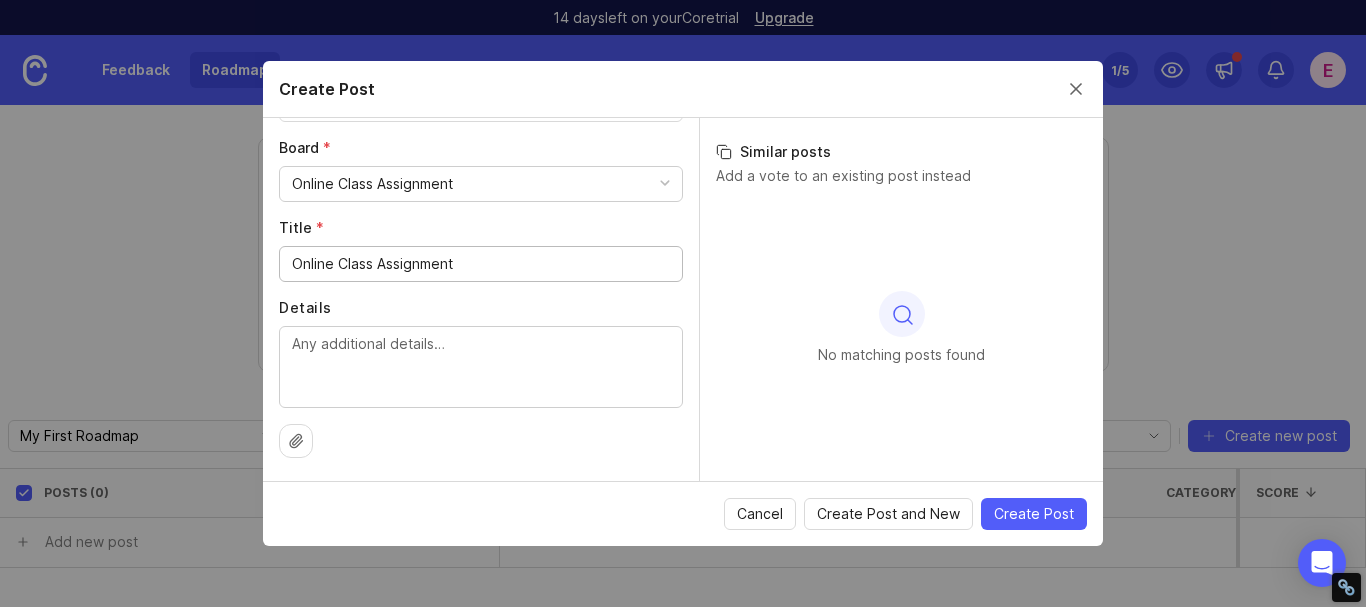 type on "Online Class Assignment" 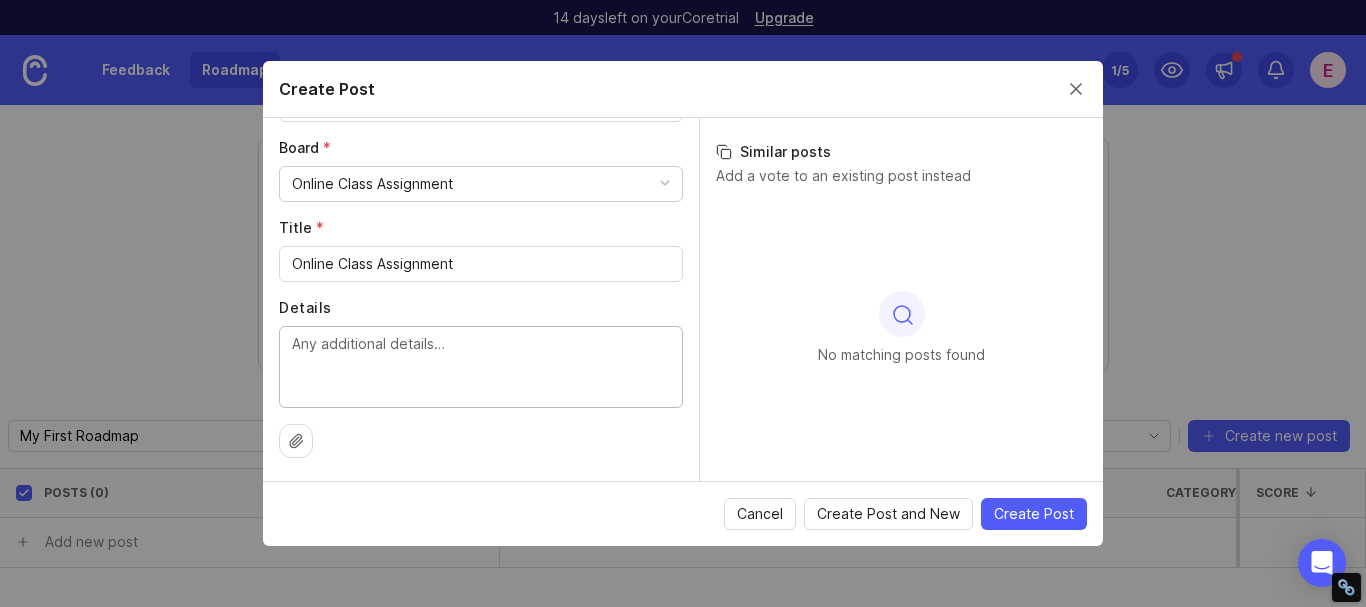 click on "Details" at bounding box center [481, 366] 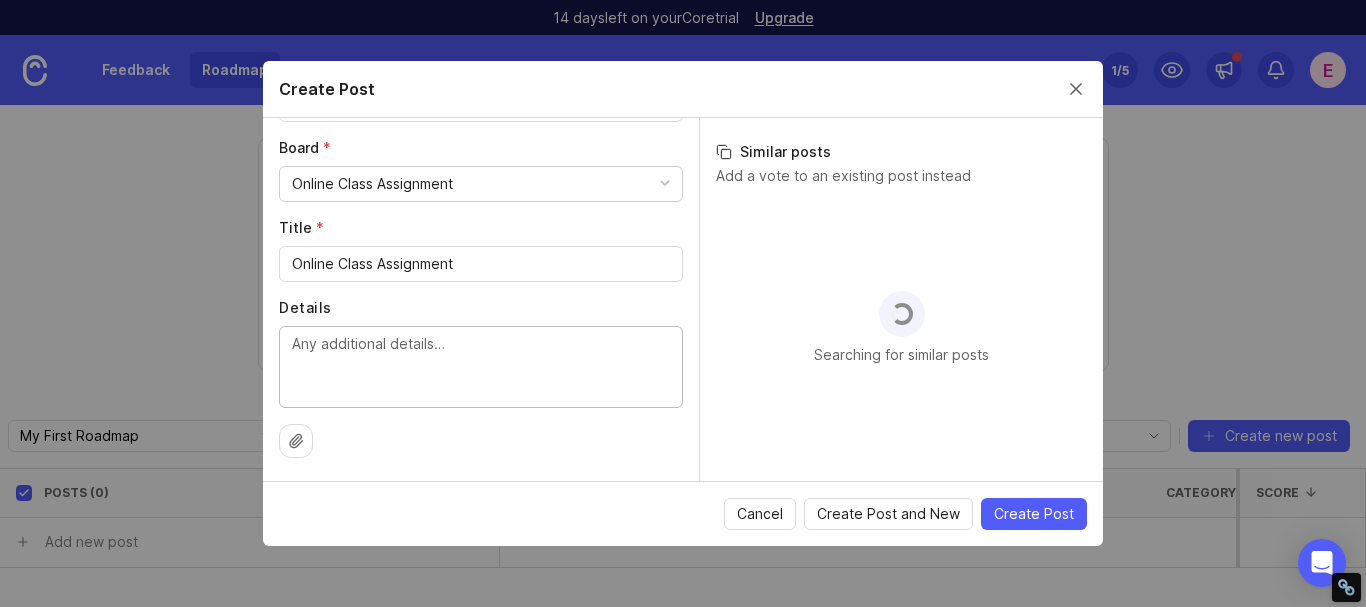 click on "Details" at bounding box center (481, 366) 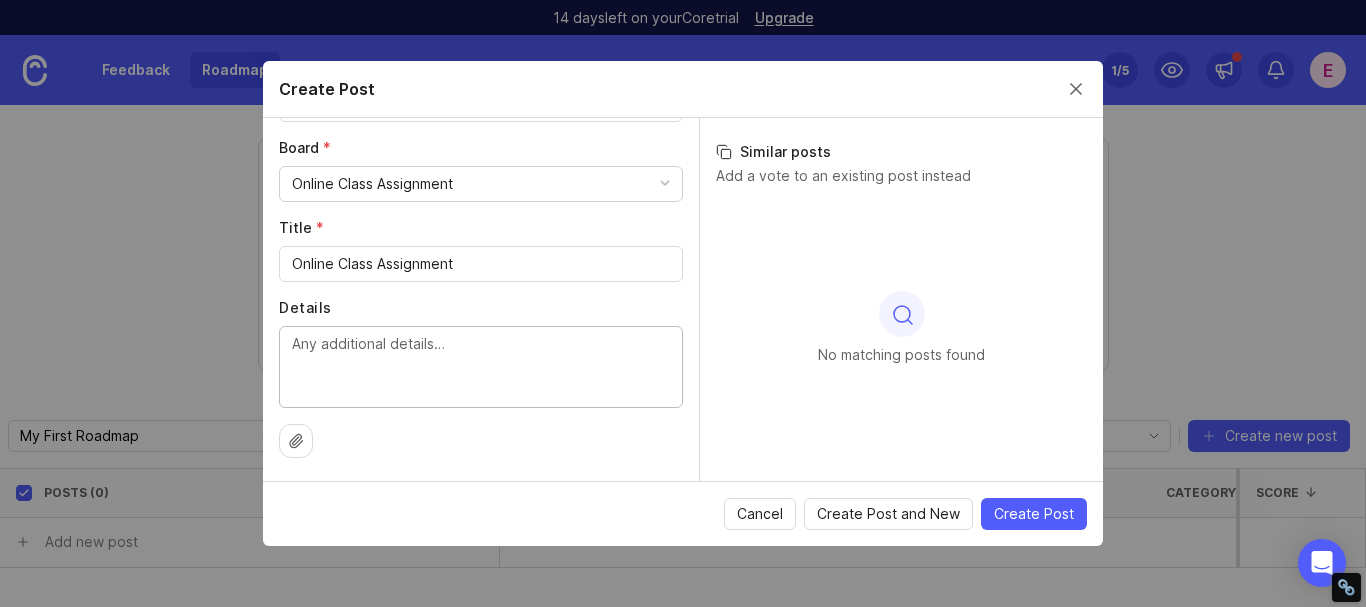 click on "Details" at bounding box center [481, 366] 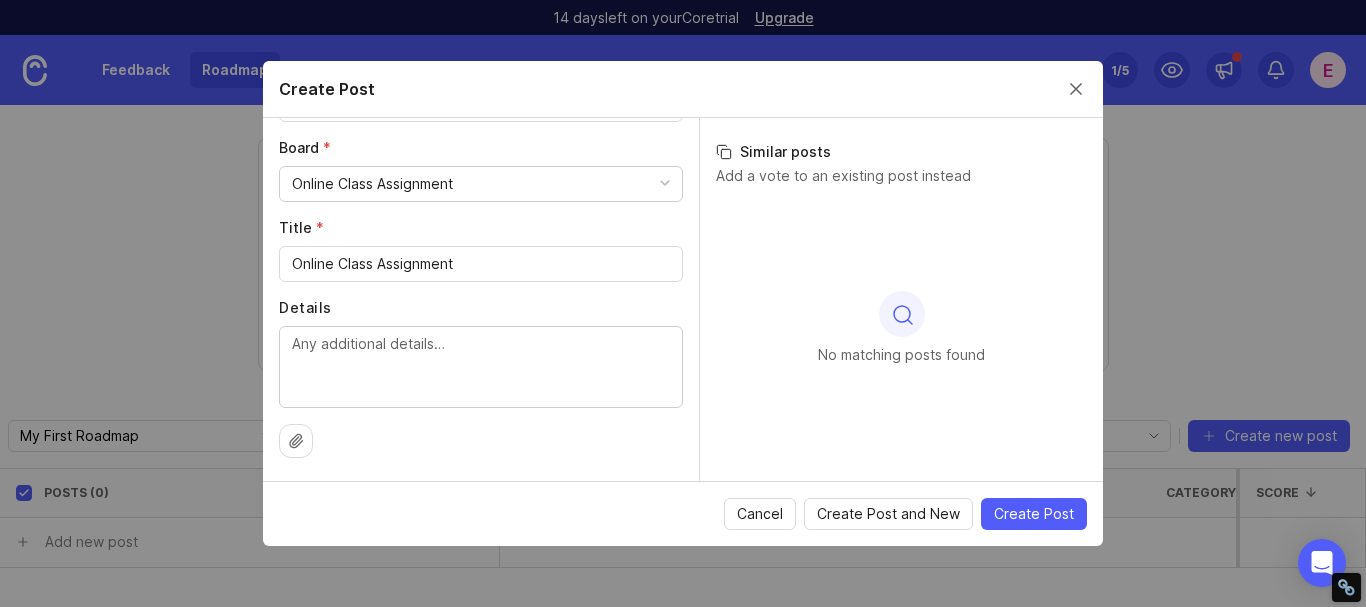 click at bounding box center [296, 441] 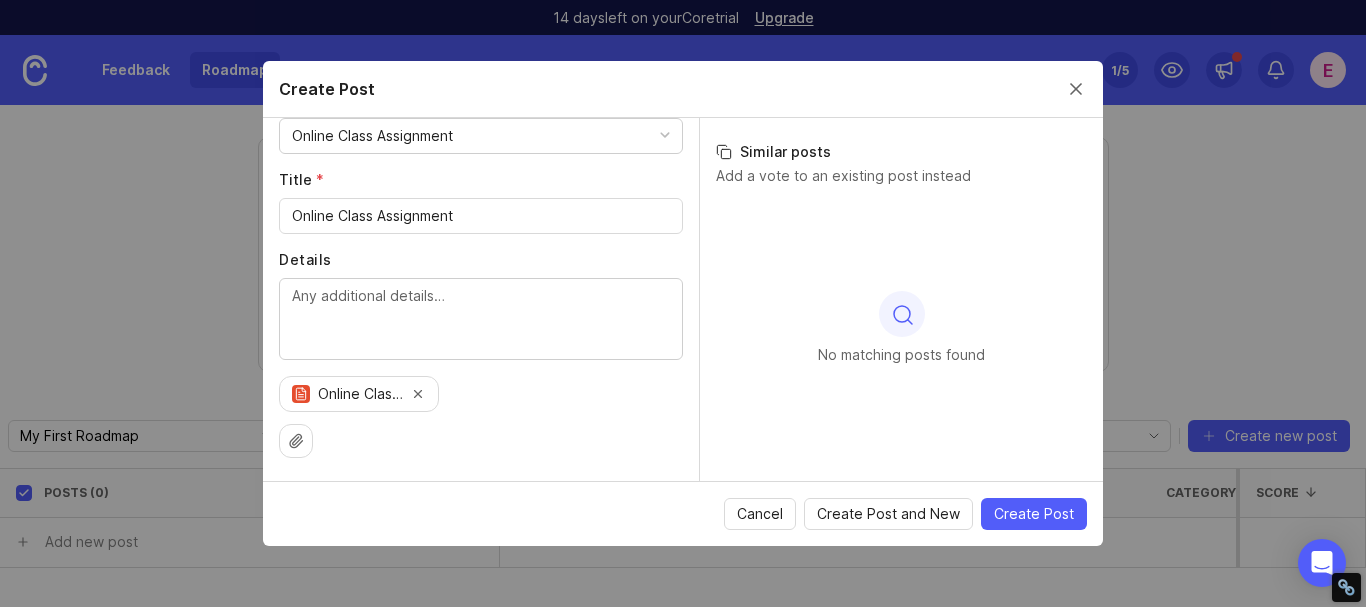 scroll, scrollTop: 0, scrollLeft: 0, axis: both 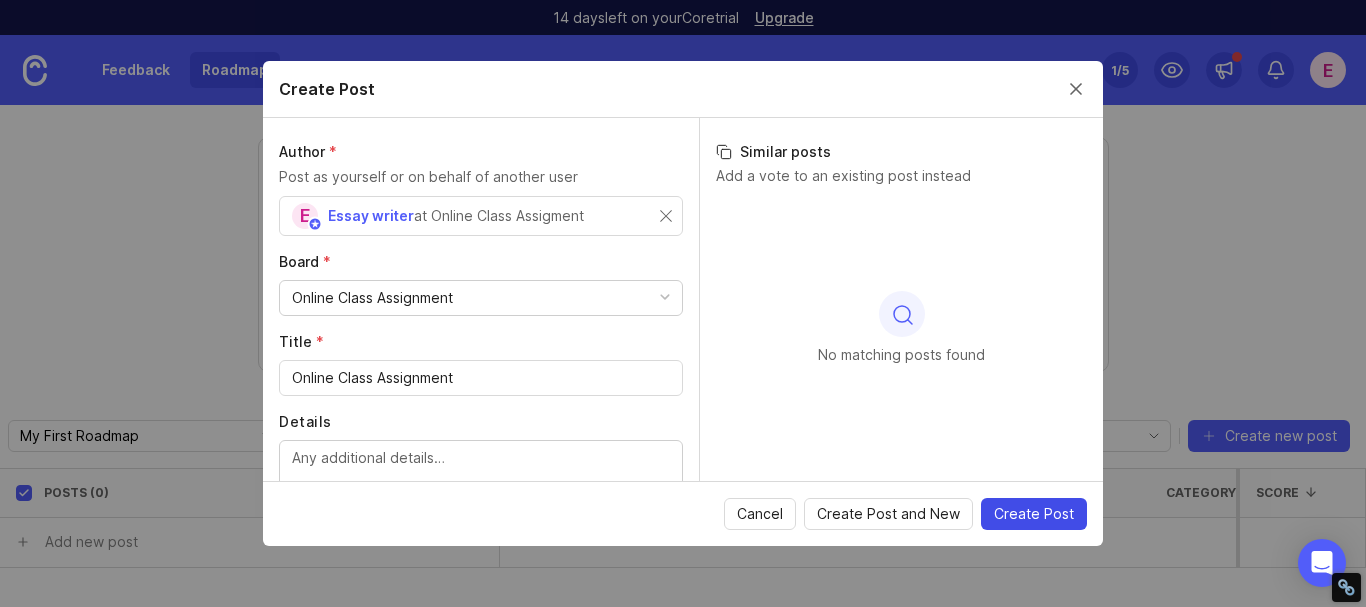 click on "Create Post" at bounding box center [1034, 514] 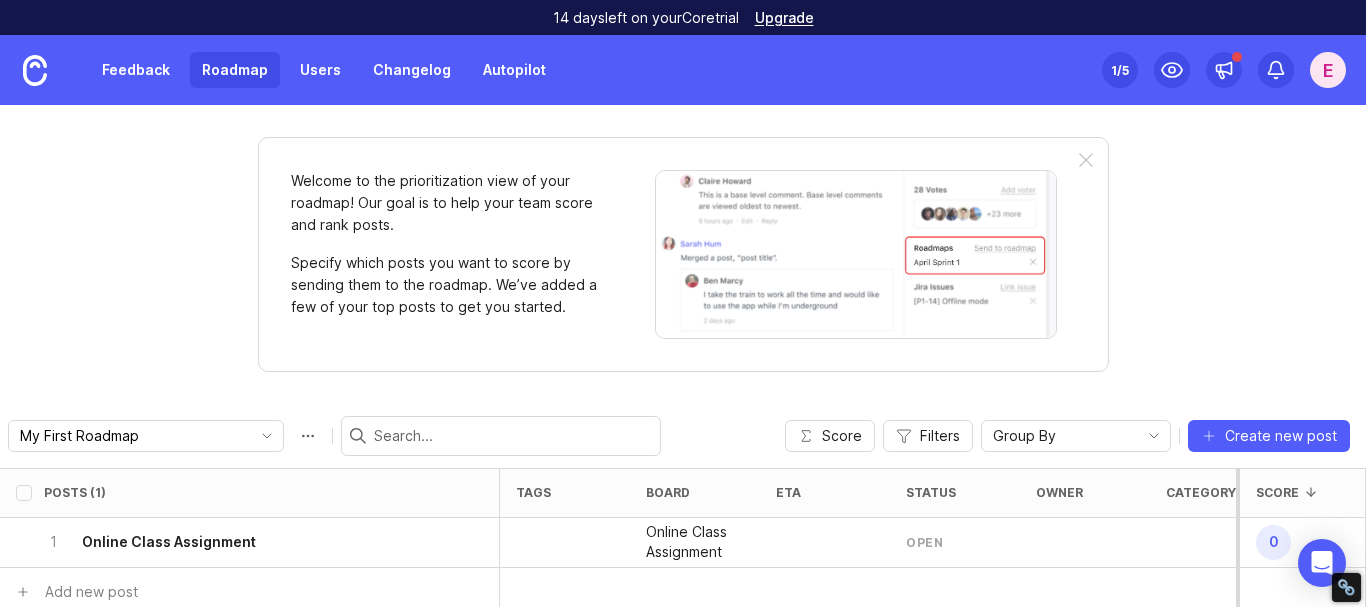 drag, startPoint x: 229, startPoint y: 533, endPoint x: 140, endPoint y: 219, distance: 326.36942 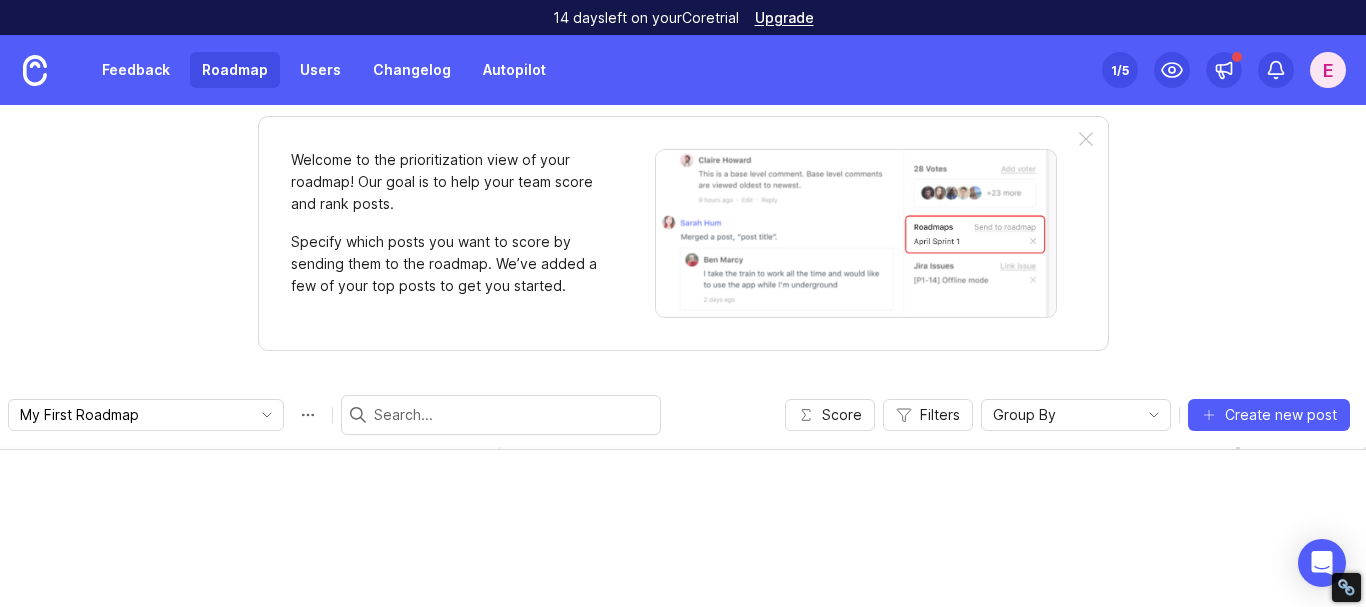 scroll, scrollTop: 0, scrollLeft: 0, axis: both 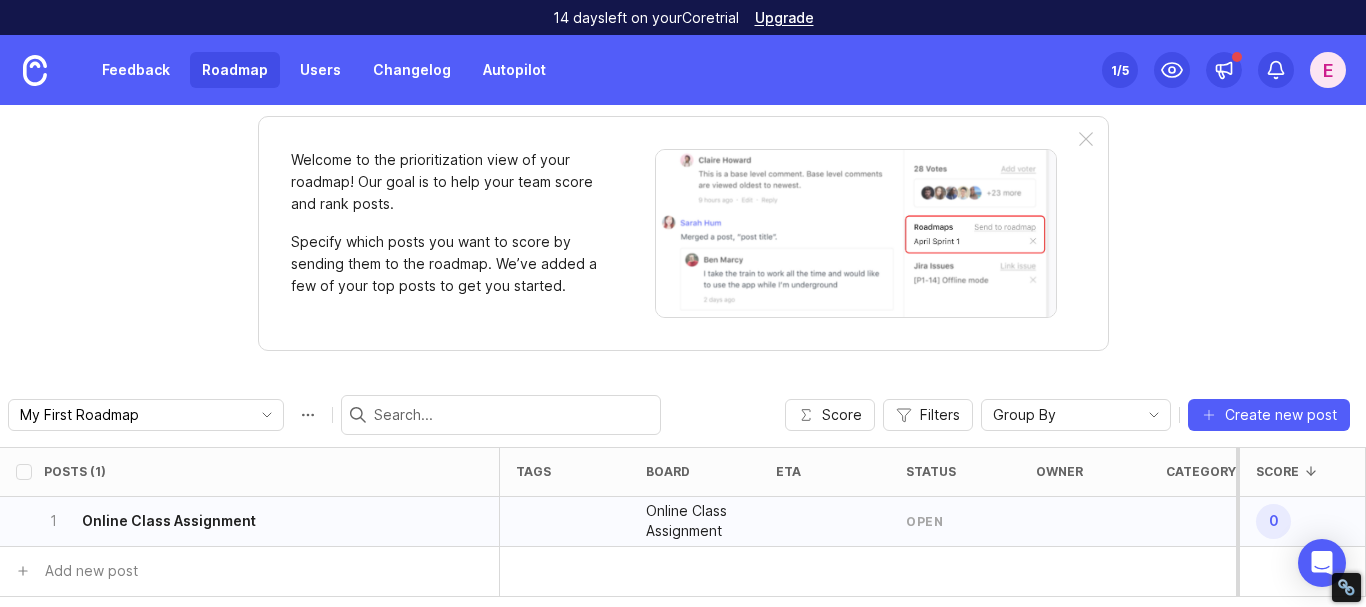 click on "Online Class Assignment" at bounding box center [695, 521] 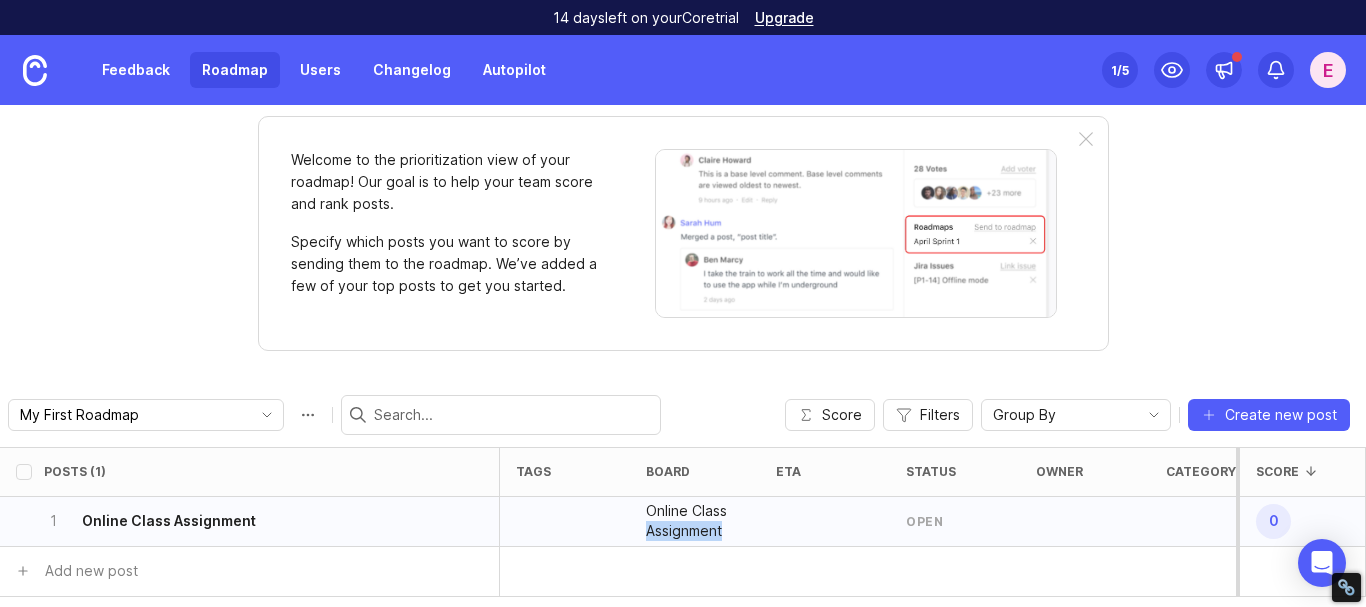 click on "Online Class Assignment" at bounding box center (695, 521) 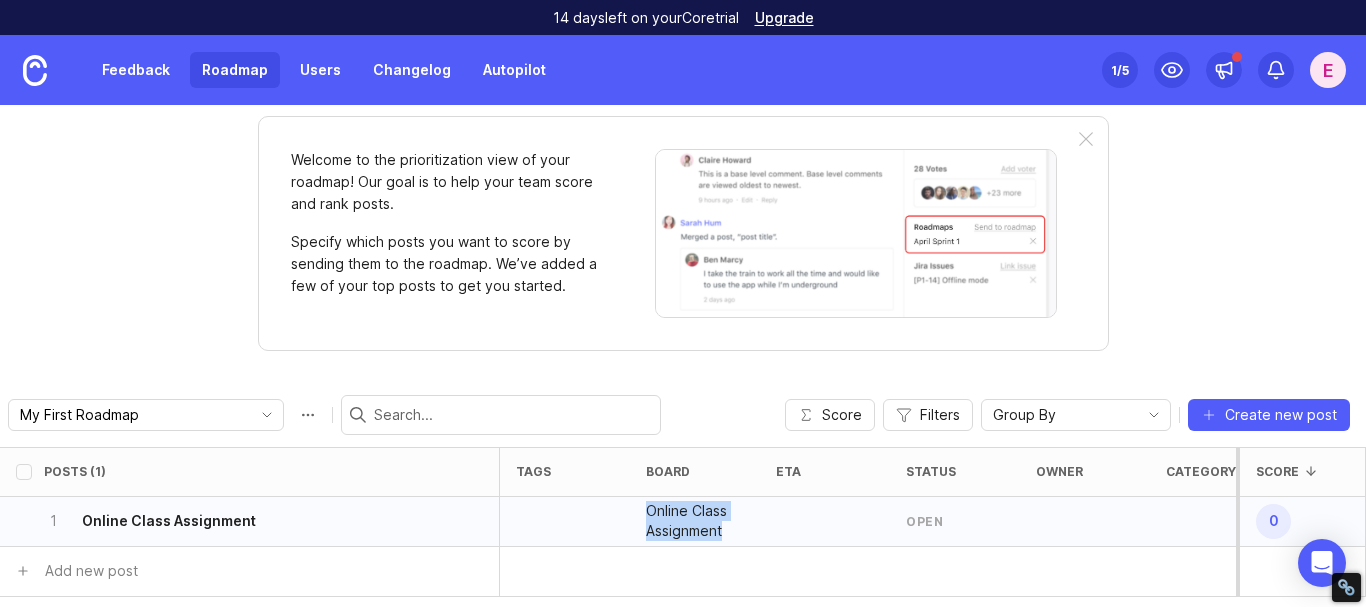 click on "Online Class Assignment" at bounding box center (695, 521) 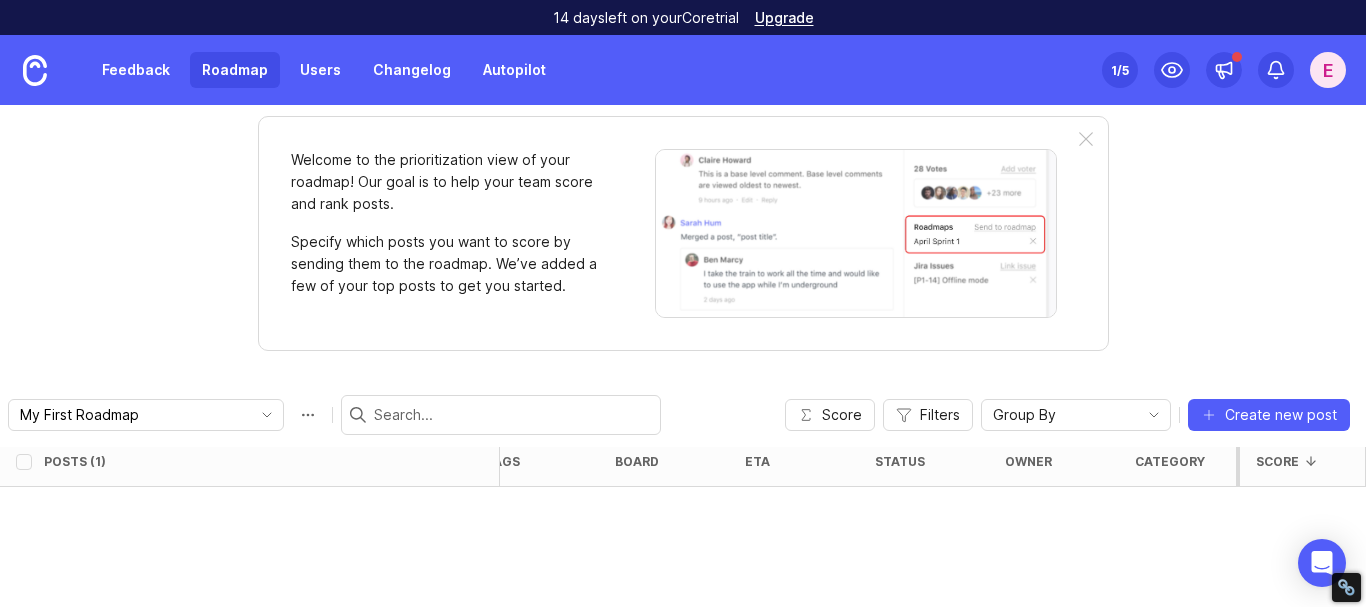 scroll, scrollTop: 0, scrollLeft: 31, axis: horizontal 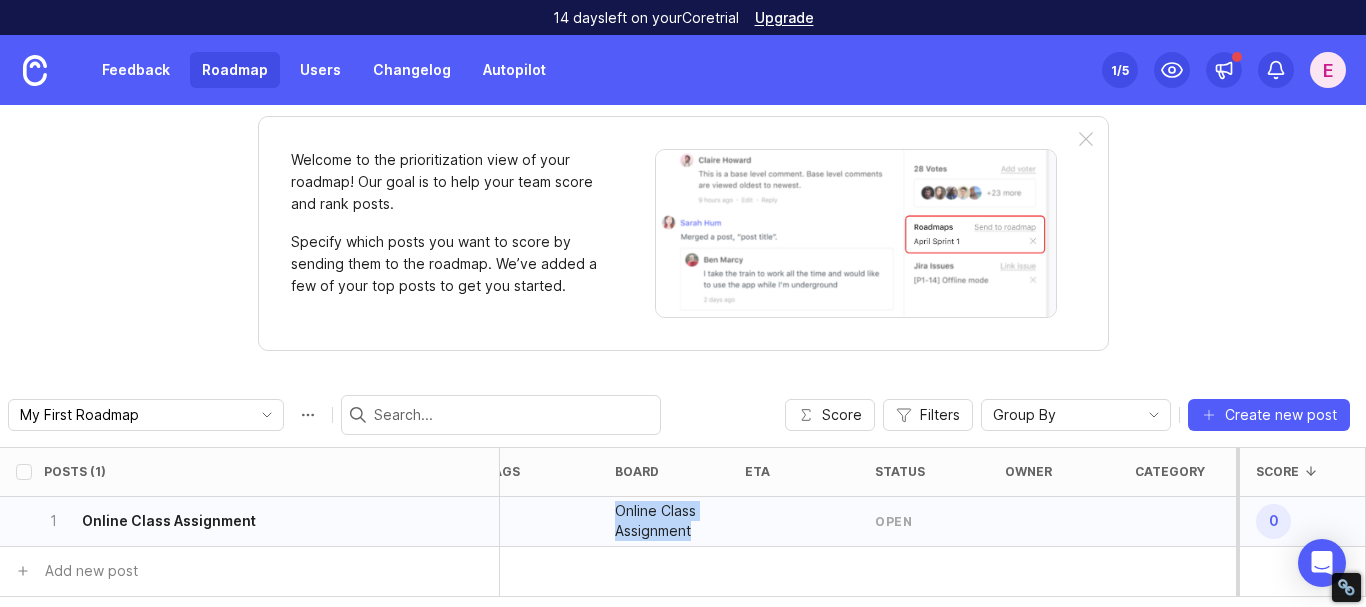 click on "Online Class Assignment" at bounding box center [664, 521] 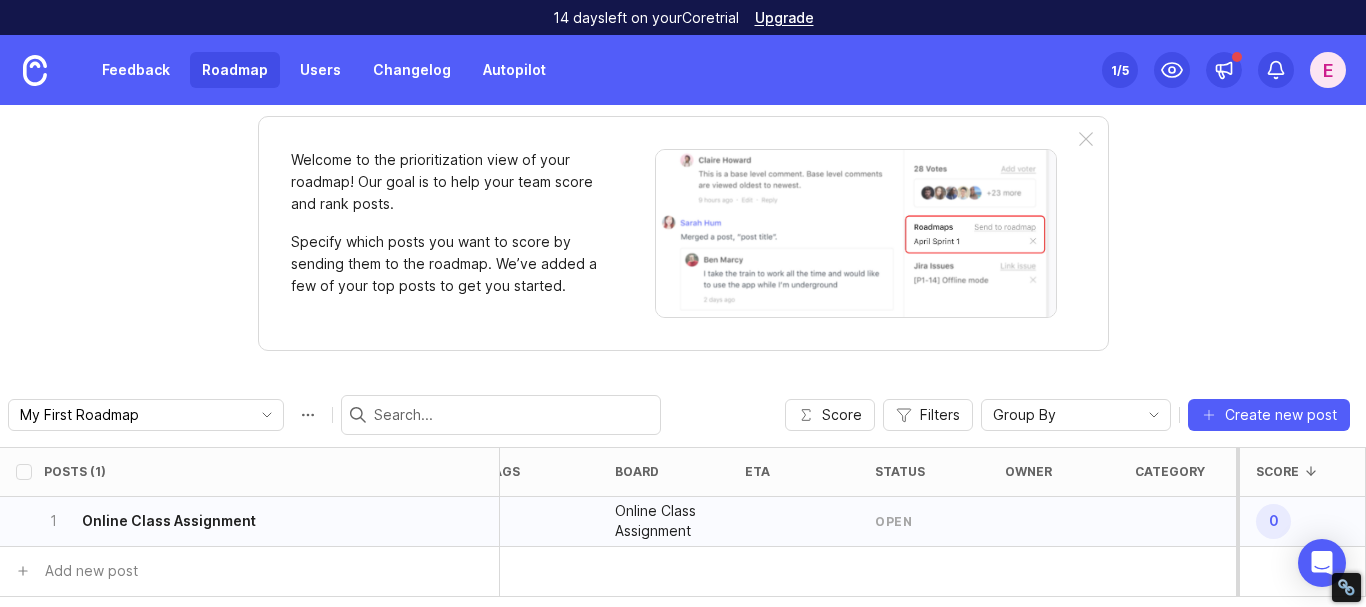 click on "open" at bounding box center (893, 521) 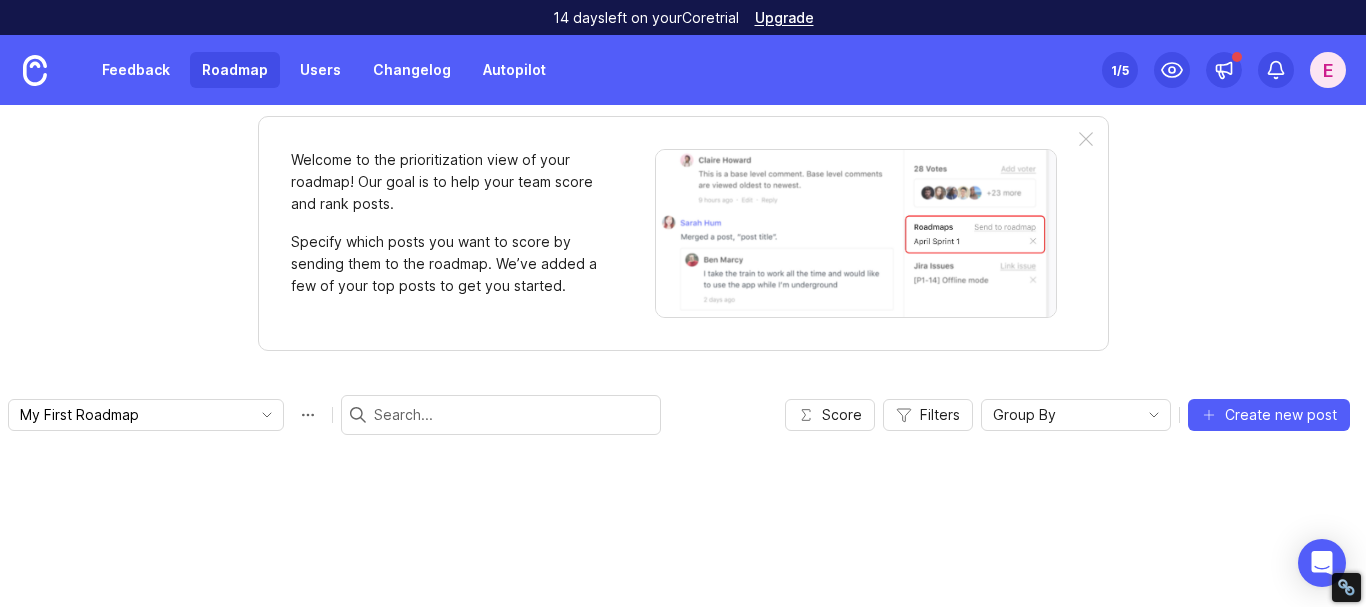 scroll, scrollTop: 0, scrollLeft: 0, axis: both 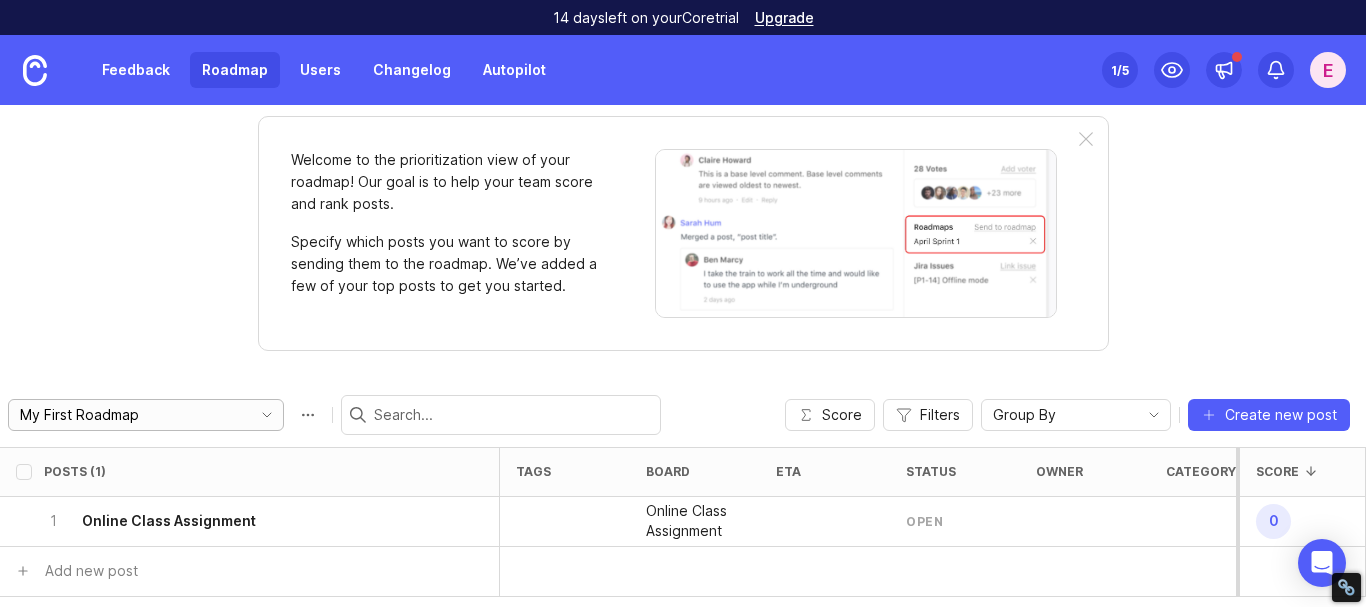 click at bounding box center (267, 415) 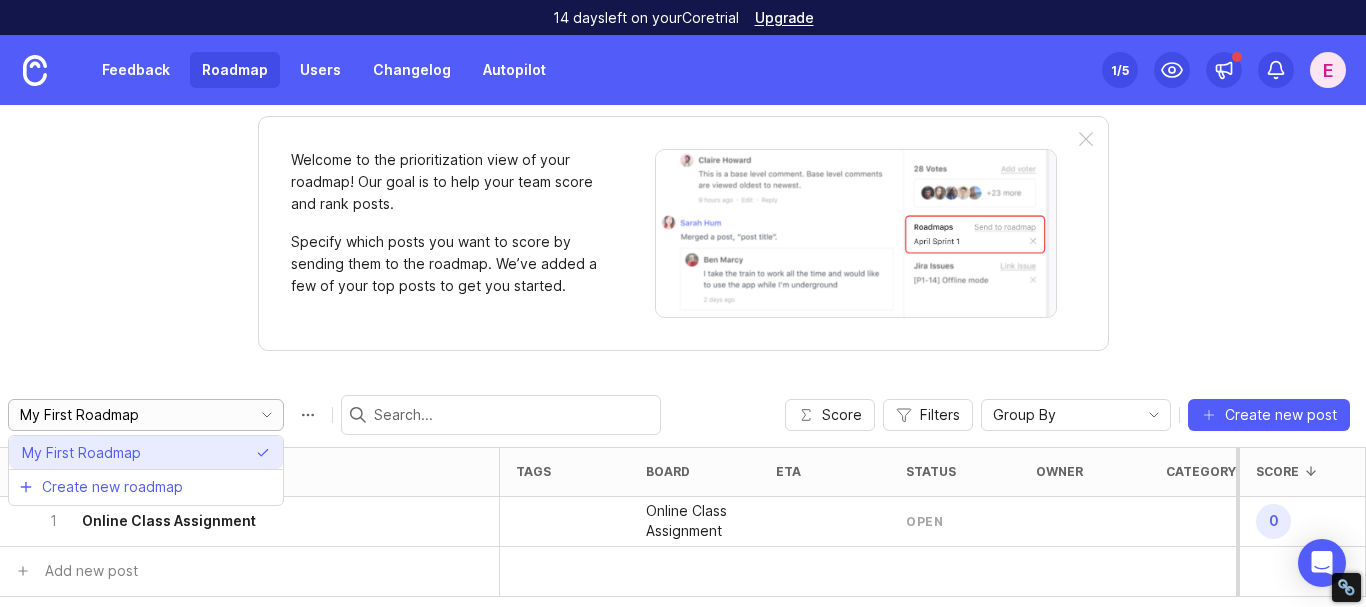 click on "My First Roadmap" at bounding box center [81, 453] 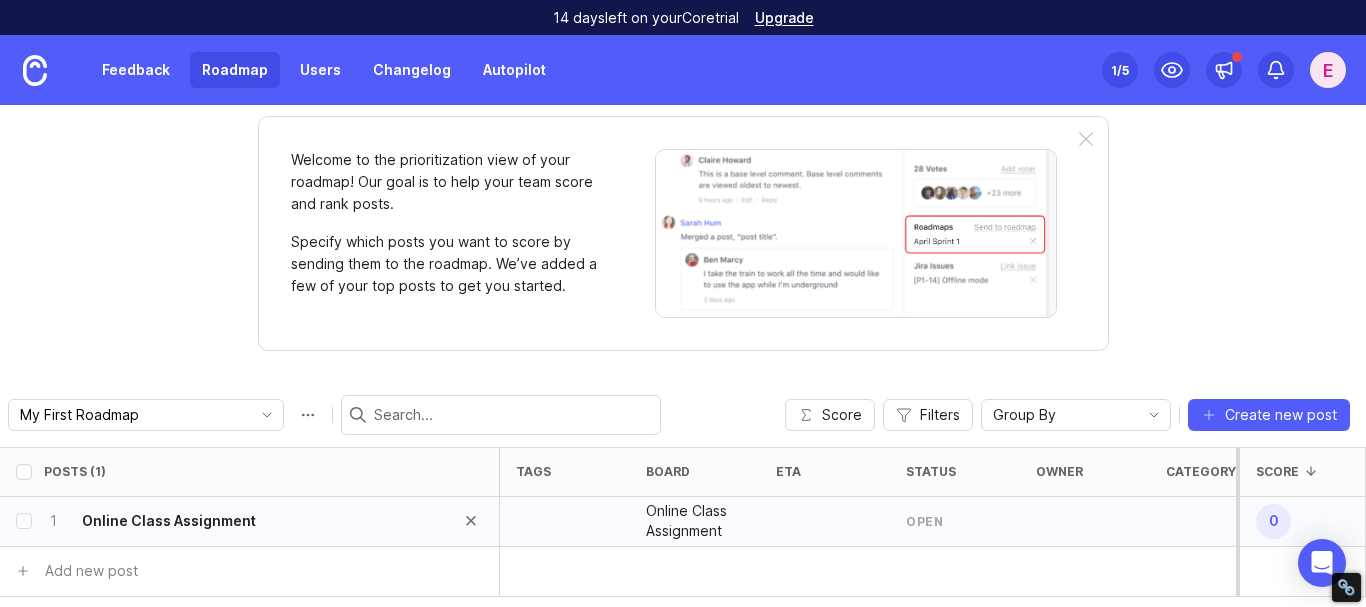 click on "Online Class Assignment" at bounding box center [169, 521] 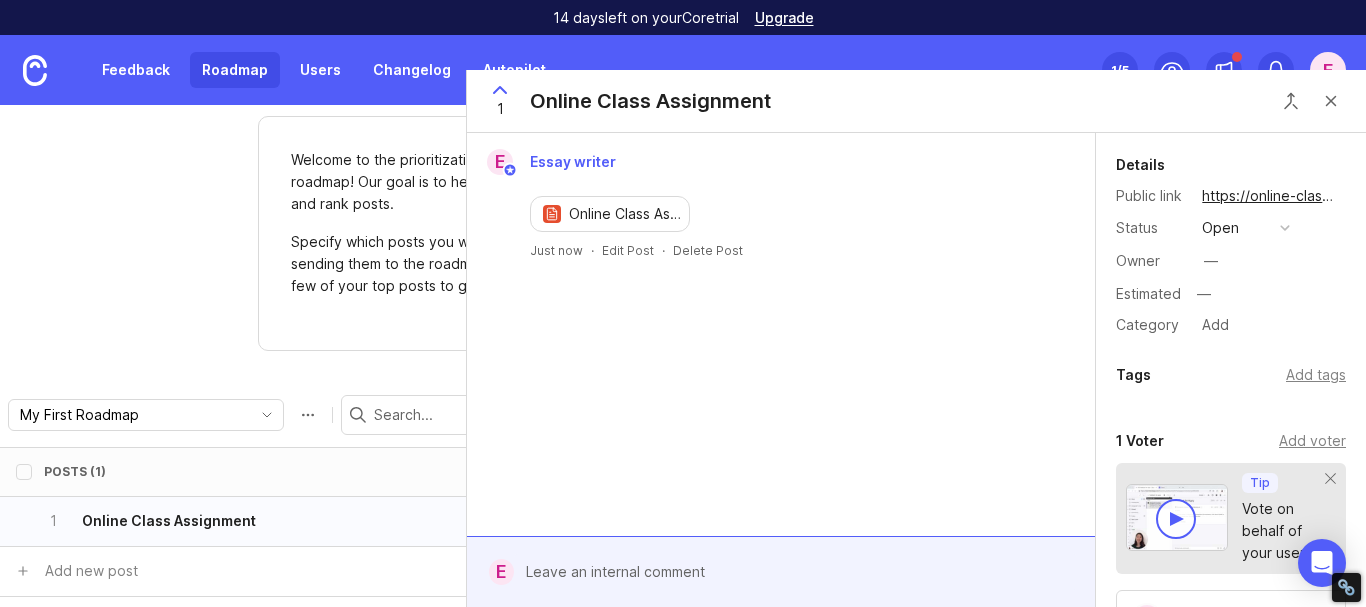 drag, startPoint x: 632, startPoint y: 216, endPoint x: 598, endPoint y: 315, distance: 104.67569 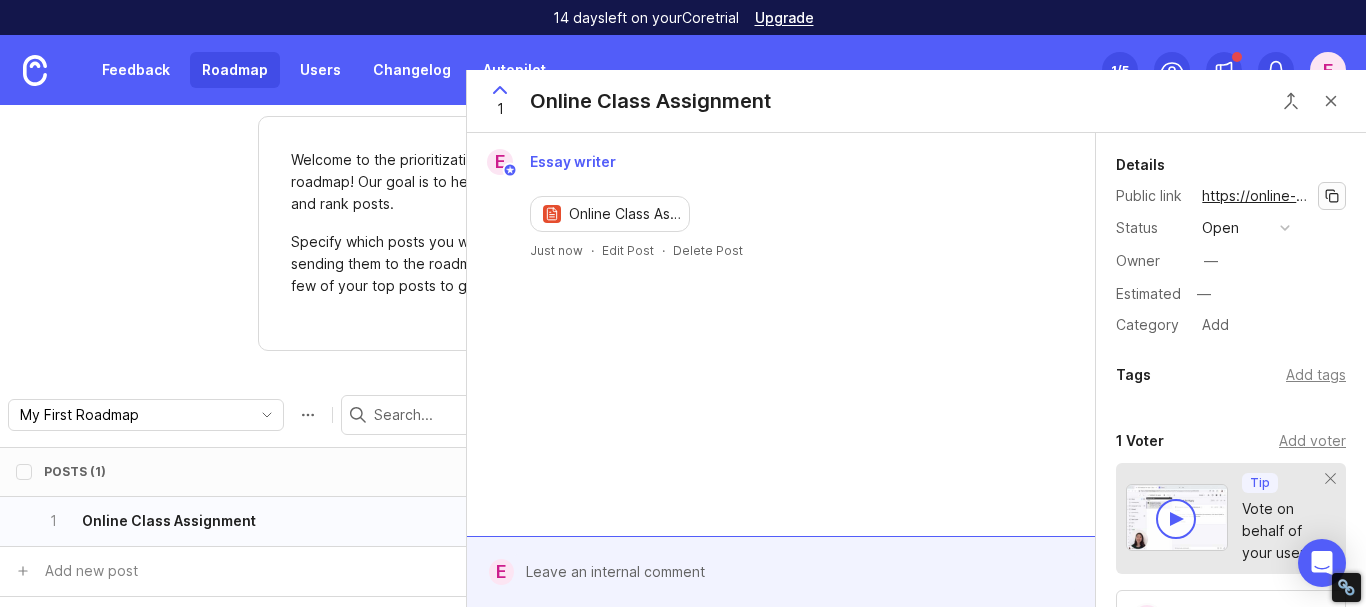 click at bounding box center (1332, 196) 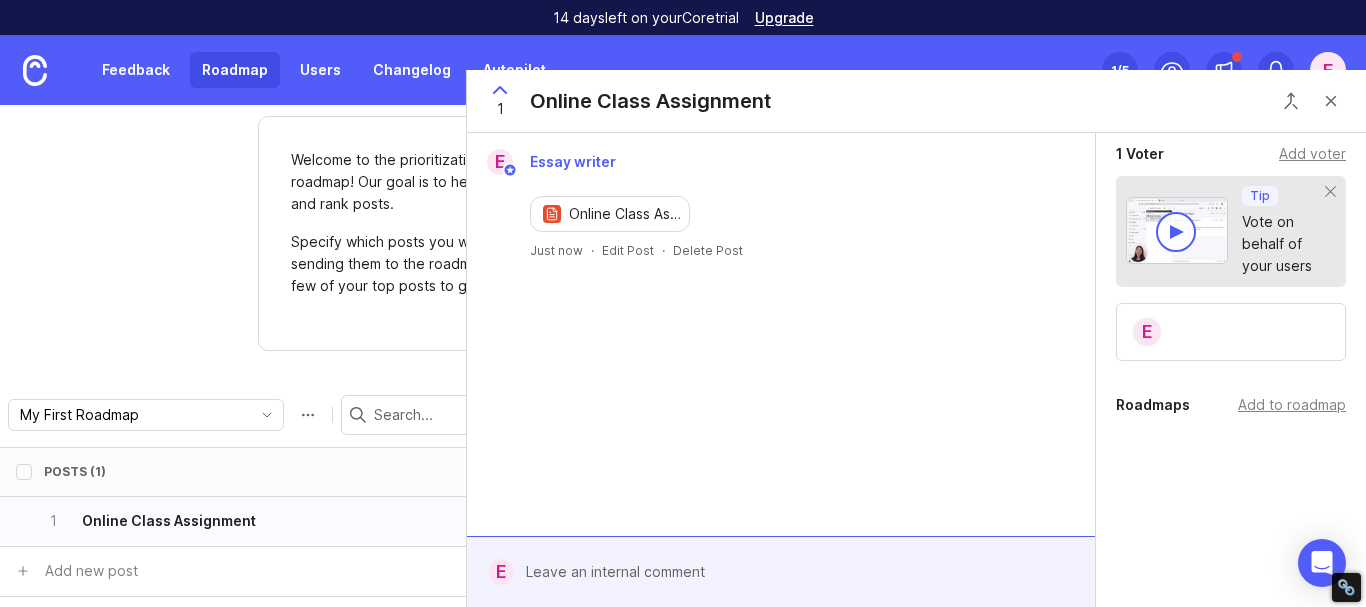 scroll, scrollTop: 287, scrollLeft: 0, axis: vertical 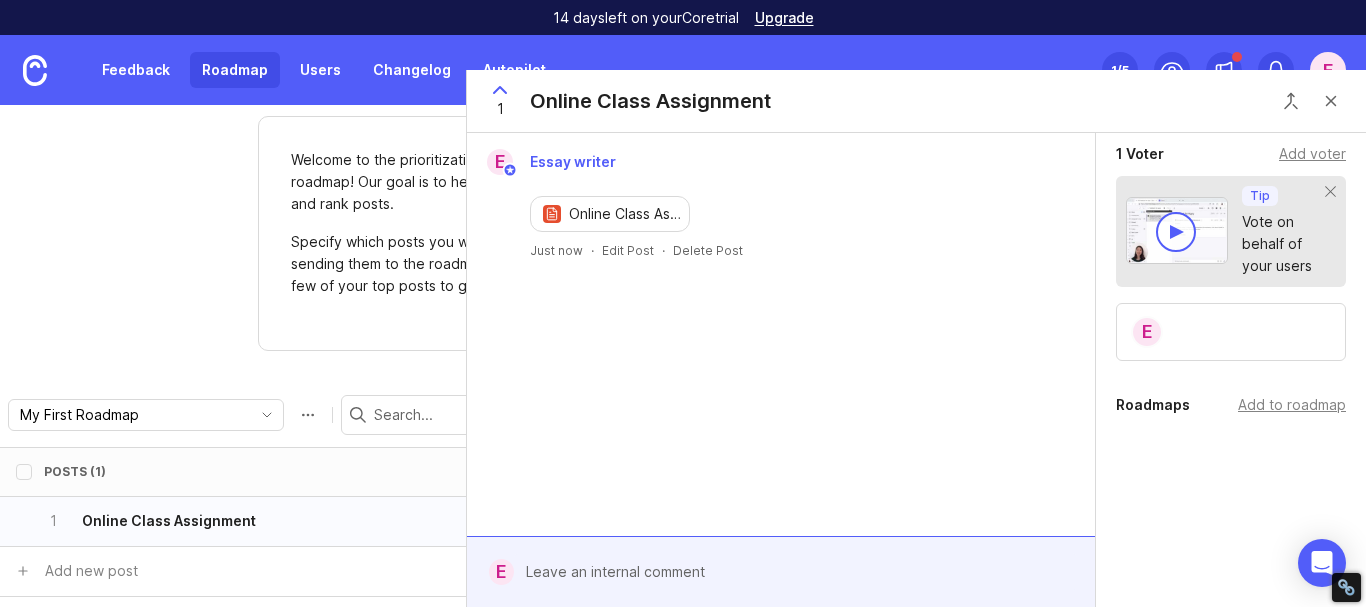 click on "Welcome to the prioritization view of your roadmap! Our goal is to help your team score and rank posts. Specify which posts you want to score by sending them to the roadmap. We’ve added a few of your top posts to get you started." at bounding box center (683, 233) 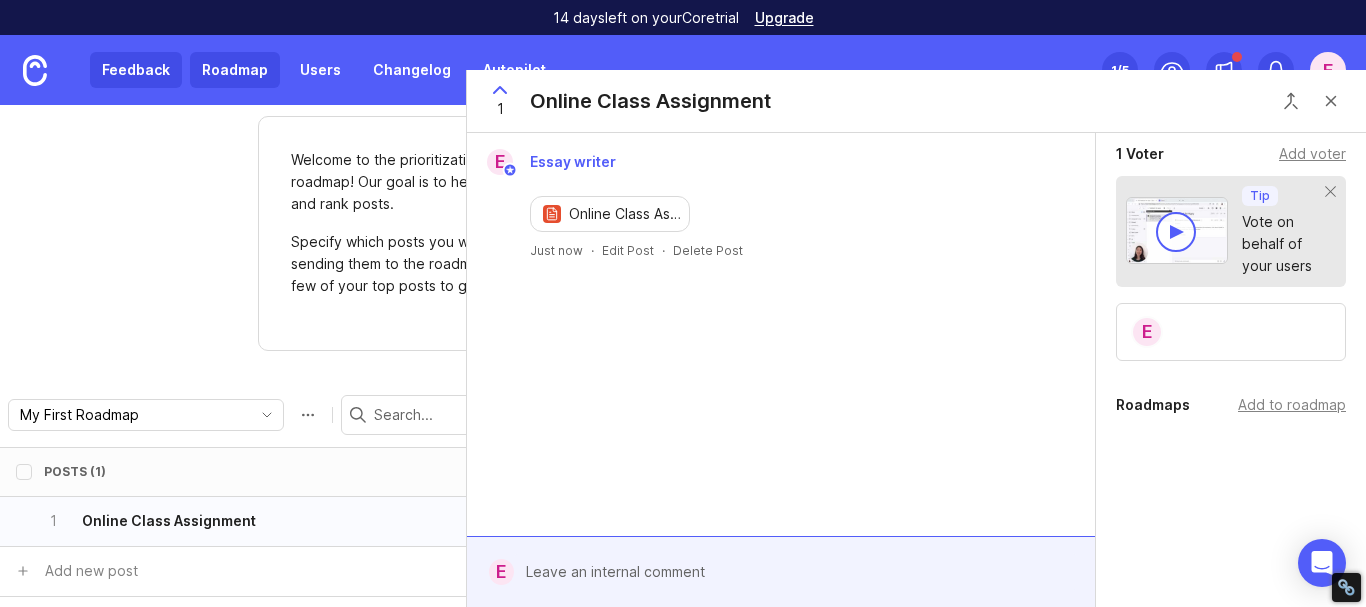 click on "Feedback" at bounding box center [136, 70] 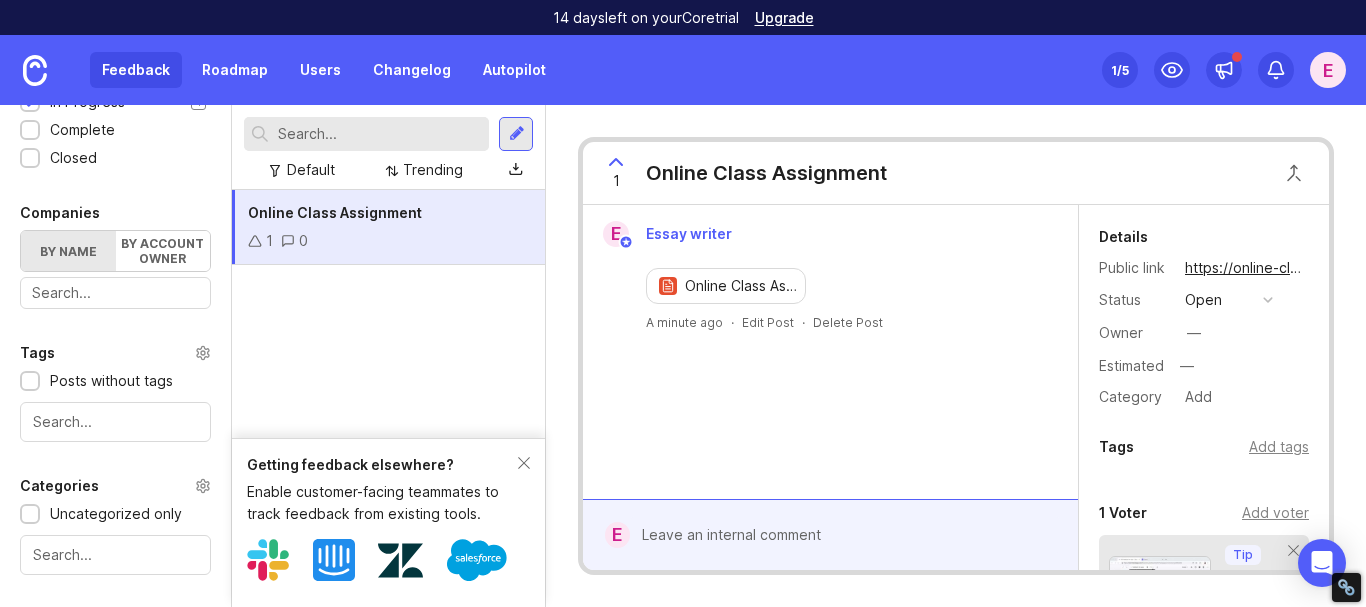 scroll, scrollTop: 0, scrollLeft: 0, axis: both 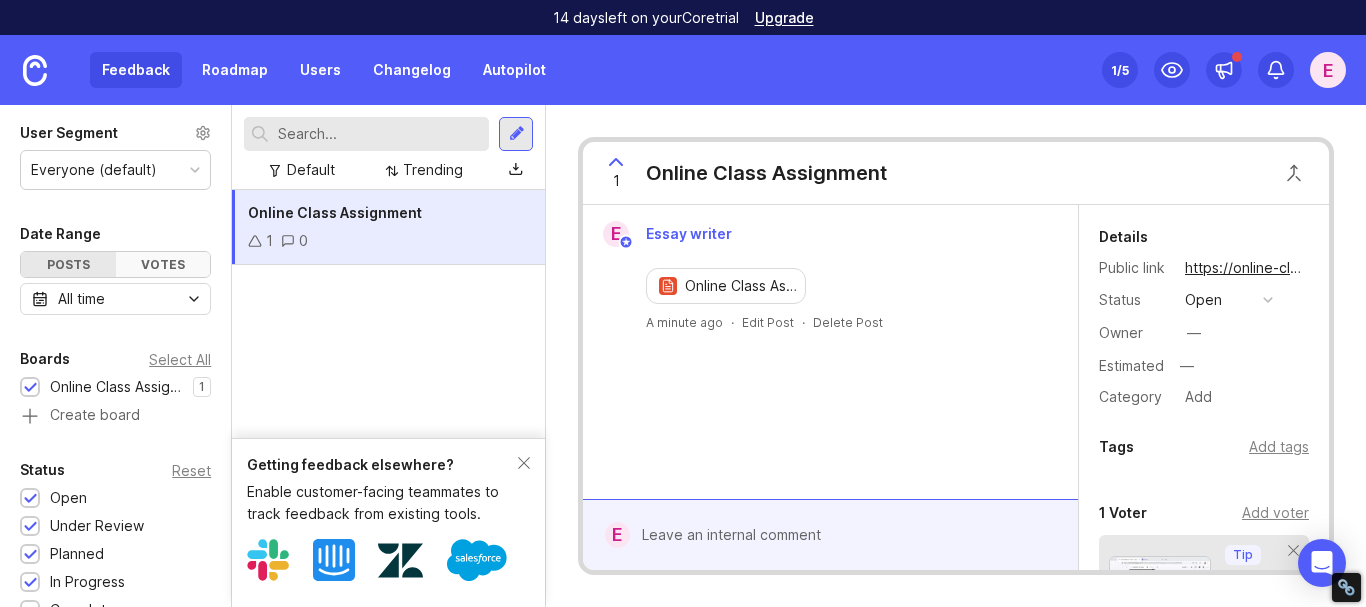 click on "Votes" at bounding box center [163, 264] 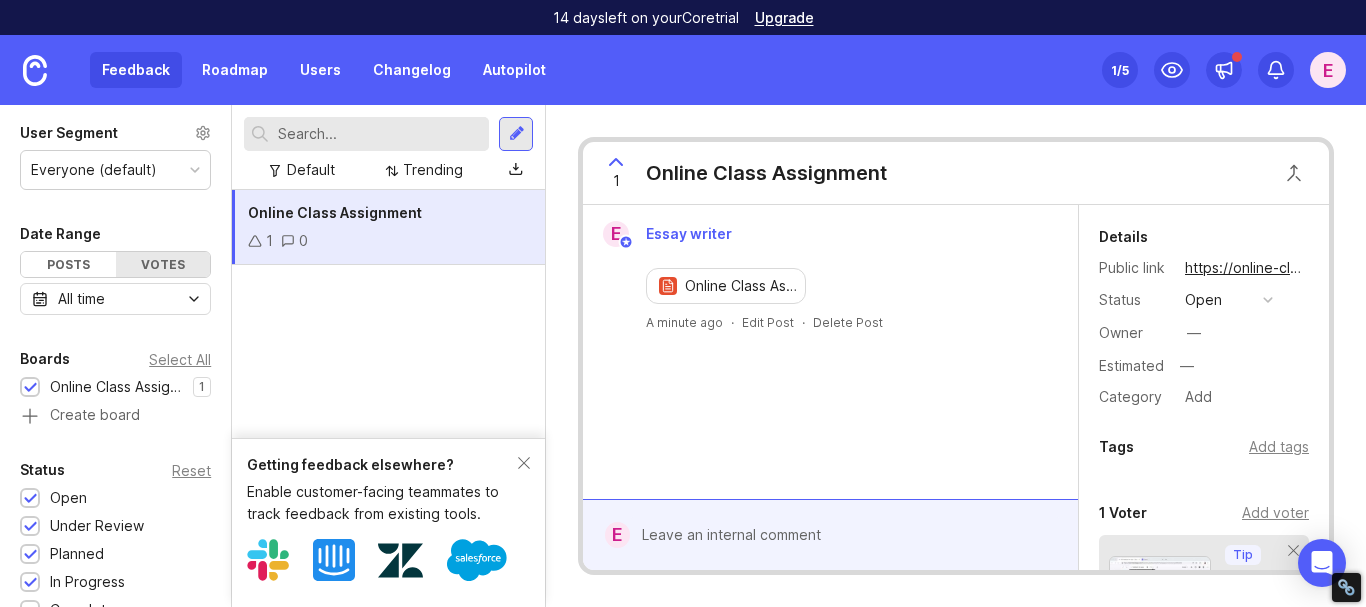 click on "E" at bounding box center (1328, 70) 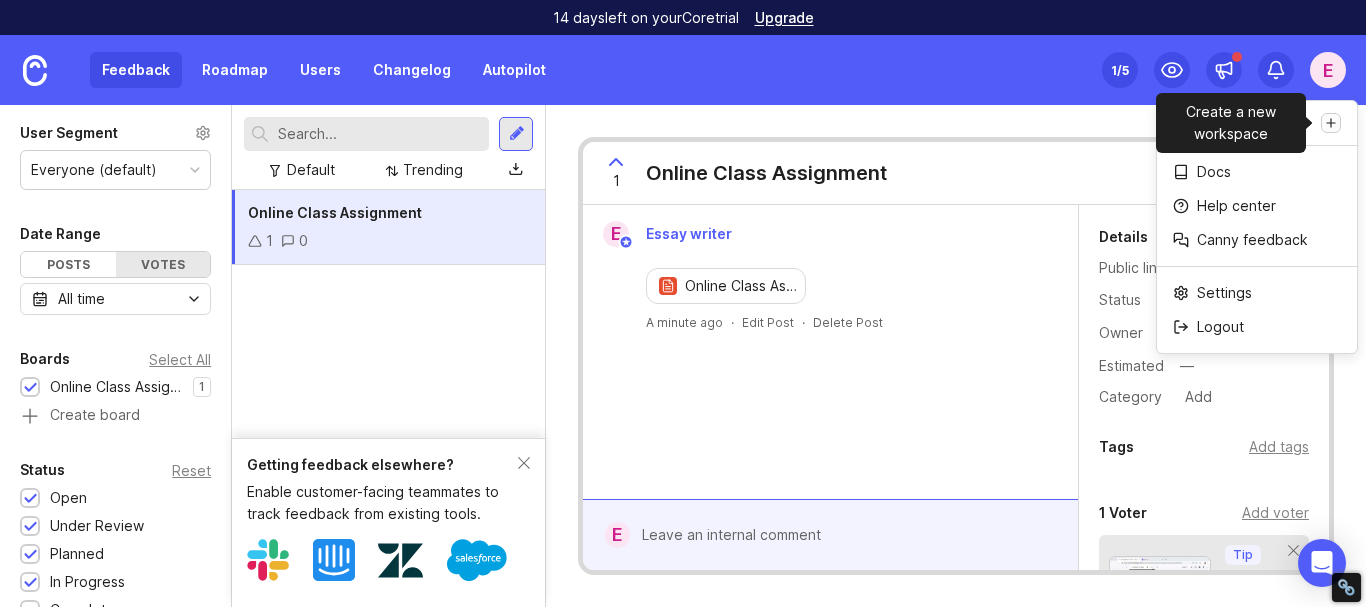 click at bounding box center [1331, 123] 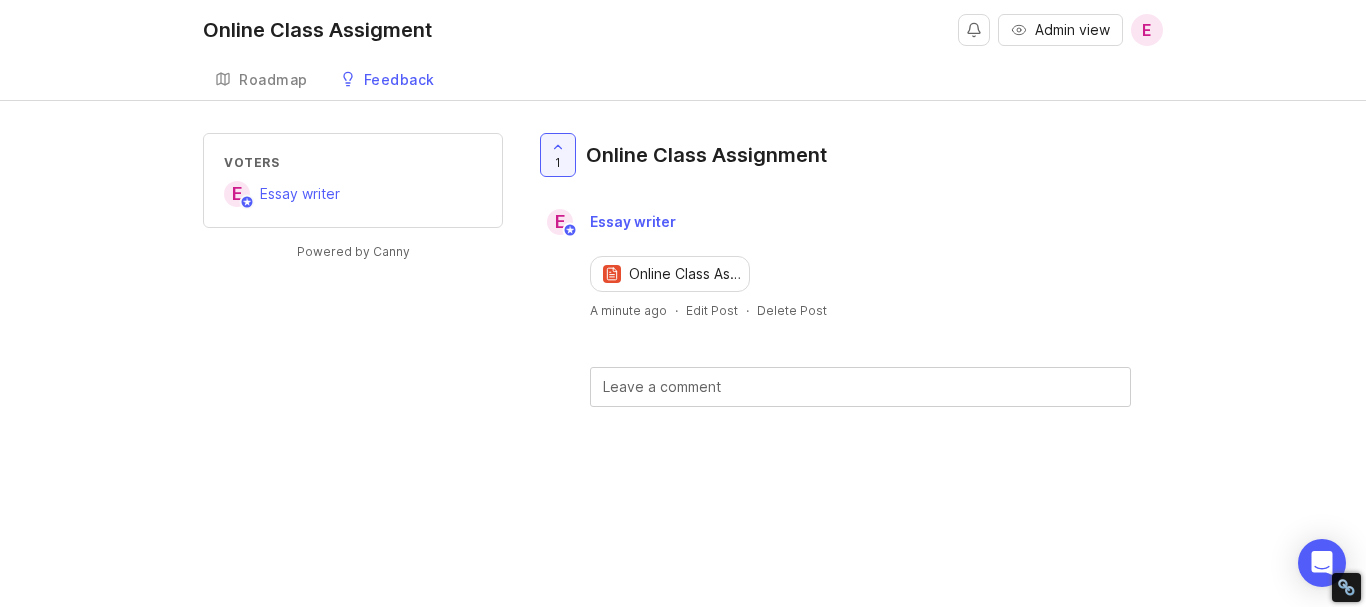 scroll, scrollTop: 0, scrollLeft: 0, axis: both 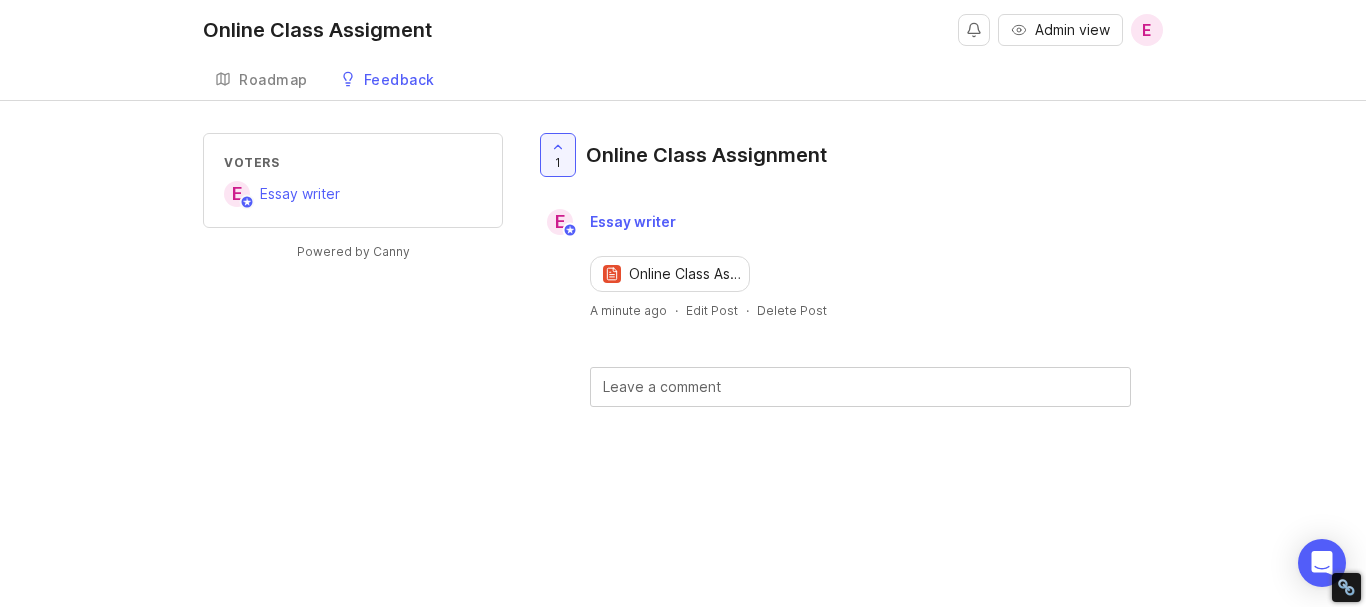 click on "Online Class Assignment Services" at bounding box center [686, 274] 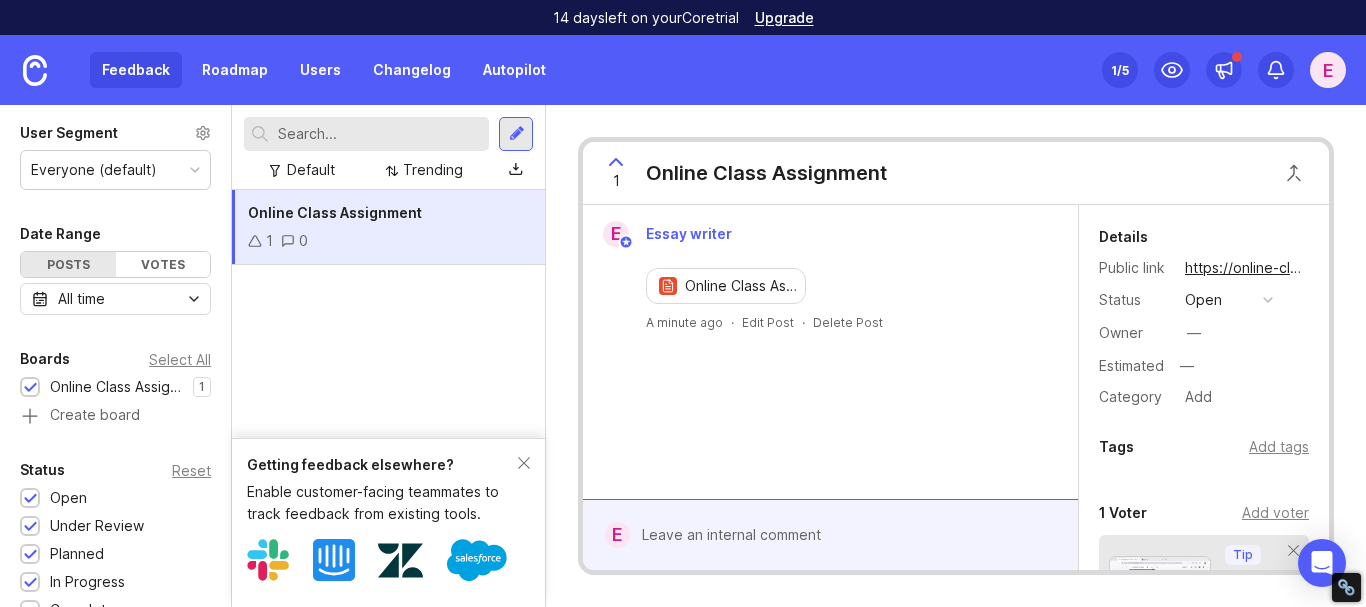 scroll, scrollTop: 0, scrollLeft: 0, axis: both 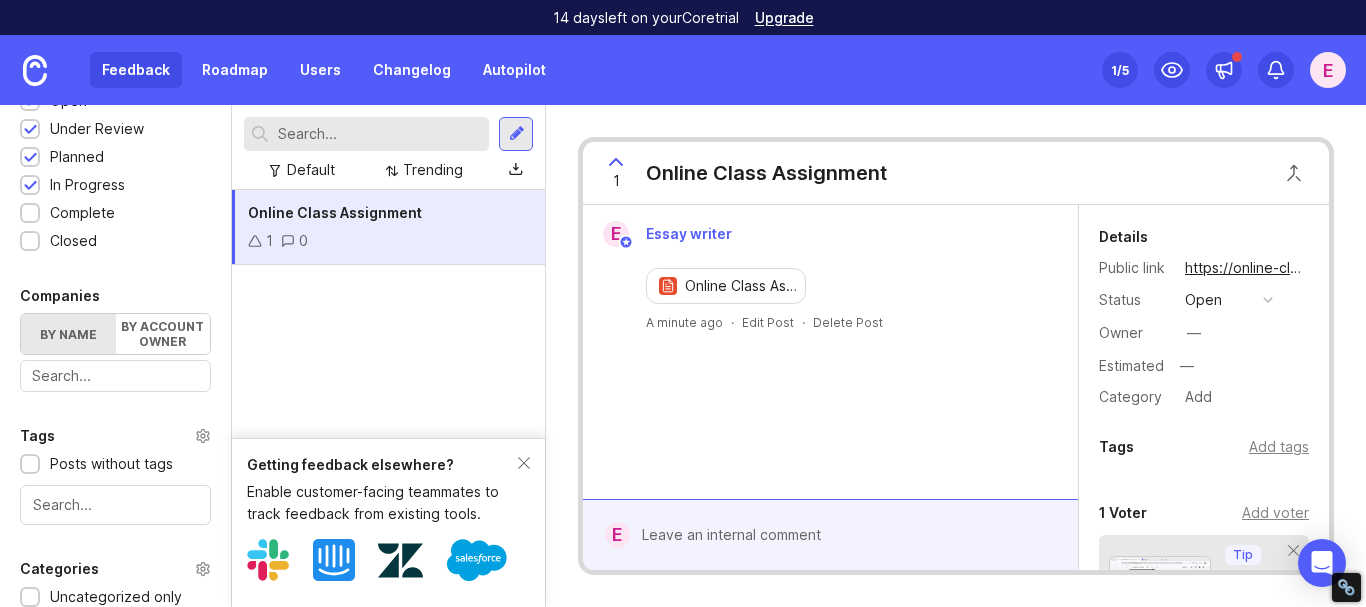 click on "Online Class Assignment" at bounding box center [388, 213] 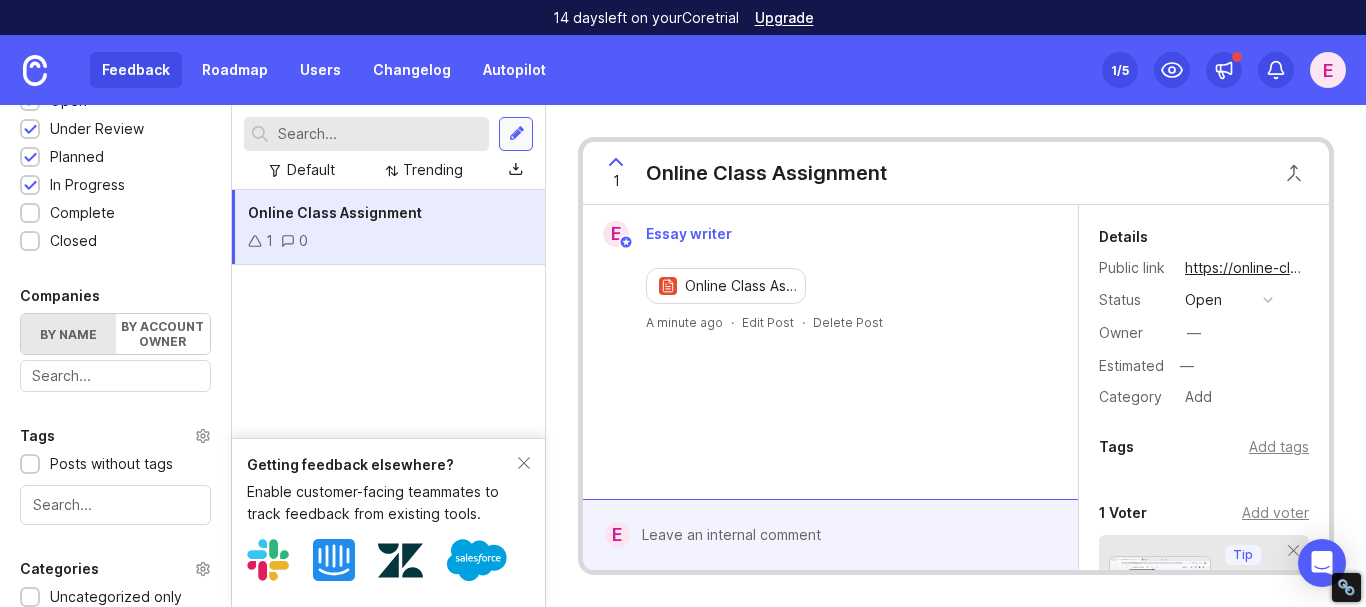 click at bounding box center (517, 134) 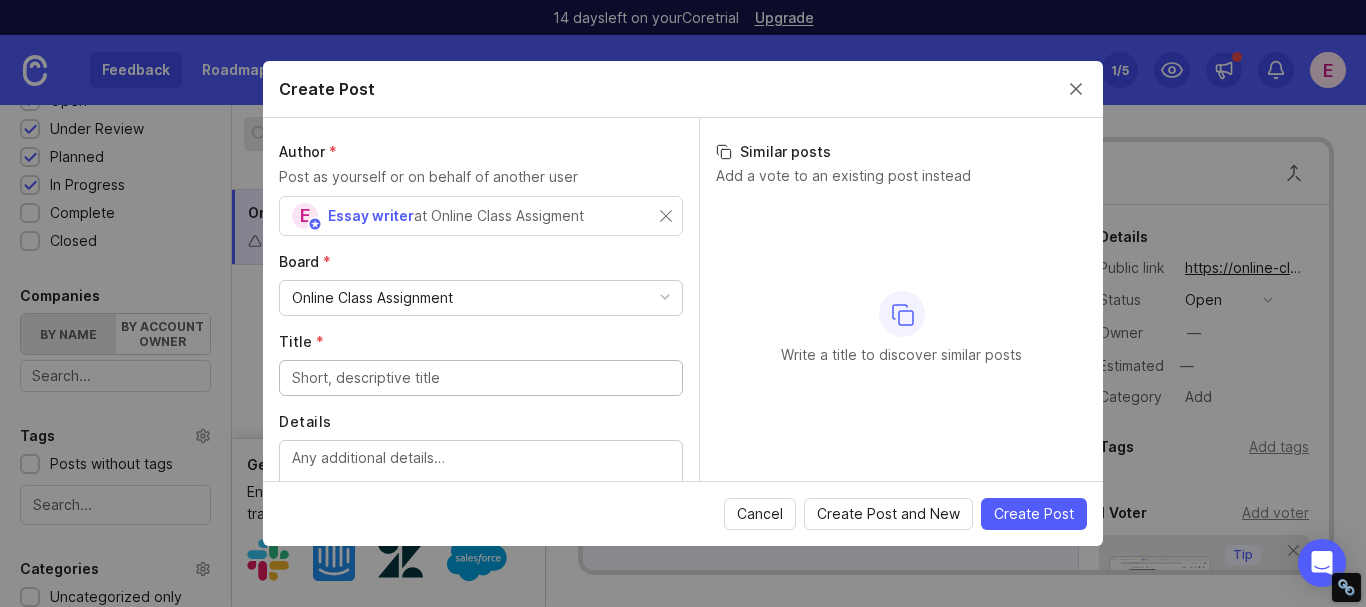 scroll, scrollTop: 114, scrollLeft: 0, axis: vertical 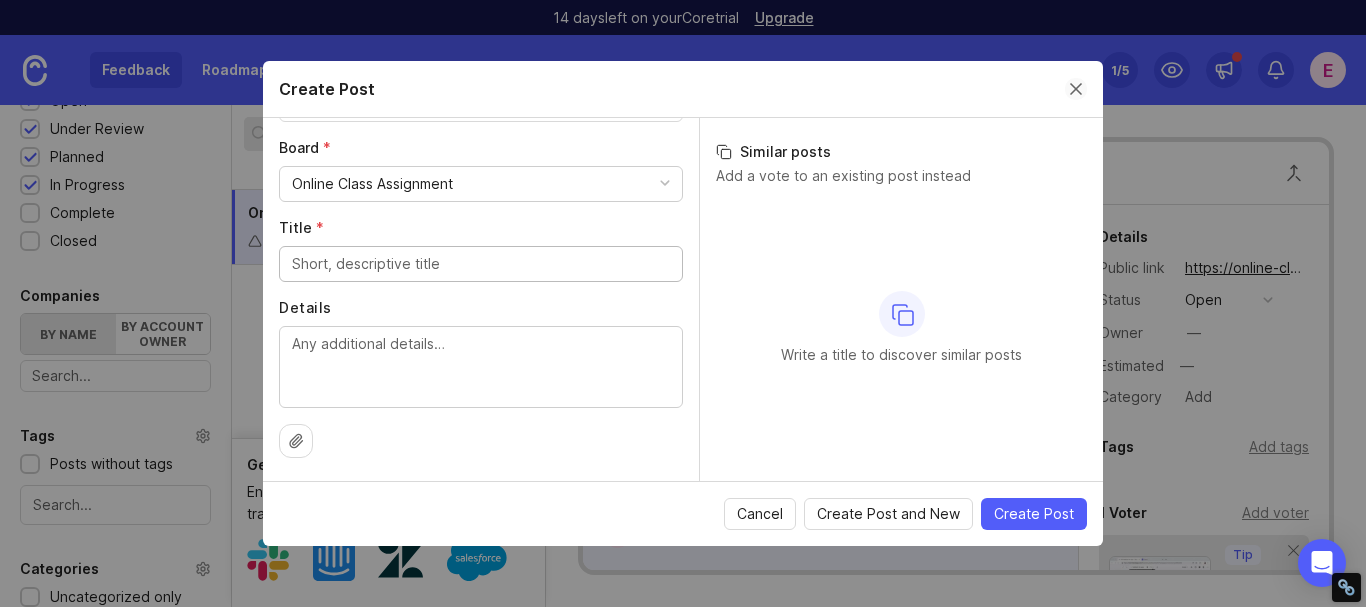 click at bounding box center [1076, 89] 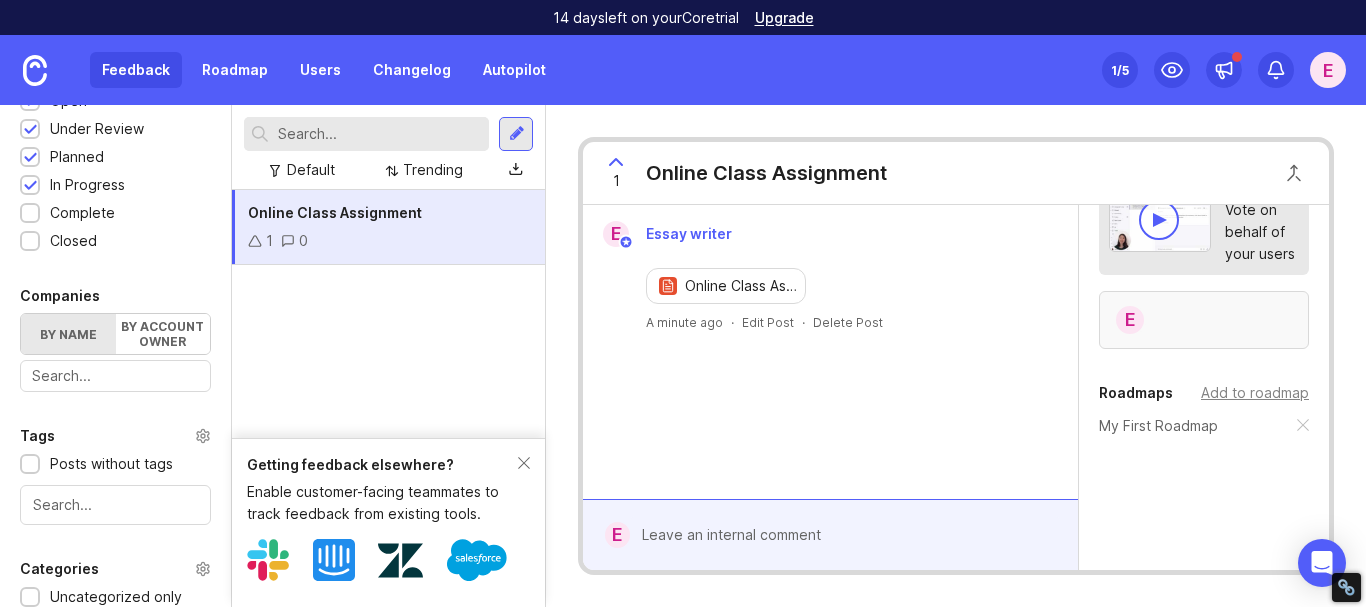 scroll, scrollTop: 383, scrollLeft: 0, axis: vertical 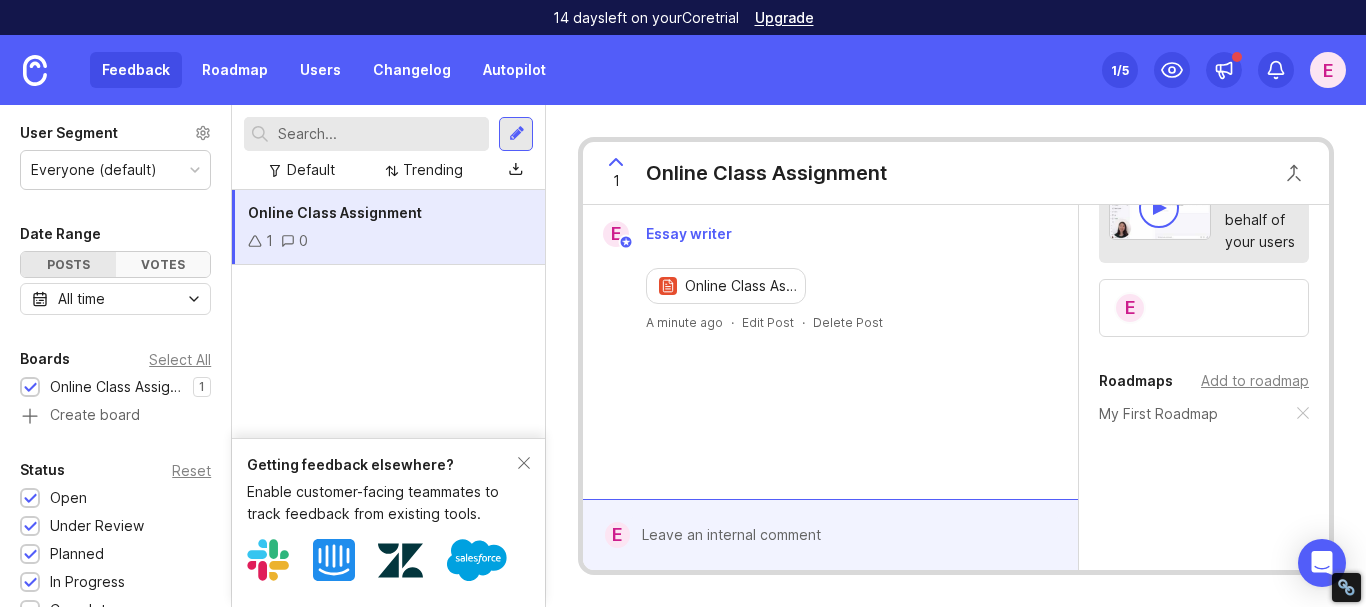 click on "Votes" at bounding box center [163, 264] 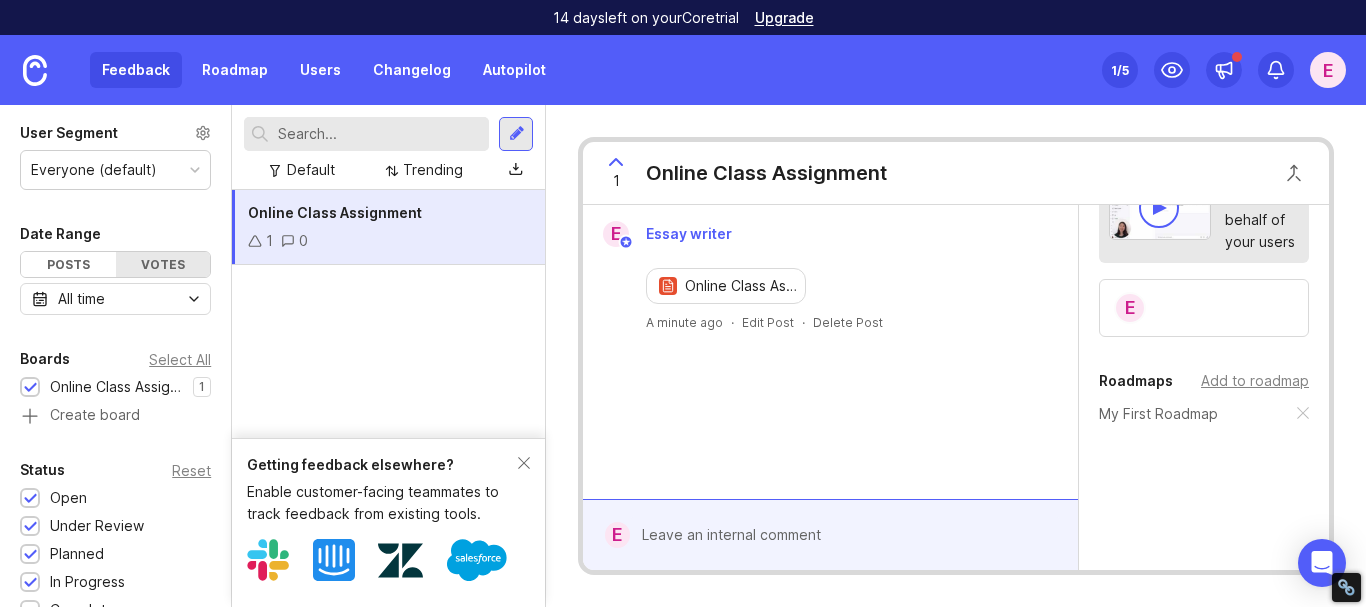click at bounding box center [203, 132] 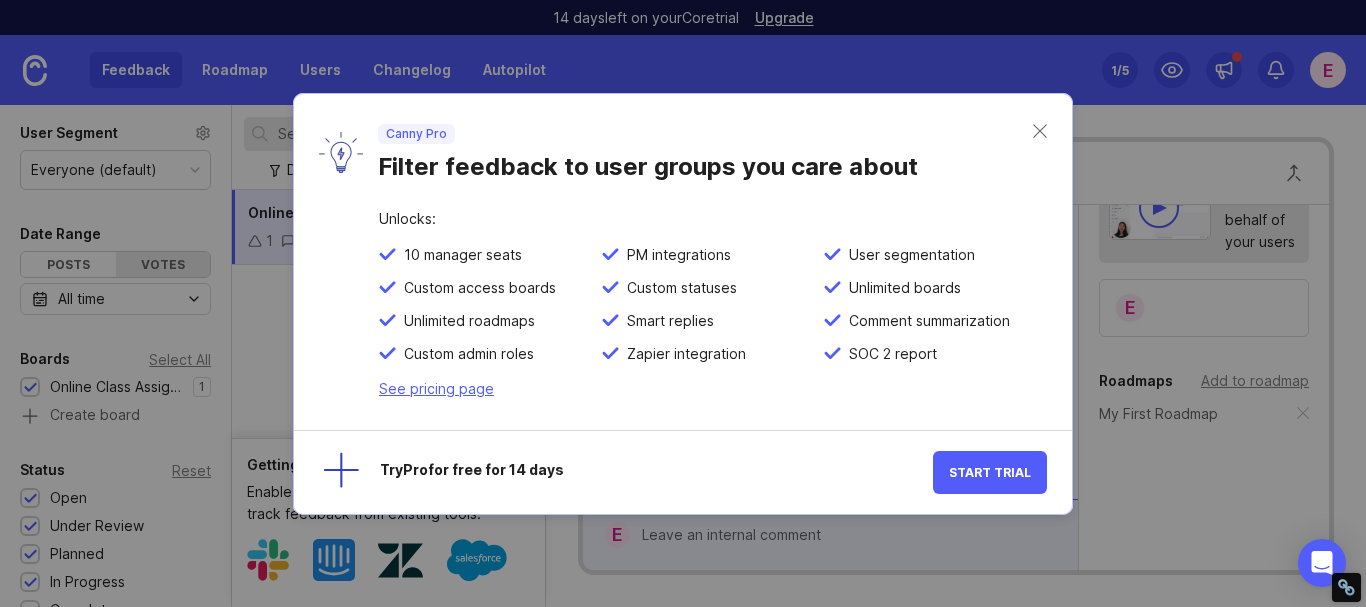 click on "Canny Pro Filter feedback to user groups you care about" at bounding box center (698, 153) 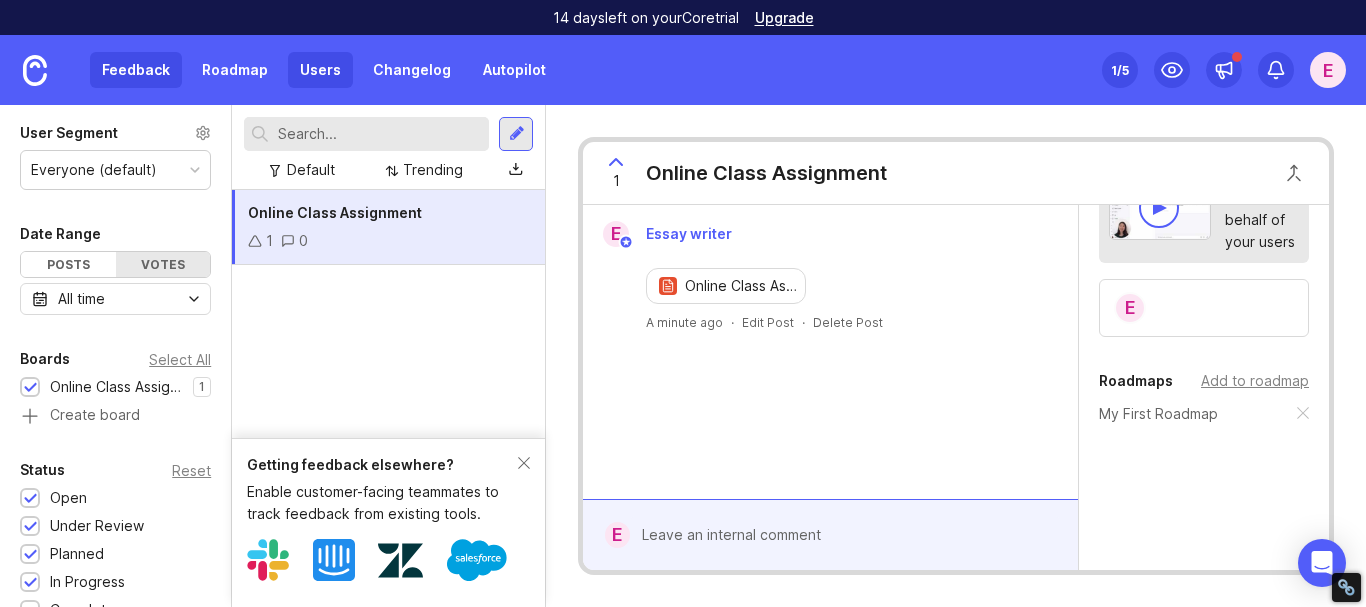 click on "Users" at bounding box center [320, 70] 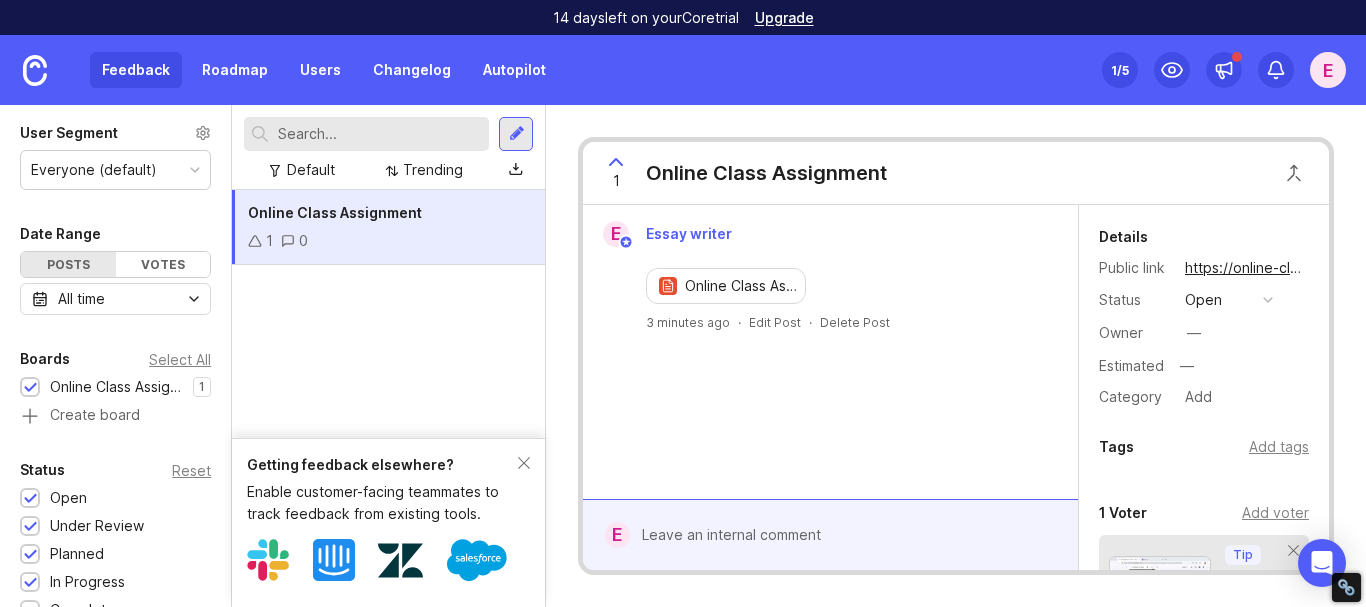 click on "Getting feedback elsewhere? Enable customer-facing teammates to track feedback from existing tools." at bounding box center [388, 522] 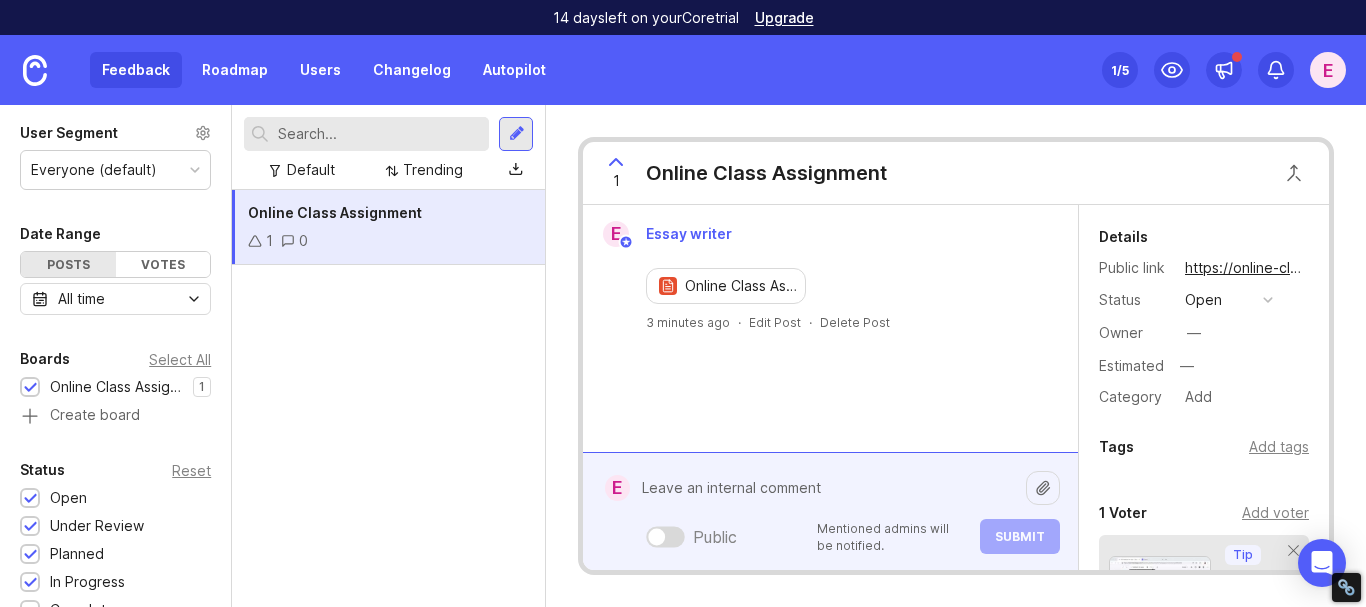 click on "Public Mentioned admins will be notified. Submit" at bounding box center (845, 511) 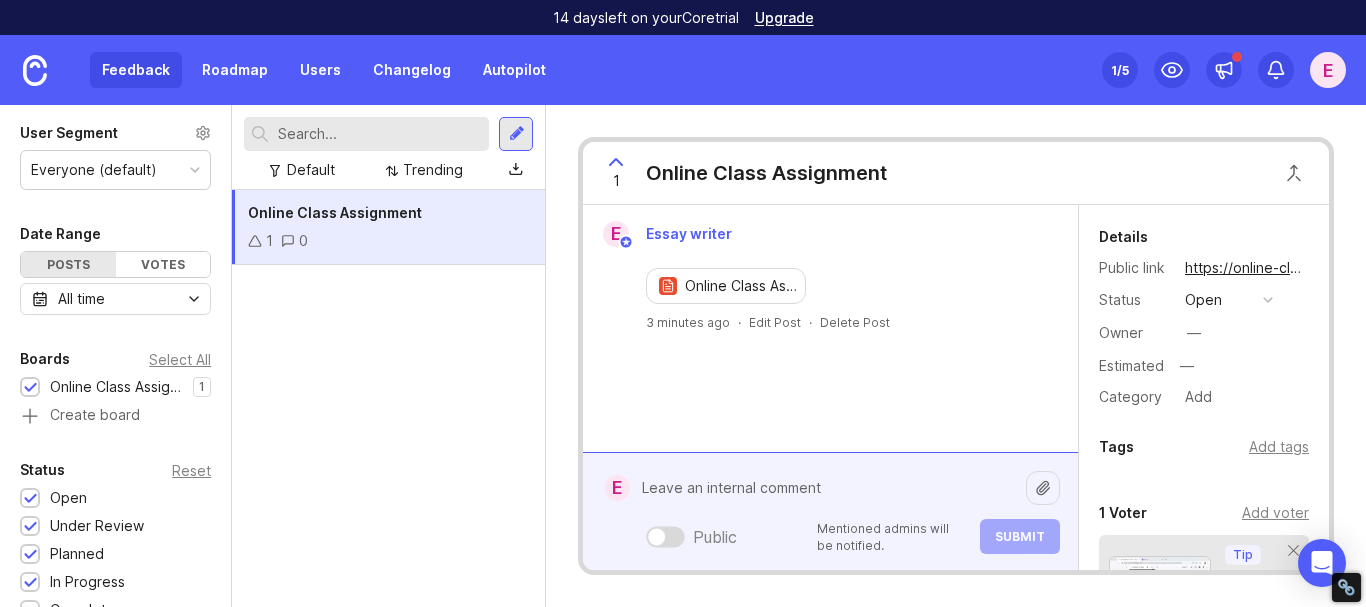 click at bounding box center (665, 536) 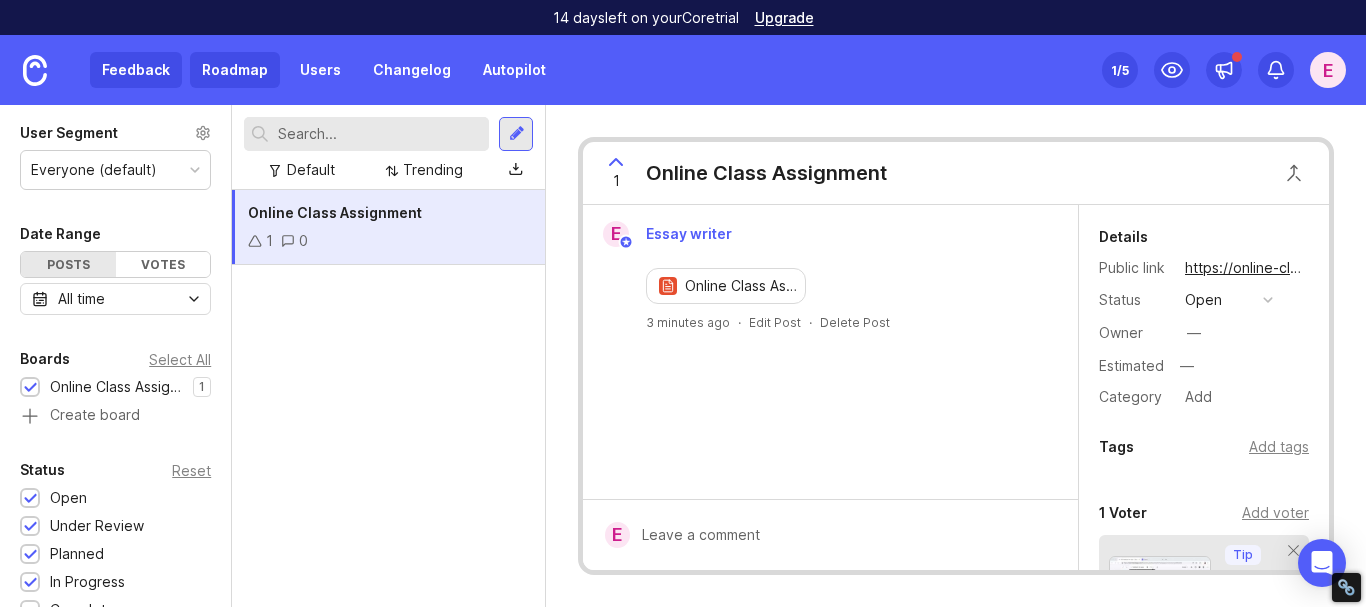 click on "Roadmap" at bounding box center [235, 70] 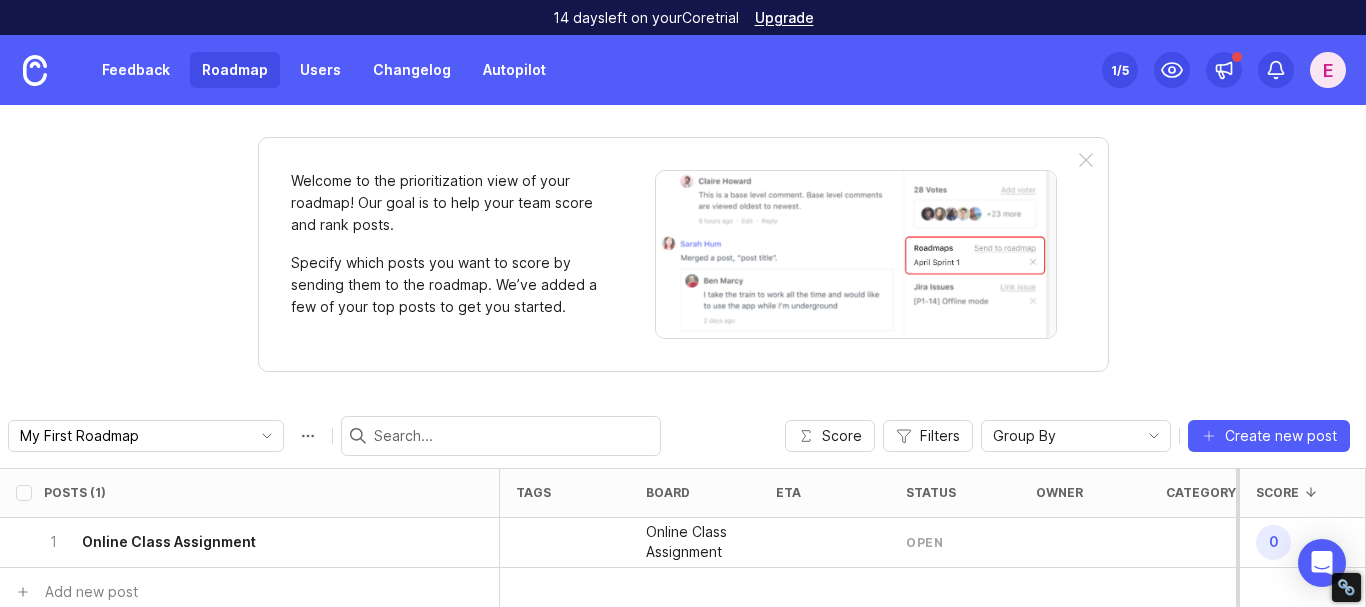 scroll, scrollTop: 21, scrollLeft: 0, axis: vertical 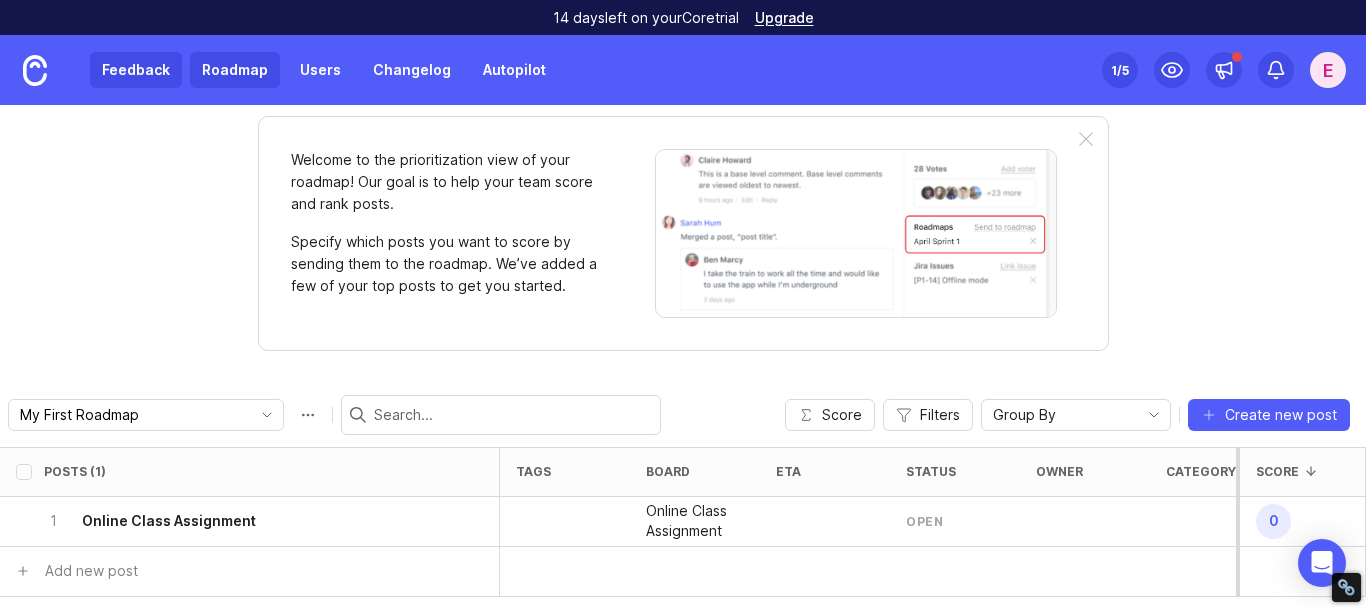 click on "Feedback" at bounding box center (136, 70) 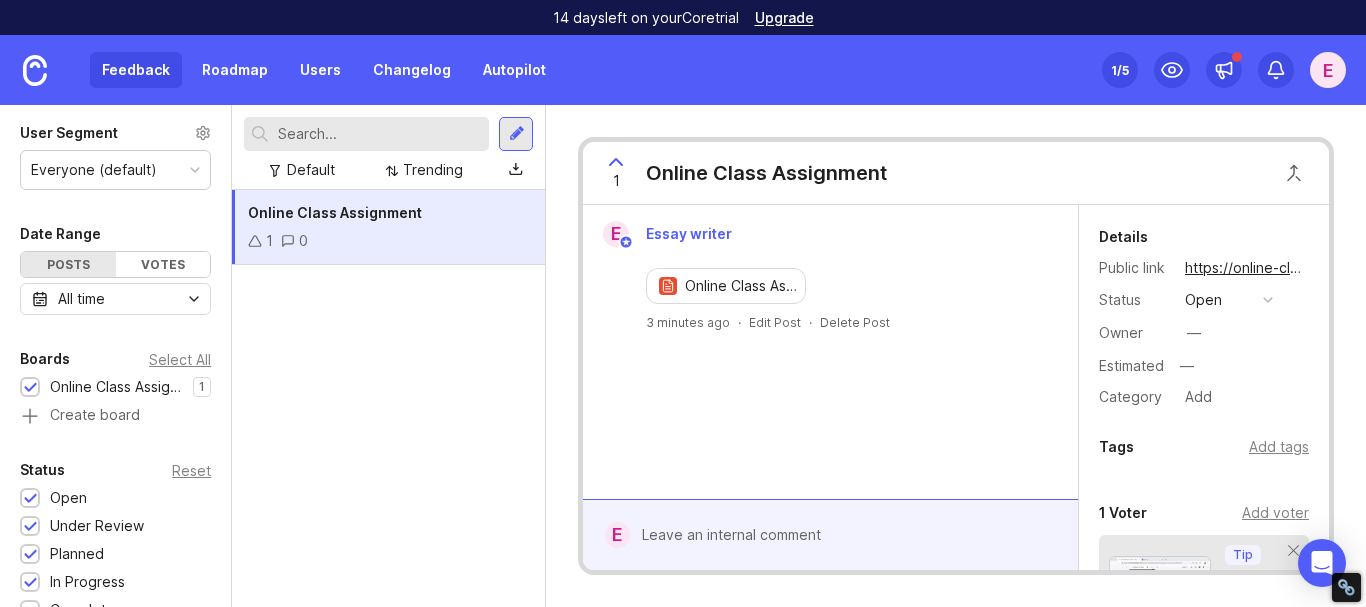 click at bounding box center [616, 162] 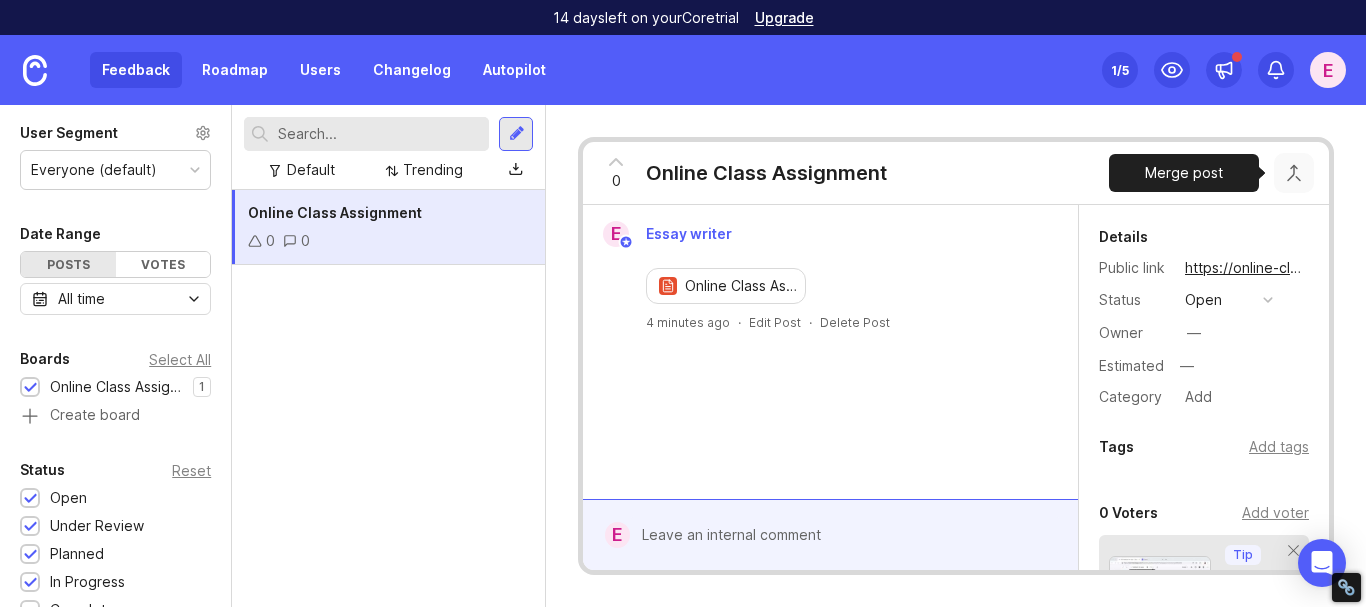click at bounding box center [1294, 173] 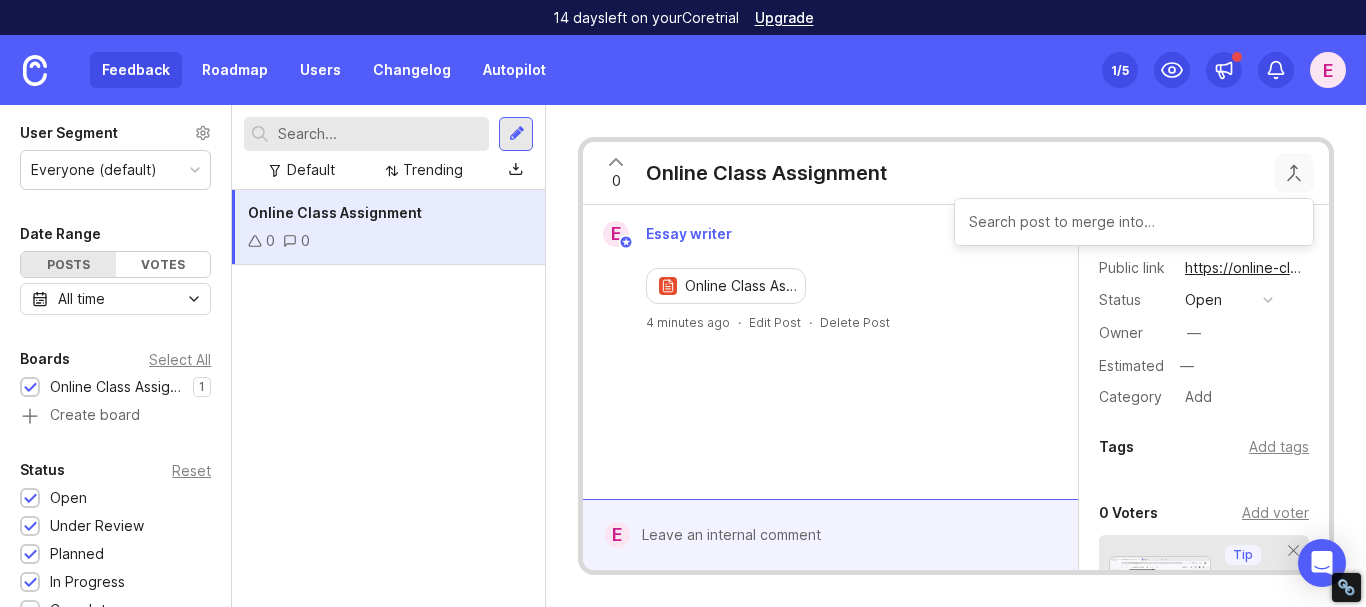 click at bounding box center (616, 162) 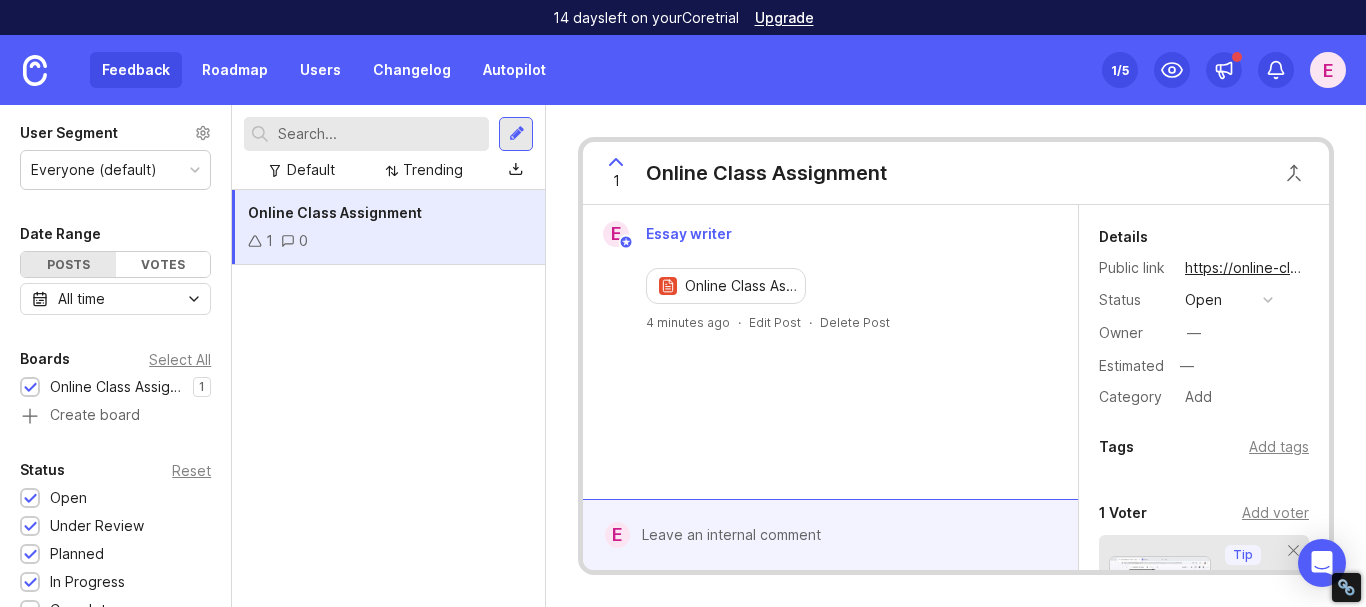click on "Online Class Assignment 1 0" at bounding box center (388, 398) 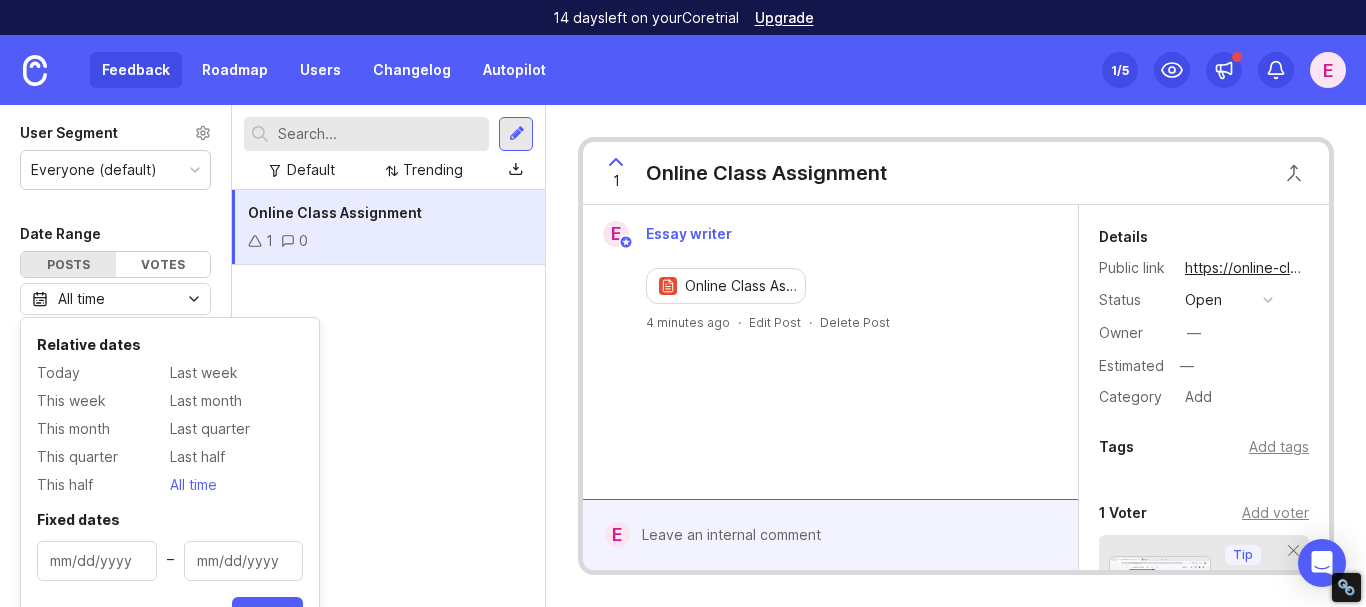 click on "Online Class Assignment 1 0" at bounding box center (388, 398) 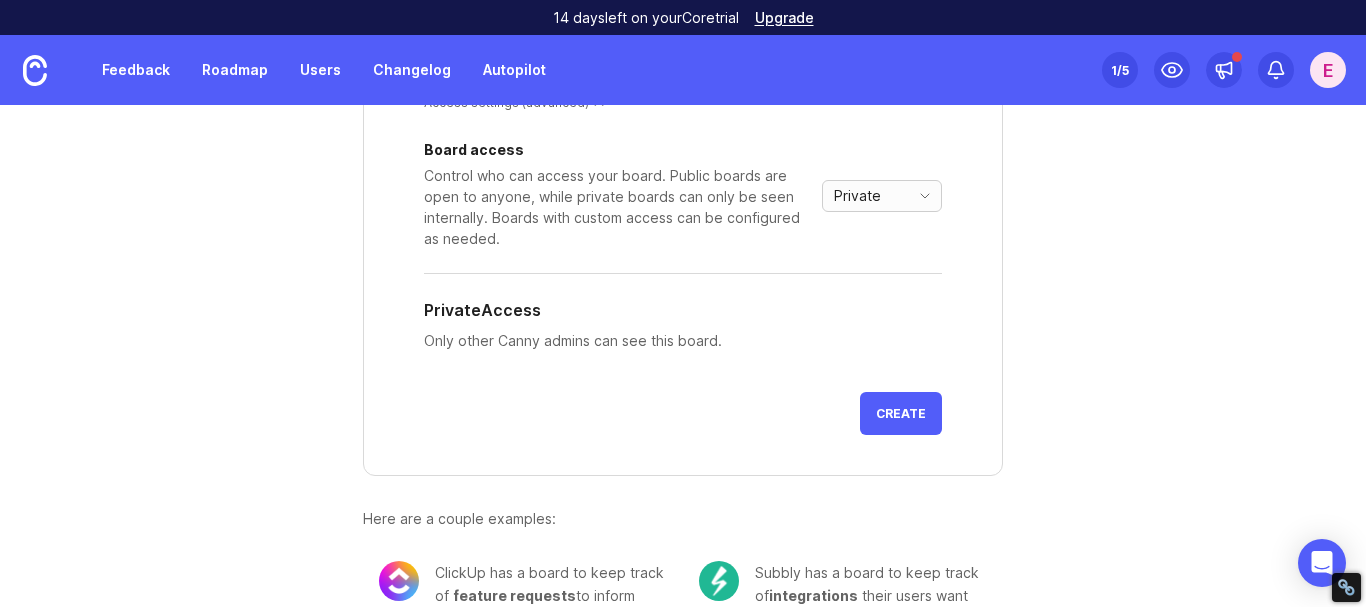 scroll, scrollTop: 371, scrollLeft: 0, axis: vertical 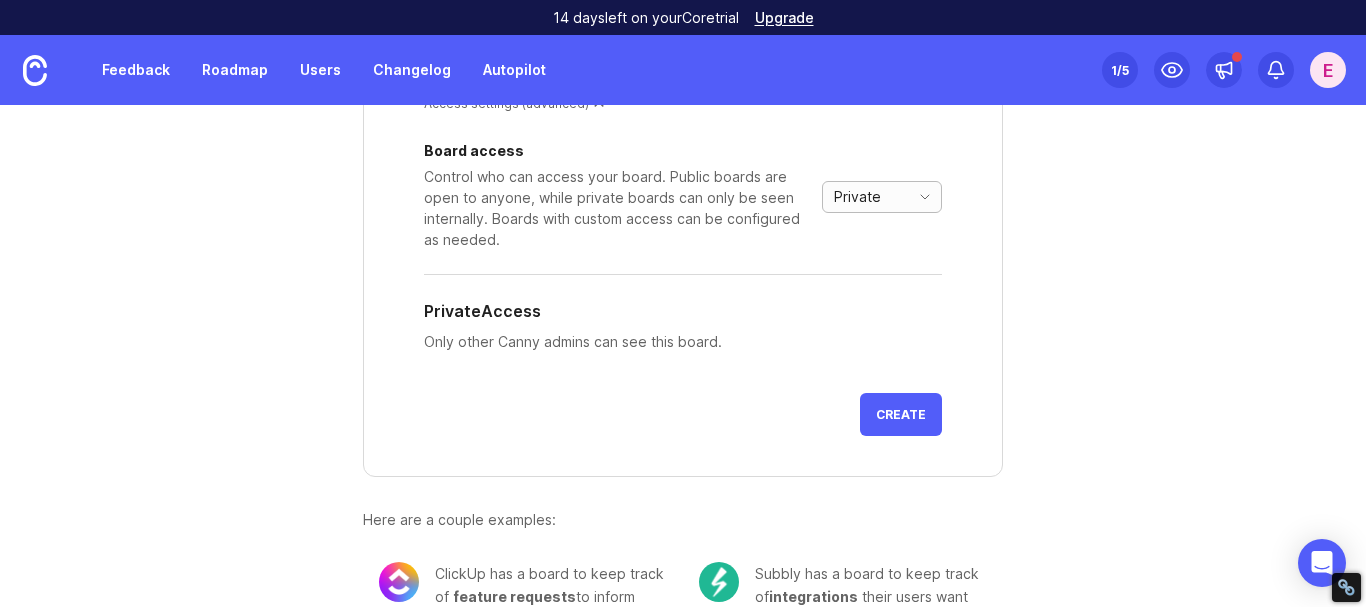click on "Private" at bounding box center (882, 197) 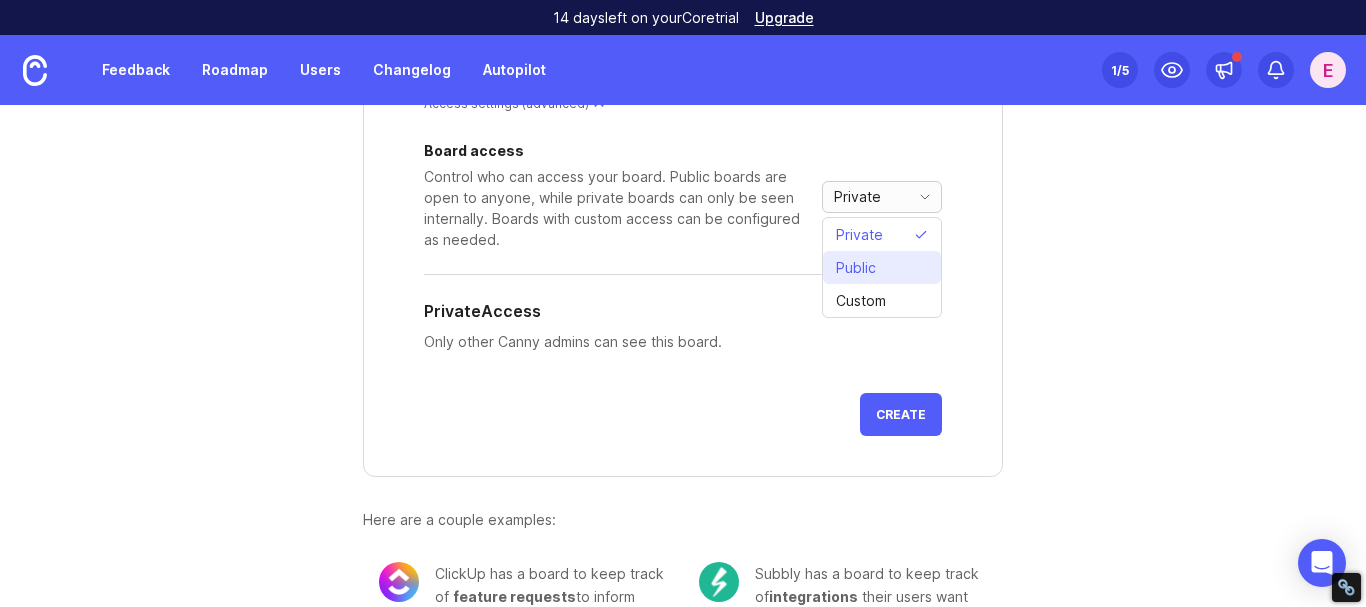 click on "Public" at bounding box center (882, 267) 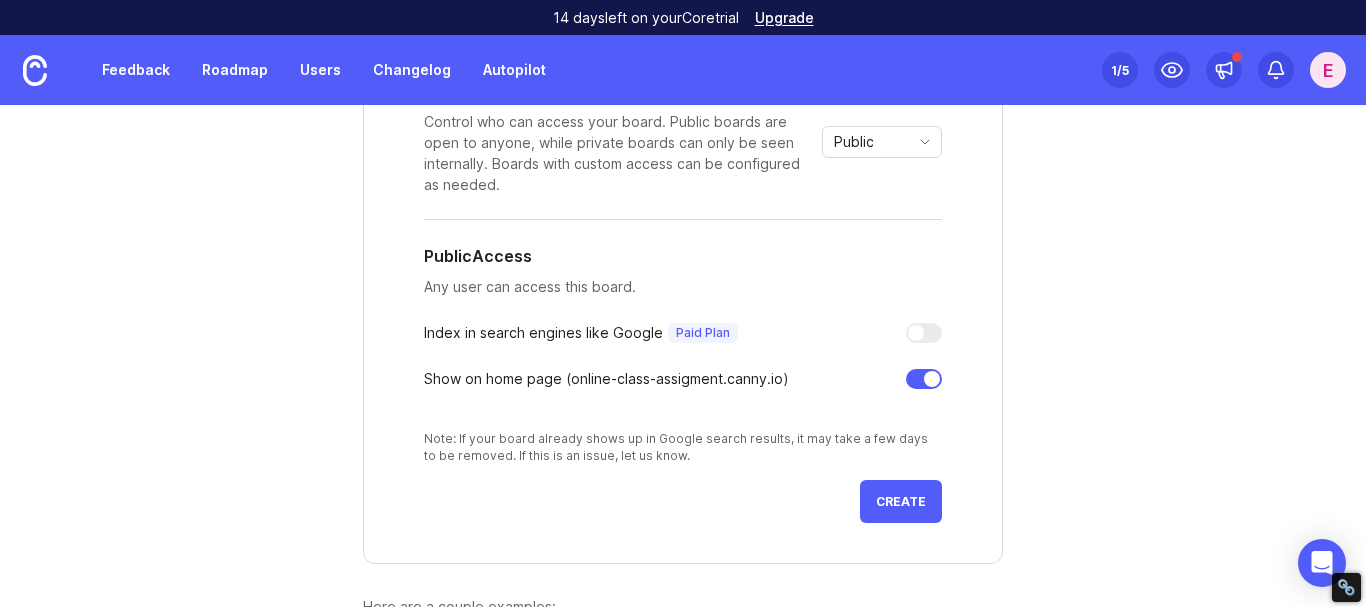 scroll, scrollTop: 427, scrollLeft: 0, axis: vertical 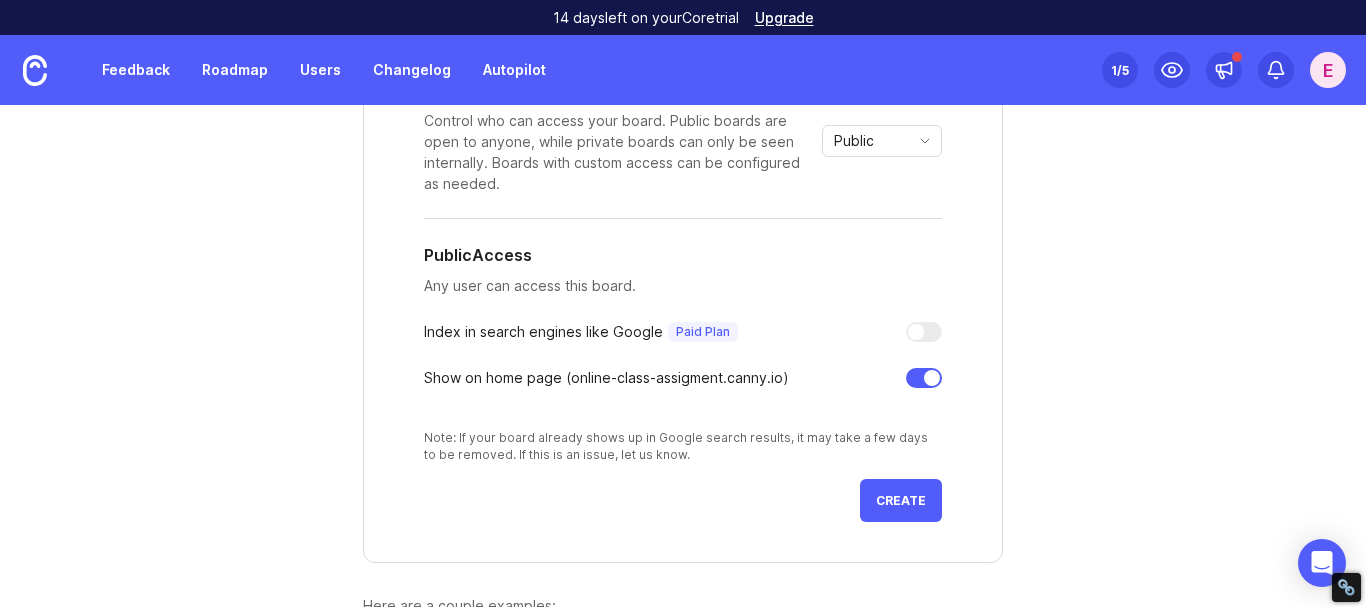 click at bounding box center (916, 332) 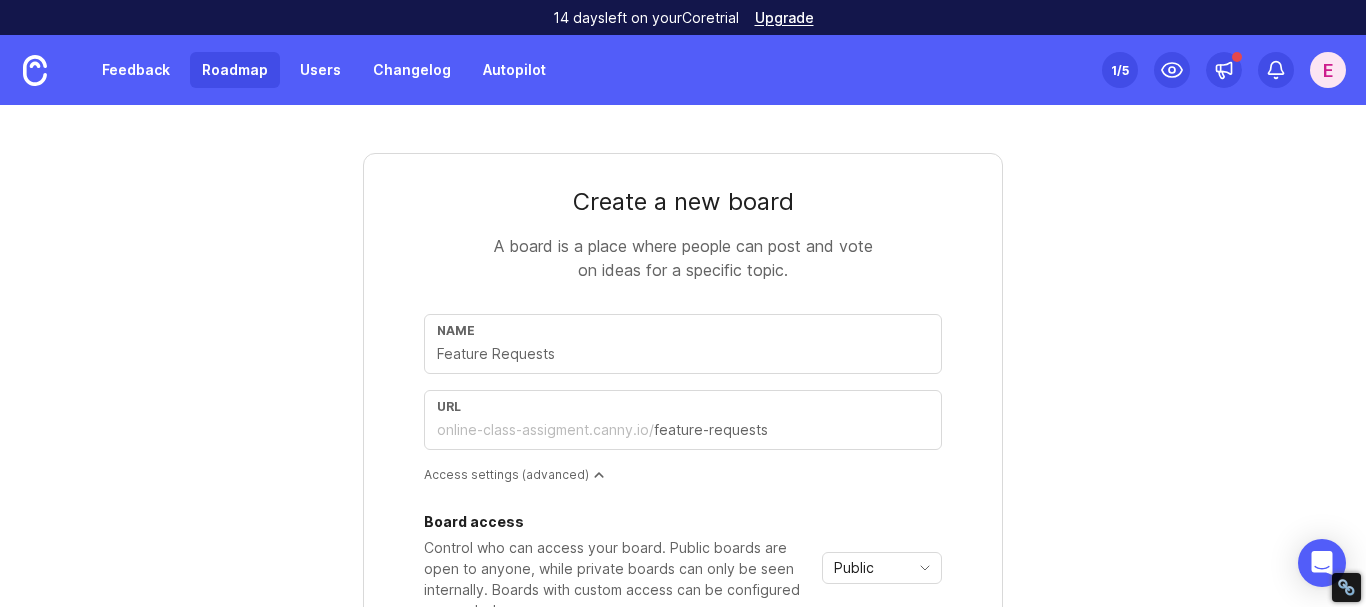 click on "Roadmap" at bounding box center [235, 70] 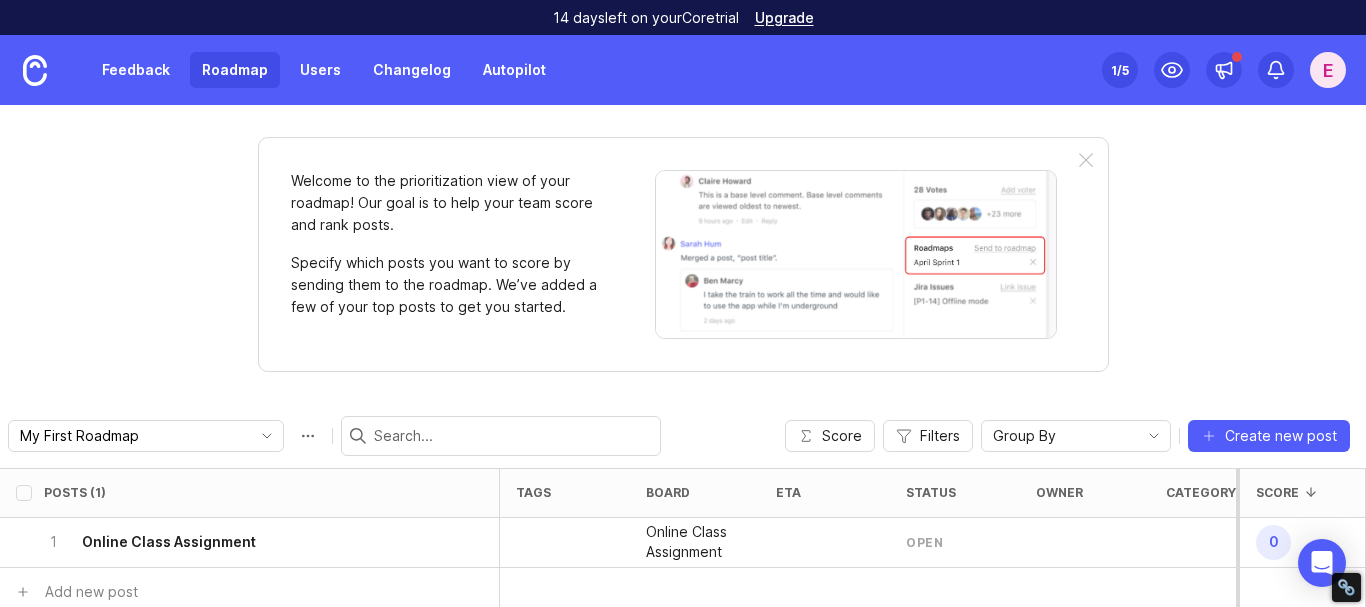 scroll, scrollTop: 21, scrollLeft: 0, axis: vertical 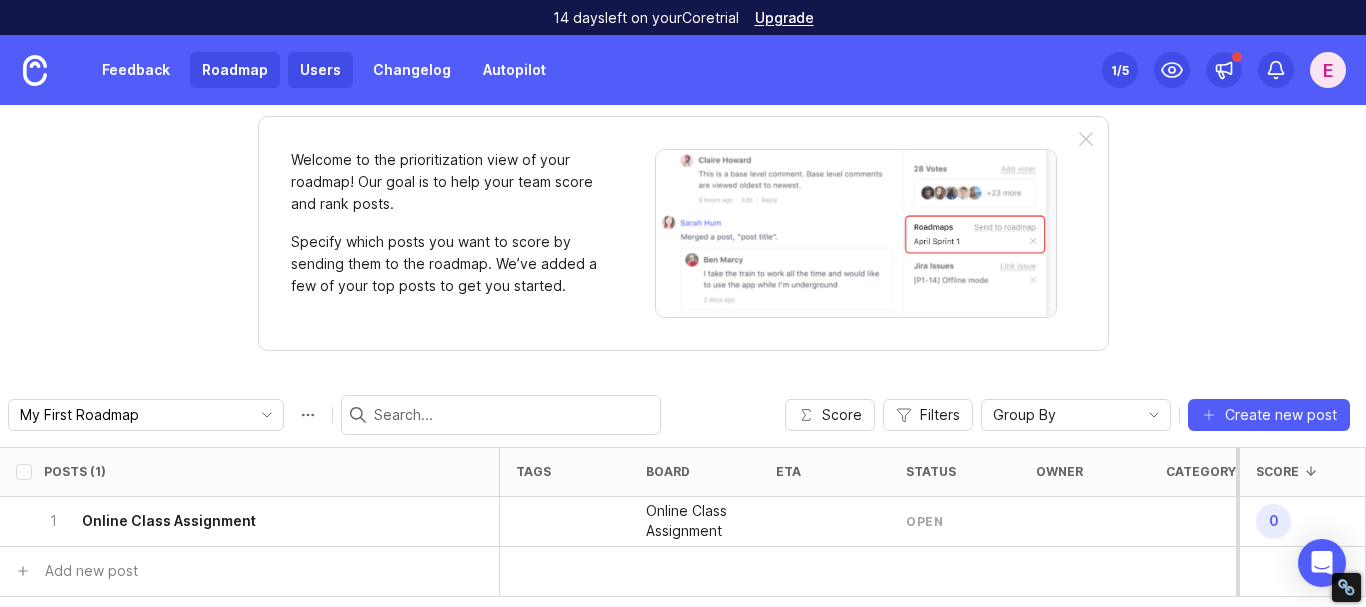 click on "Users" at bounding box center (320, 70) 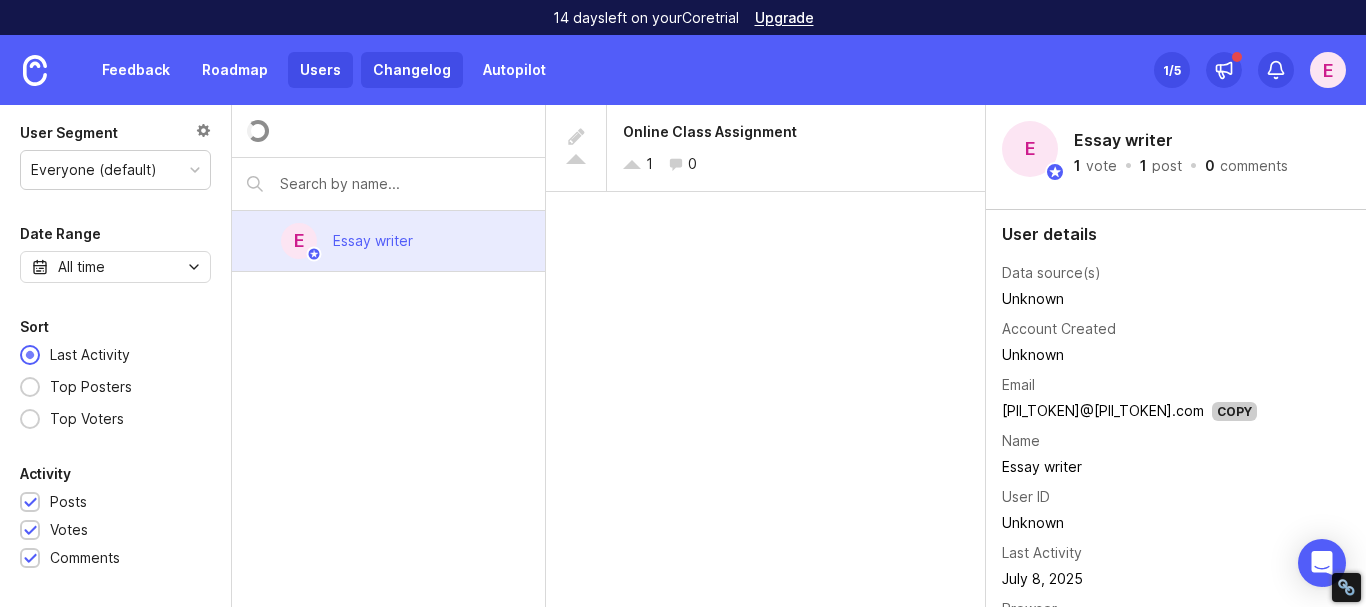 click on "Changelog" at bounding box center [412, 70] 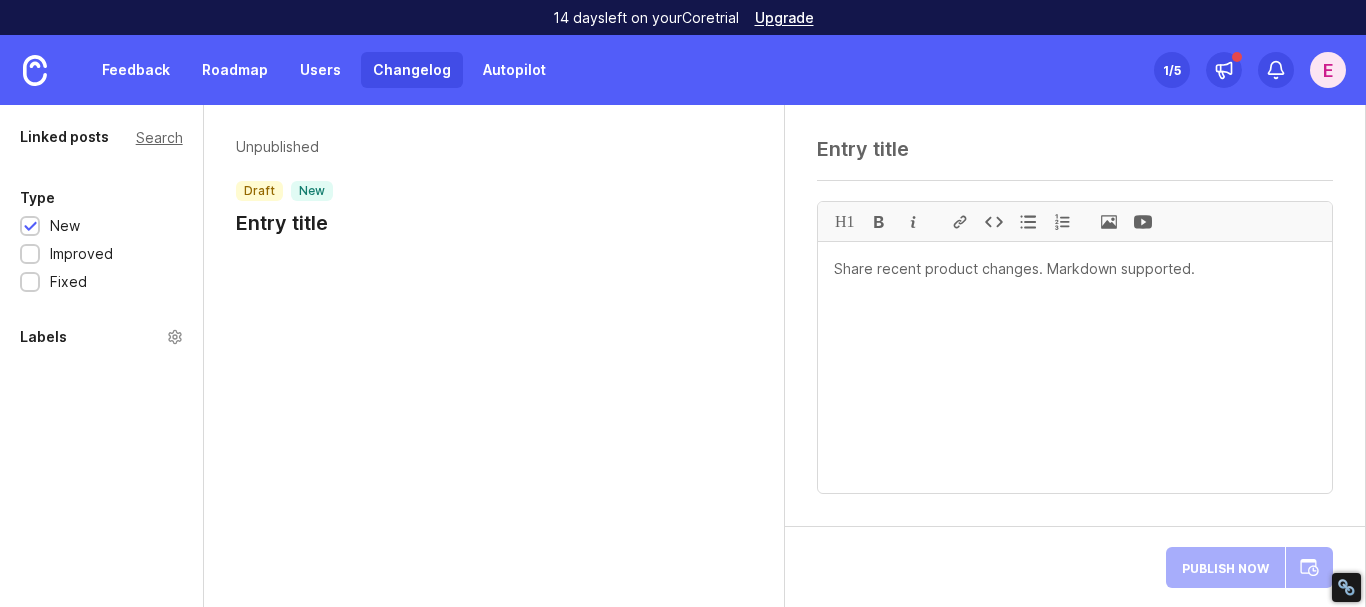 click at bounding box center (1075, 367) 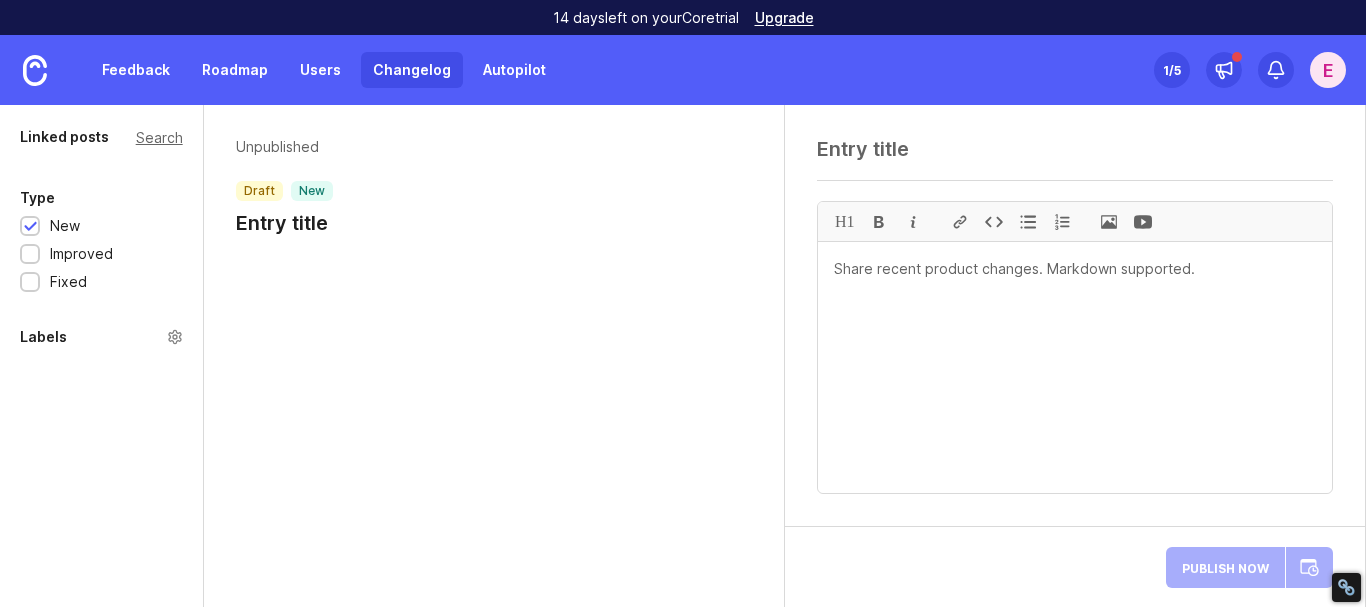 click on "Linked posts Search Type New Improved Fixed Labels" at bounding box center [102, 356] 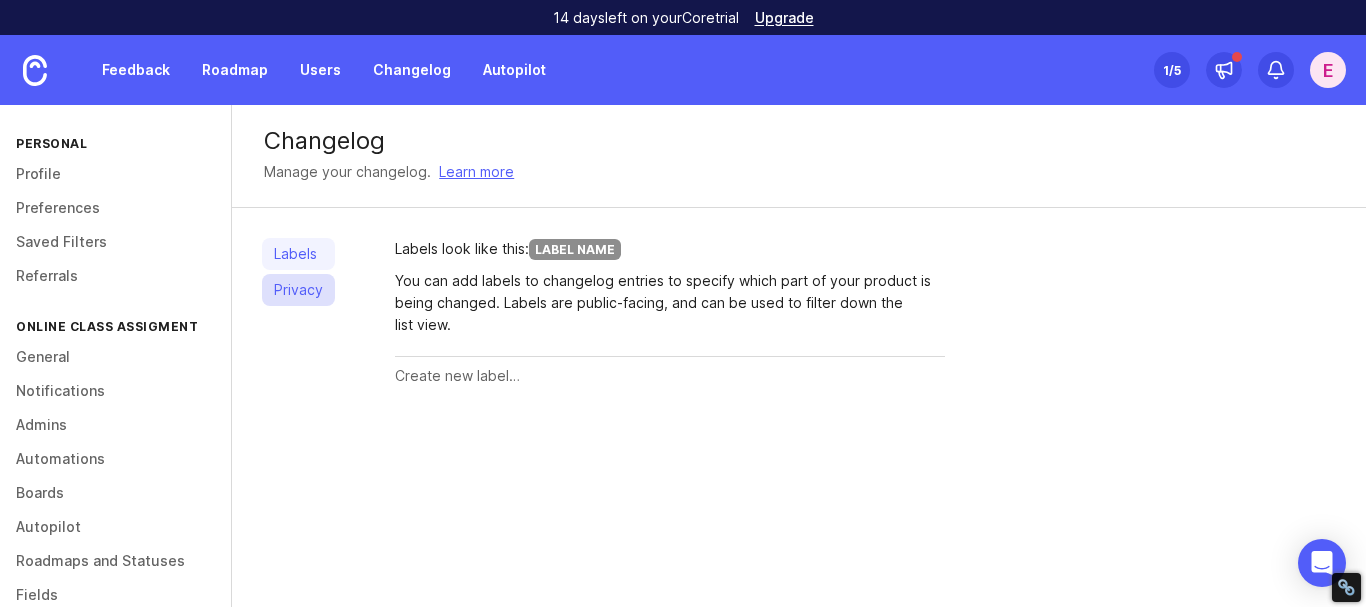 click on "Privacy" at bounding box center (298, 290) 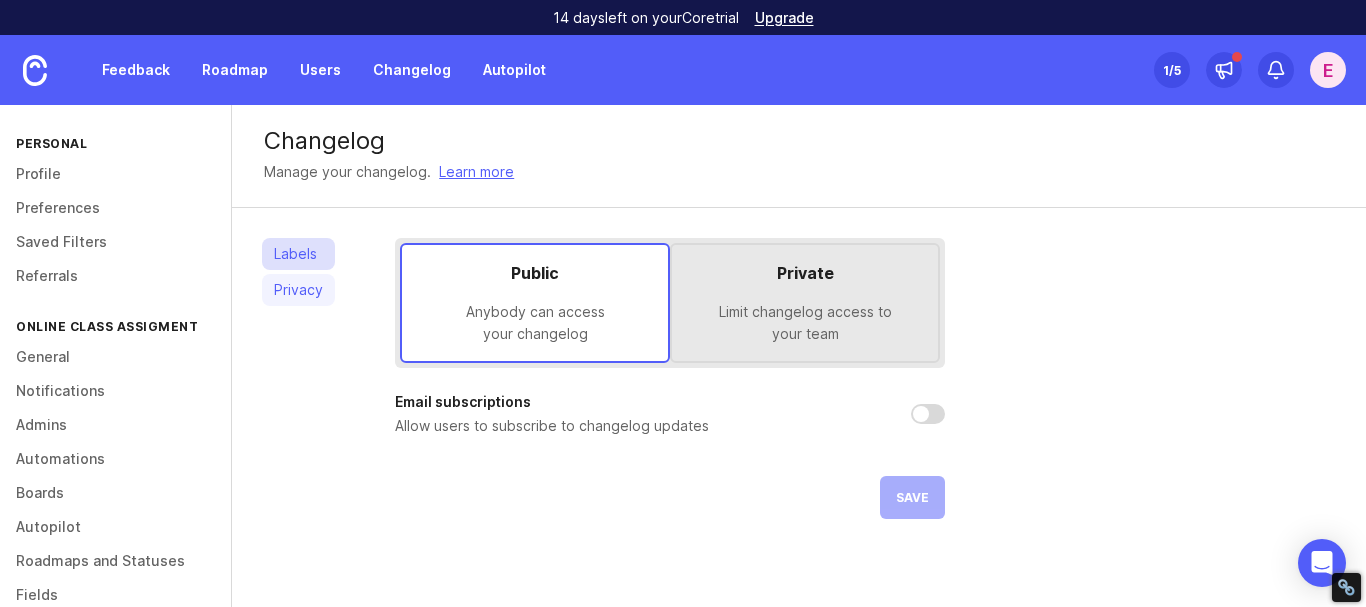 click on "Labels" at bounding box center [298, 254] 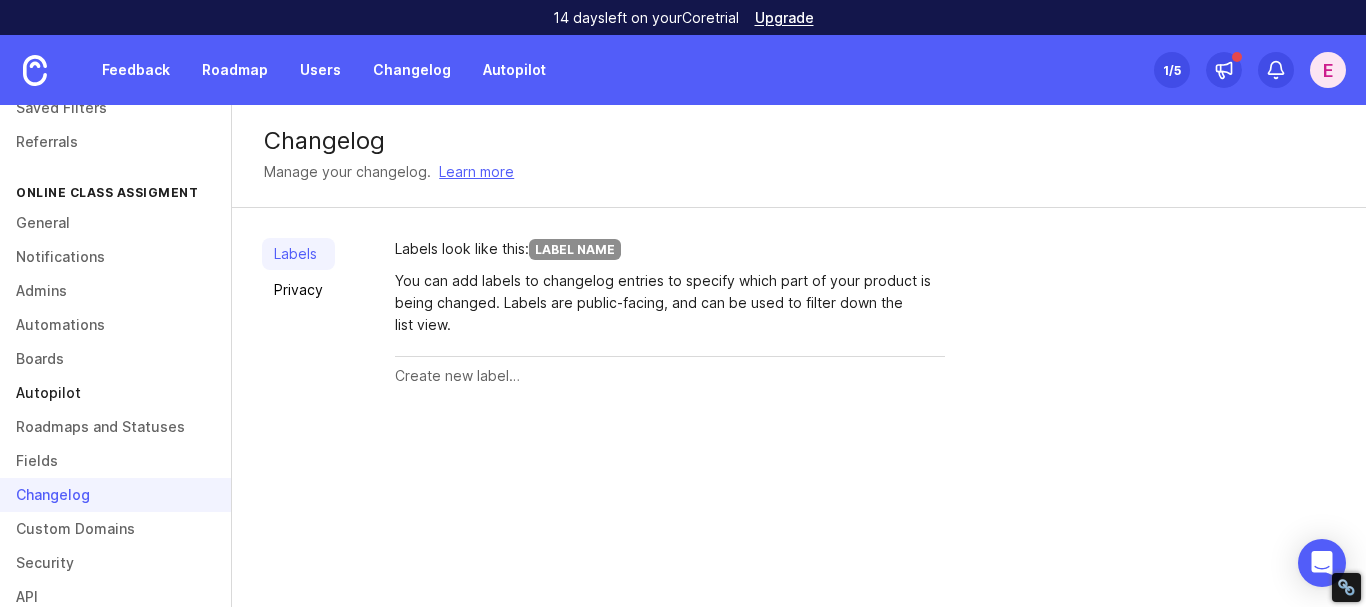scroll, scrollTop: 234, scrollLeft: 0, axis: vertical 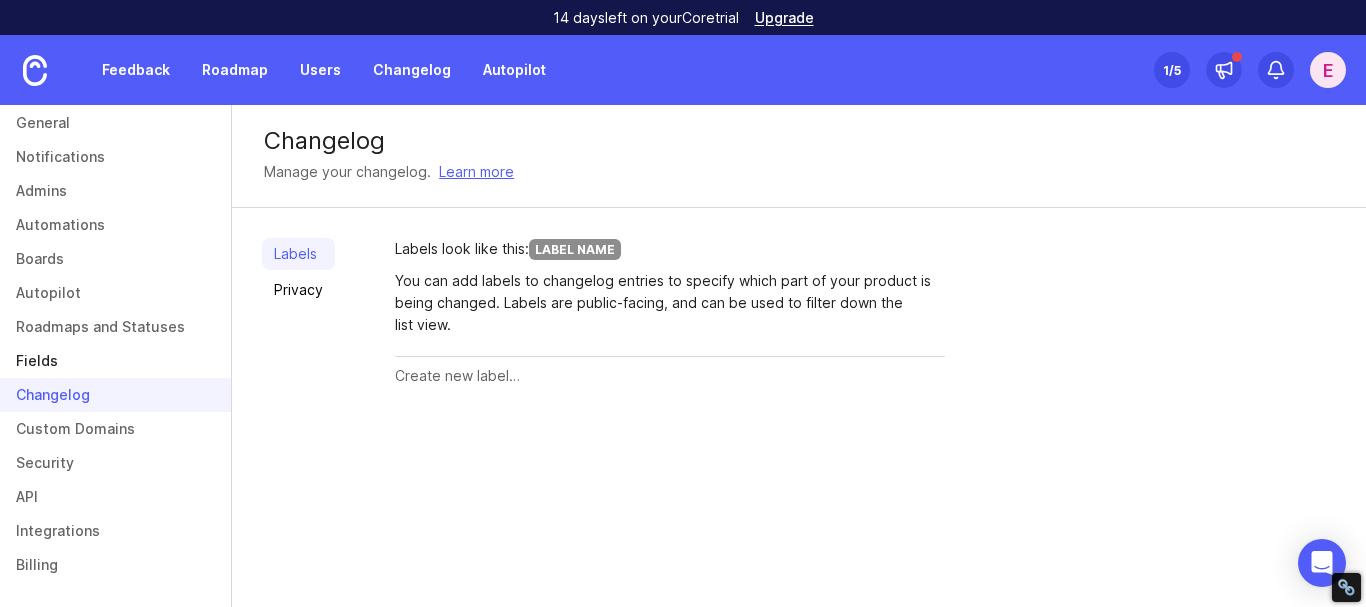 click on "Fields" at bounding box center (115, 361) 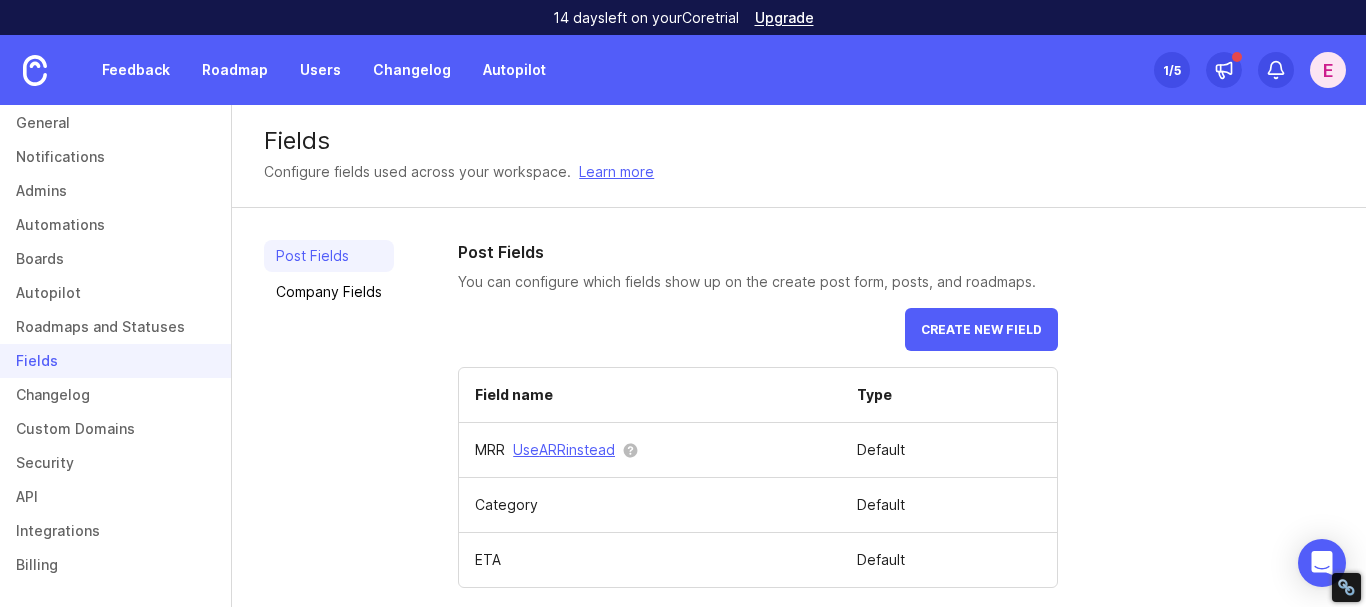 scroll, scrollTop: 13, scrollLeft: 0, axis: vertical 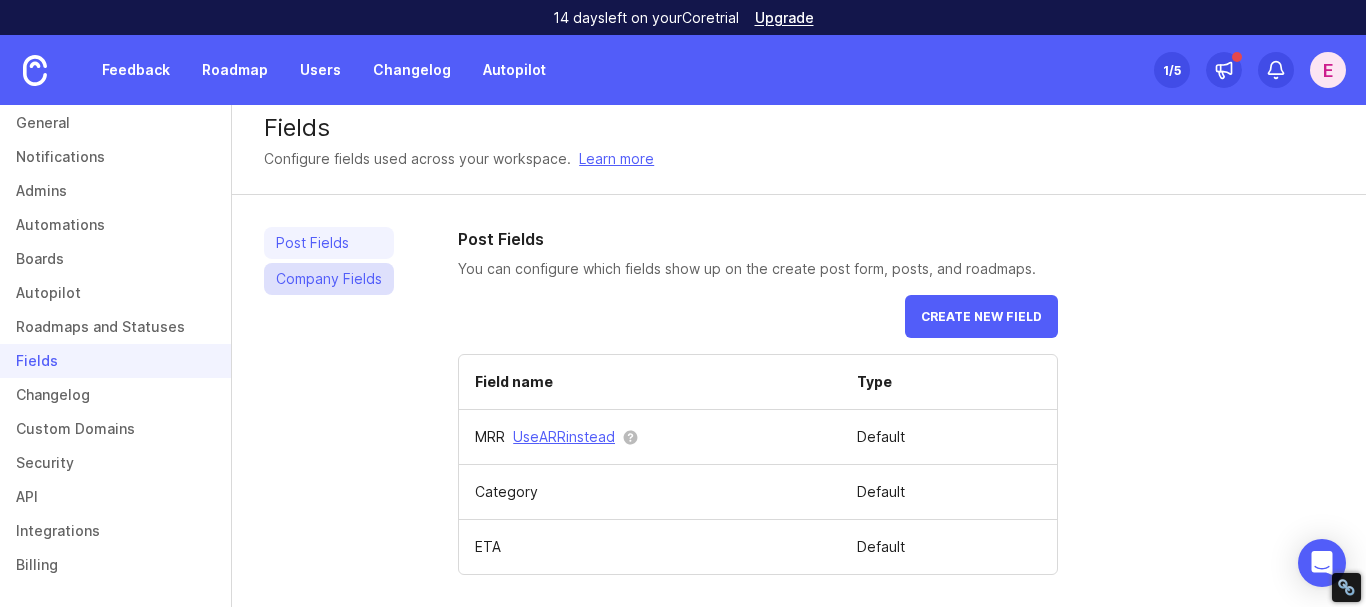 click on "Company Fields" at bounding box center (329, 279) 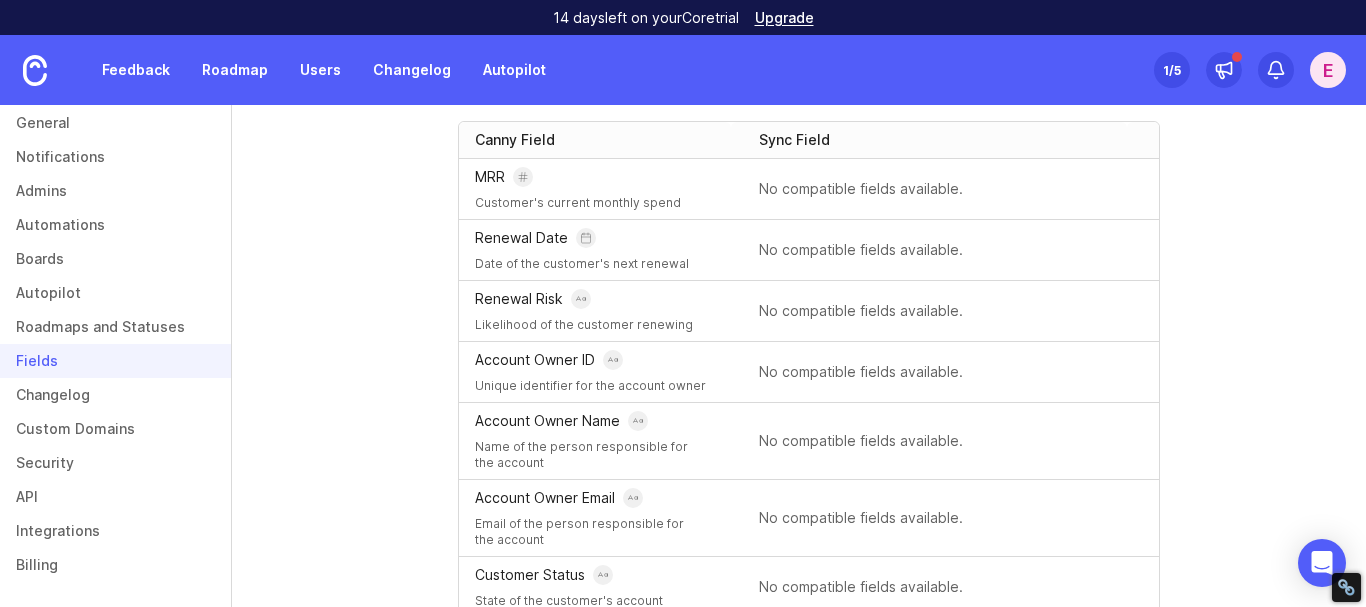 scroll, scrollTop: 462, scrollLeft: 0, axis: vertical 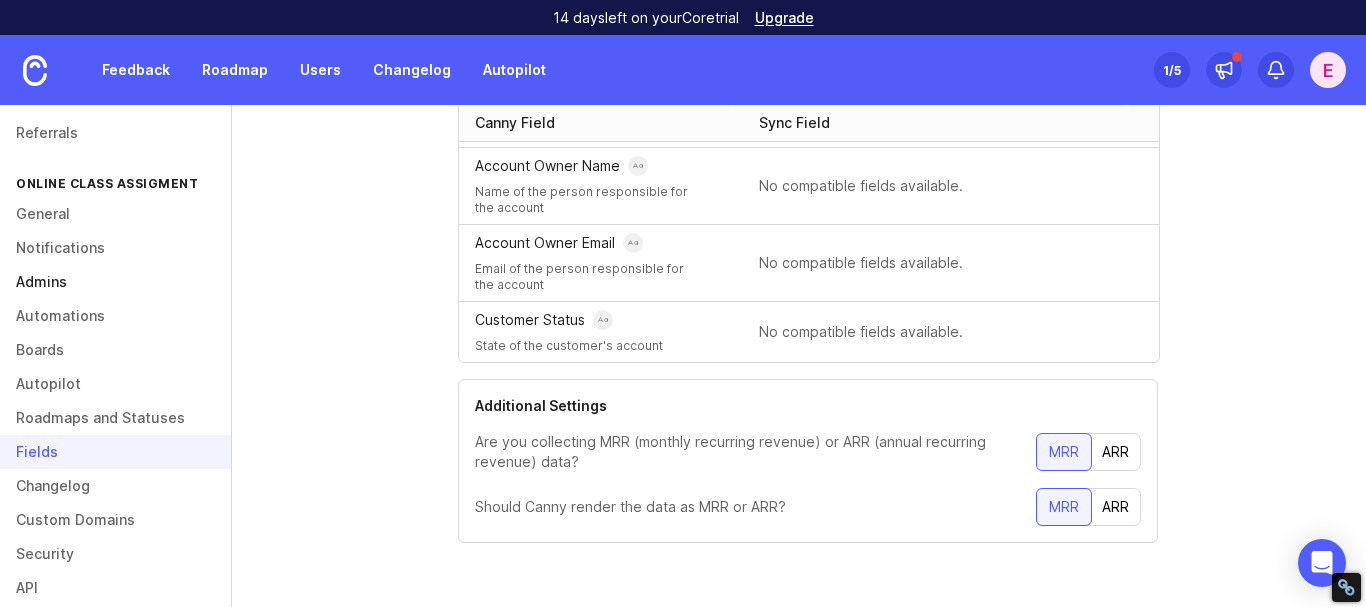 click on "Admins" at bounding box center [115, 282] 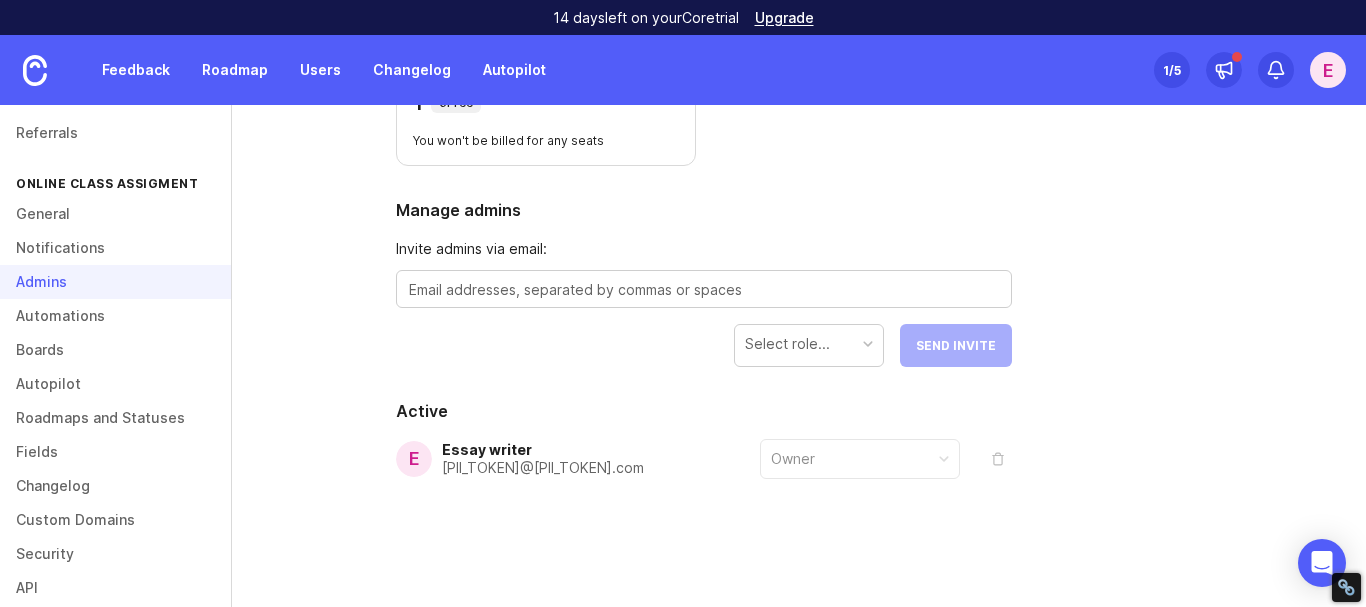 scroll, scrollTop: 0, scrollLeft: 0, axis: both 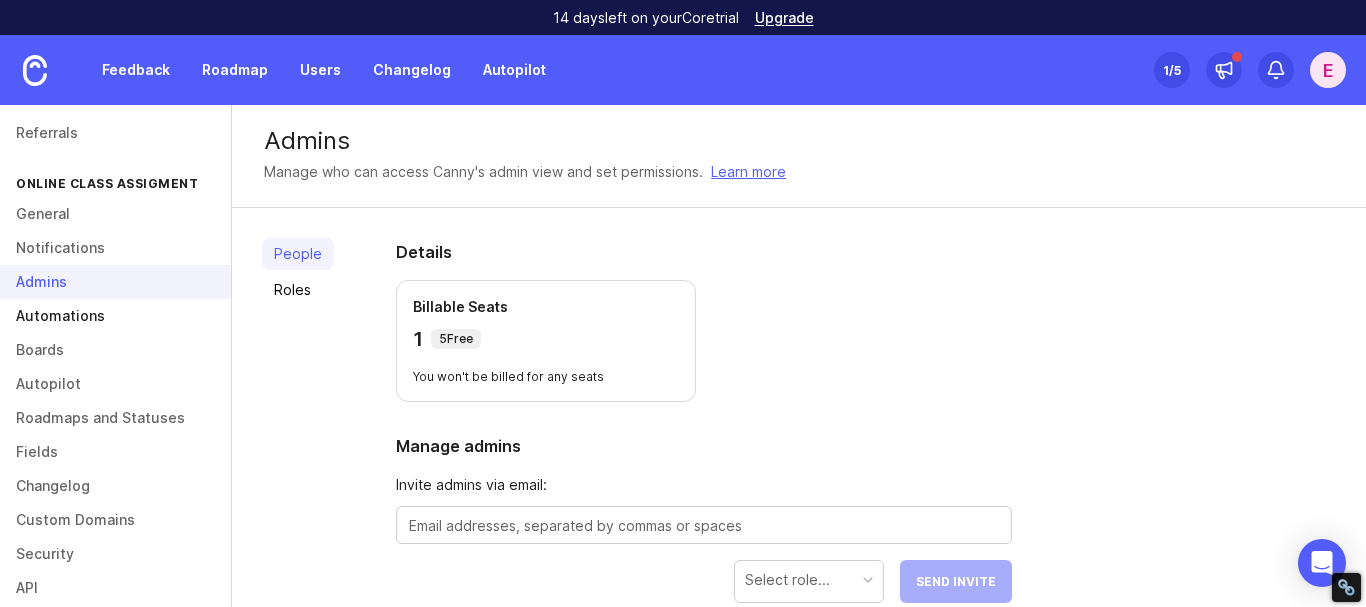 click on "Automations" at bounding box center (115, 316) 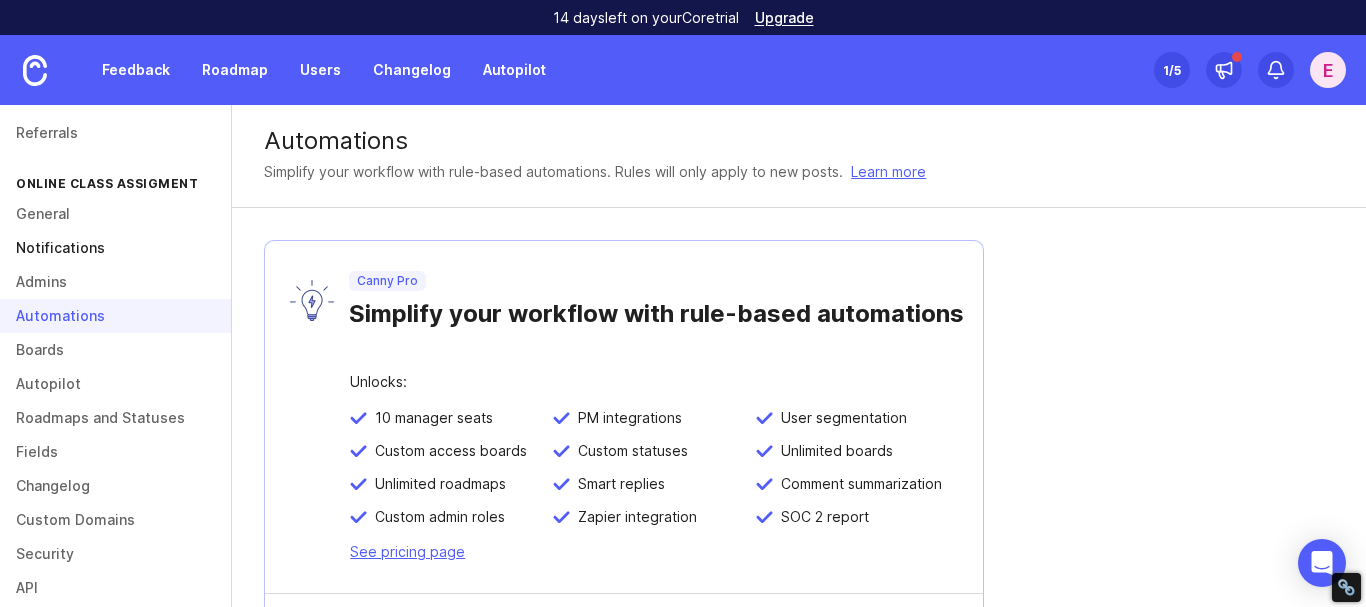 click on "Notifications" at bounding box center (115, 248) 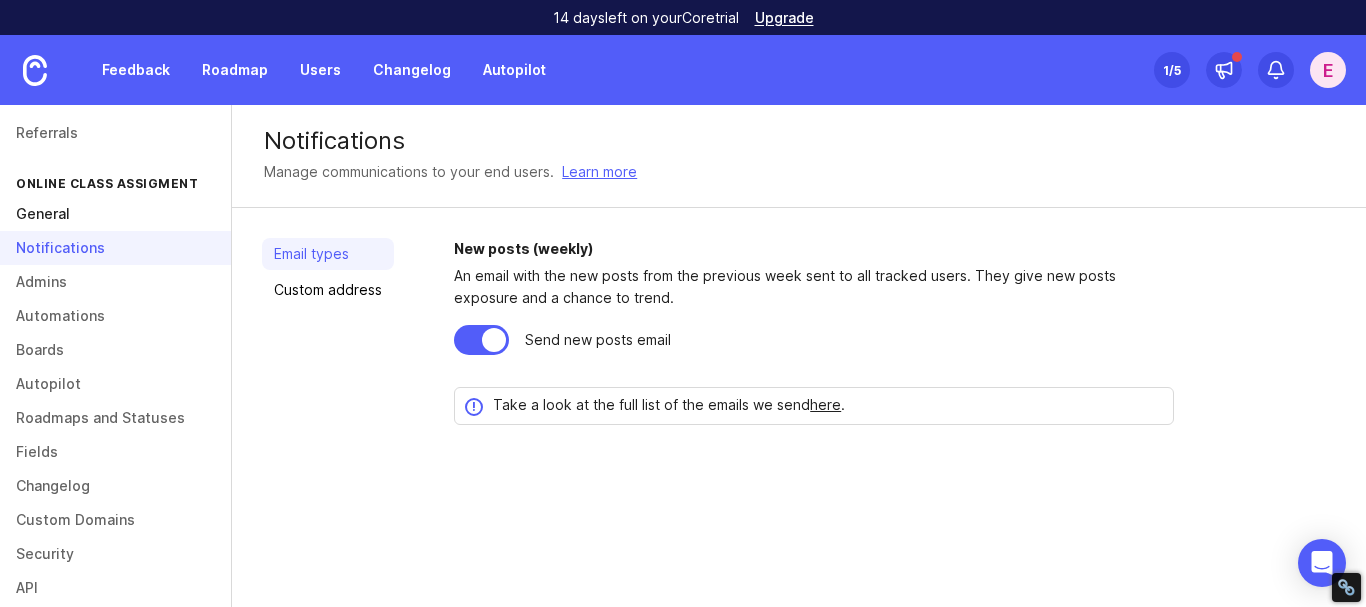 click on "General" at bounding box center [115, 214] 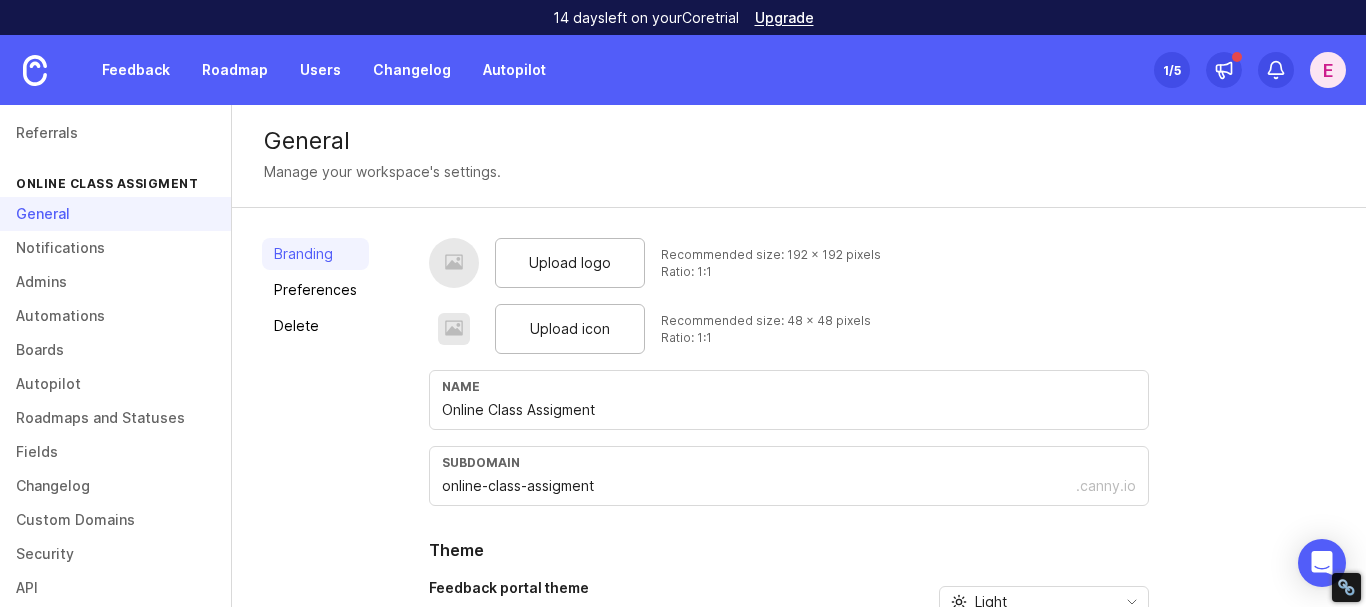 scroll, scrollTop: 0, scrollLeft: 0, axis: both 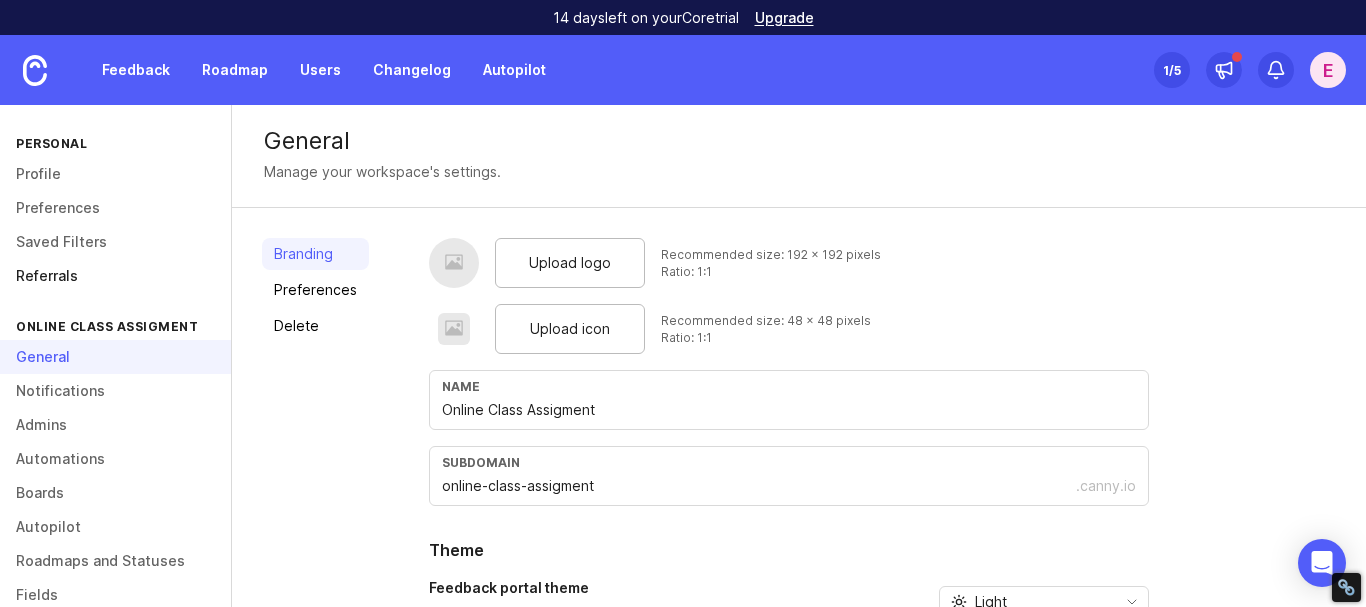 click on "Referrals" at bounding box center (115, 276) 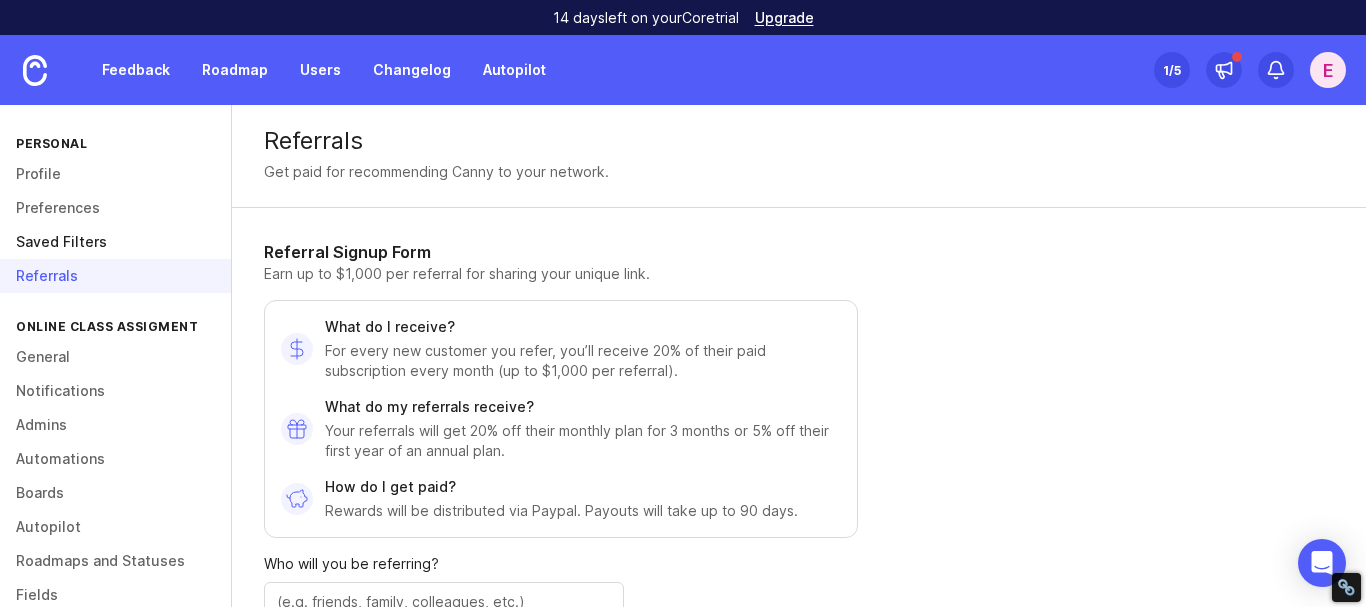 click on "Saved Filters" at bounding box center (115, 242) 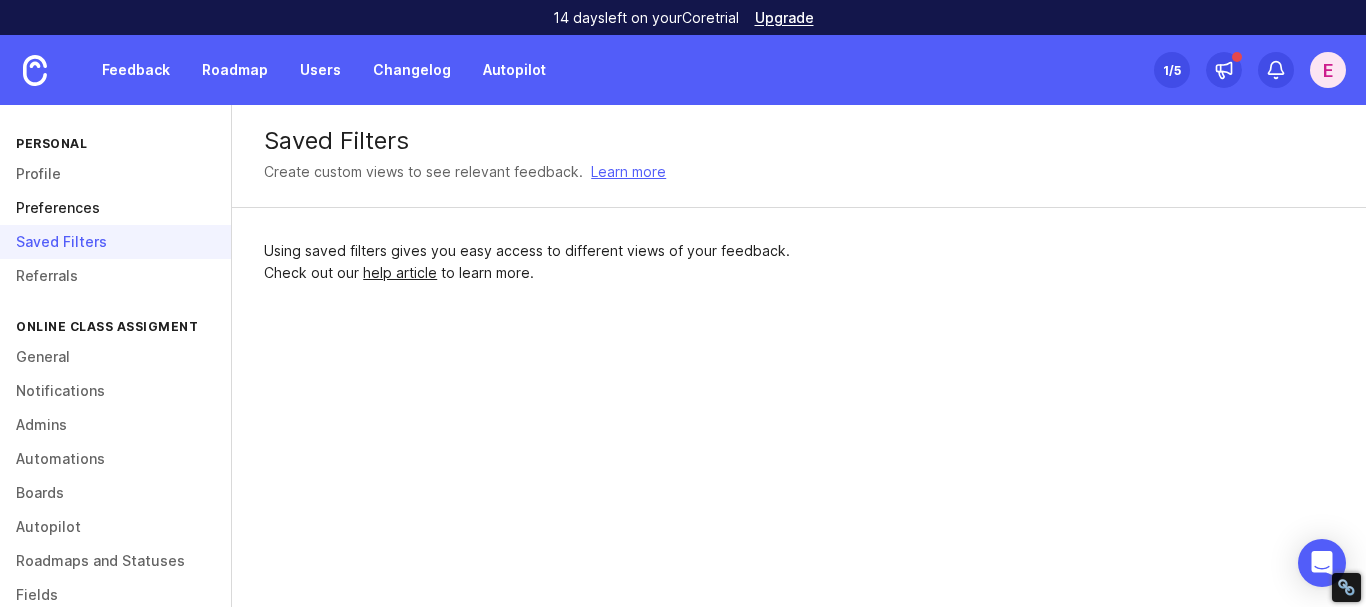 click on "Preferences" at bounding box center (115, 208) 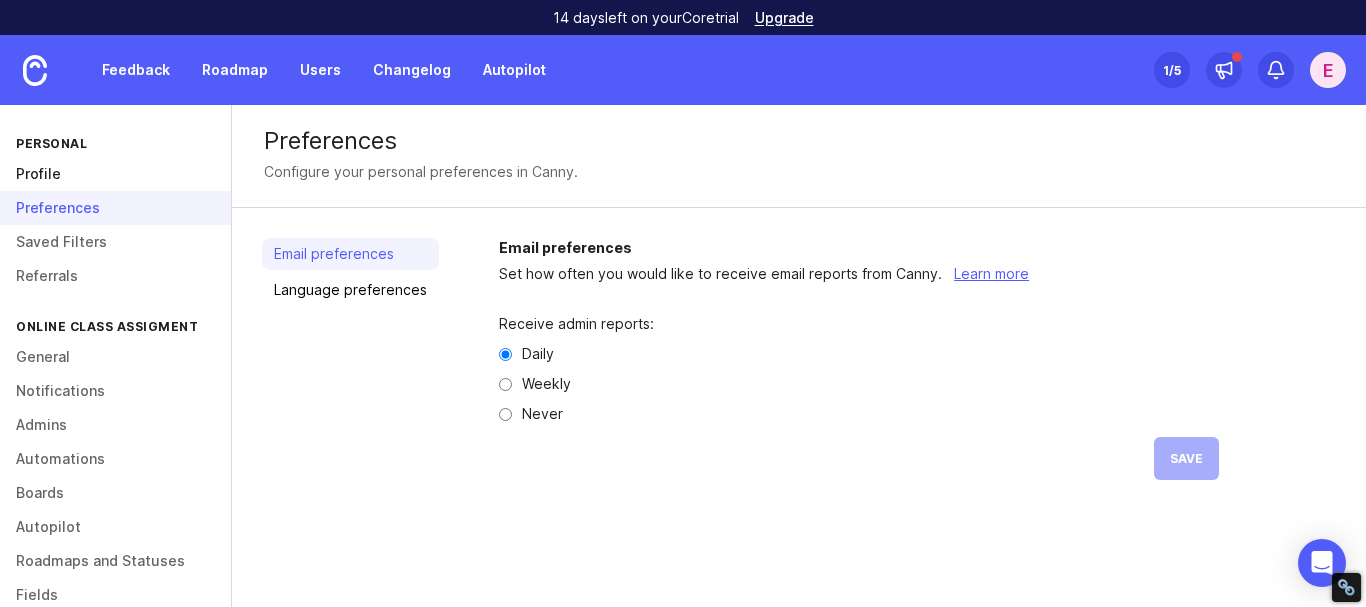 click on "Profile" at bounding box center [115, 174] 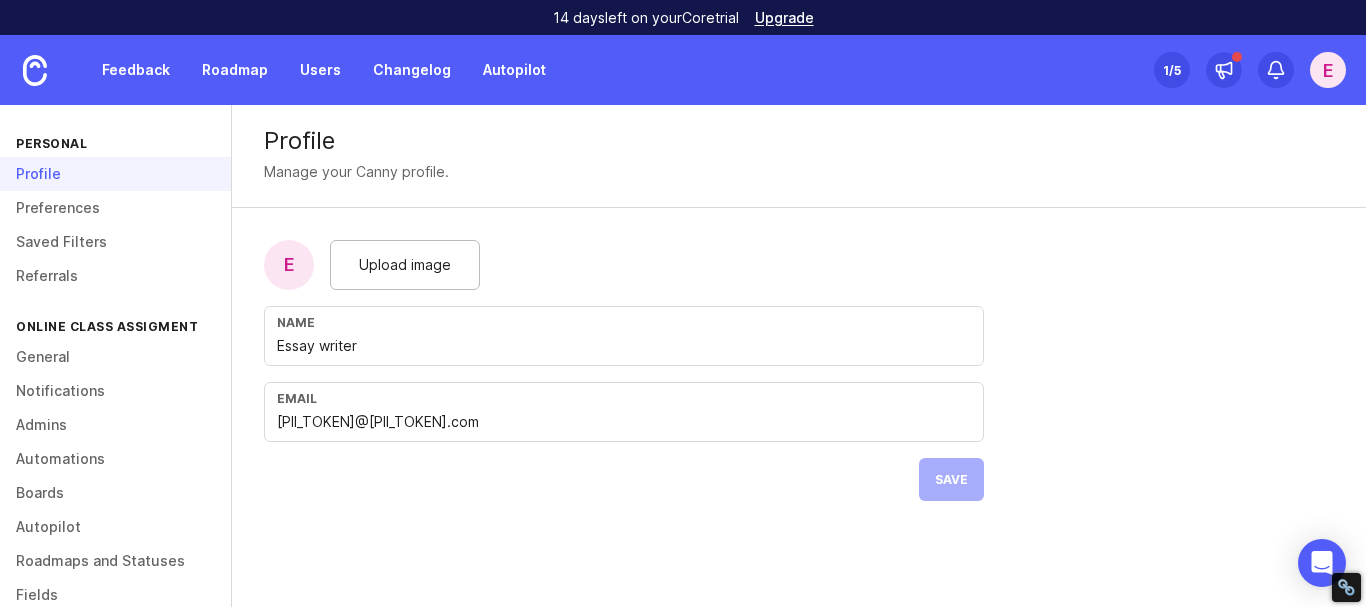 click on "Feedback Roadmap Users Changelog Autopilot" at bounding box center (324, 70) 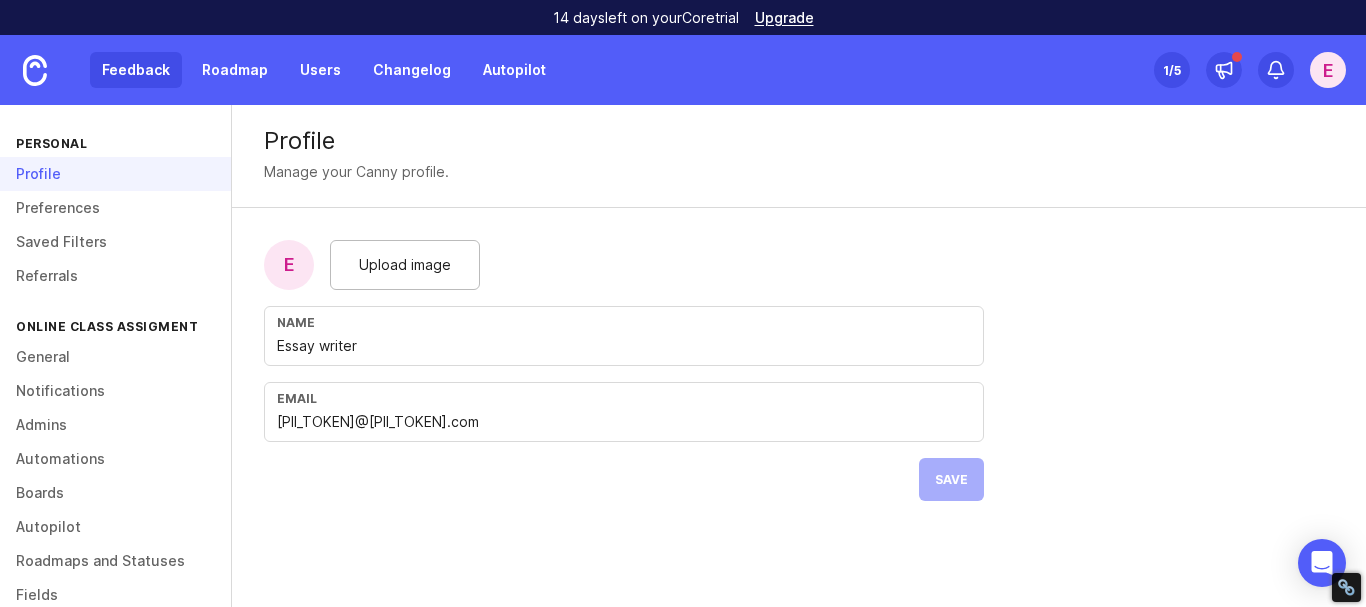 click on "Feedback" at bounding box center [136, 70] 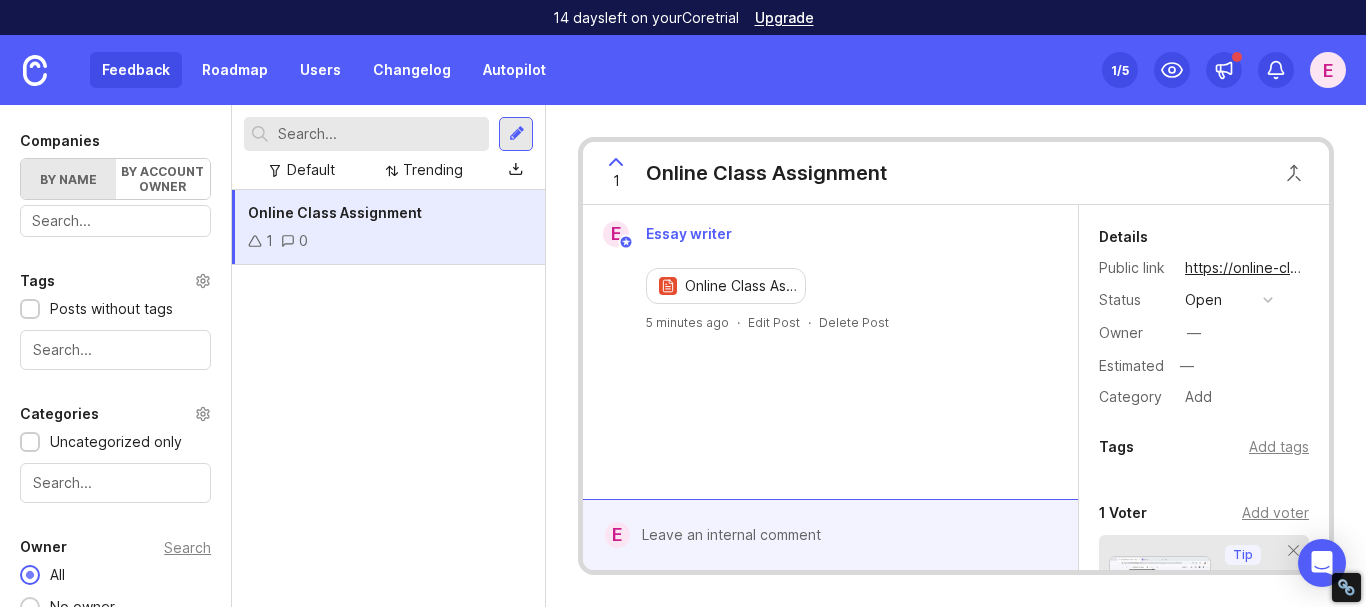 scroll, scrollTop: 626, scrollLeft: 0, axis: vertical 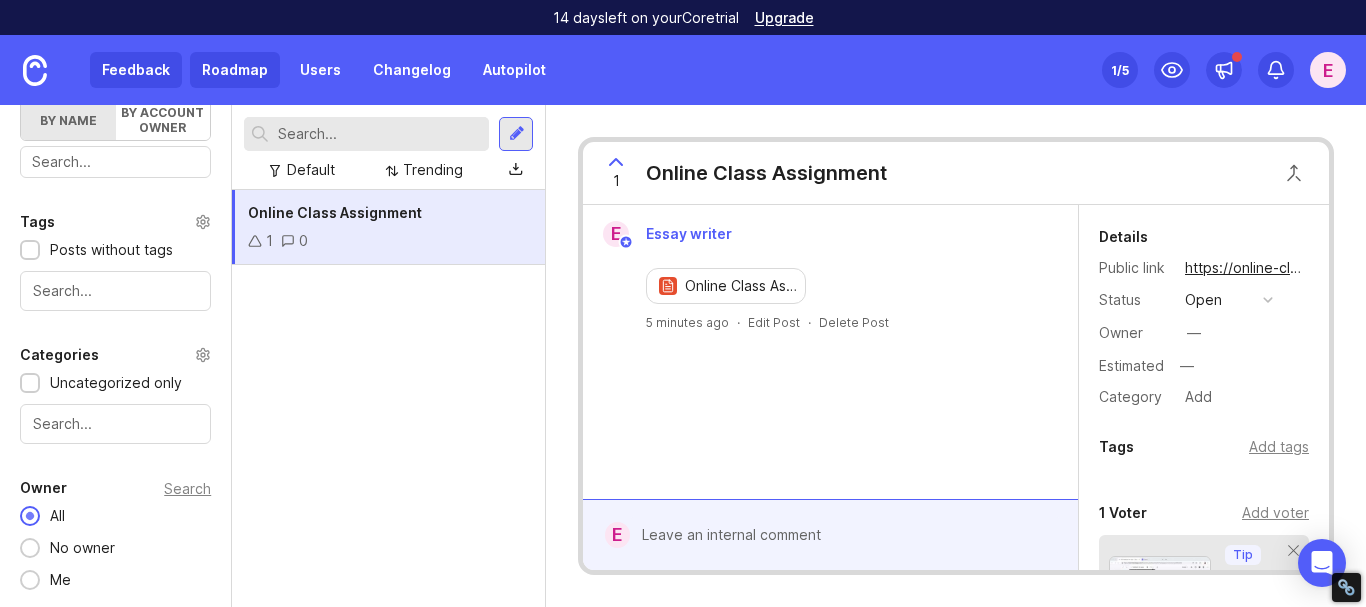 click on "Roadmap" at bounding box center (235, 70) 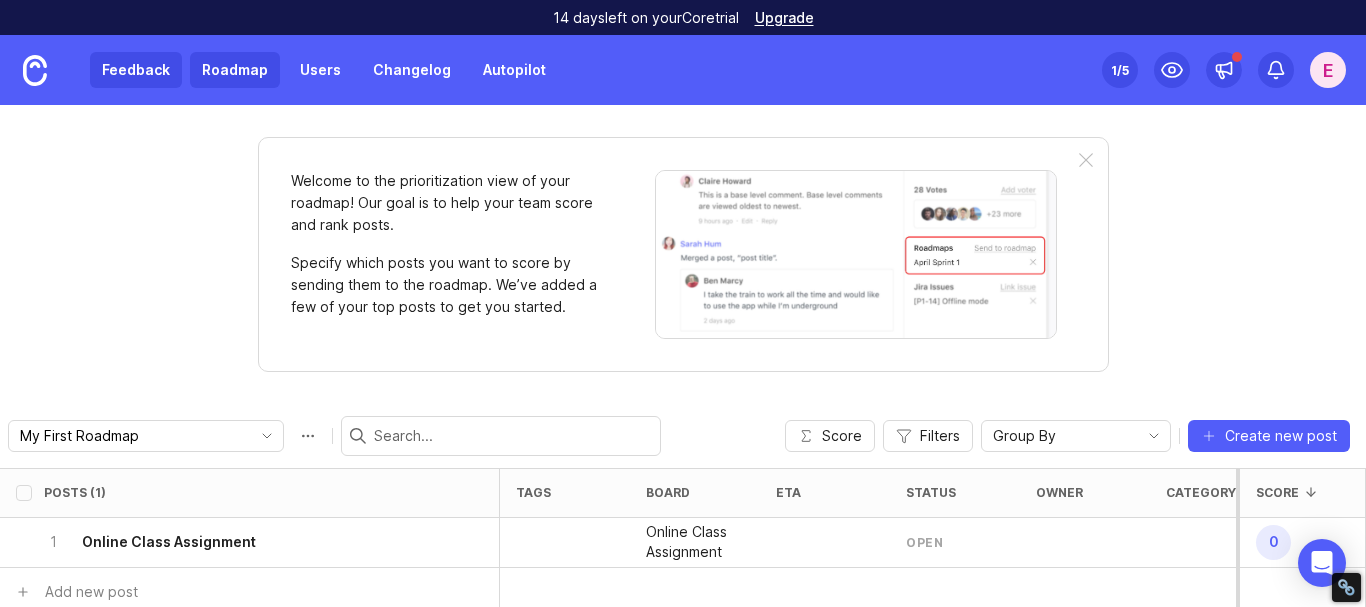 click on "Feedback" at bounding box center [136, 70] 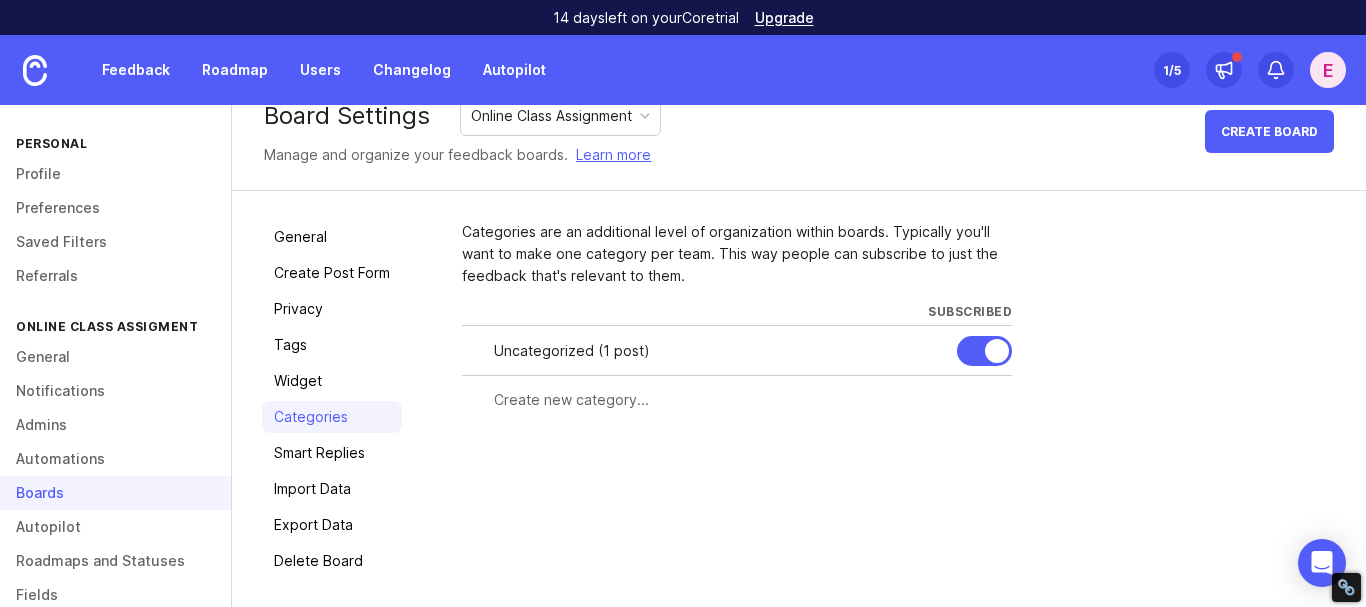 scroll, scrollTop: 0, scrollLeft: 0, axis: both 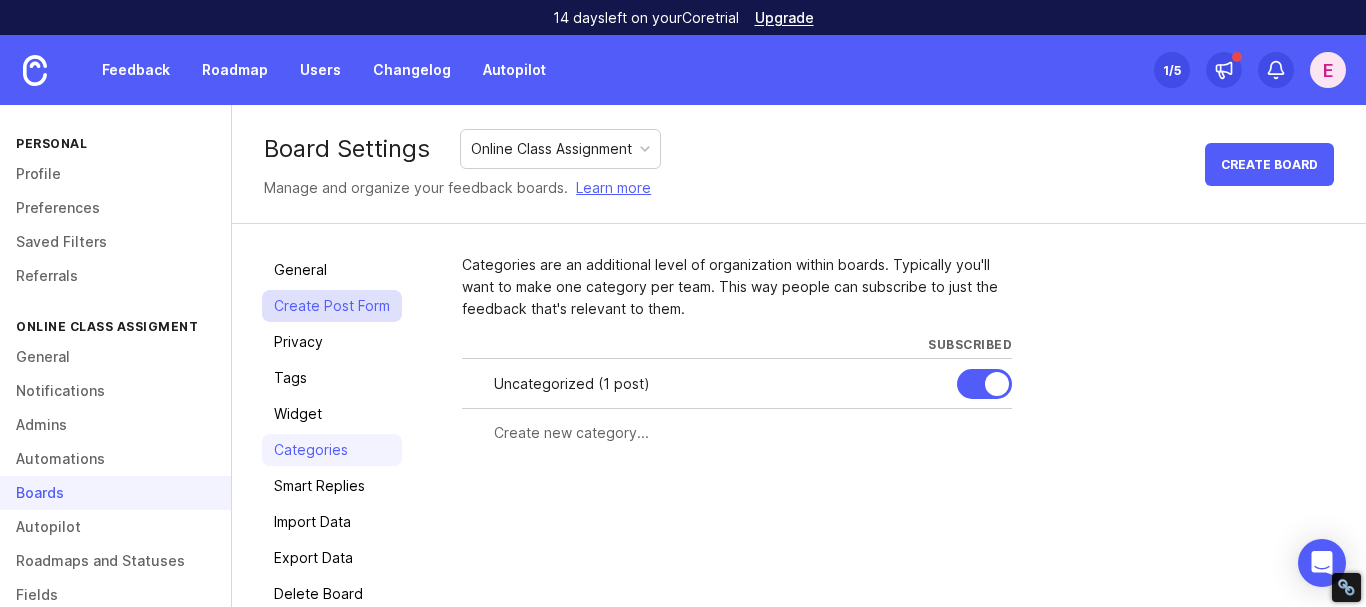 click on "Create Post Form" at bounding box center [332, 306] 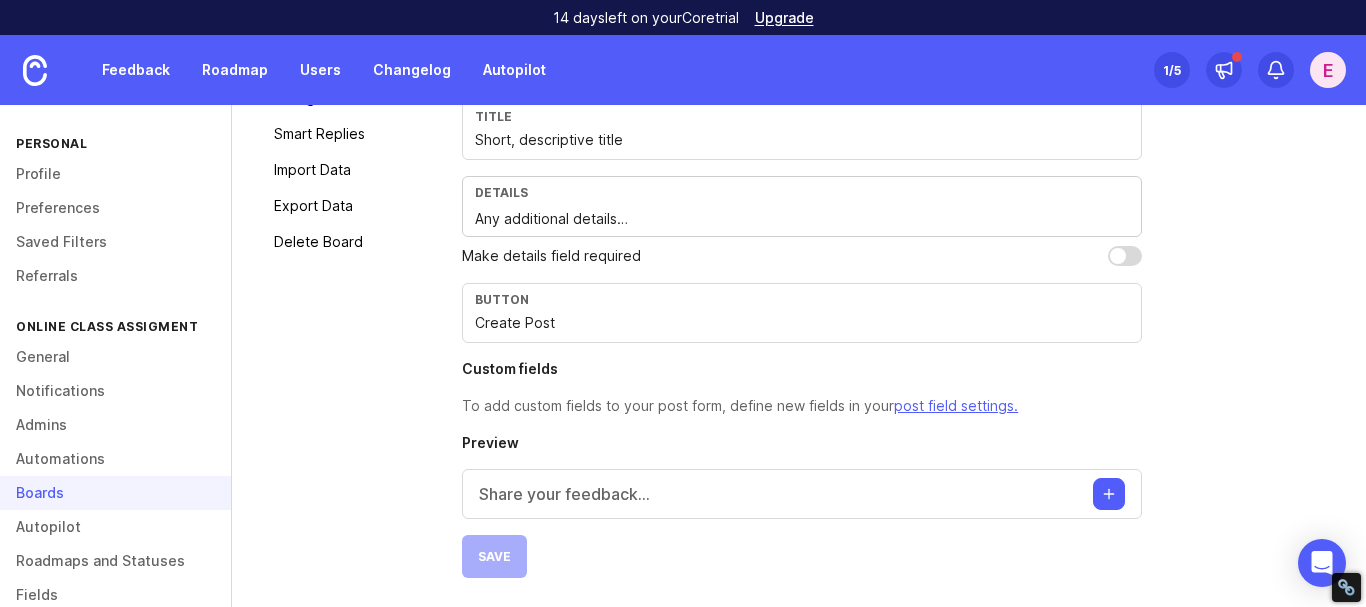 scroll, scrollTop: 353, scrollLeft: 0, axis: vertical 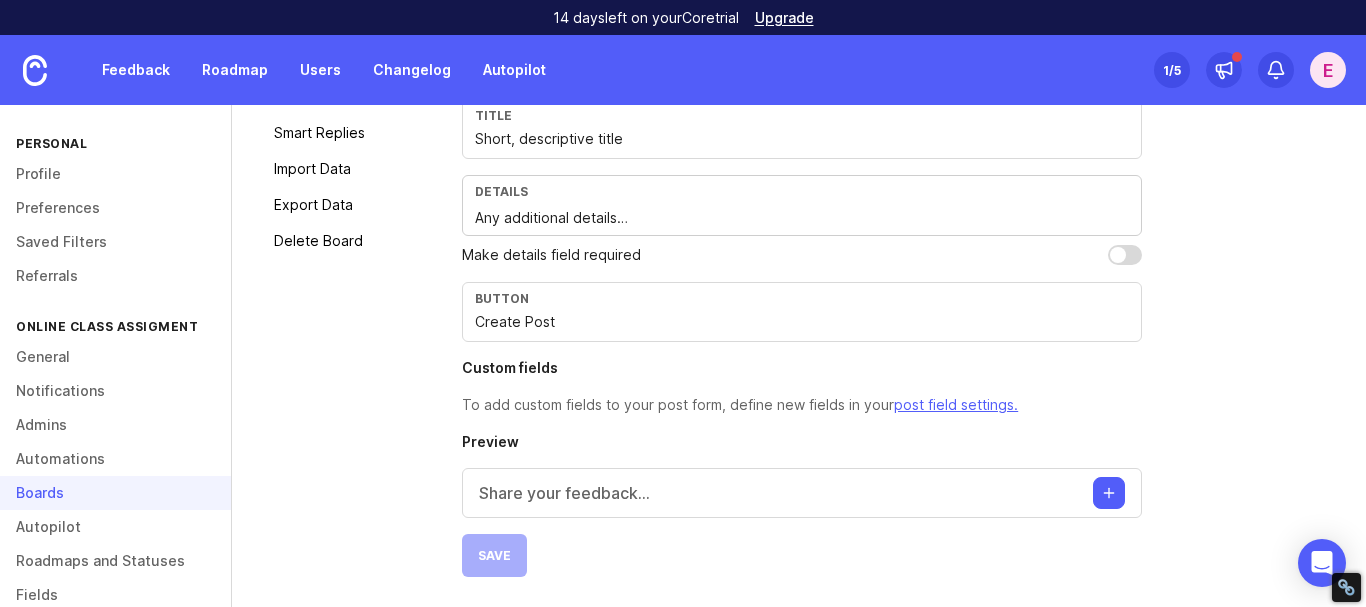 click on "Create Post" at bounding box center (802, 63) 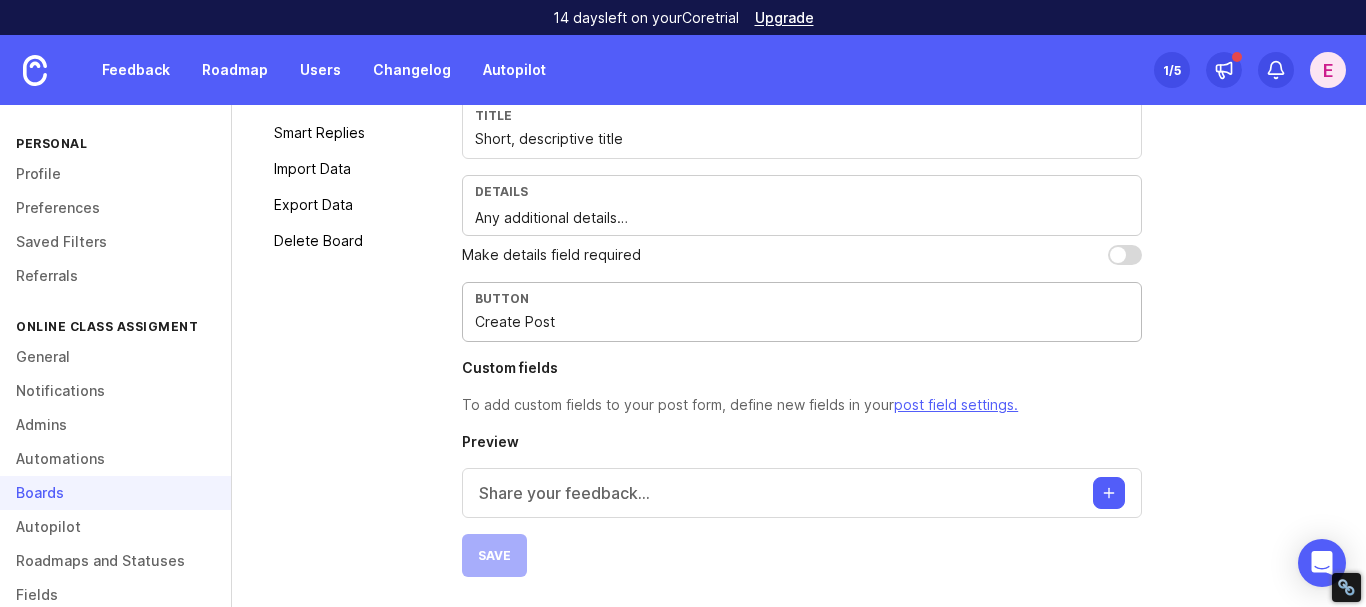 click on "Create Post" at bounding box center (802, 322) 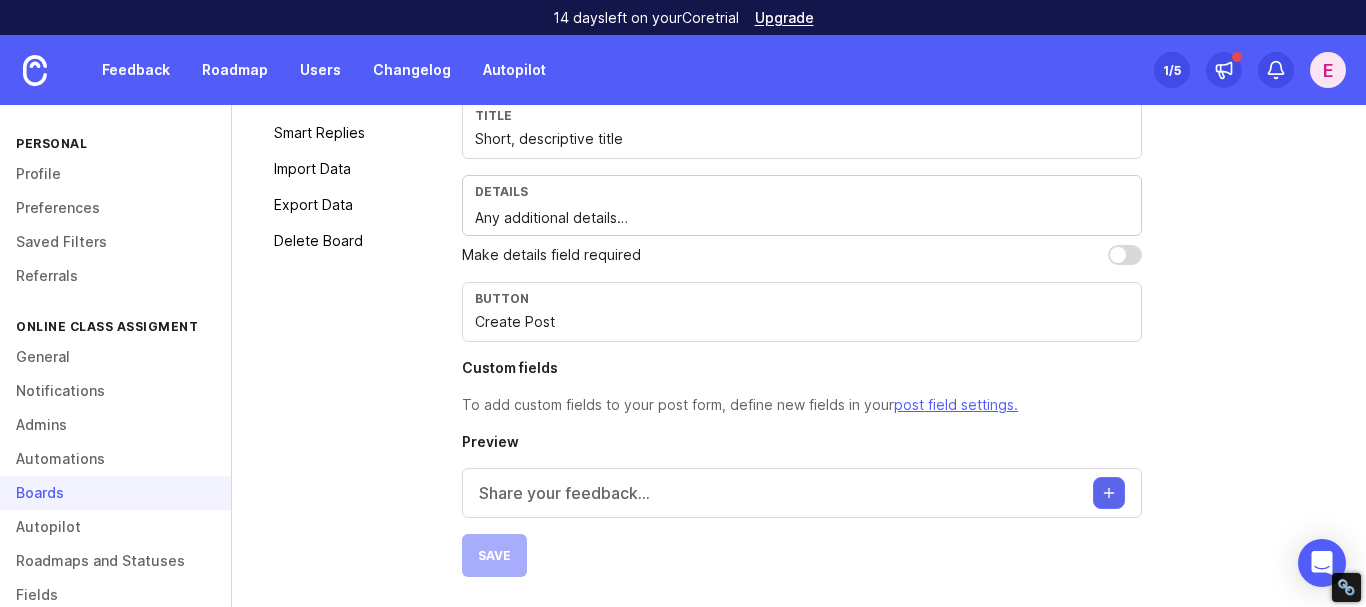 click at bounding box center (1109, 493) 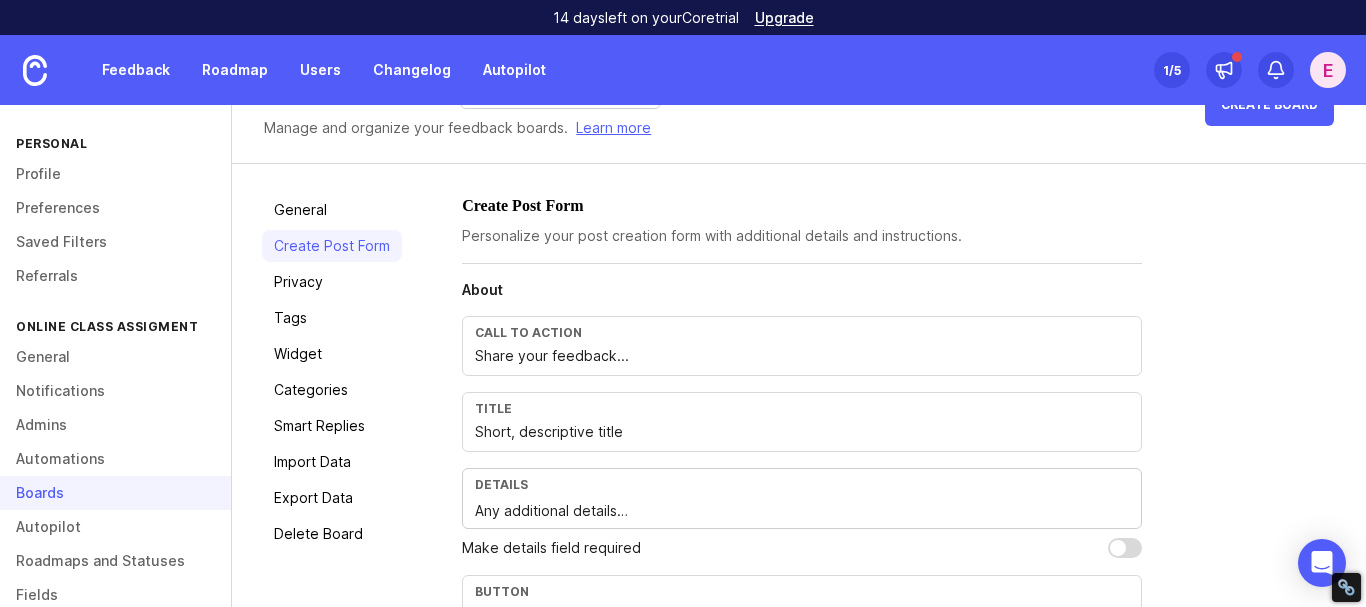 scroll, scrollTop: 0, scrollLeft: 0, axis: both 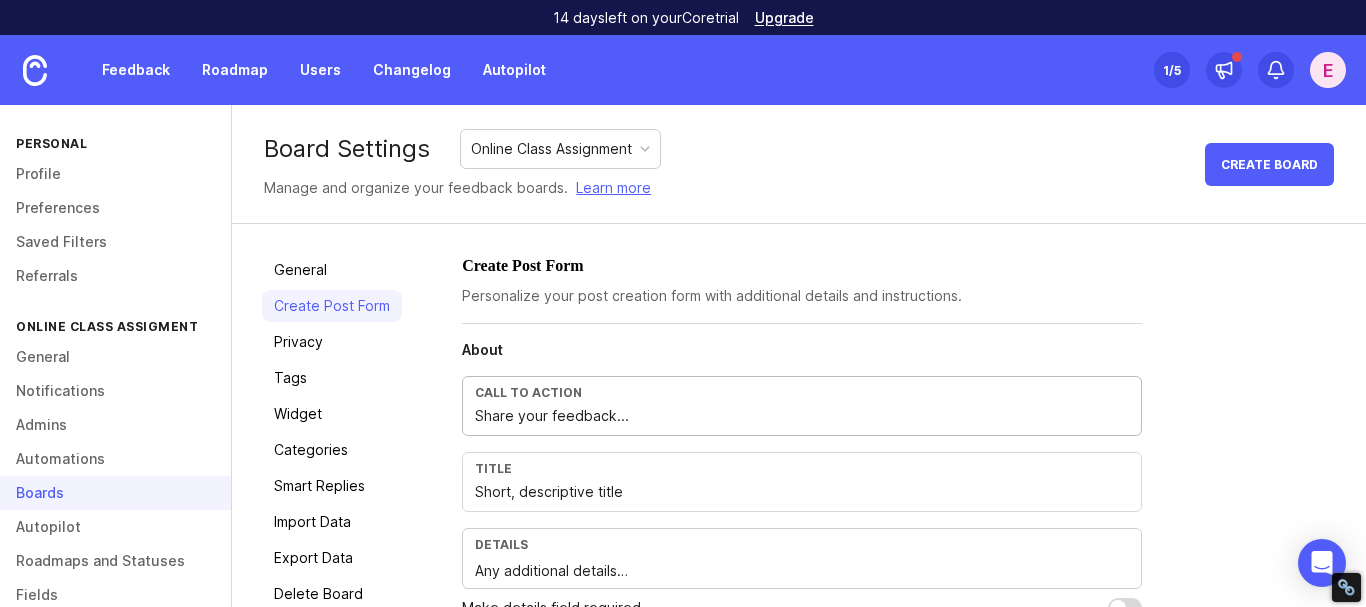 click on "Share your feedback..." at bounding box center (802, 416) 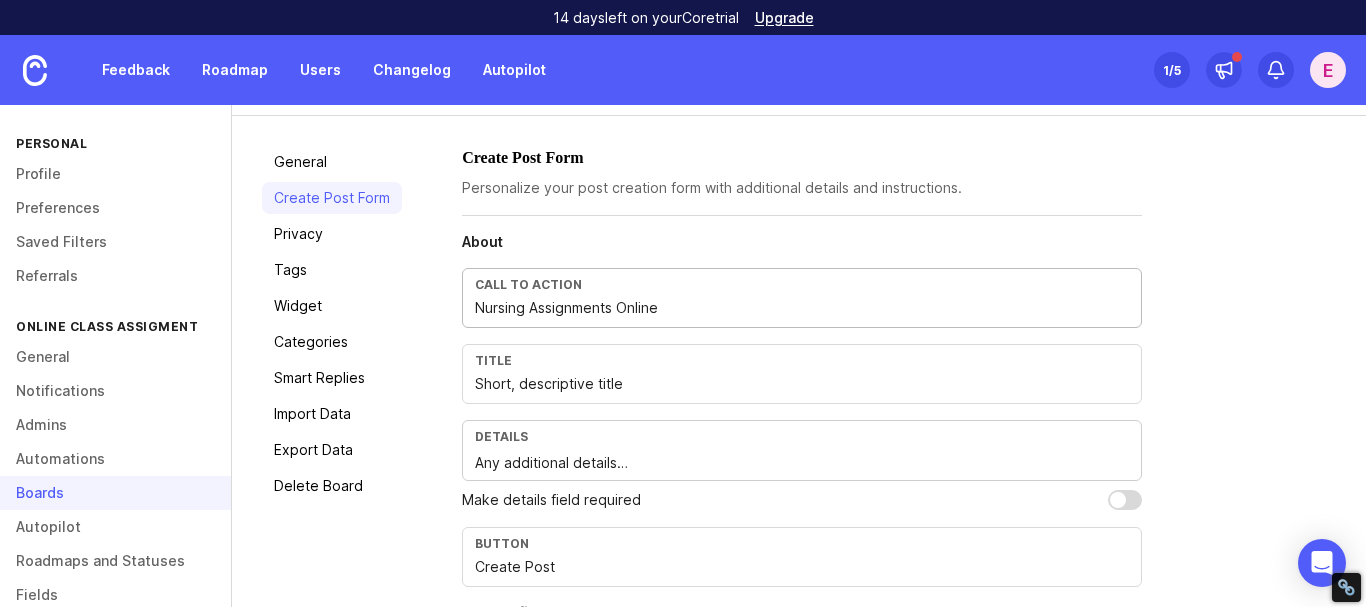 type on "Nursing Assignments Online" 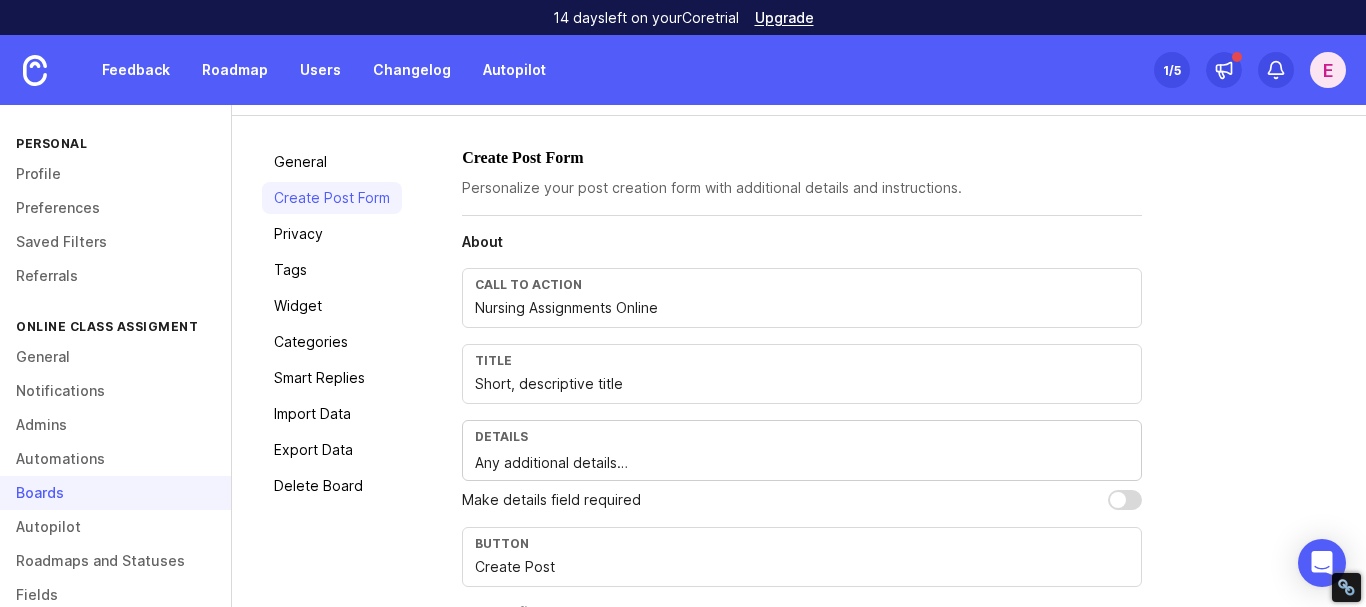 click on "Title Short, descriptive title" at bounding box center [802, 374] 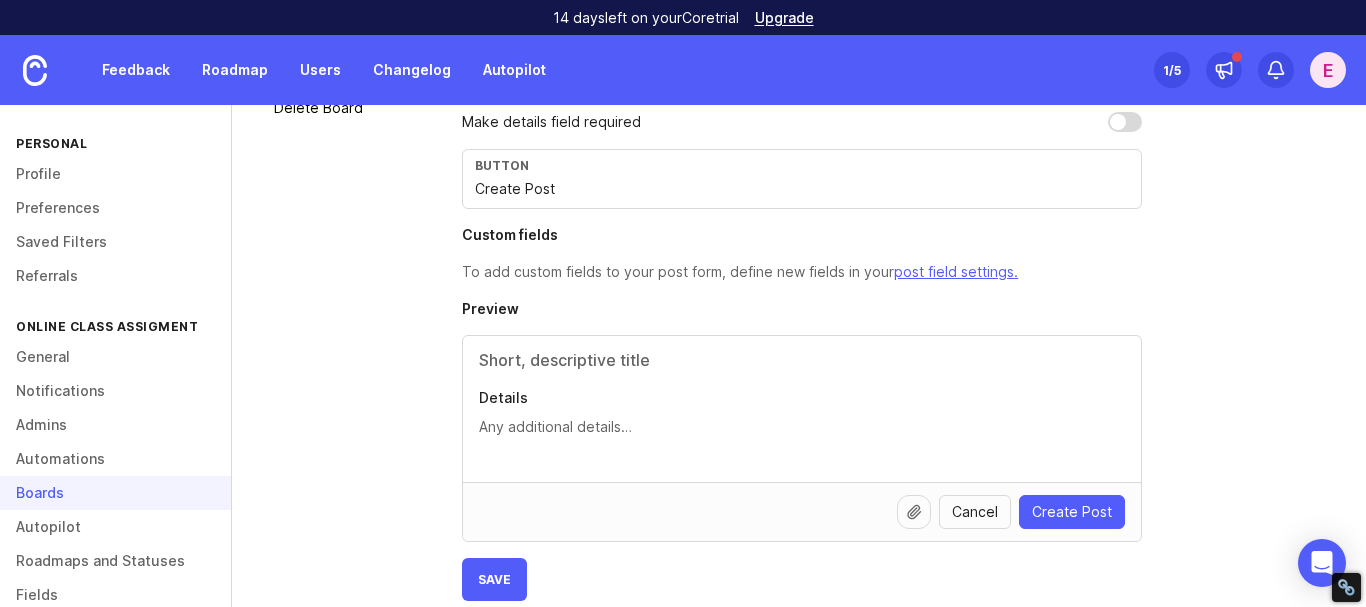 scroll, scrollTop: 487, scrollLeft: 0, axis: vertical 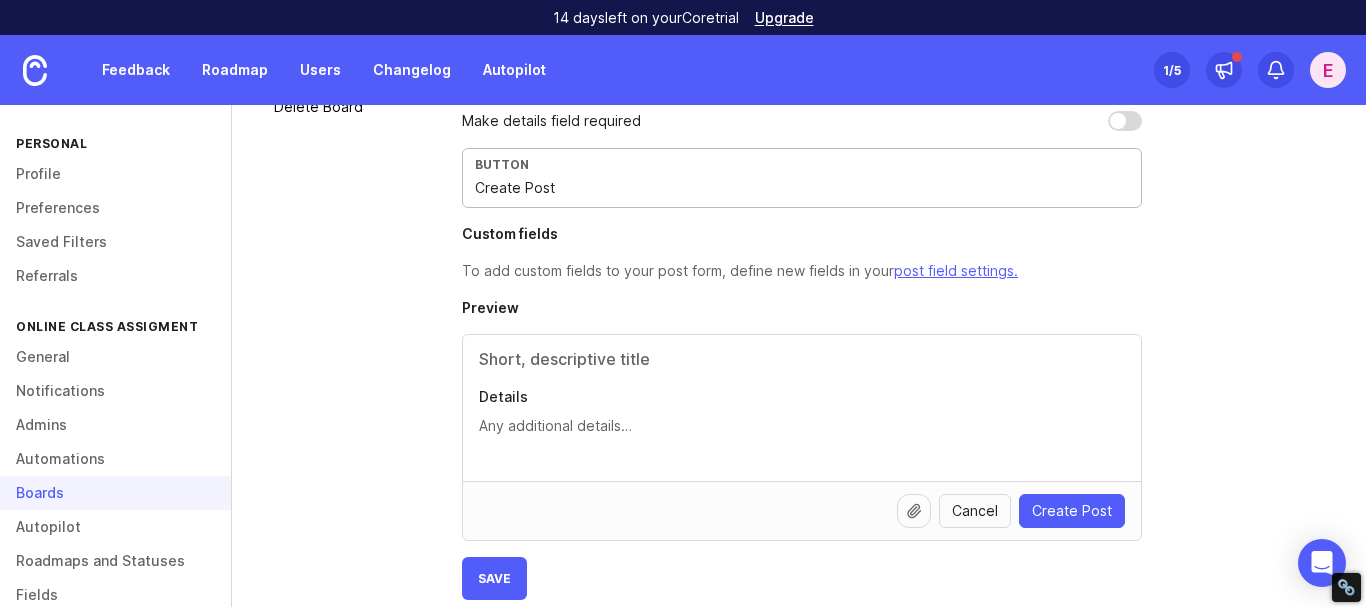 click on "Create Post" at bounding box center (802, 188) 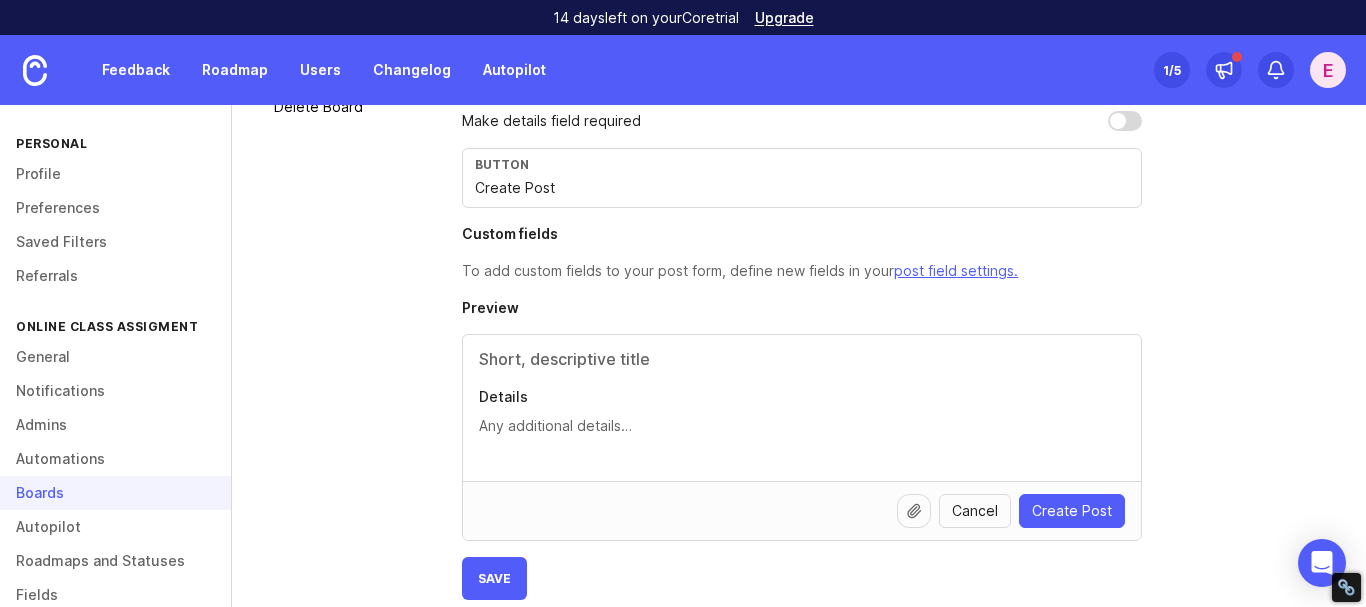click on "Details" at bounding box center [802, 408] 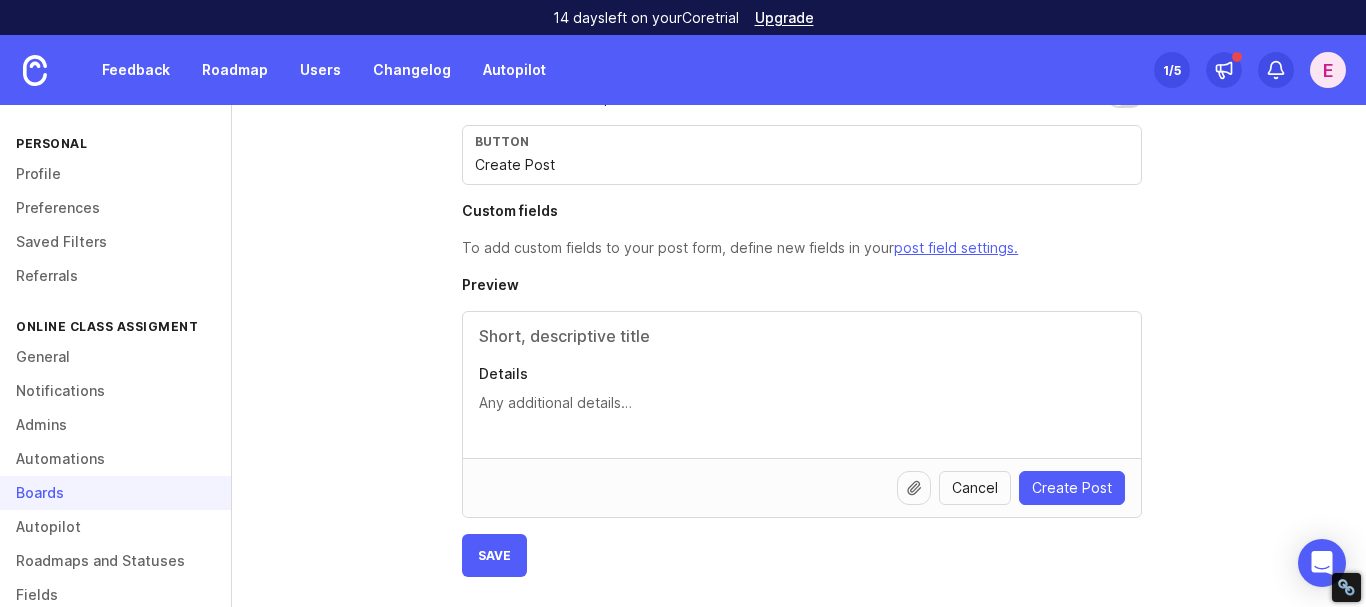 click at bounding box center (802, 336) 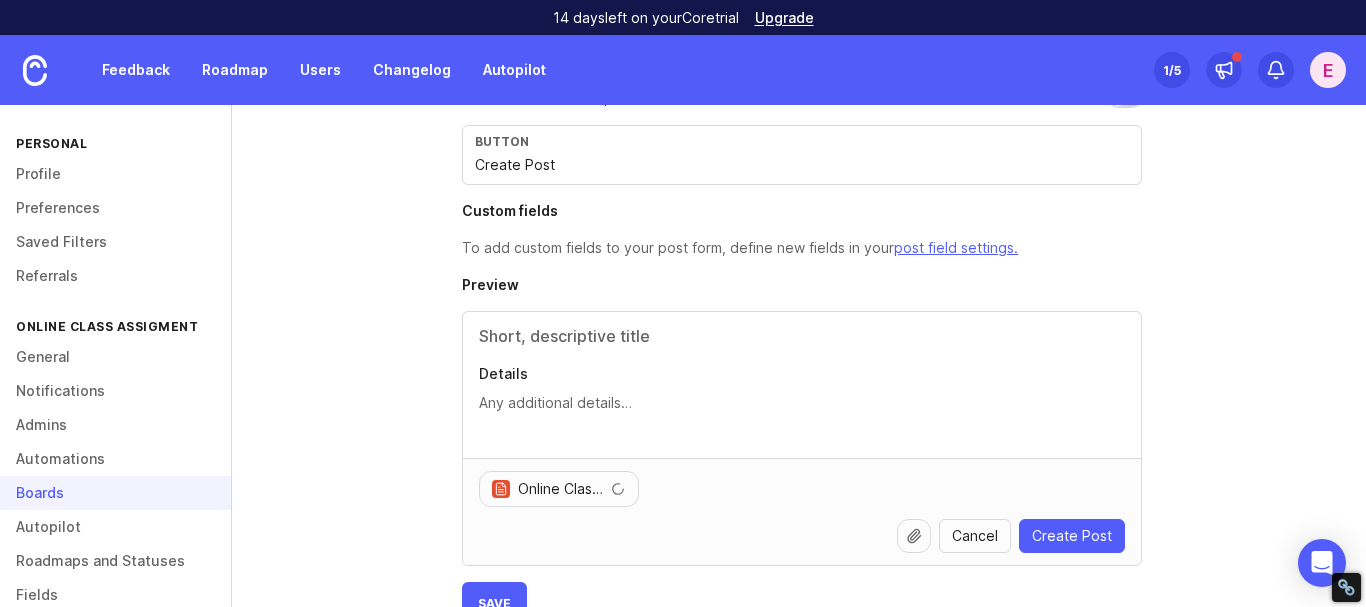 scroll, scrollTop: 557, scrollLeft: 0, axis: vertical 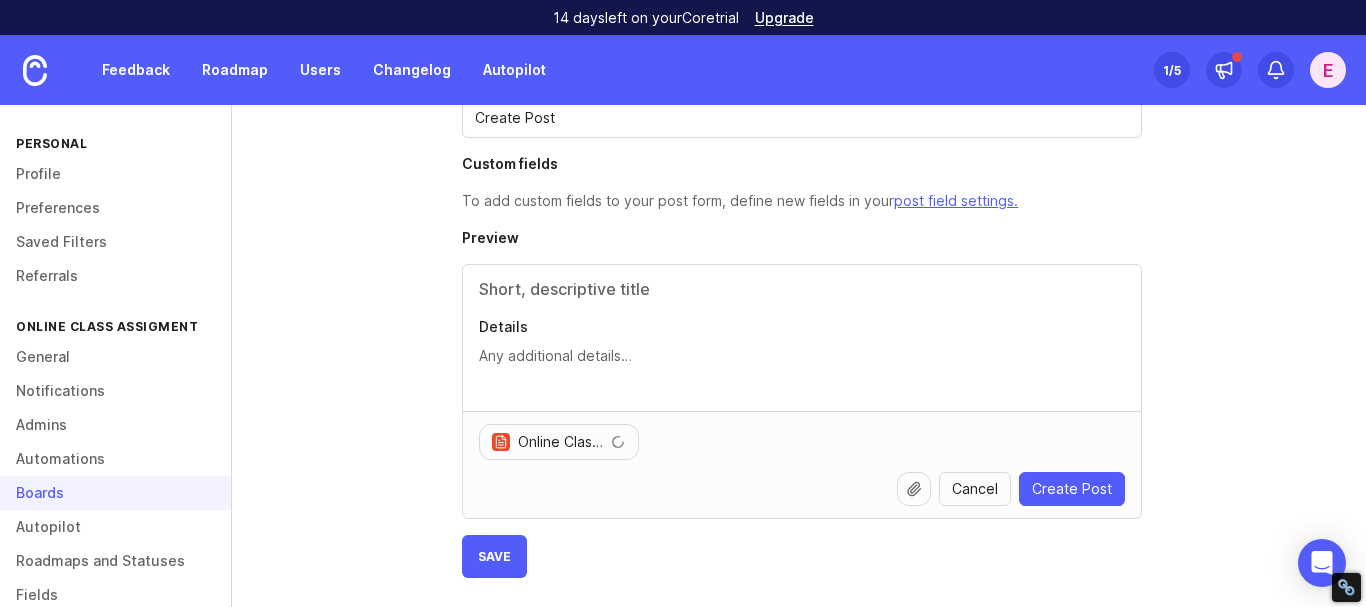 click on "Details" at bounding box center (802, 327) 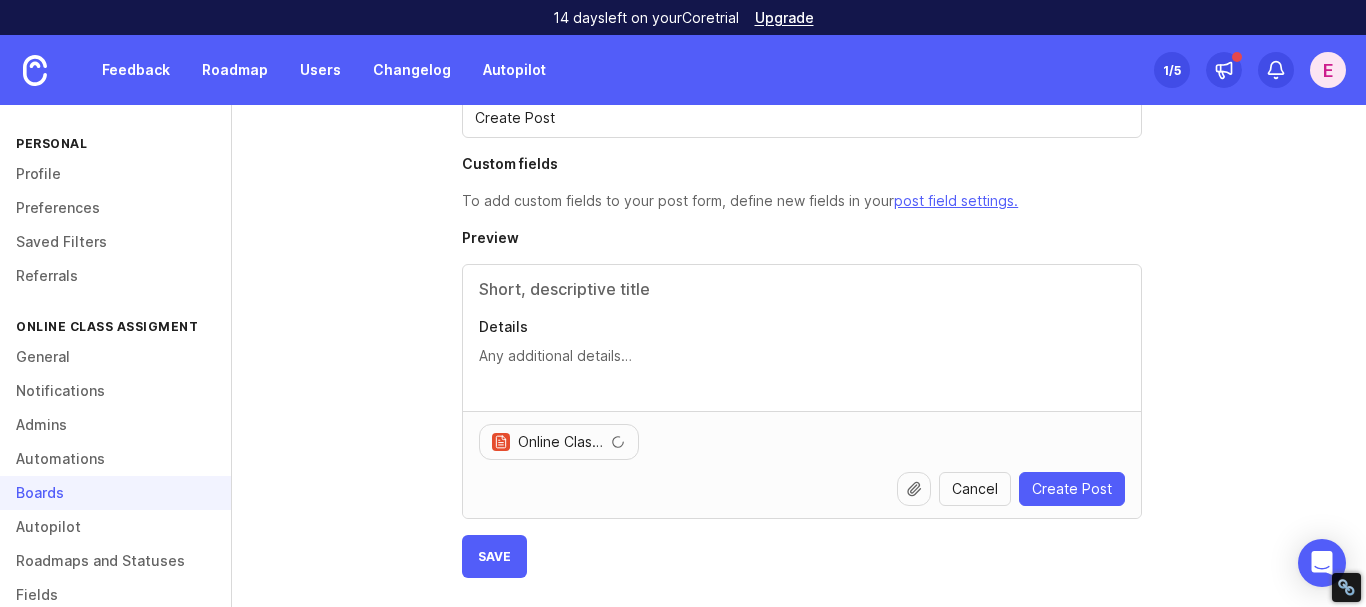 click on "Details" at bounding box center (802, 356) 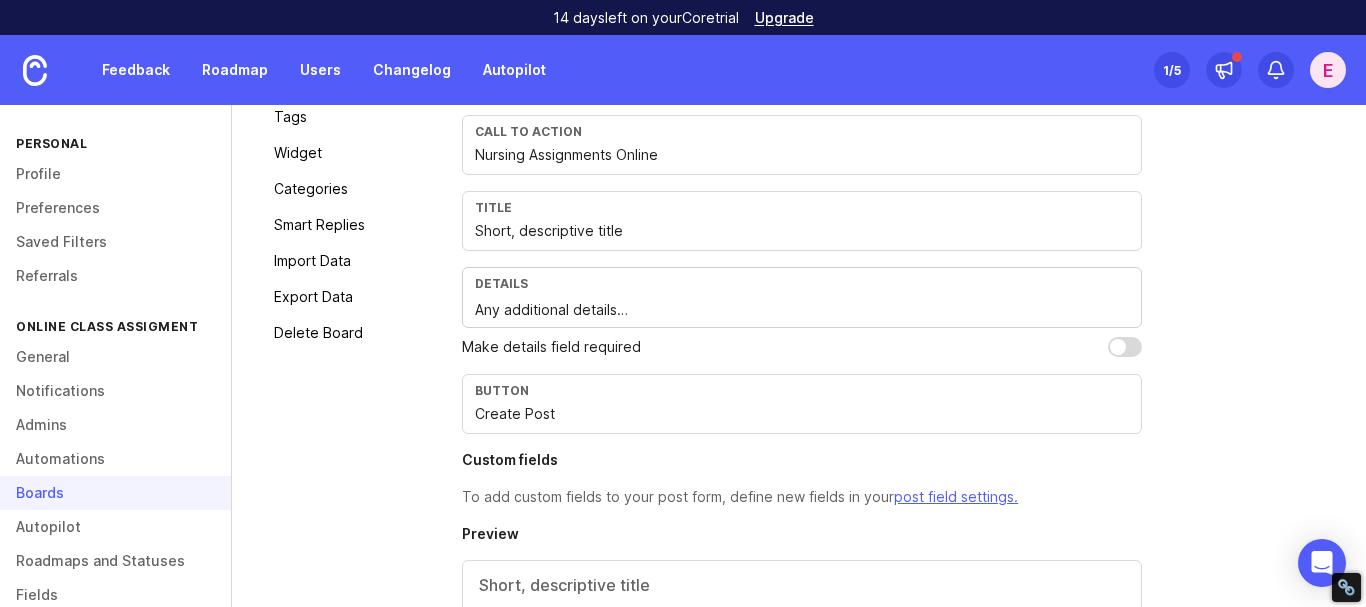 scroll, scrollTop: 259, scrollLeft: 0, axis: vertical 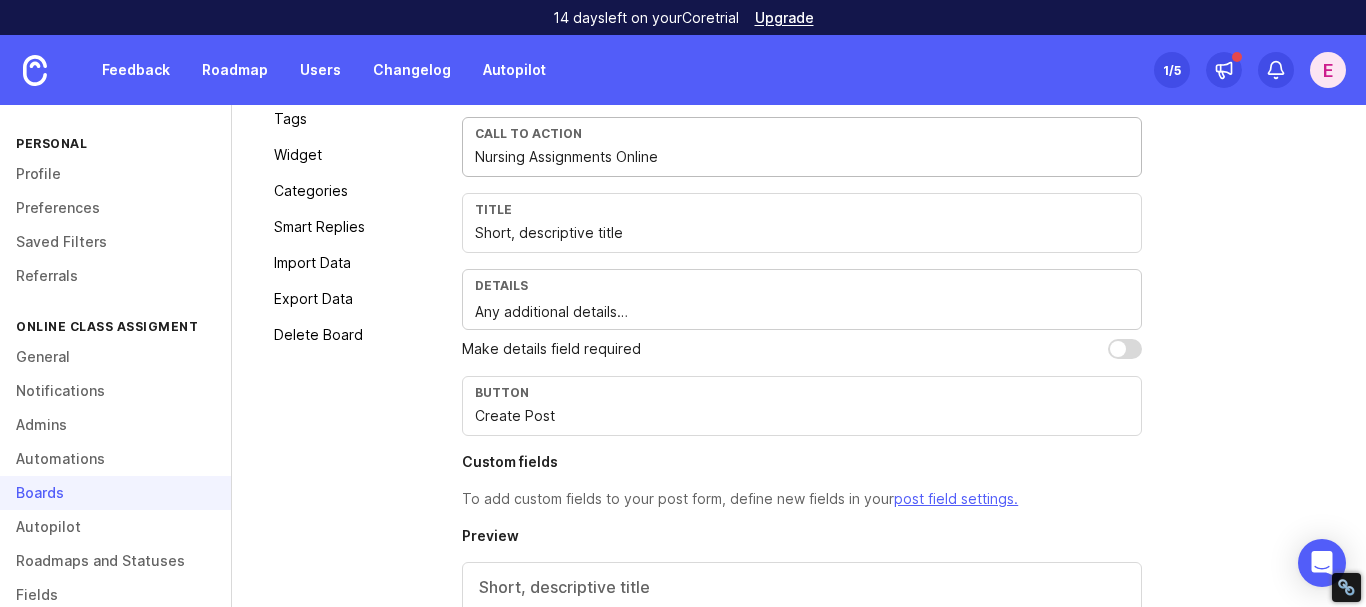 click on "Nursing Assignments Online" at bounding box center [802, 157] 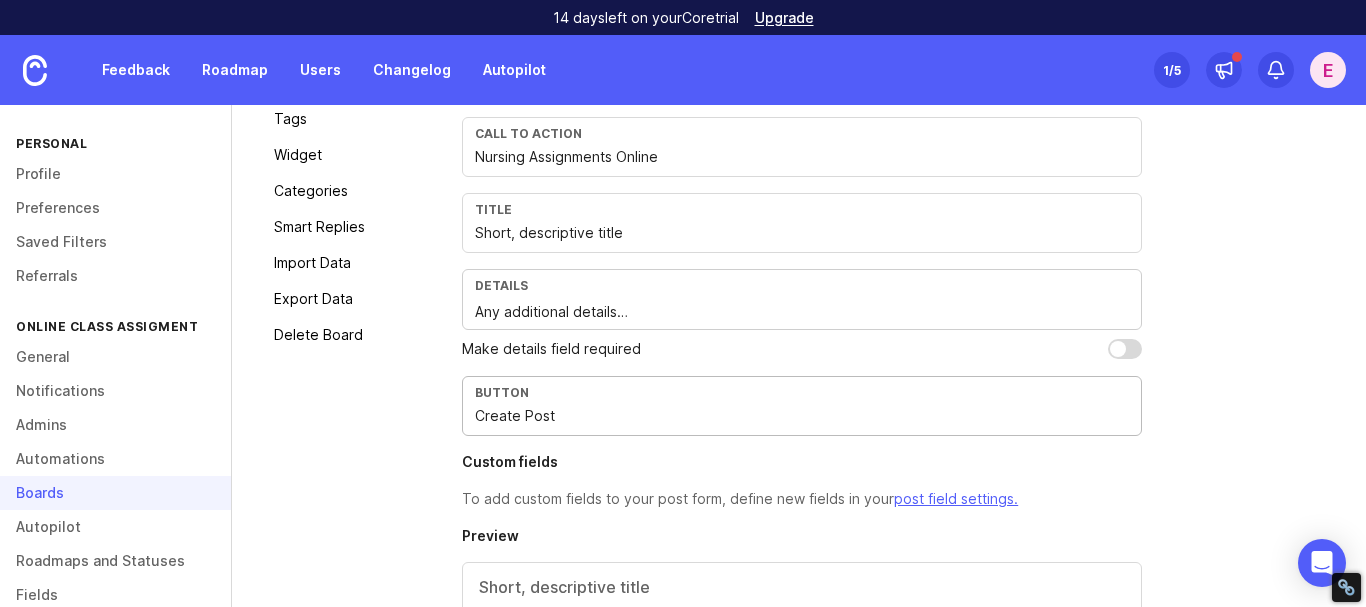 click on "Create Post" at bounding box center (802, 416) 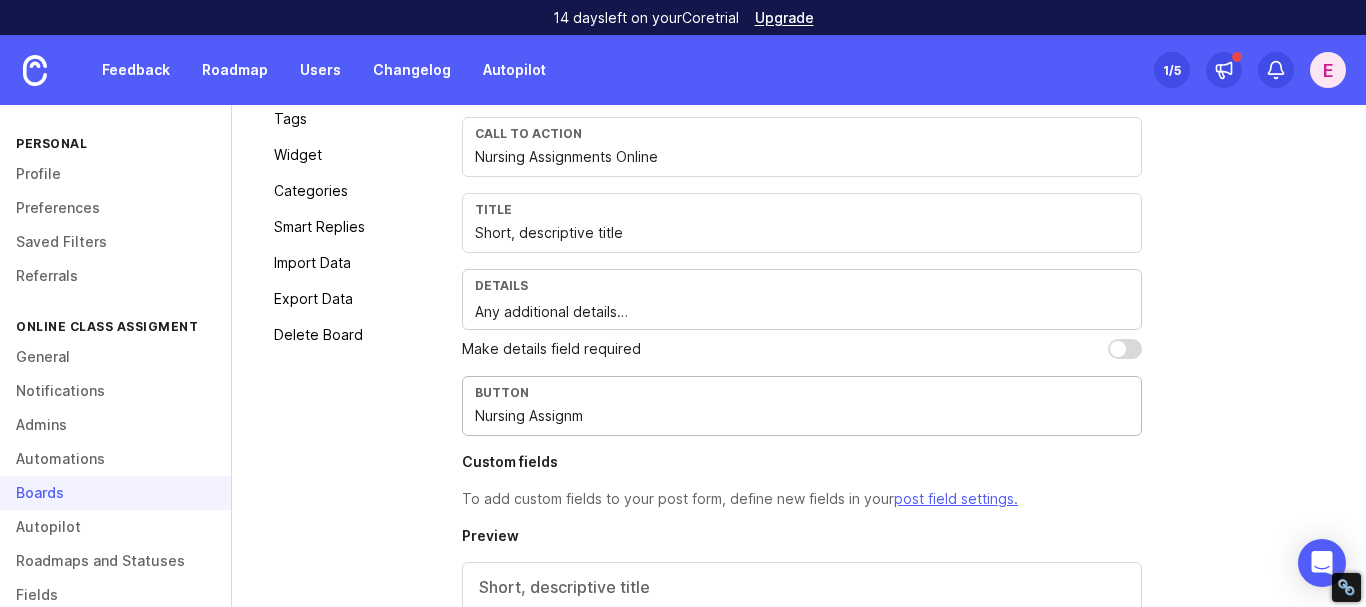 scroll, scrollTop: 558, scrollLeft: 0, axis: vertical 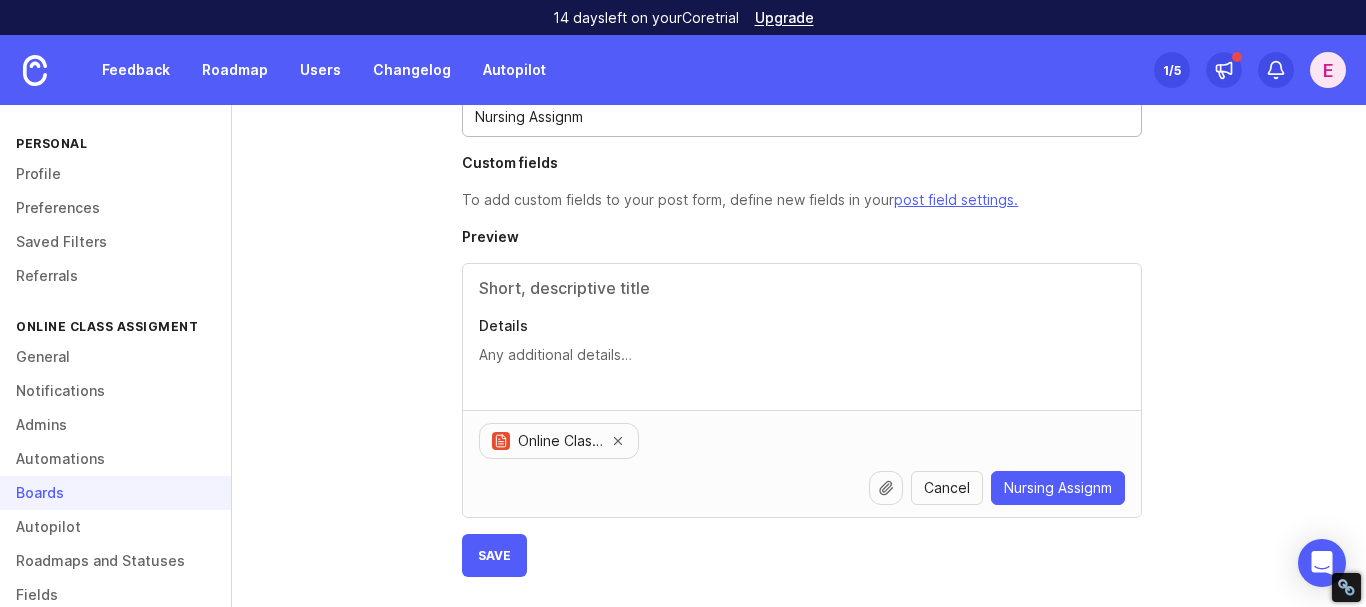 type on "Nursing Assignm" 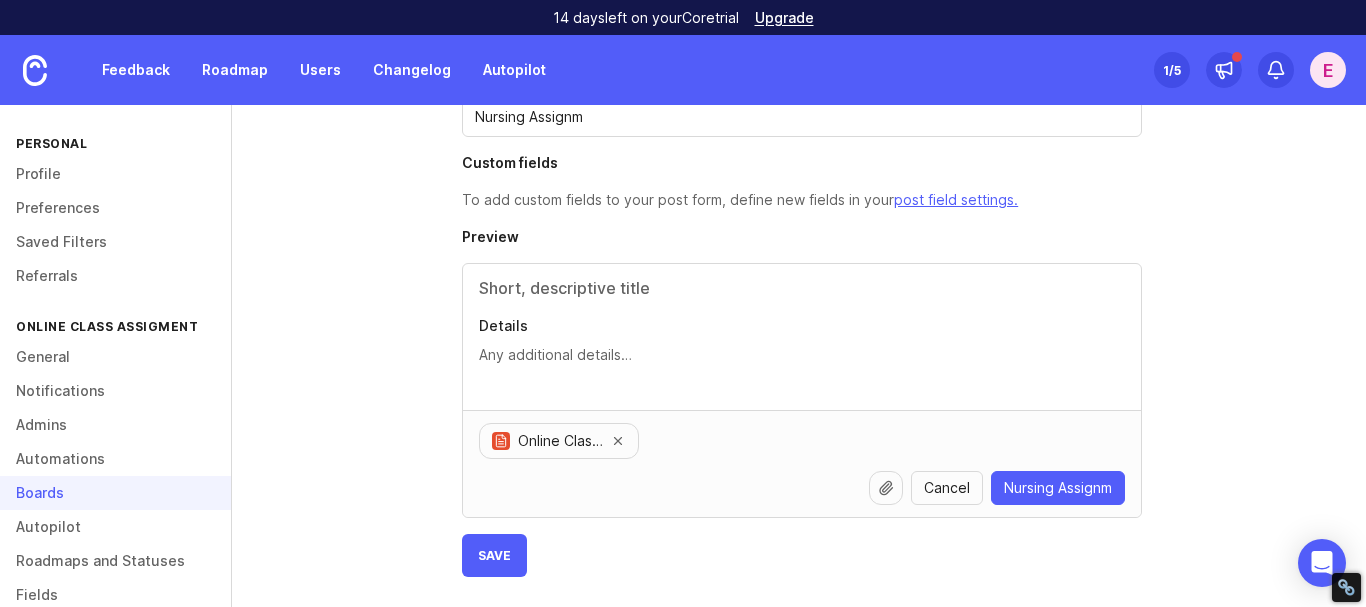 click on "Details" at bounding box center (802, 355) 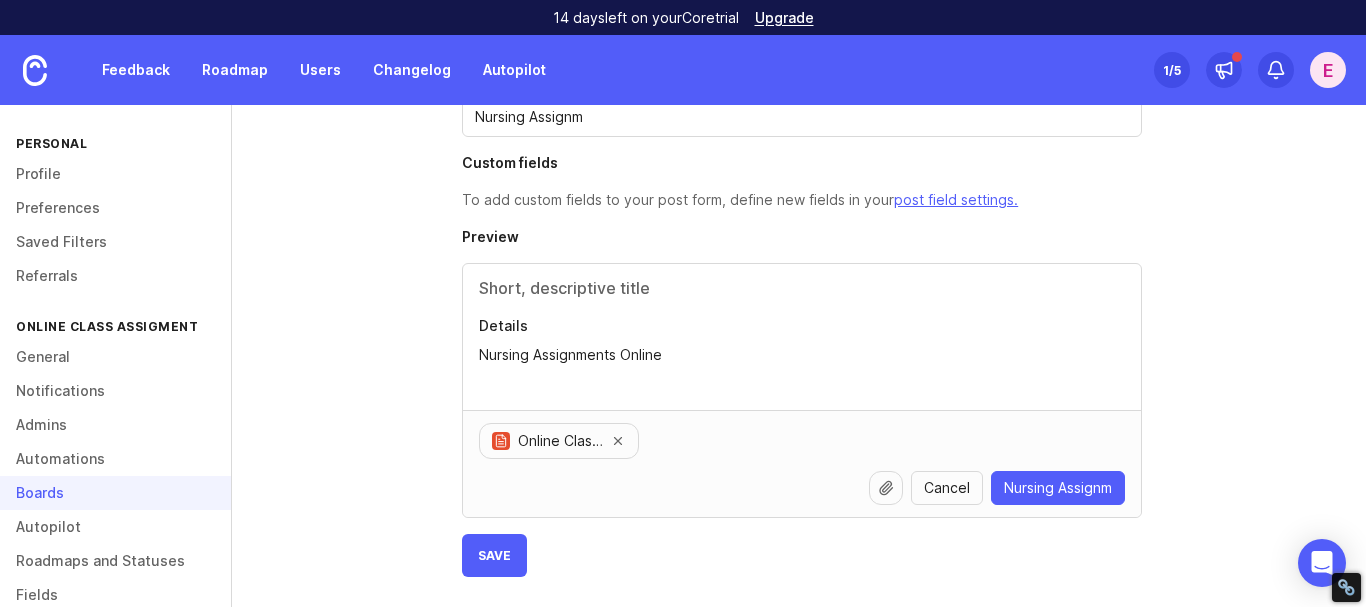 type on "Nursing Assignments Online" 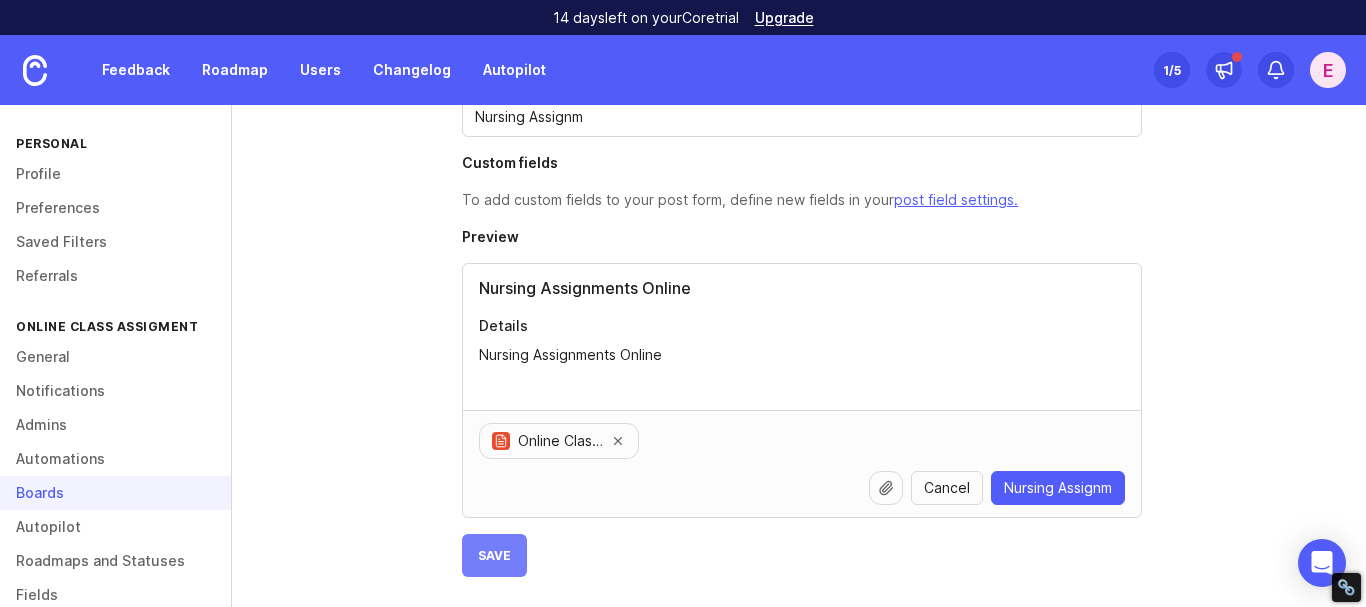 type on "Nursing Assignments Online" 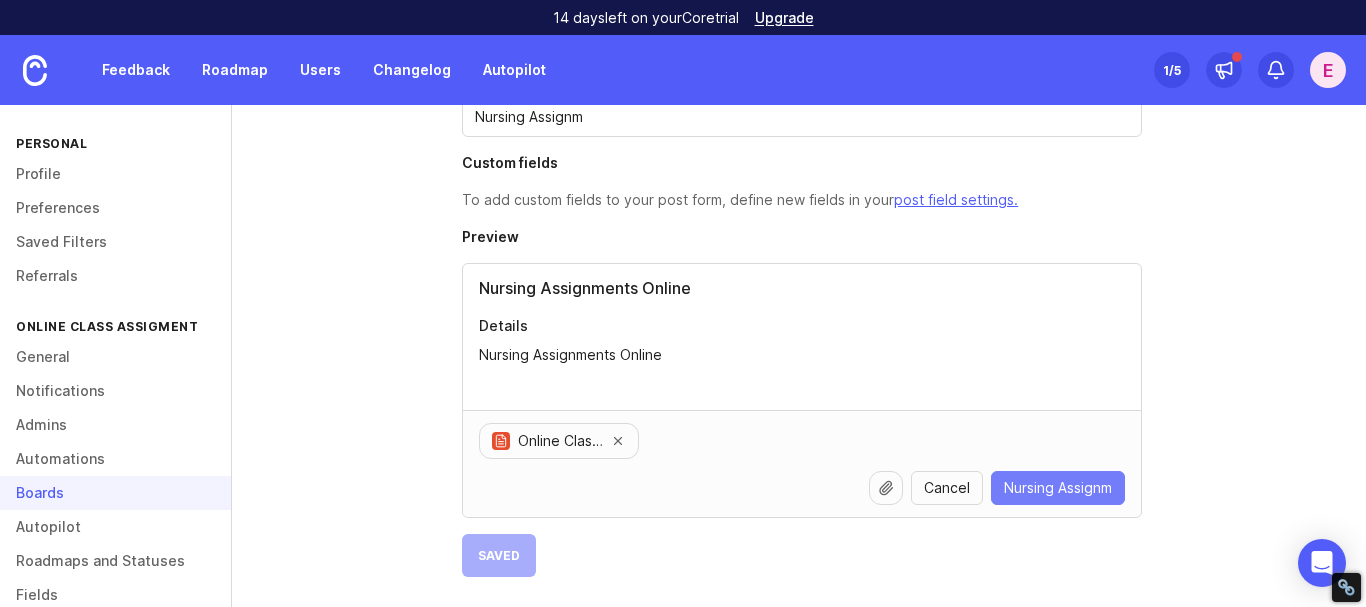 click on "Nursing Assignm" at bounding box center (1058, 488) 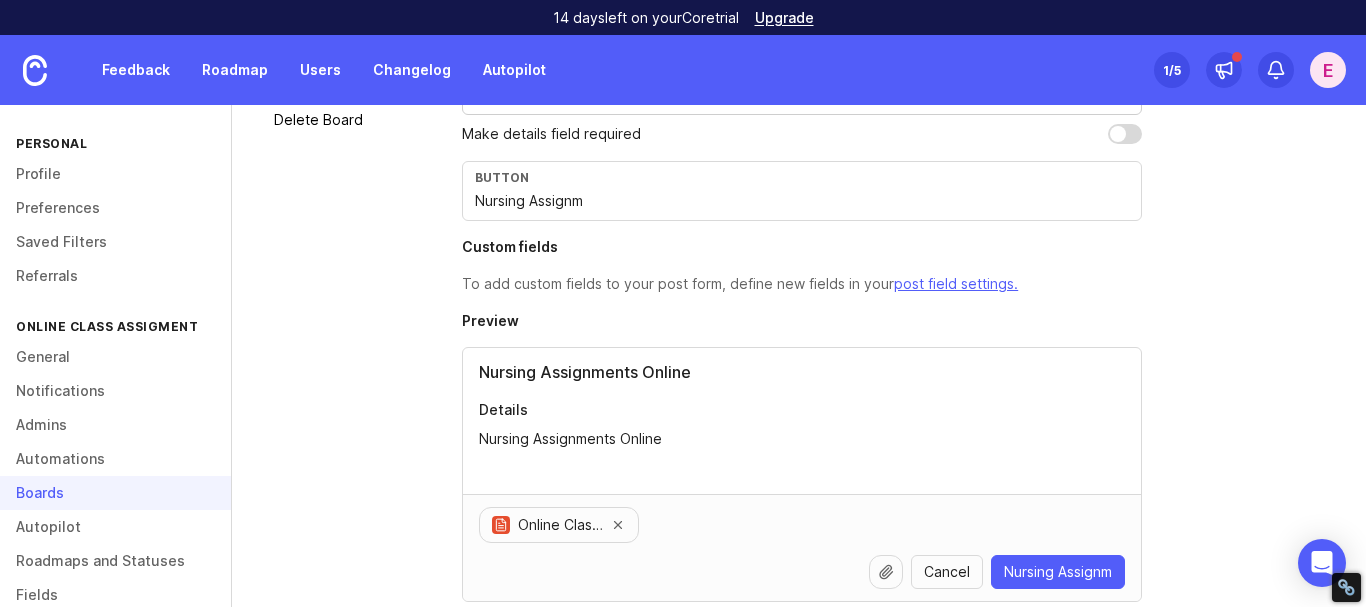 scroll, scrollTop: 558, scrollLeft: 0, axis: vertical 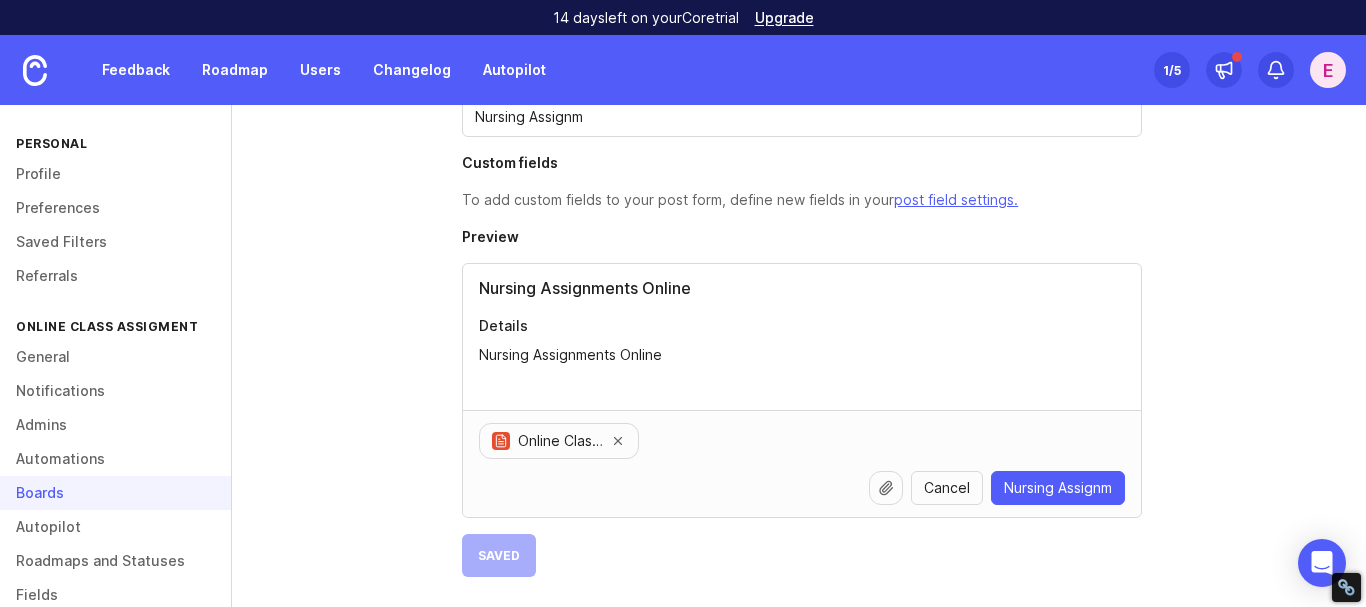 click at bounding box center (886, 488) 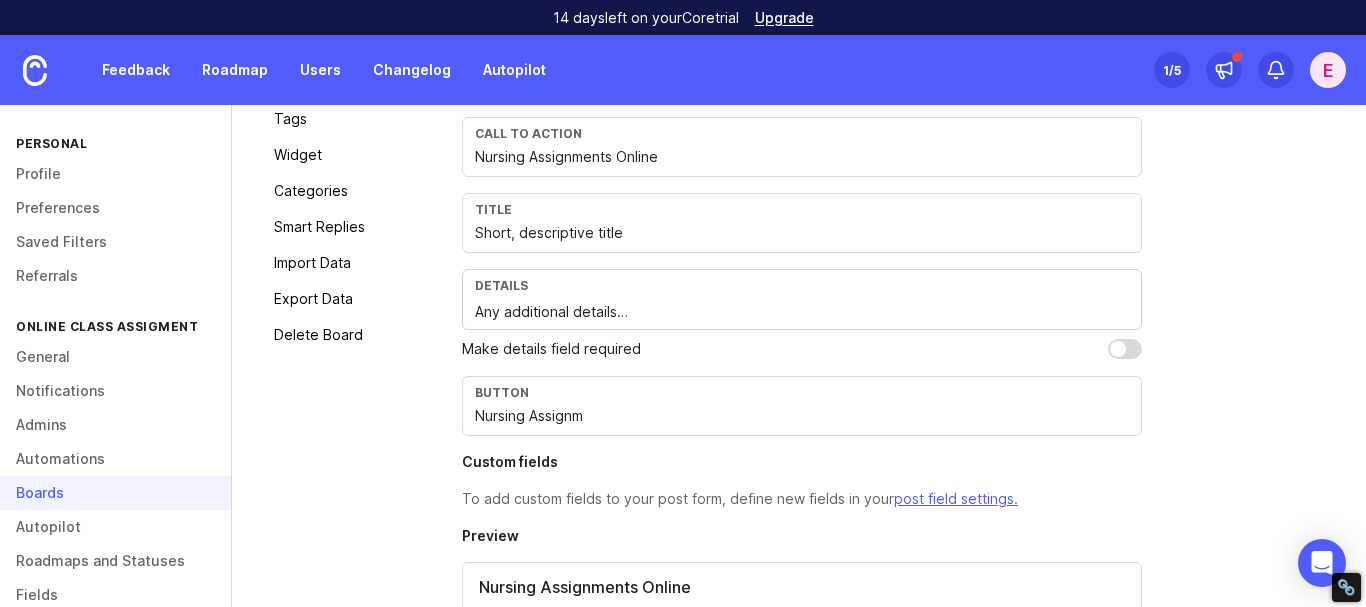 scroll, scrollTop: 558, scrollLeft: 0, axis: vertical 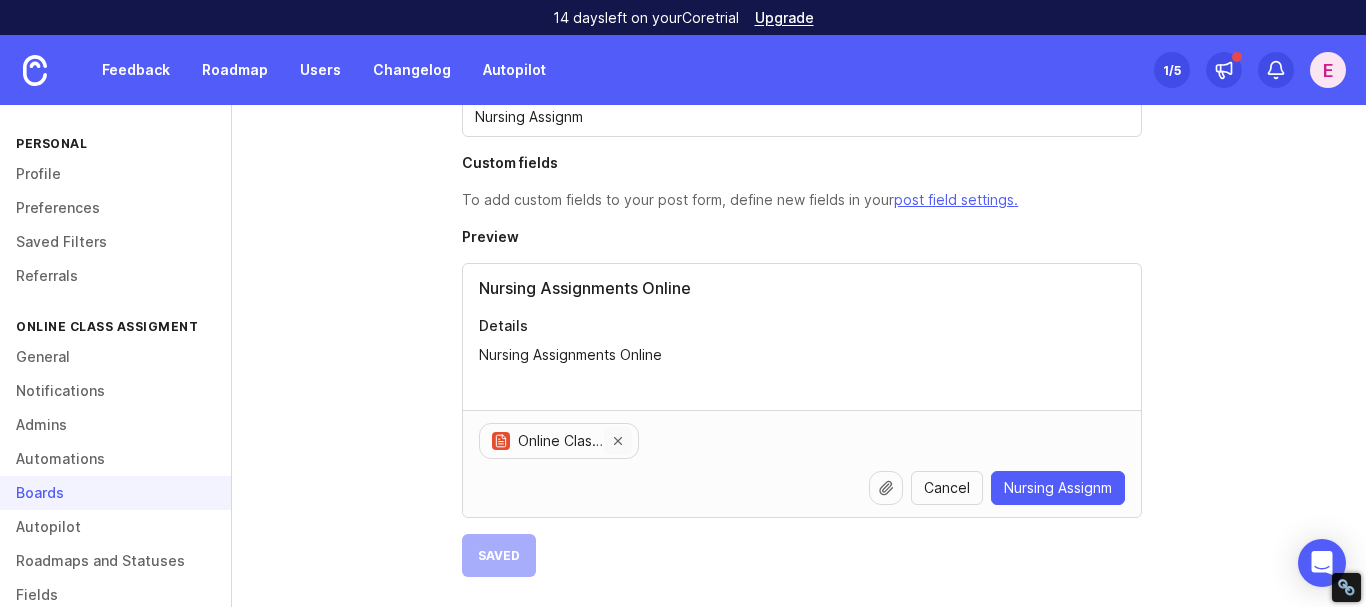 click at bounding box center [618, 441] 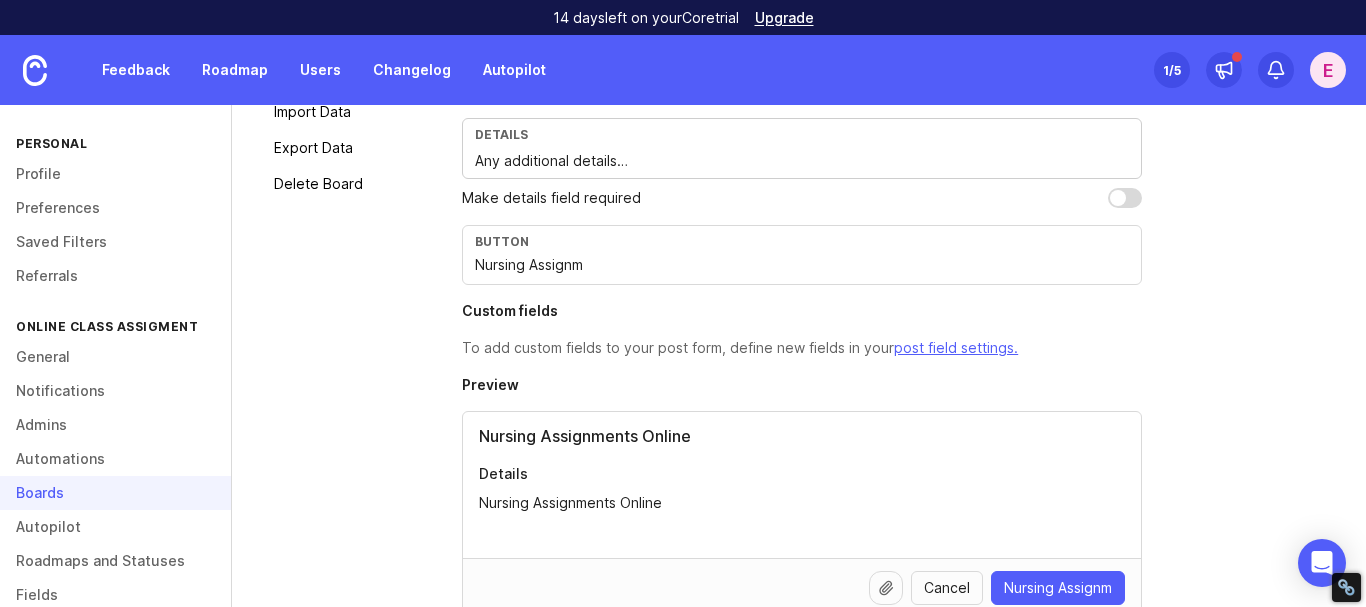 scroll, scrollTop: 510, scrollLeft: 0, axis: vertical 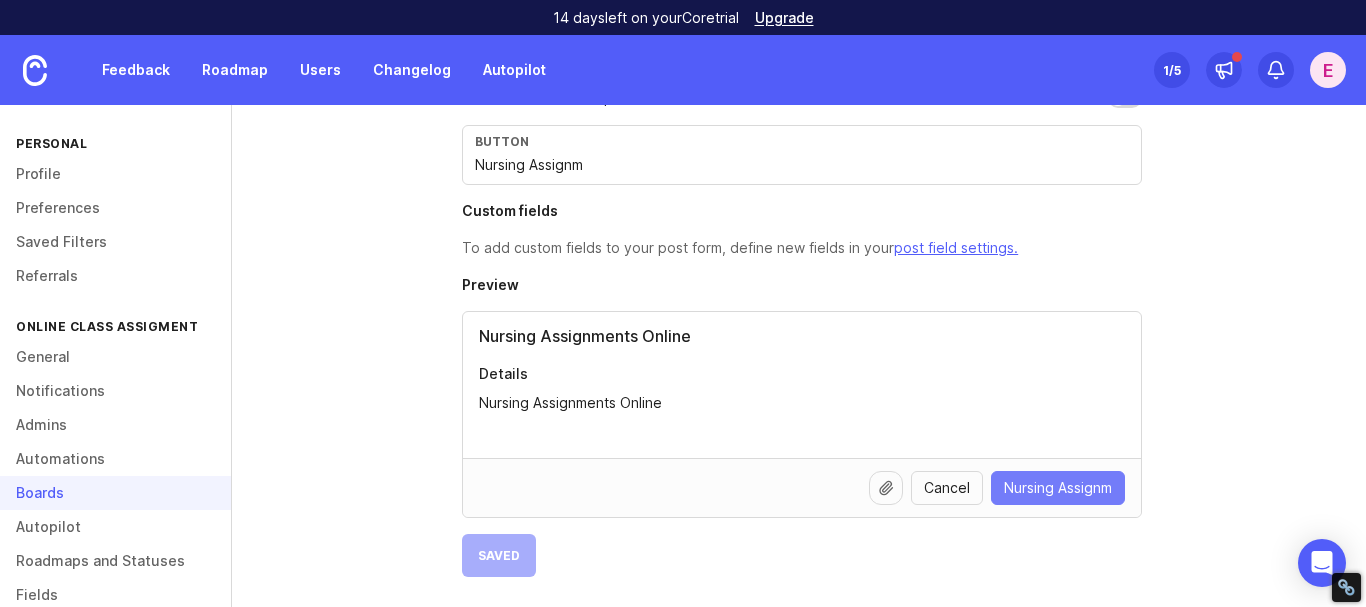 click on "Nursing Assignm" at bounding box center [1058, 488] 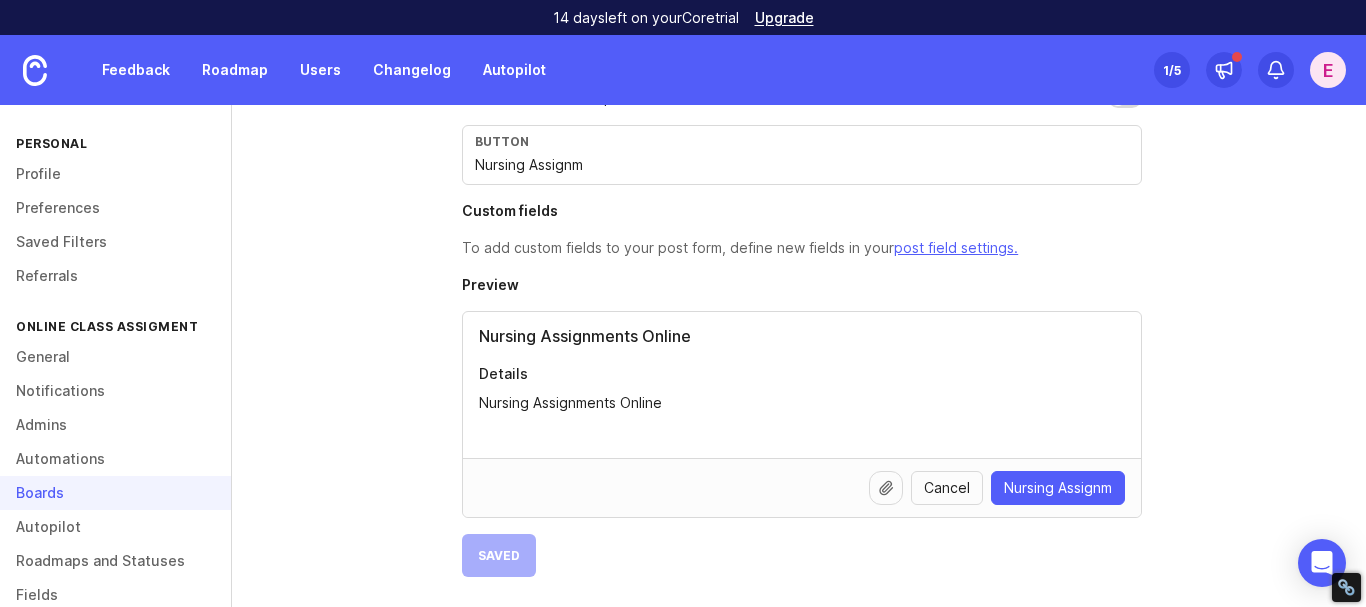 scroll, scrollTop: 0, scrollLeft: 0, axis: both 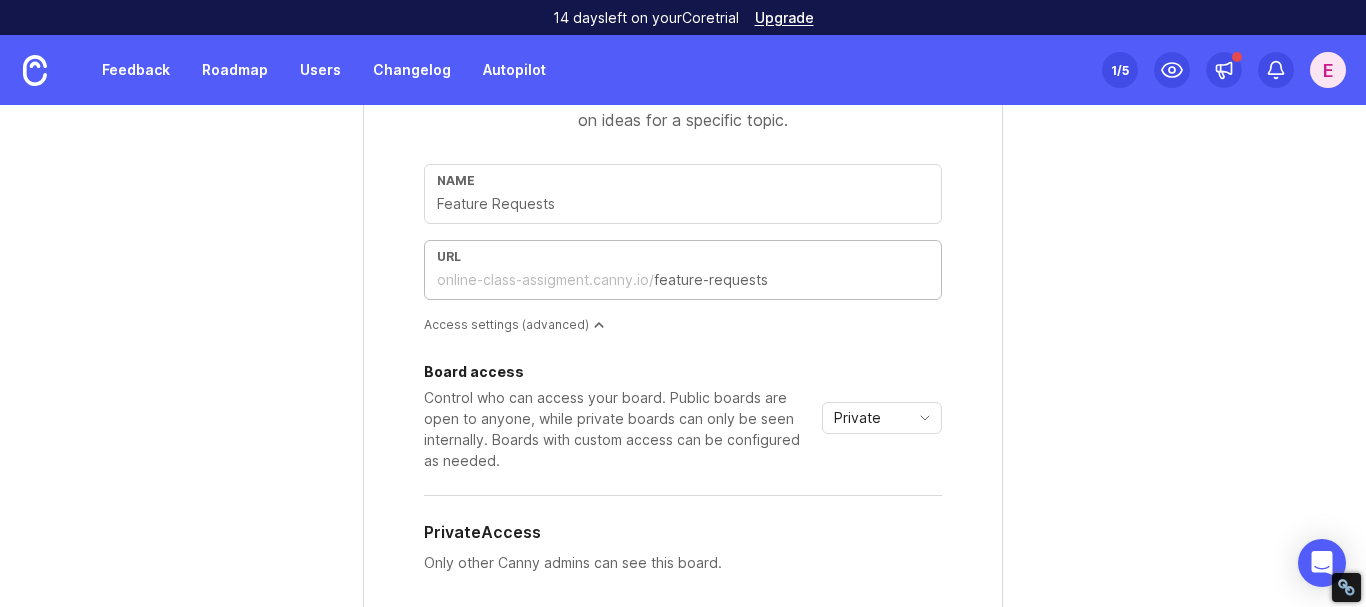 click at bounding box center [791, 280] 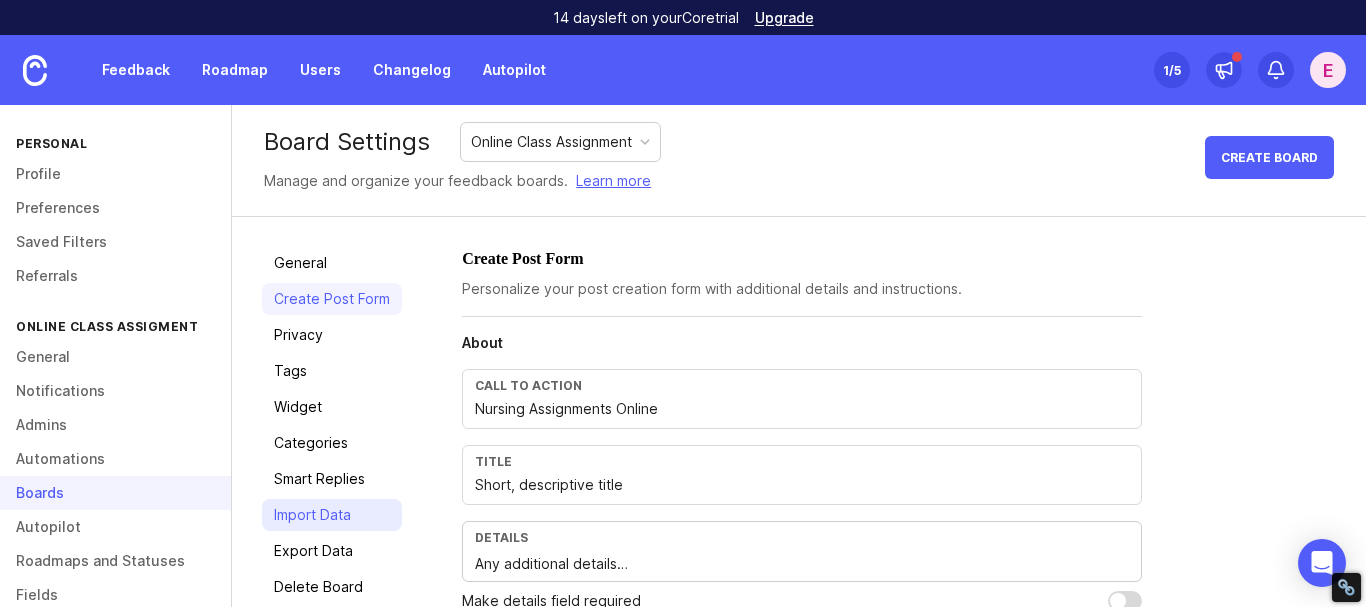 scroll, scrollTop: 6, scrollLeft: 0, axis: vertical 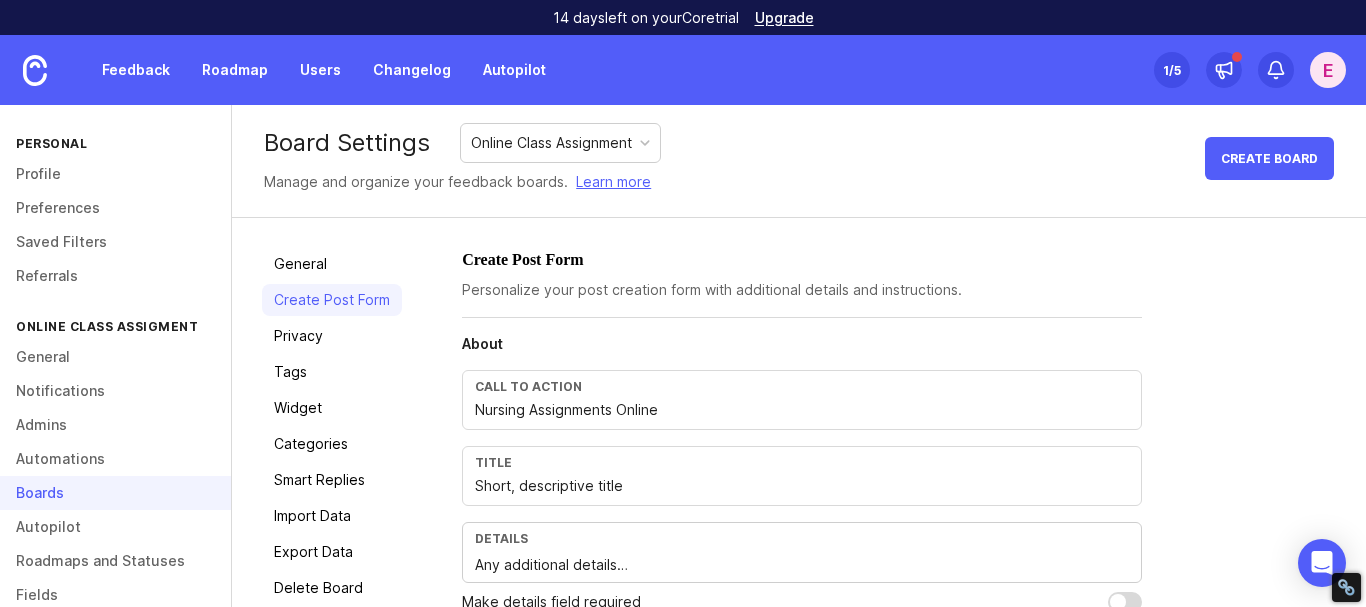 click on "General Create Post Form Privacy Tags Widget Categories Smart Replies Import Data Export Data Delete Board" at bounding box center (332, 586) 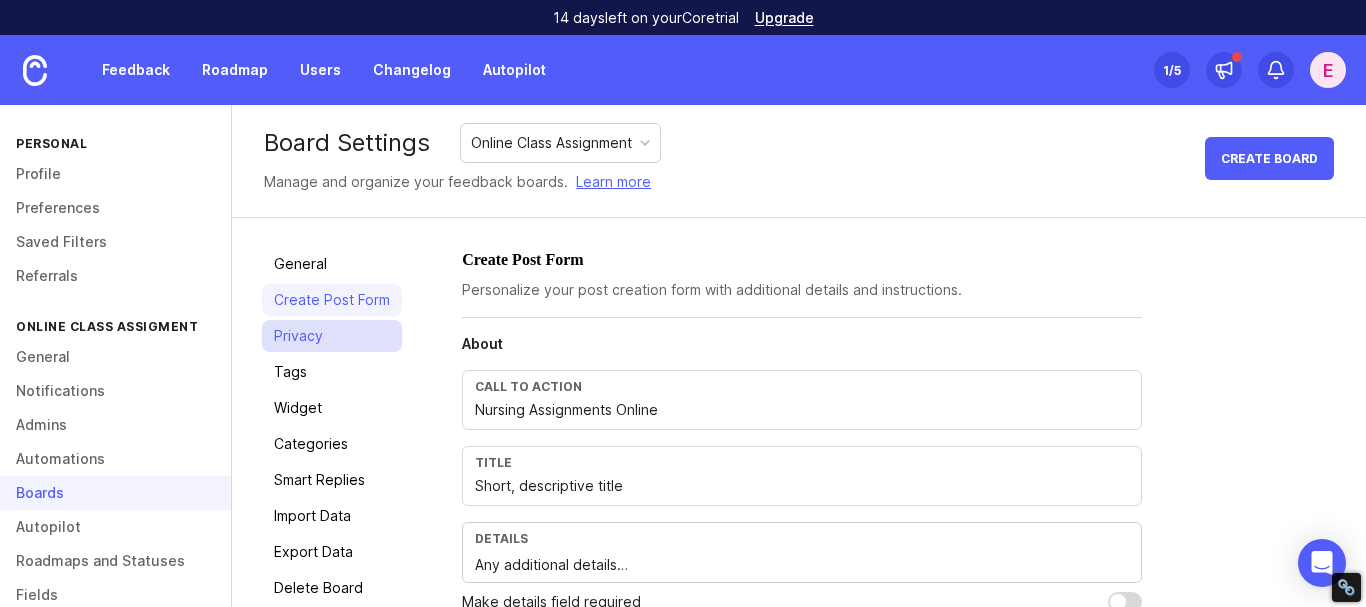 click on "Privacy" at bounding box center (332, 336) 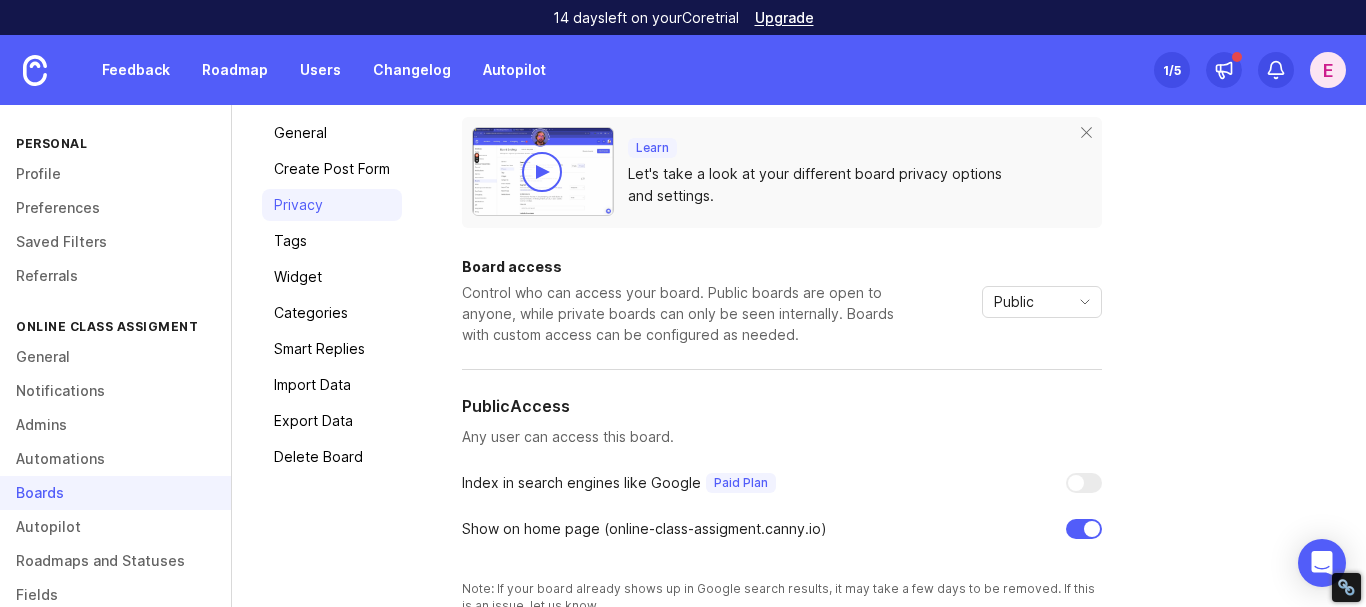 scroll, scrollTop: 104, scrollLeft: 0, axis: vertical 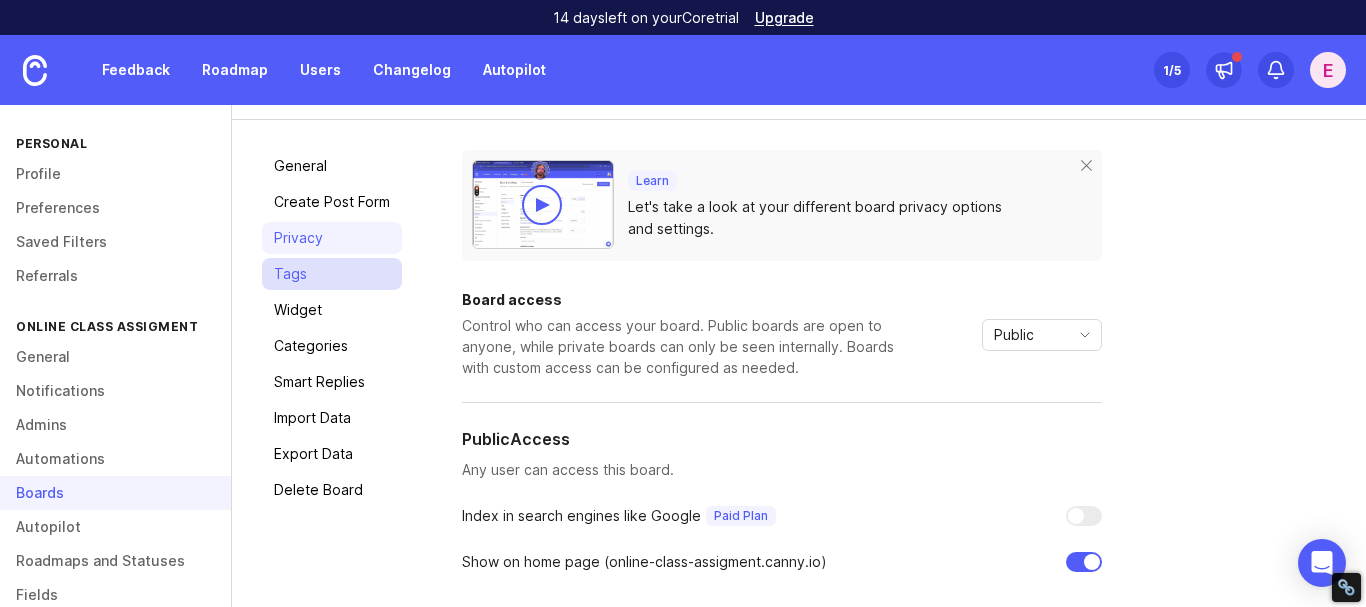click on "Tags" at bounding box center [332, 274] 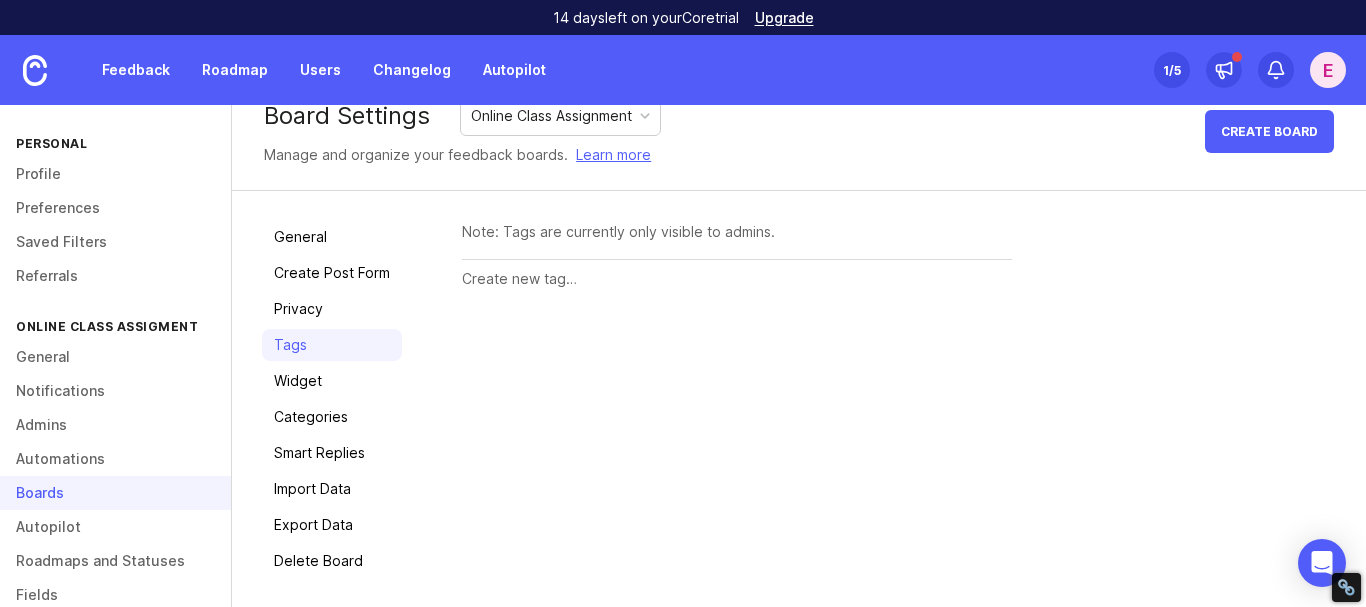 scroll, scrollTop: 33, scrollLeft: 0, axis: vertical 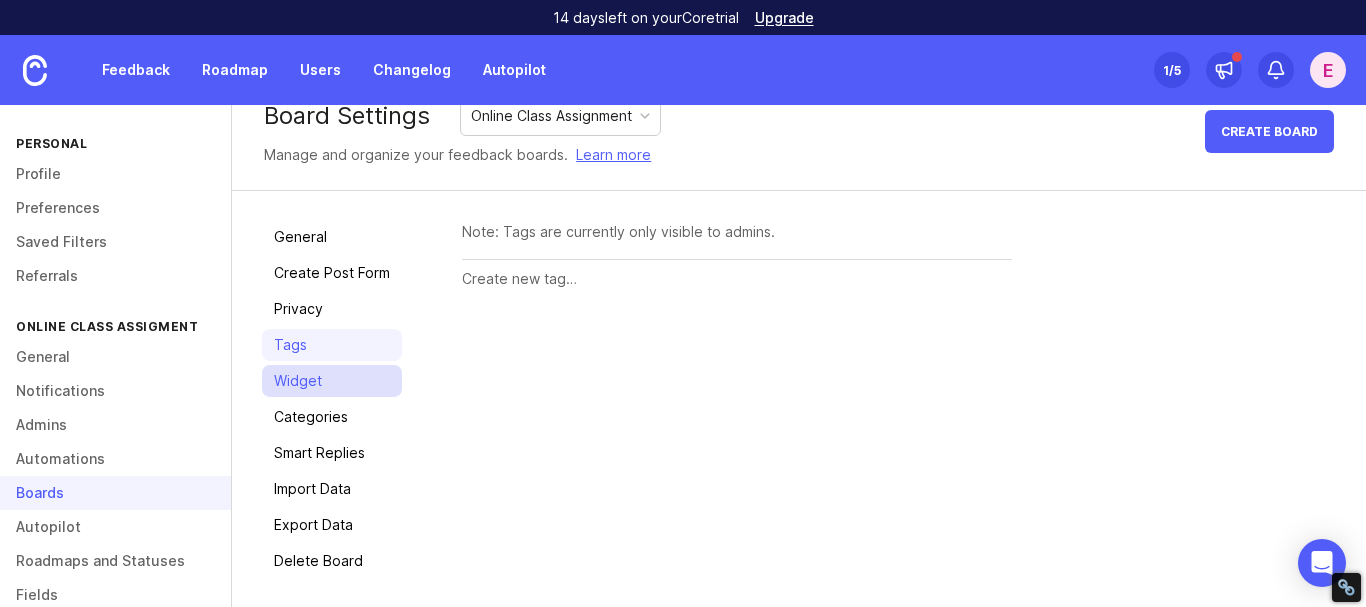 click on "Widget" at bounding box center (332, 381) 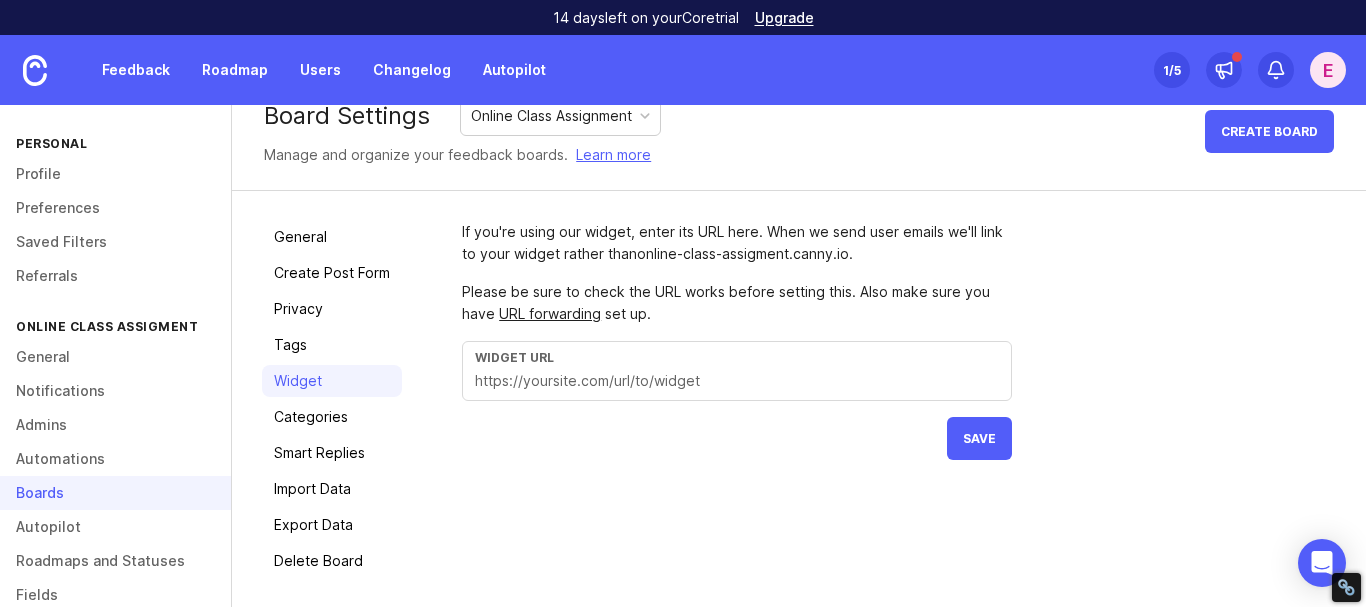 click at bounding box center [737, 381] 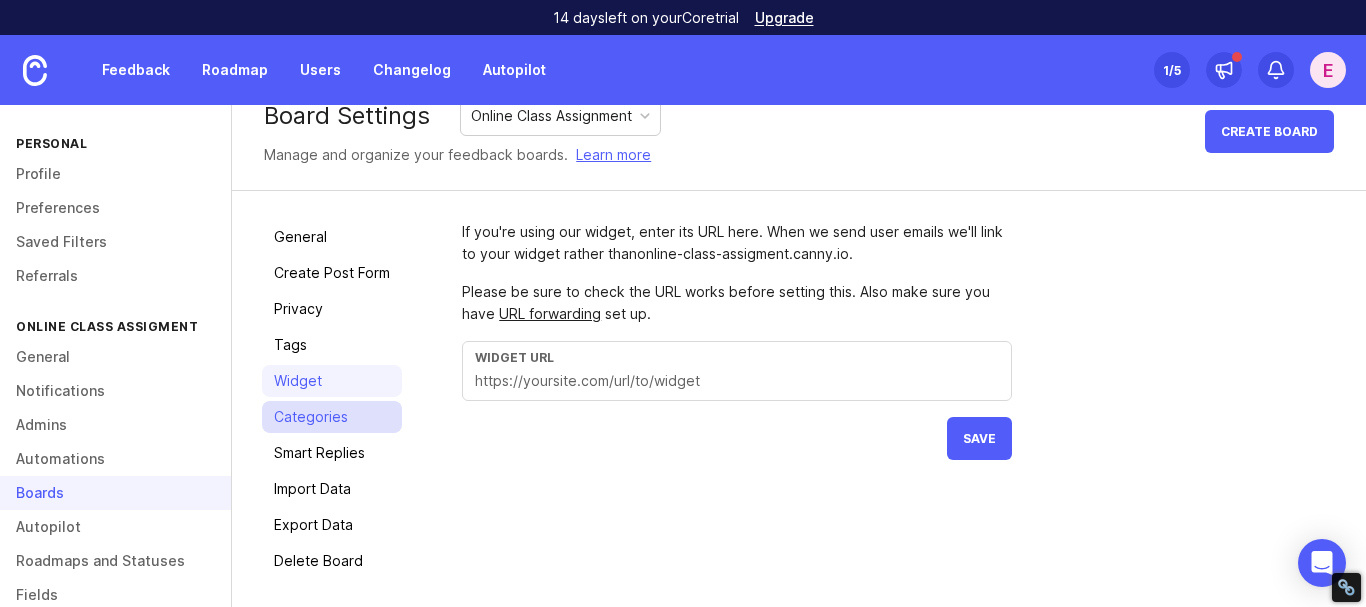 click on "Categories" at bounding box center [332, 417] 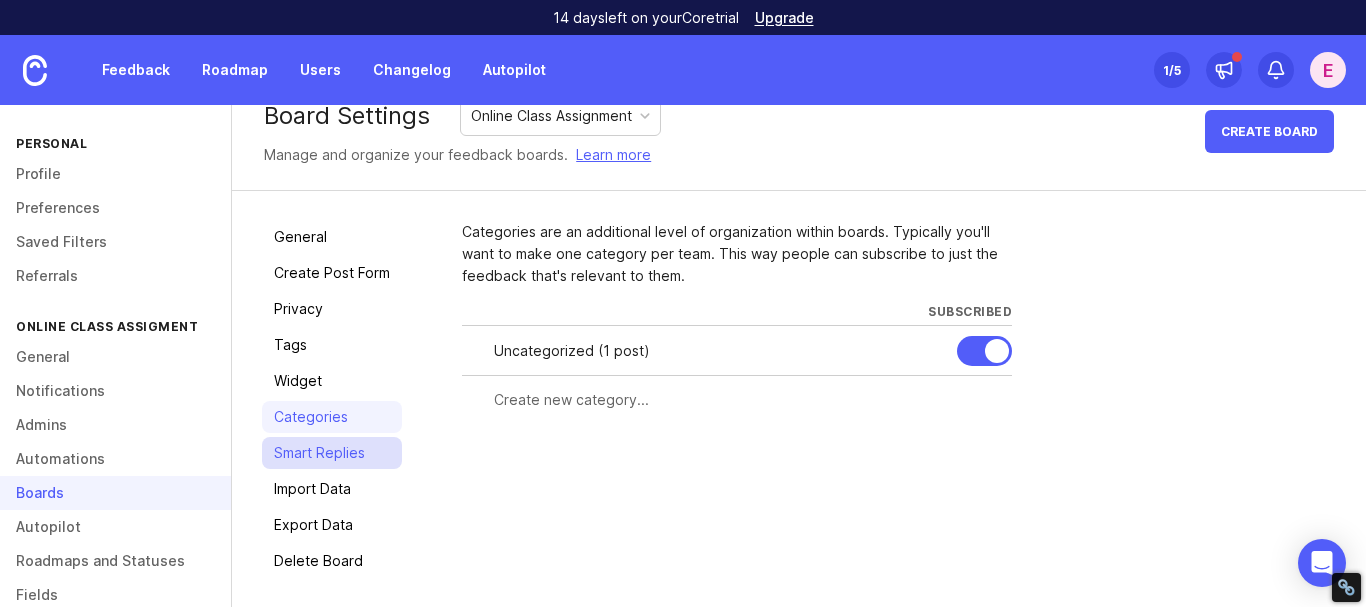 click on "Smart Replies" at bounding box center [332, 453] 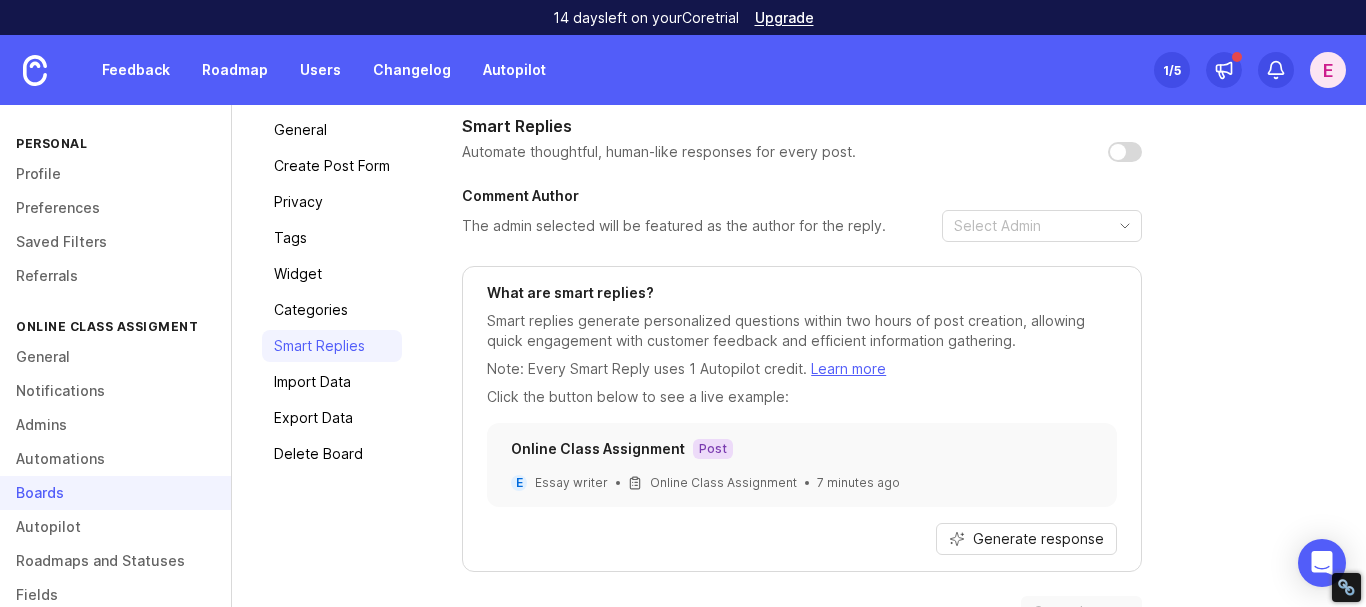scroll, scrollTop: 191, scrollLeft: 0, axis: vertical 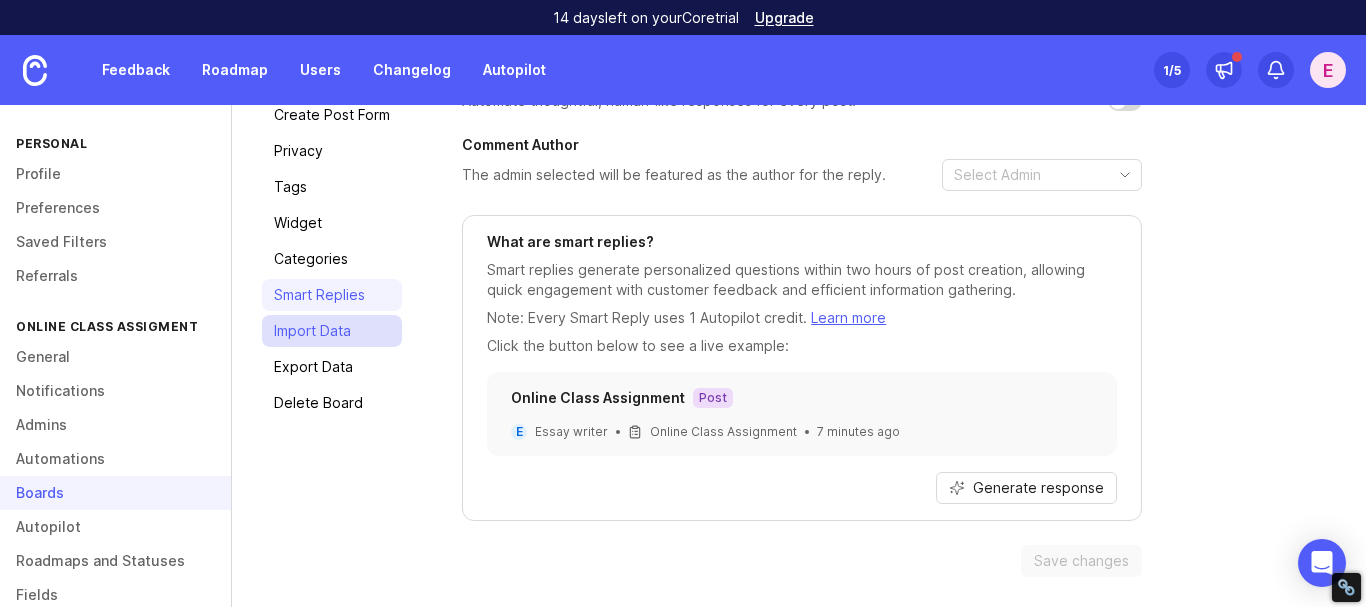 click on "Import Data" at bounding box center (332, 331) 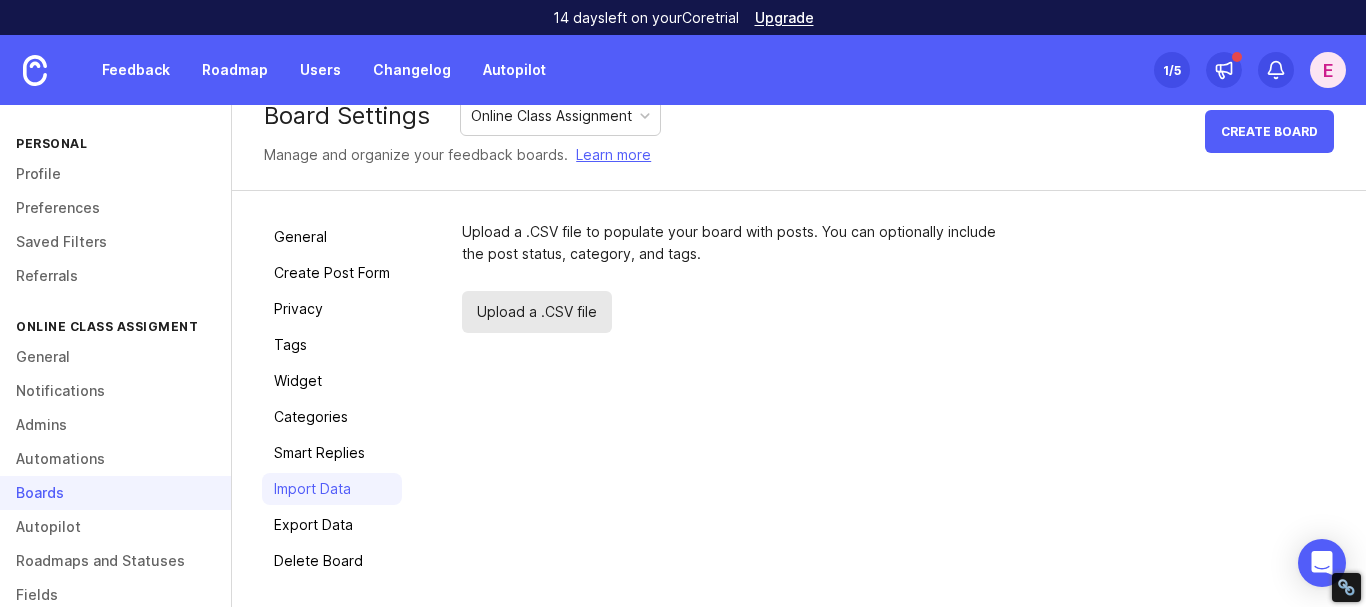 scroll, scrollTop: 33, scrollLeft: 0, axis: vertical 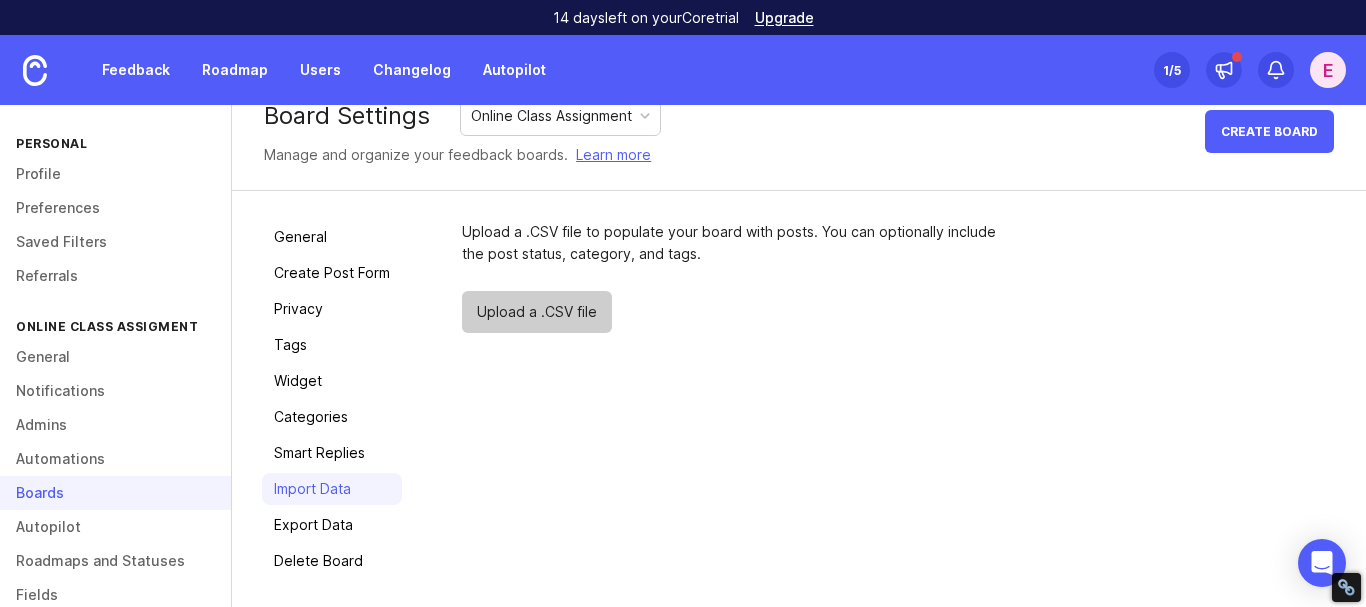 click on "Upload a .CSV file" at bounding box center (537, 312) 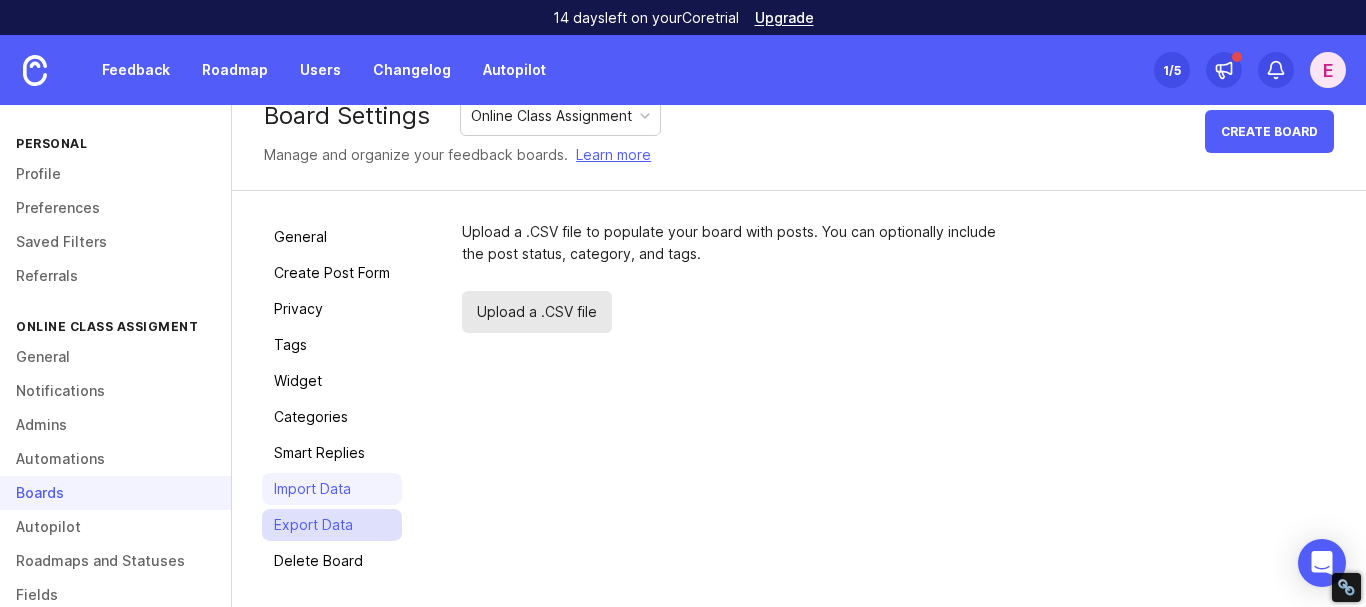 click on "Export Data" at bounding box center [332, 525] 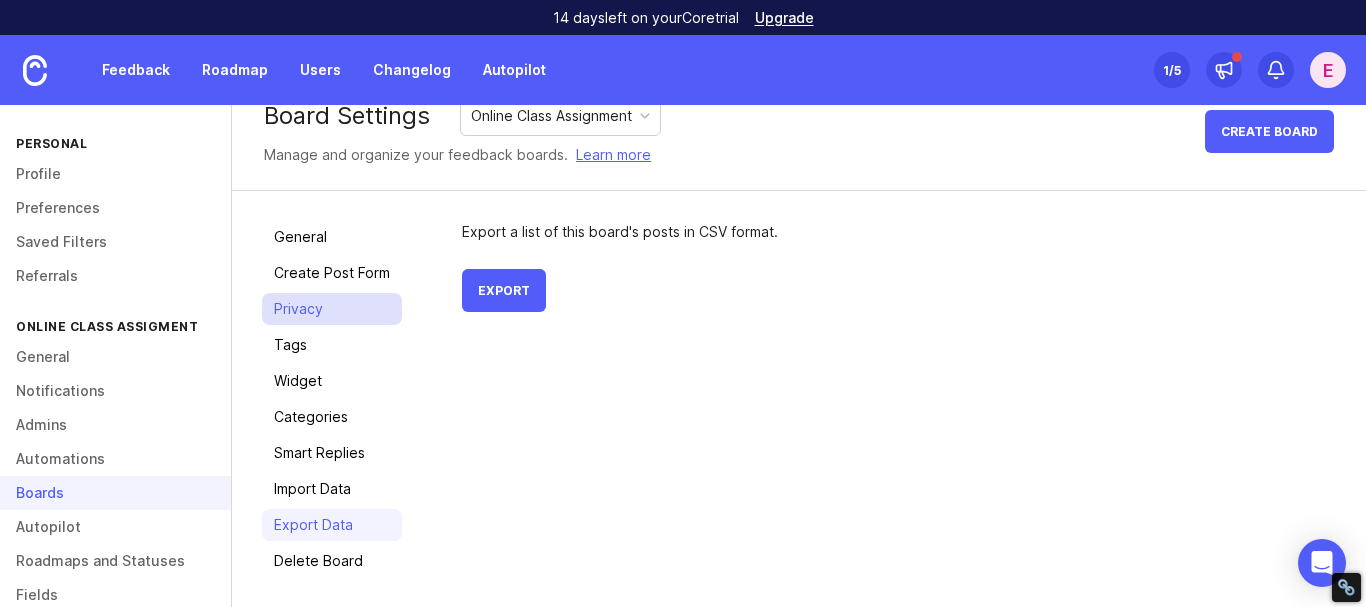 click on "Privacy" at bounding box center [332, 309] 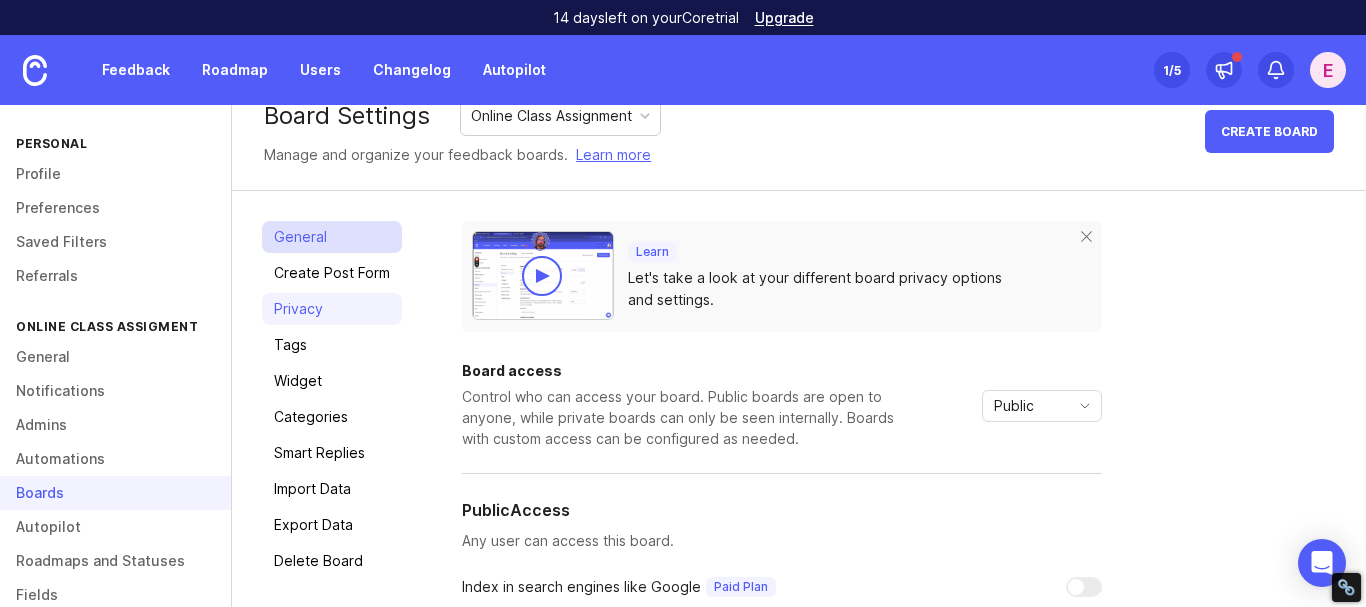 click on "General" at bounding box center (332, 237) 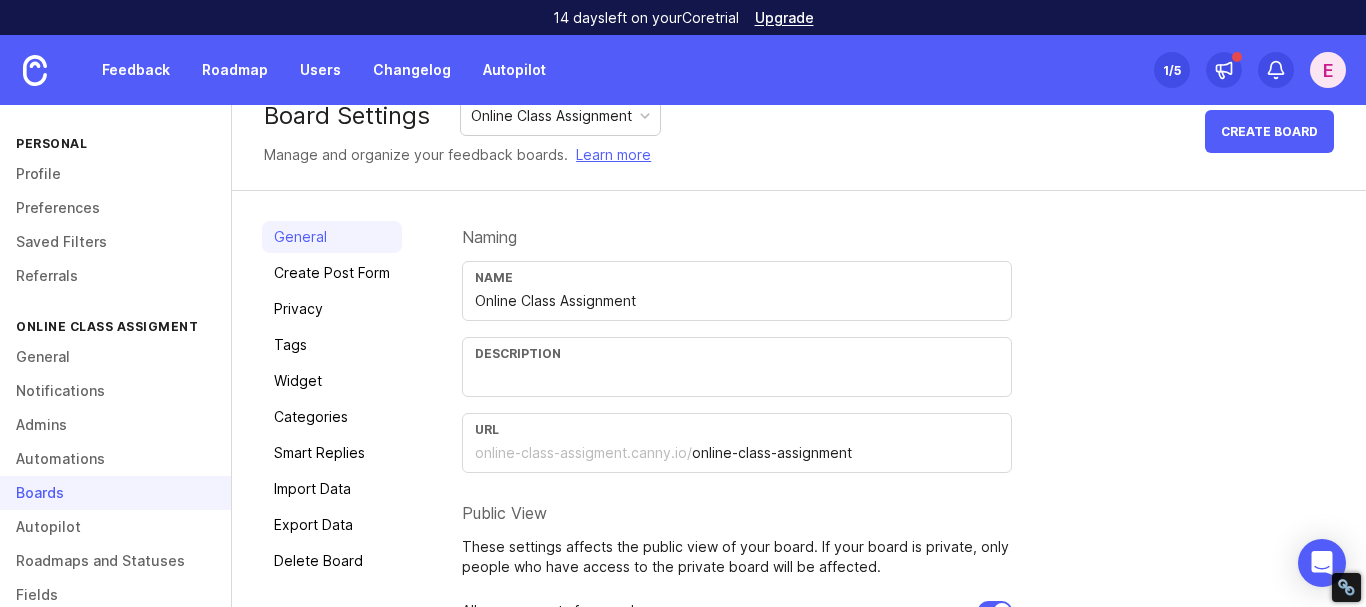 scroll, scrollTop: 316, scrollLeft: 0, axis: vertical 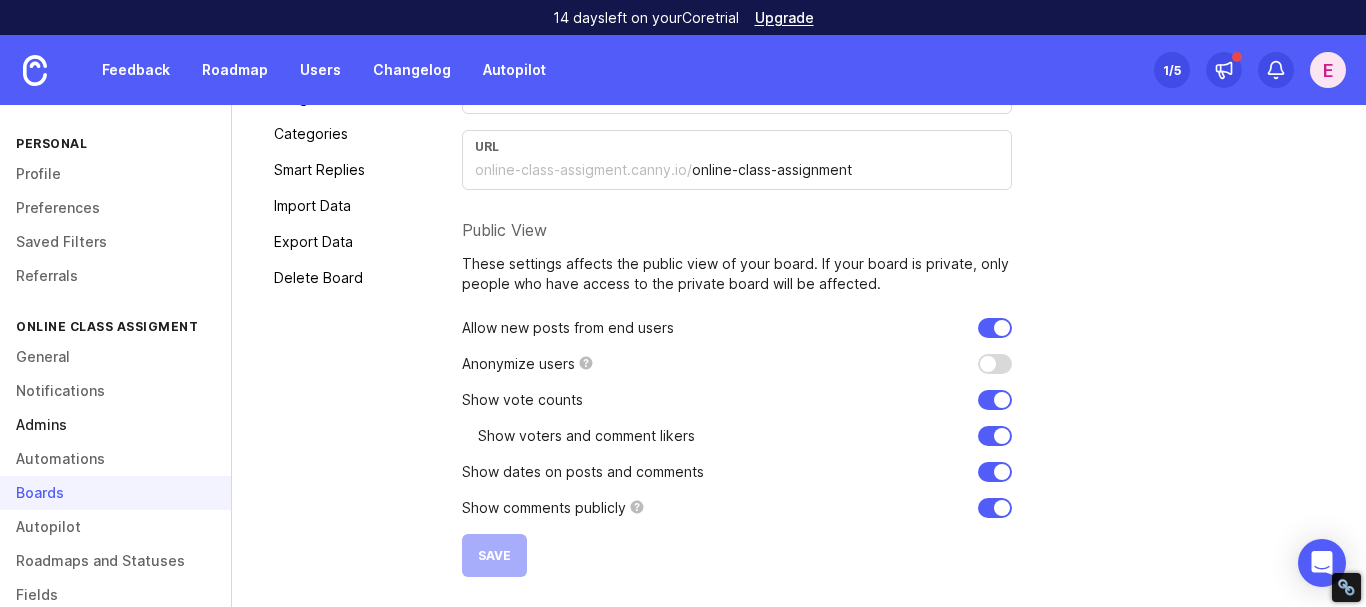 click on "Admins" at bounding box center [115, 425] 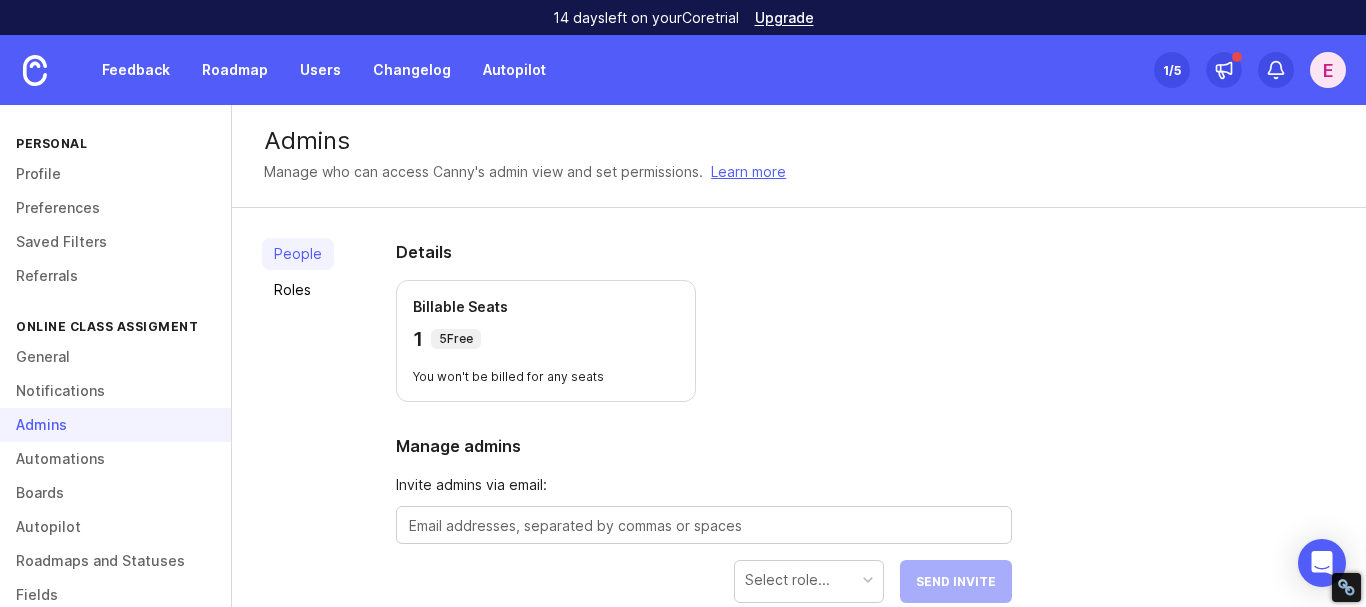 scroll, scrollTop: 236, scrollLeft: 0, axis: vertical 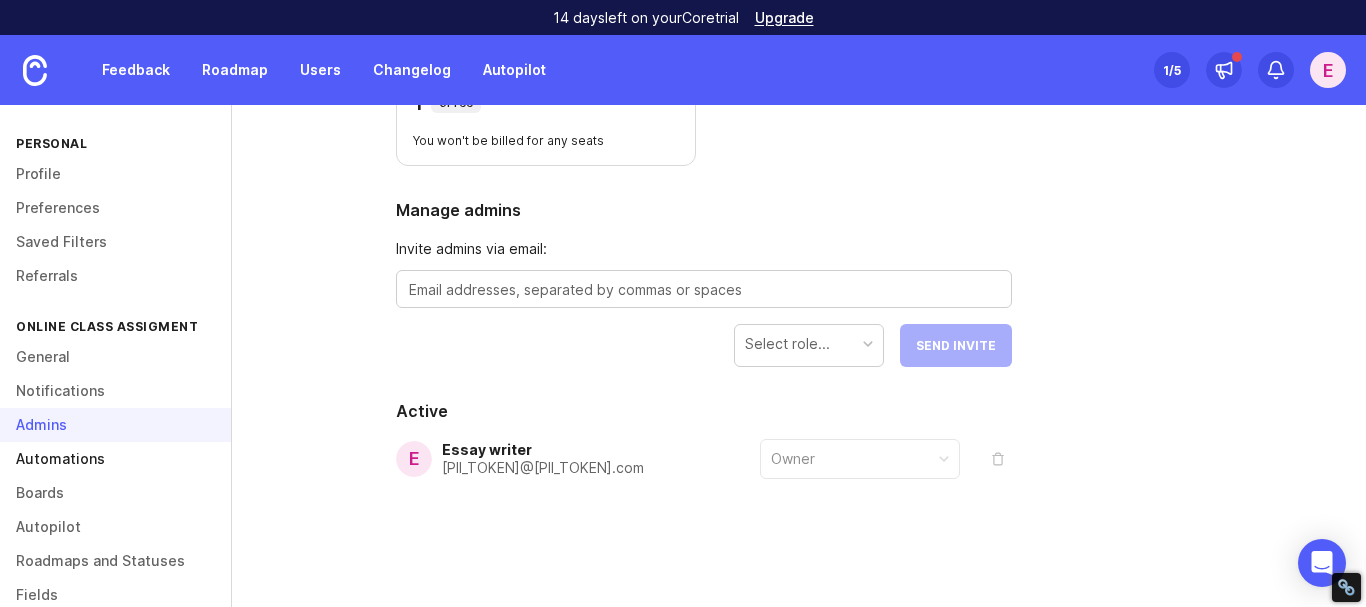 click on "Automations" at bounding box center (115, 459) 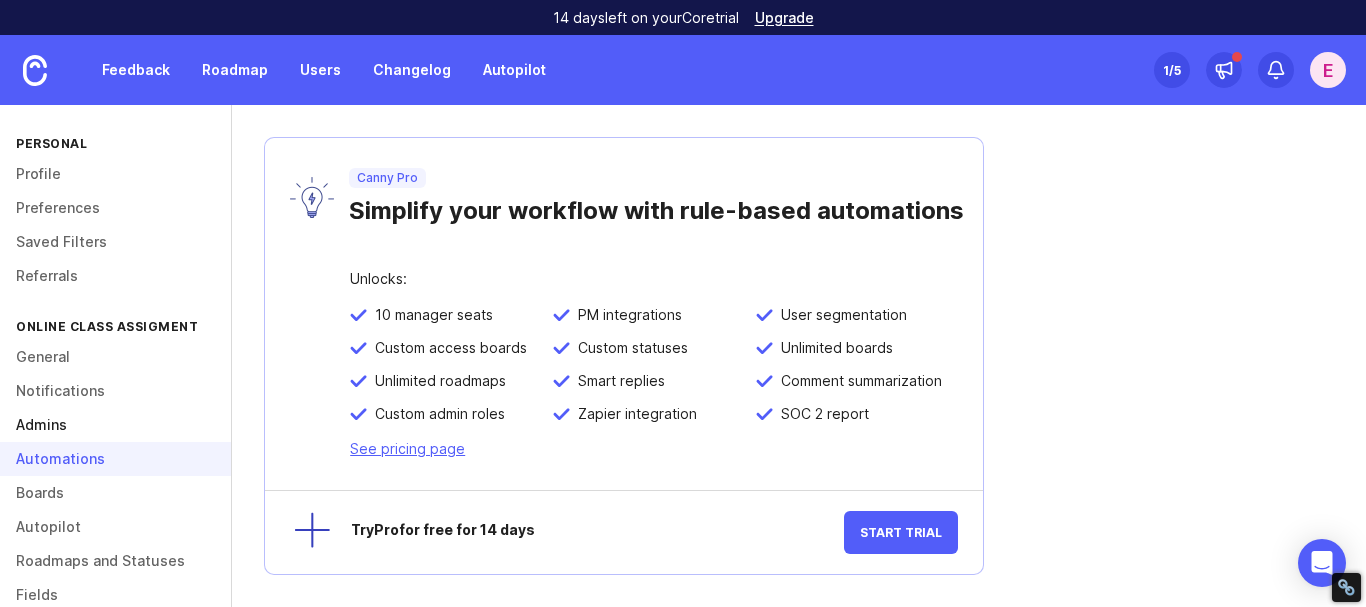click on "Admins" at bounding box center [115, 425] 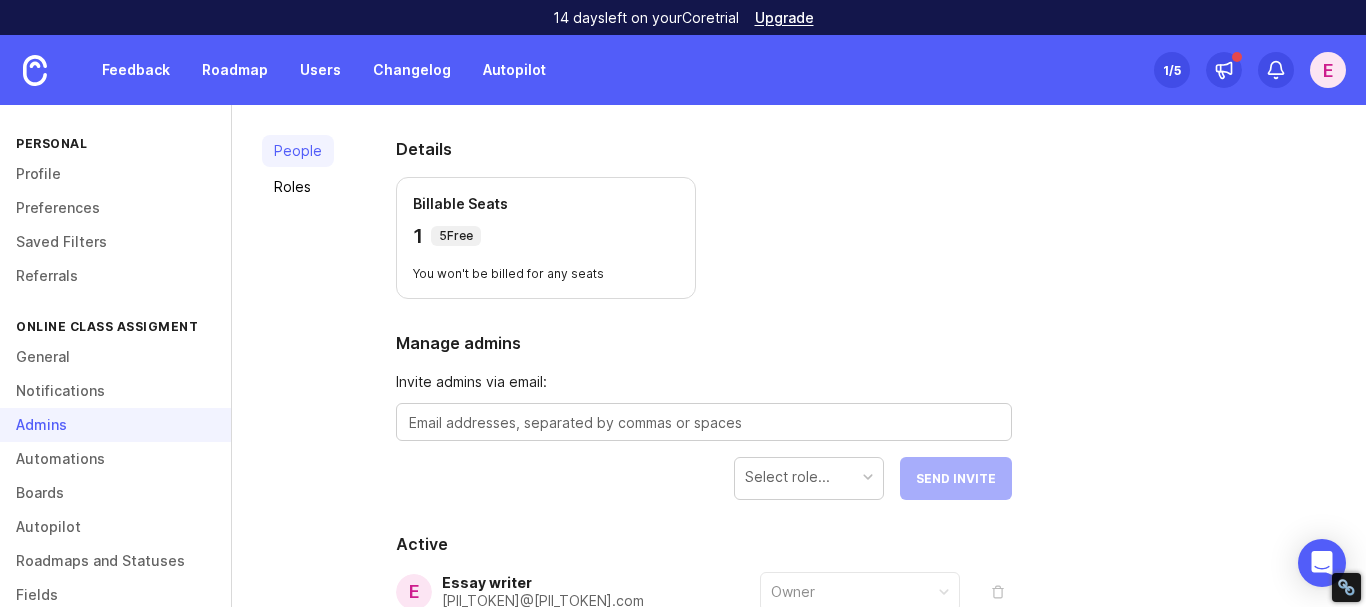 scroll, scrollTop: 0, scrollLeft: 0, axis: both 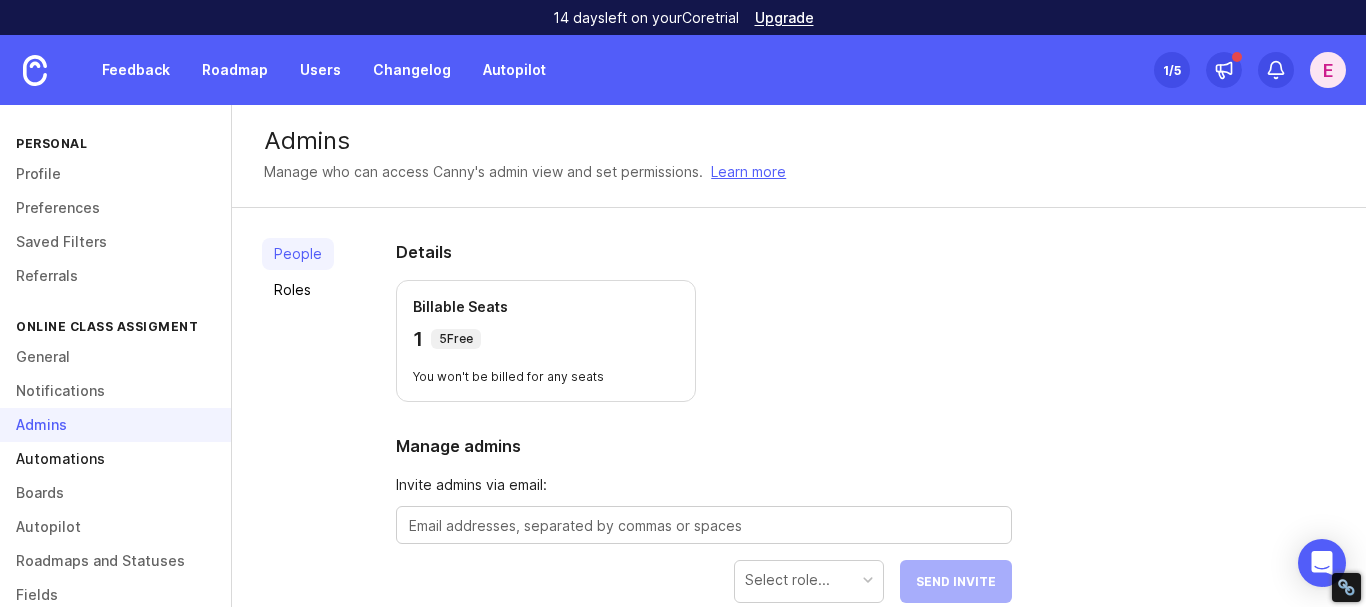 click on "Automations" at bounding box center (115, 459) 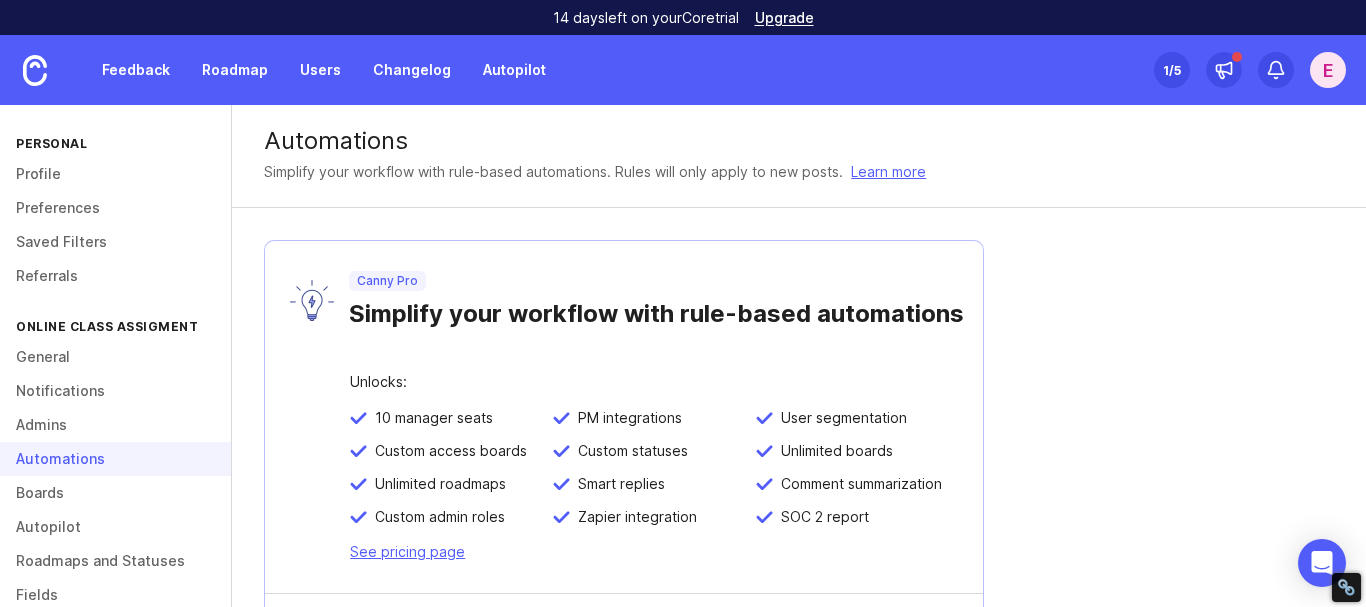 scroll, scrollTop: 103, scrollLeft: 0, axis: vertical 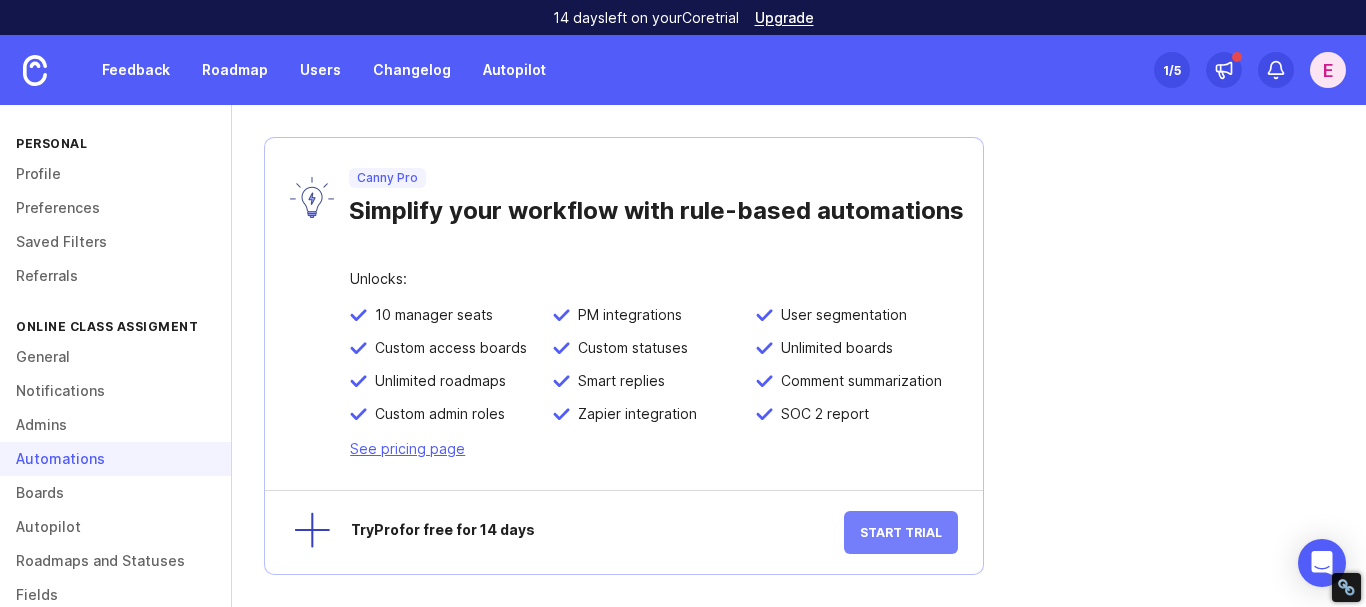 click on "Start Trial" at bounding box center (901, 532) 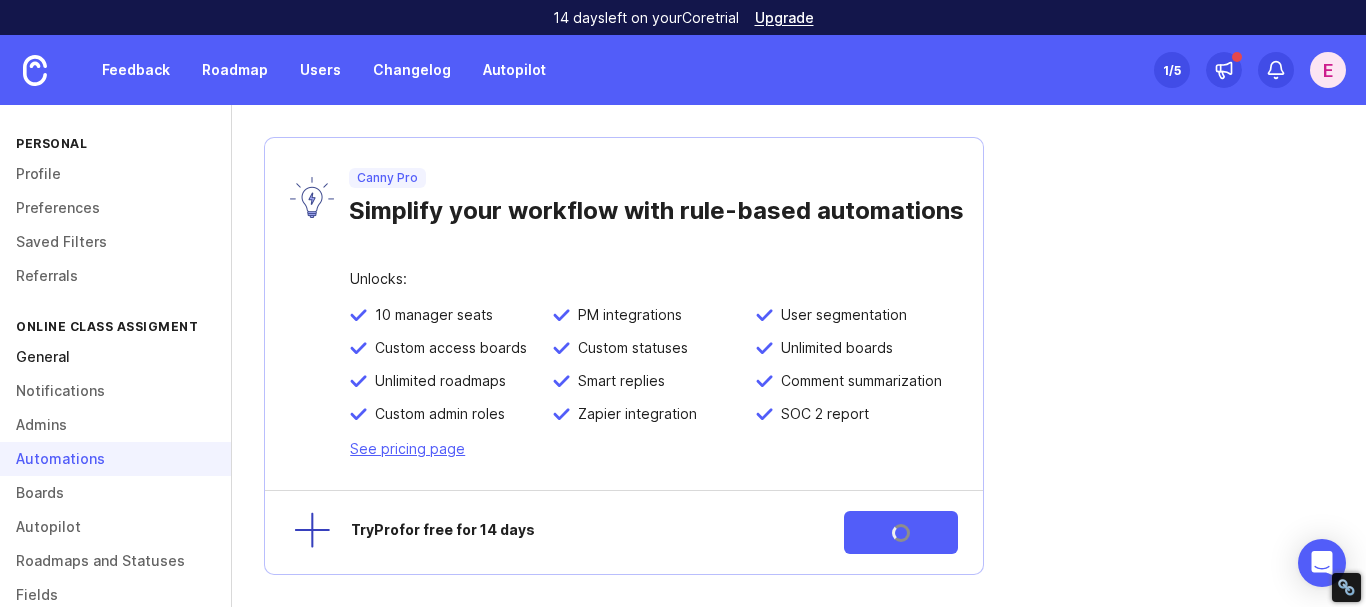 scroll, scrollTop: 0, scrollLeft: 0, axis: both 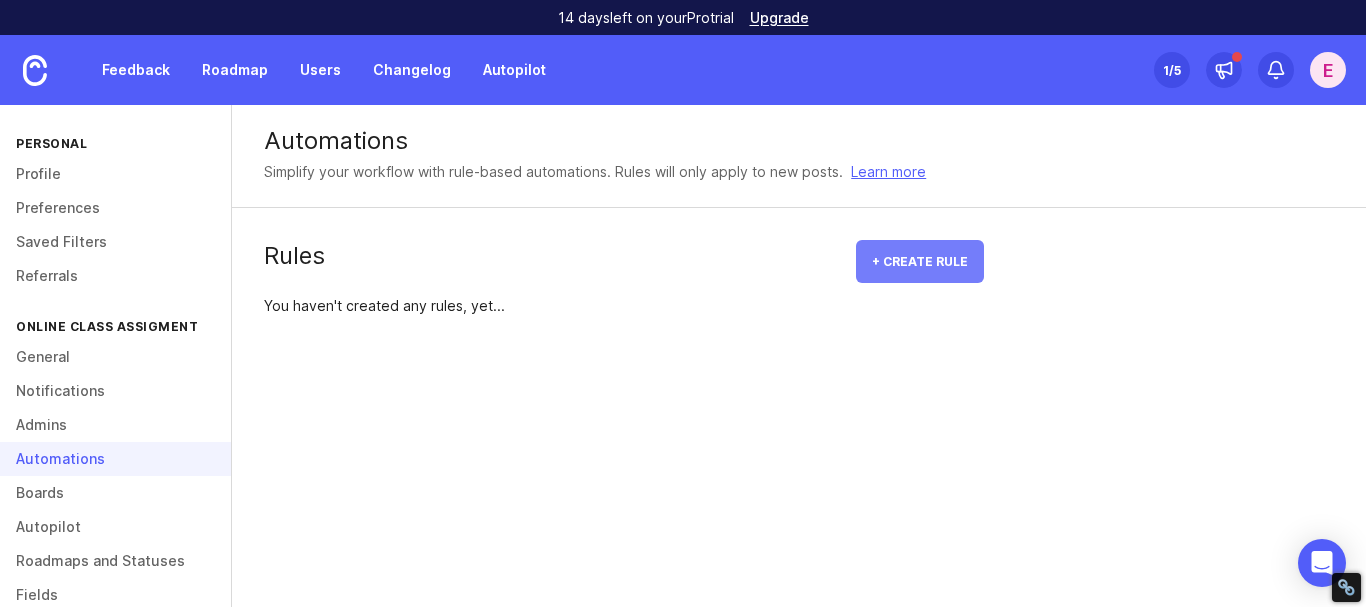 click on "+ Create rule" at bounding box center (920, 261) 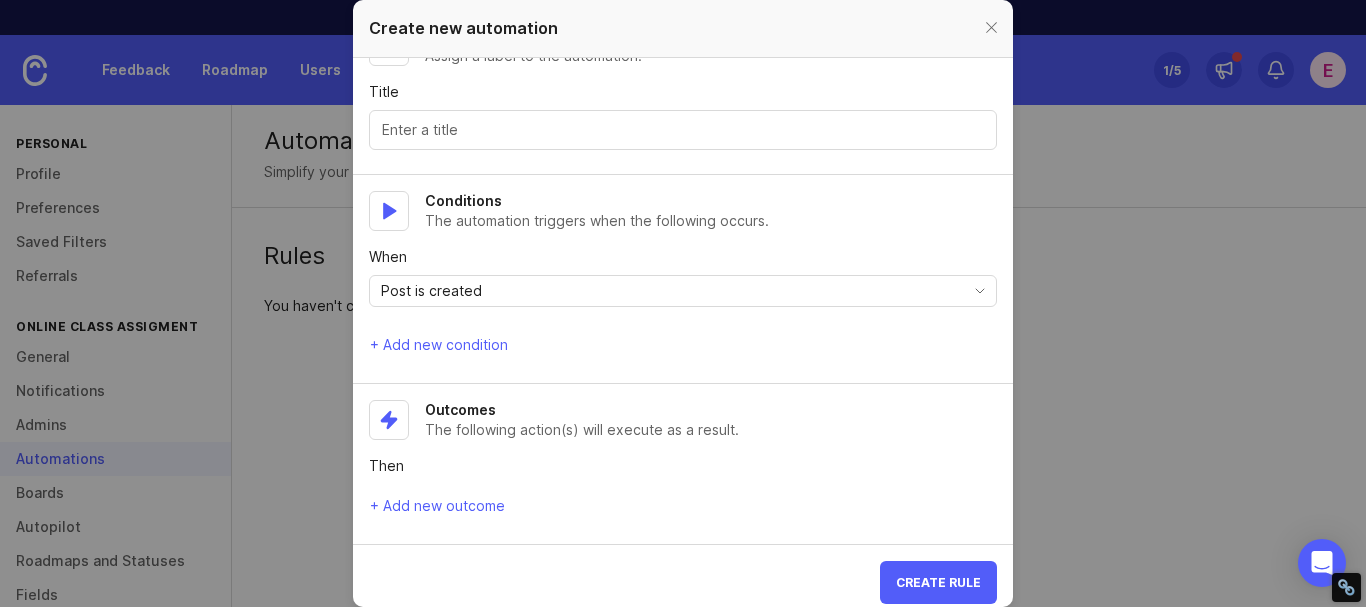 scroll, scrollTop: 0, scrollLeft: 0, axis: both 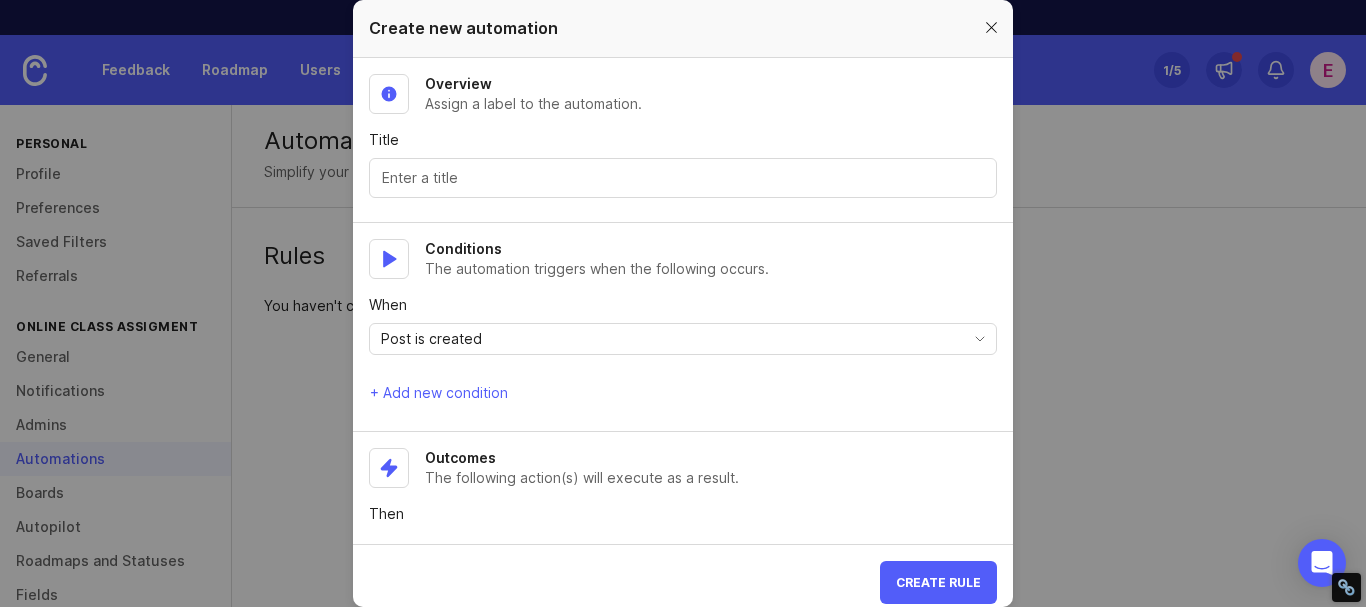 click at bounding box center (991, 28) 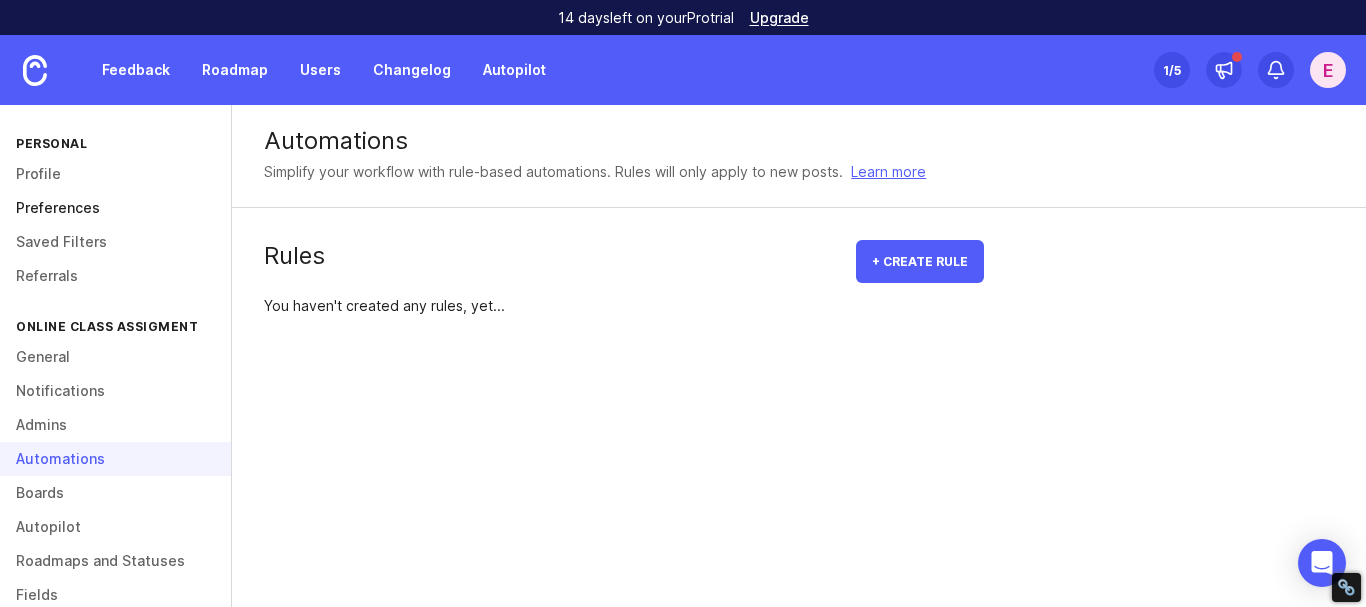 click on "Preferences" at bounding box center [115, 208] 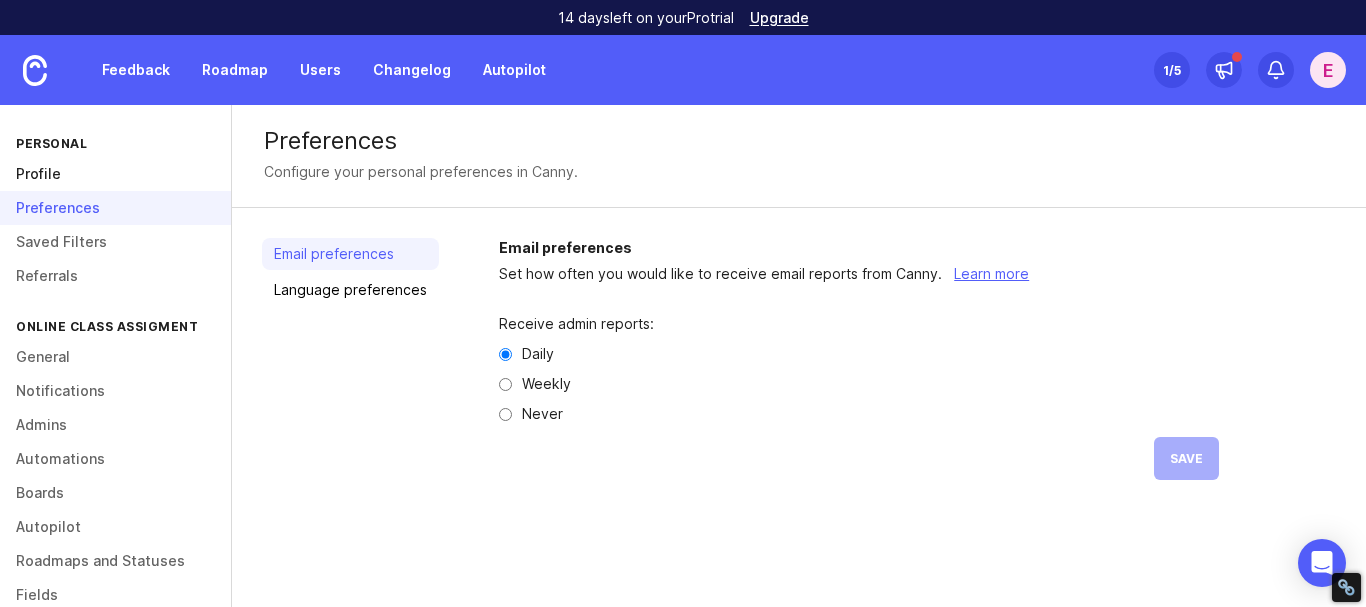 click on "Profile" at bounding box center (115, 174) 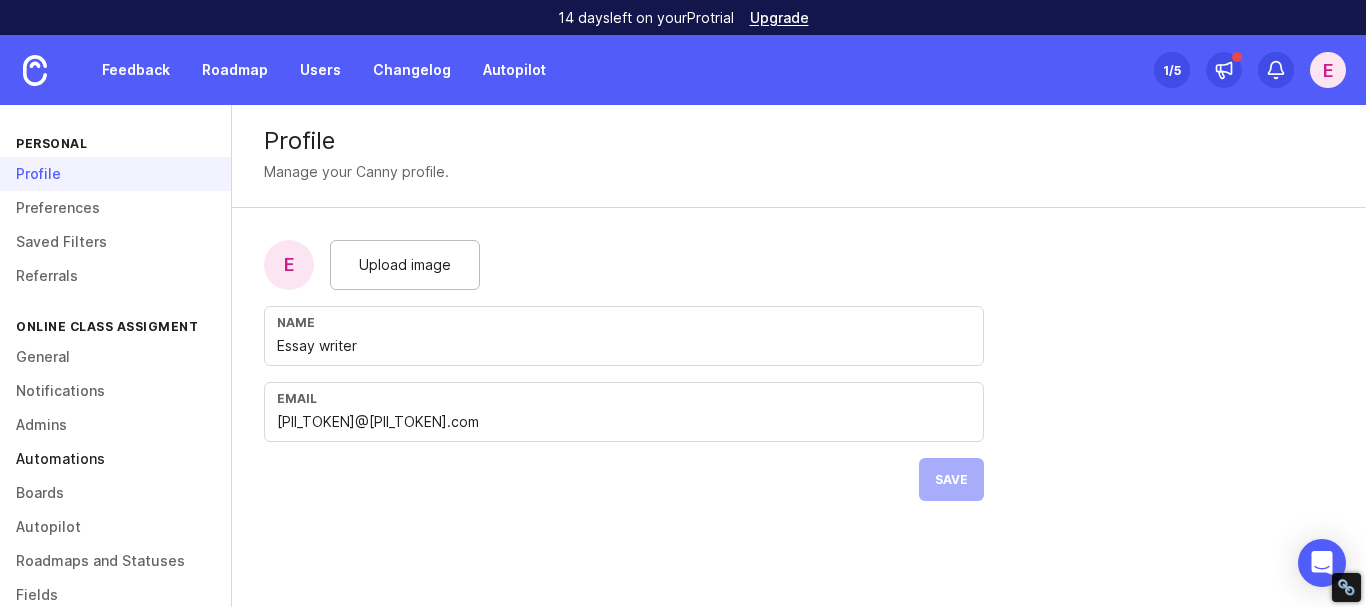 scroll, scrollTop: 213, scrollLeft: 0, axis: vertical 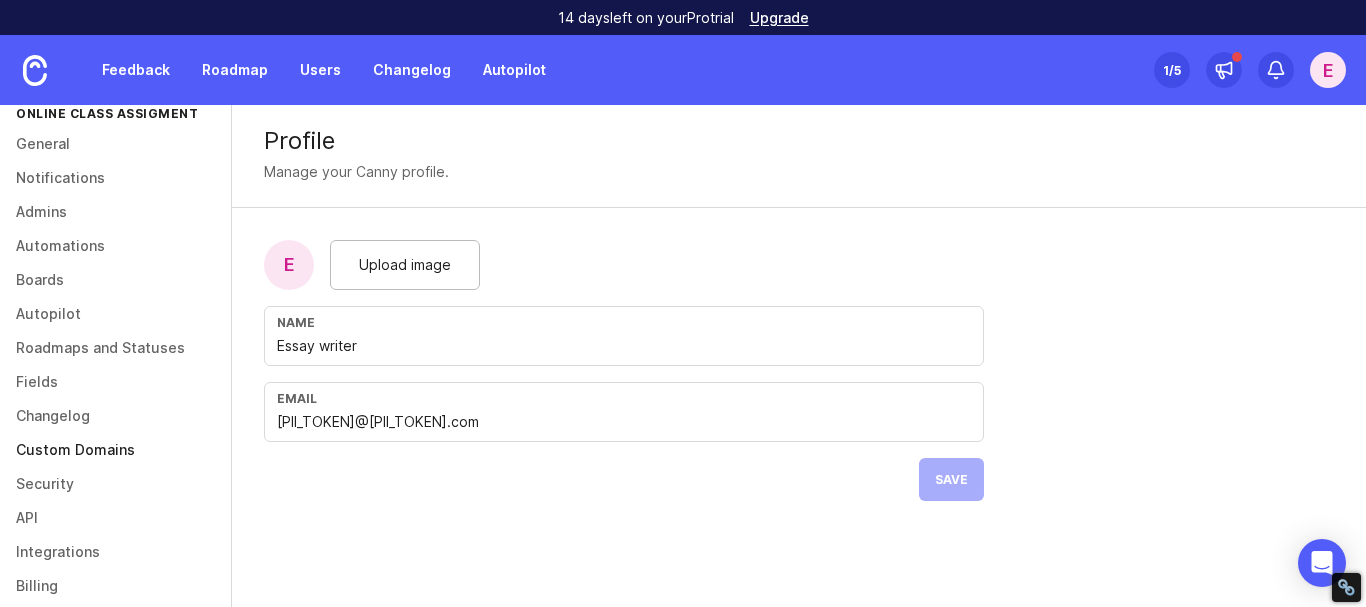 click on "Custom Domains" at bounding box center (115, 450) 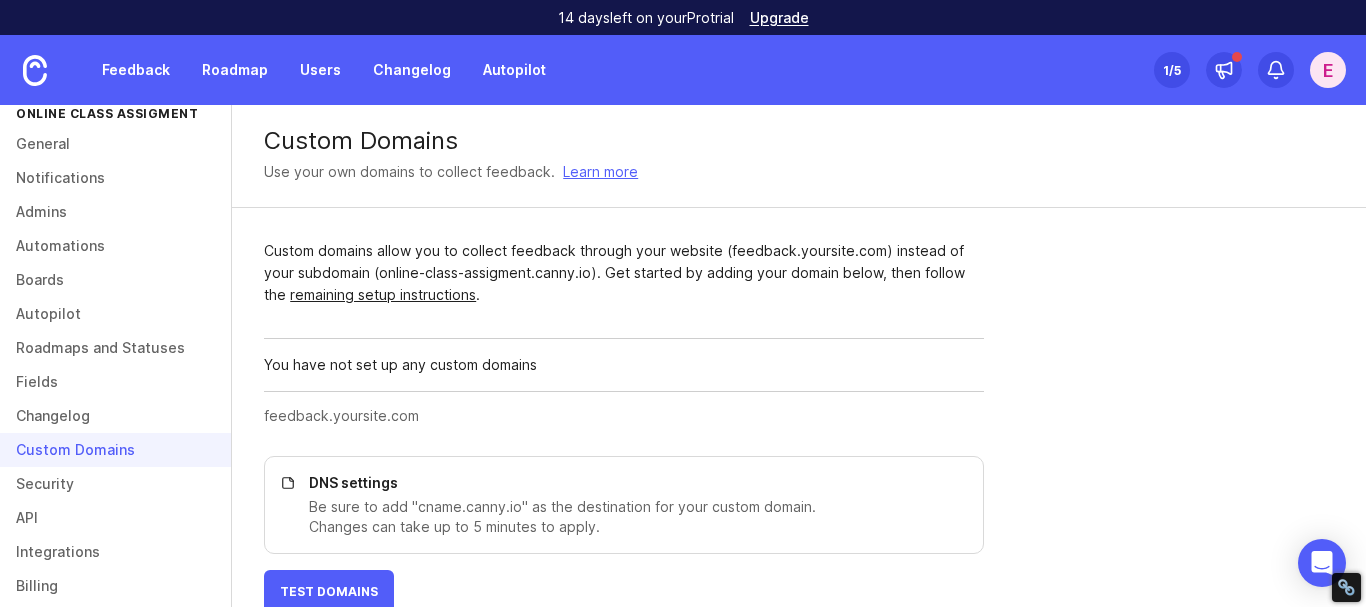 scroll, scrollTop: 234, scrollLeft: 0, axis: vertical 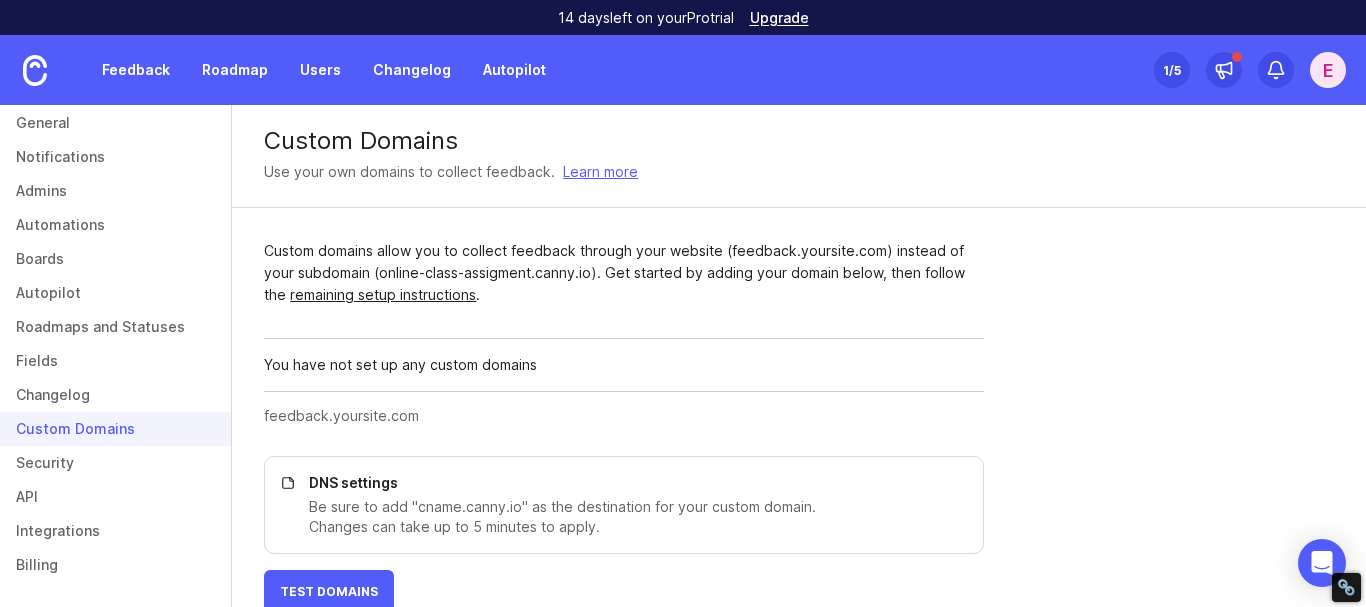 click on "Custom Domains" at bounding box center (115, 429) 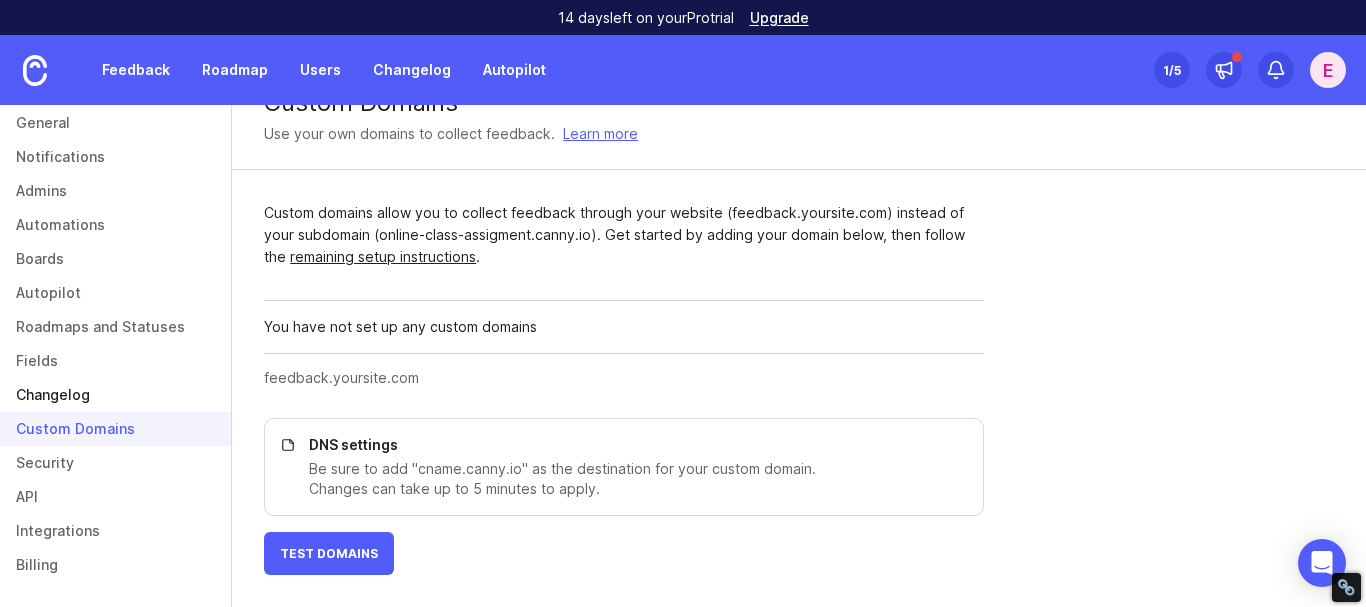 click on "Changelog" at bounding box center [115, 395] 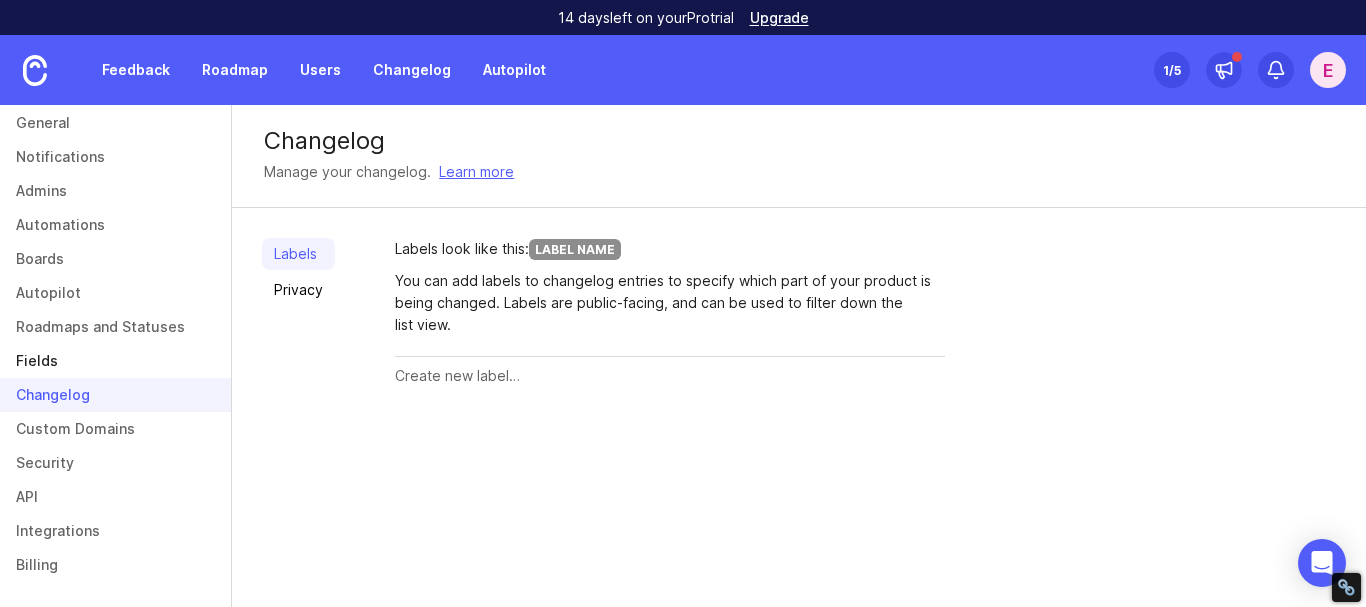 scroll, scrollTop: 0, scrollLeft: 0, axis: both 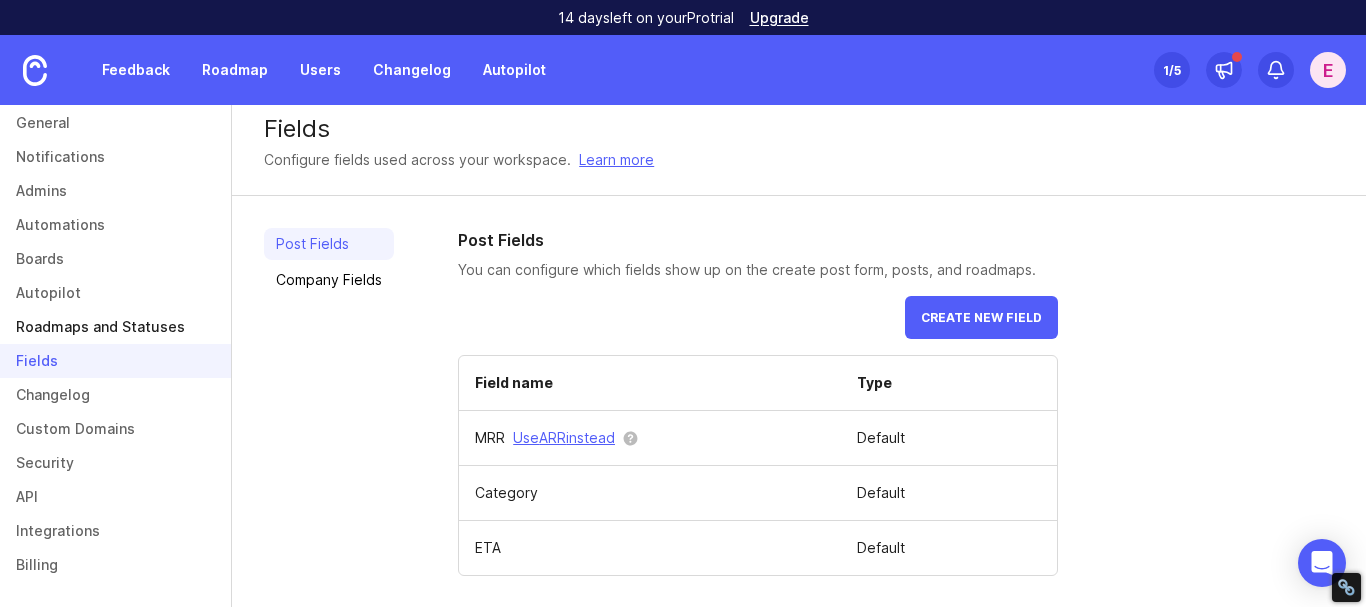 click on "Roadmaps and Statuses" at bounding box center [115, 327] 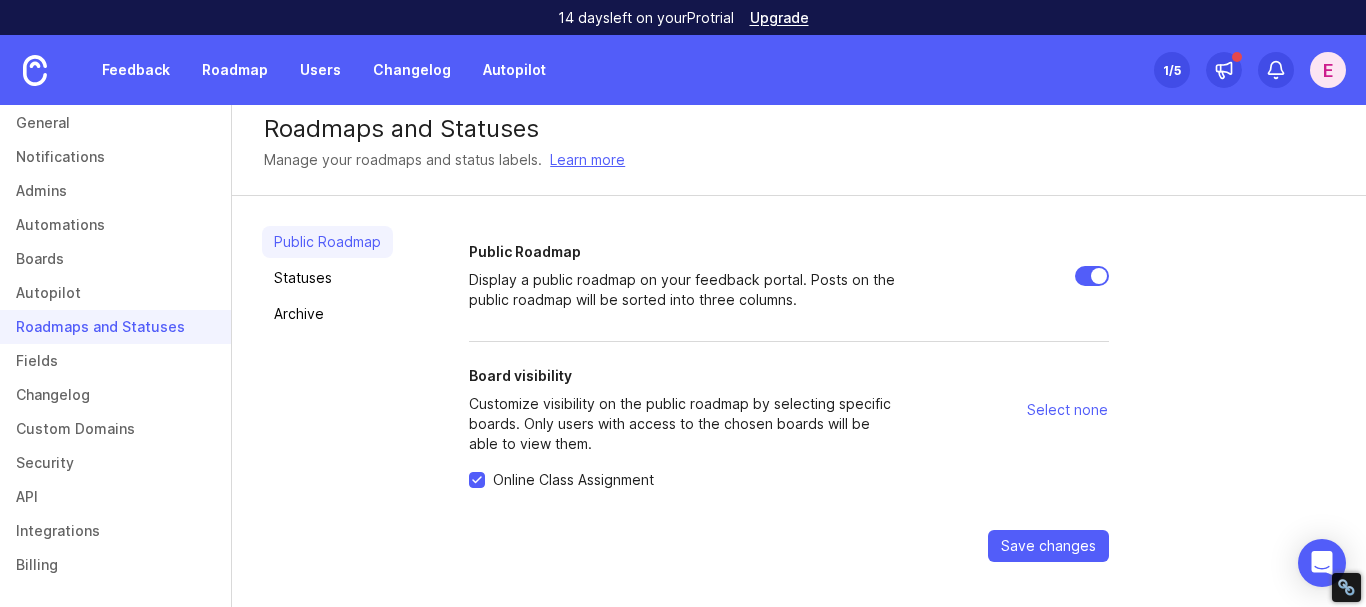 scroll, scrollTop: 13, scrollLeft: 0, axis: vertical 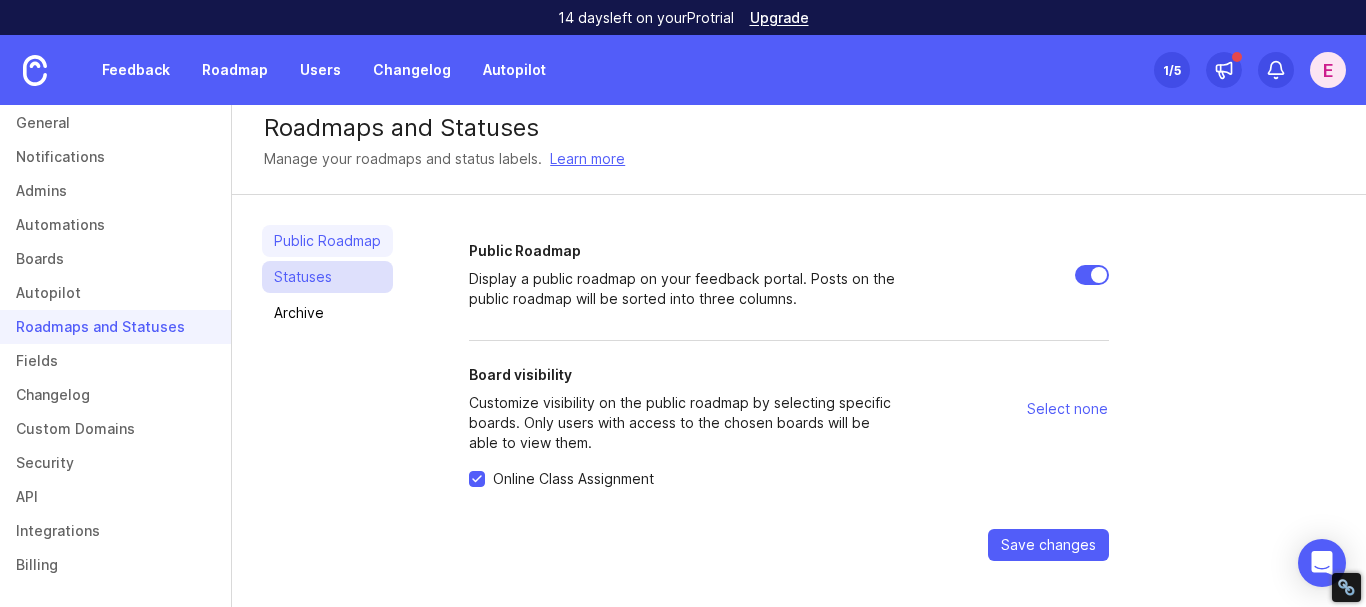 click on "Statuses" at bounding box center (327, 277) 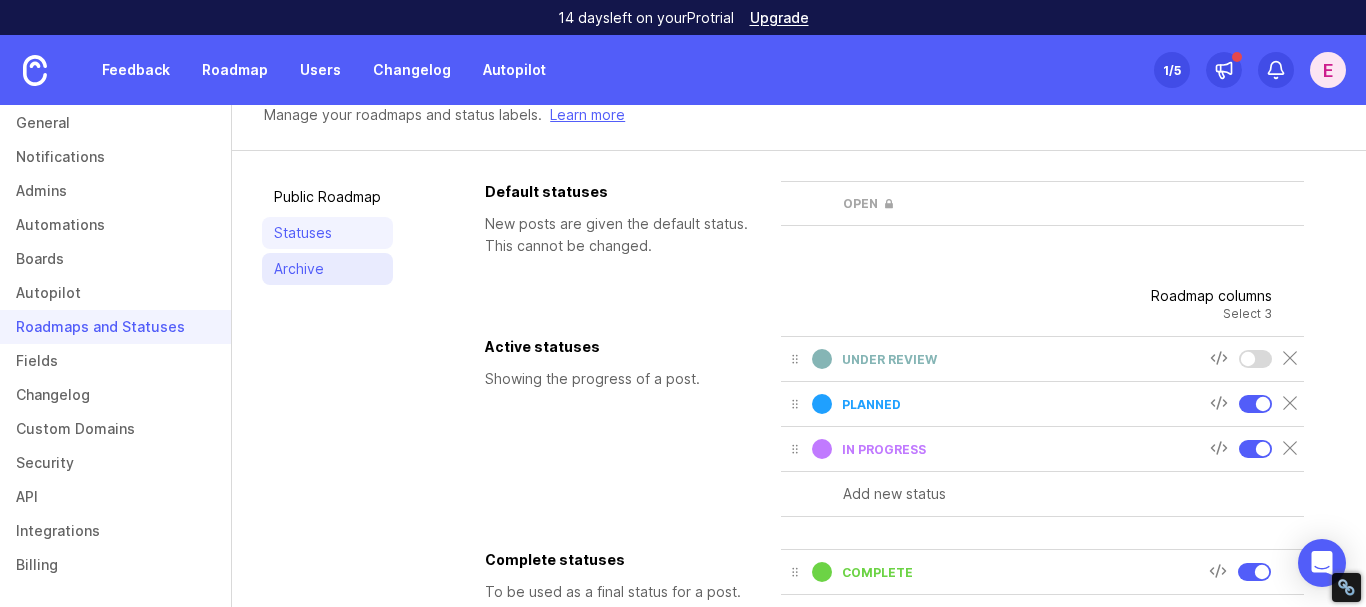 scroll, scrollTop: 0, scrollLeft: 0, axis: both 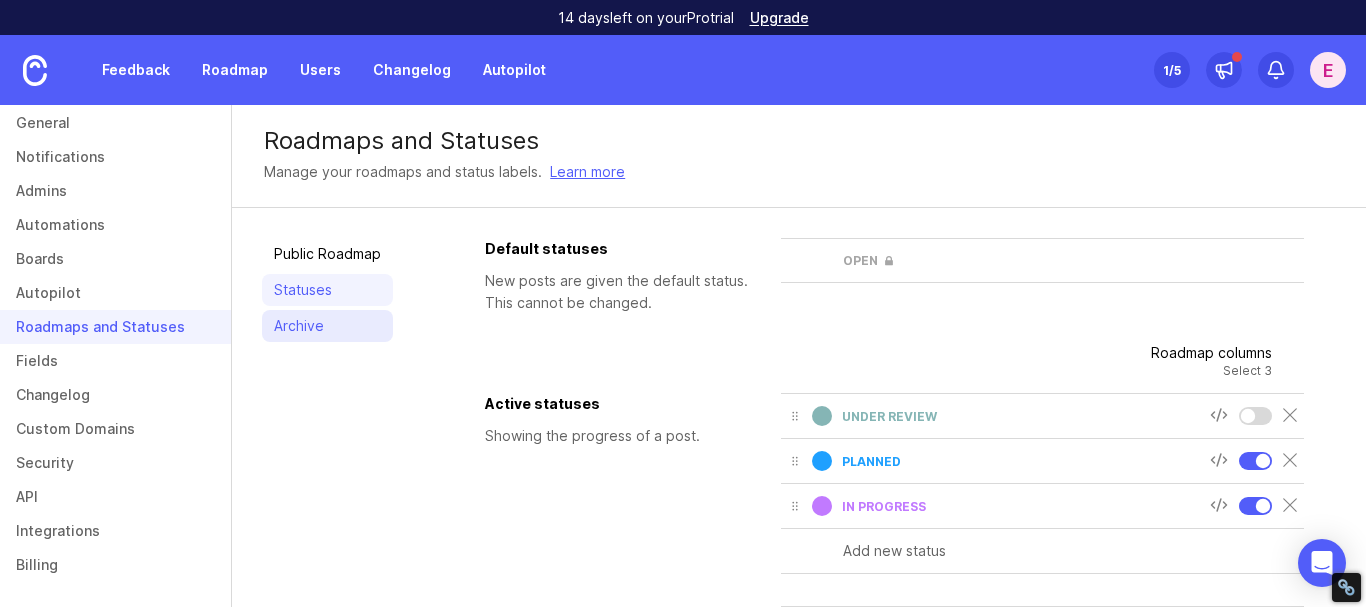 drag, startPoint x: 276, startPoint y: 353, endPoint x: 307, endPoint y: 332, distance: 37.44329 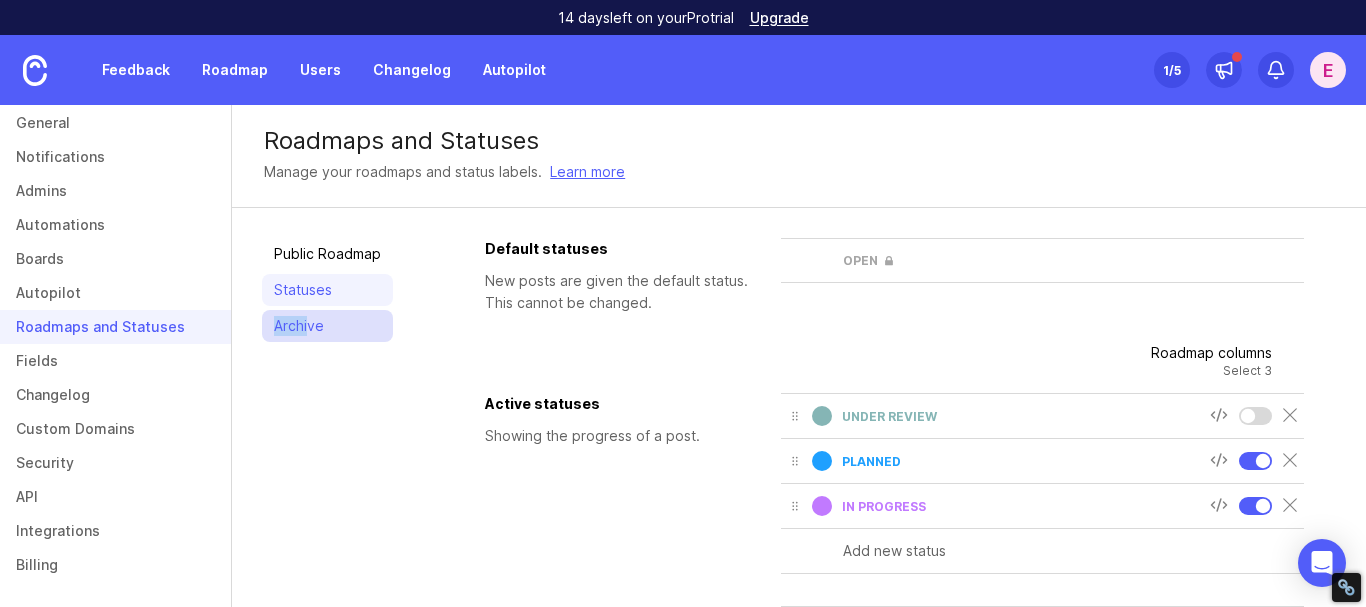 click on "Archive" at bounding box center [327, 326] 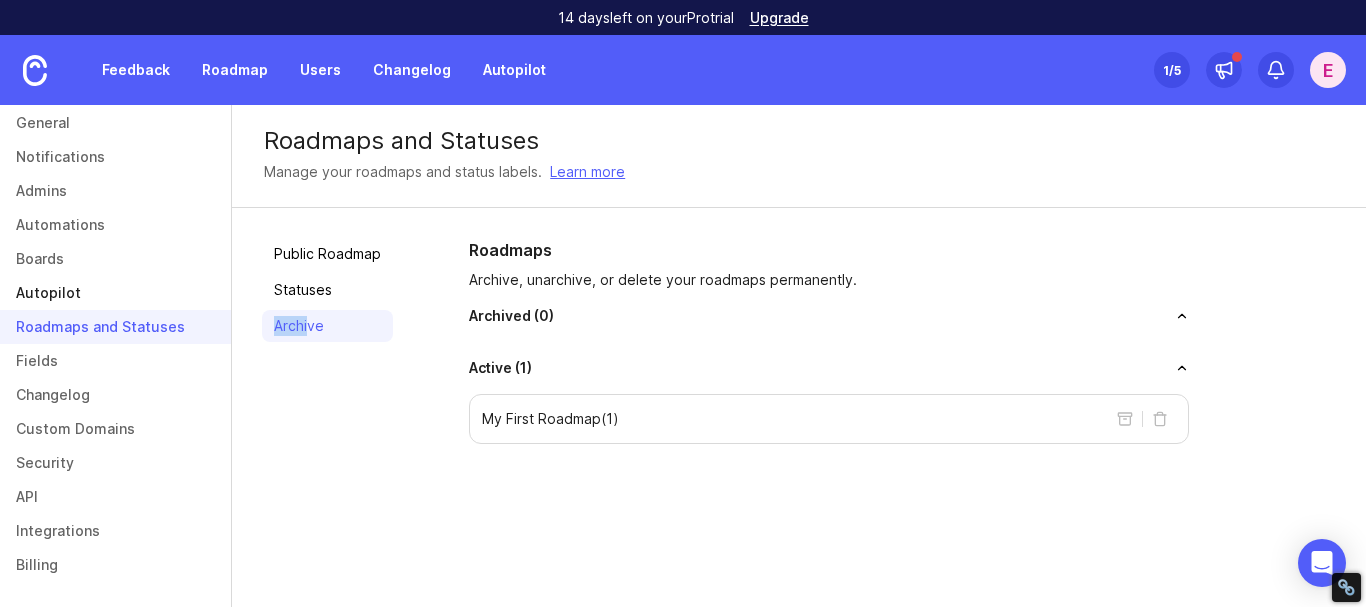 click on "Autopilot" at bounding box center [115, 293] 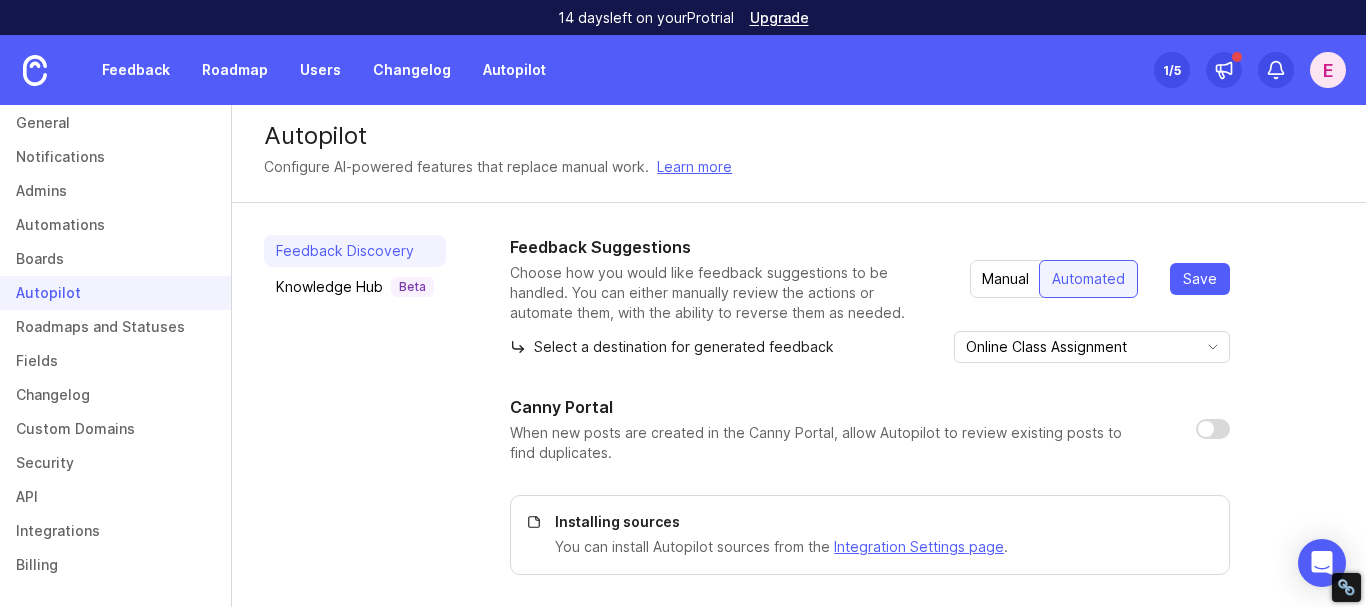 scroll, scrollTop: 5, scrollLeft: 0, axis: vertical 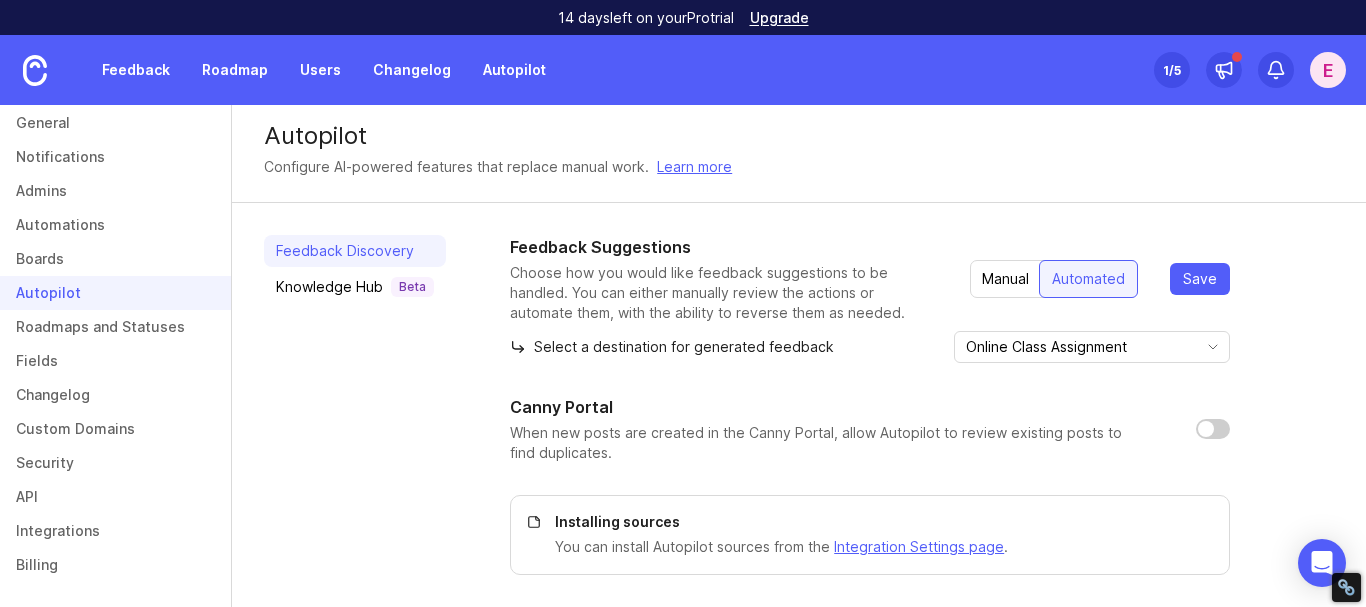 click at bounding box center [1213, 429] 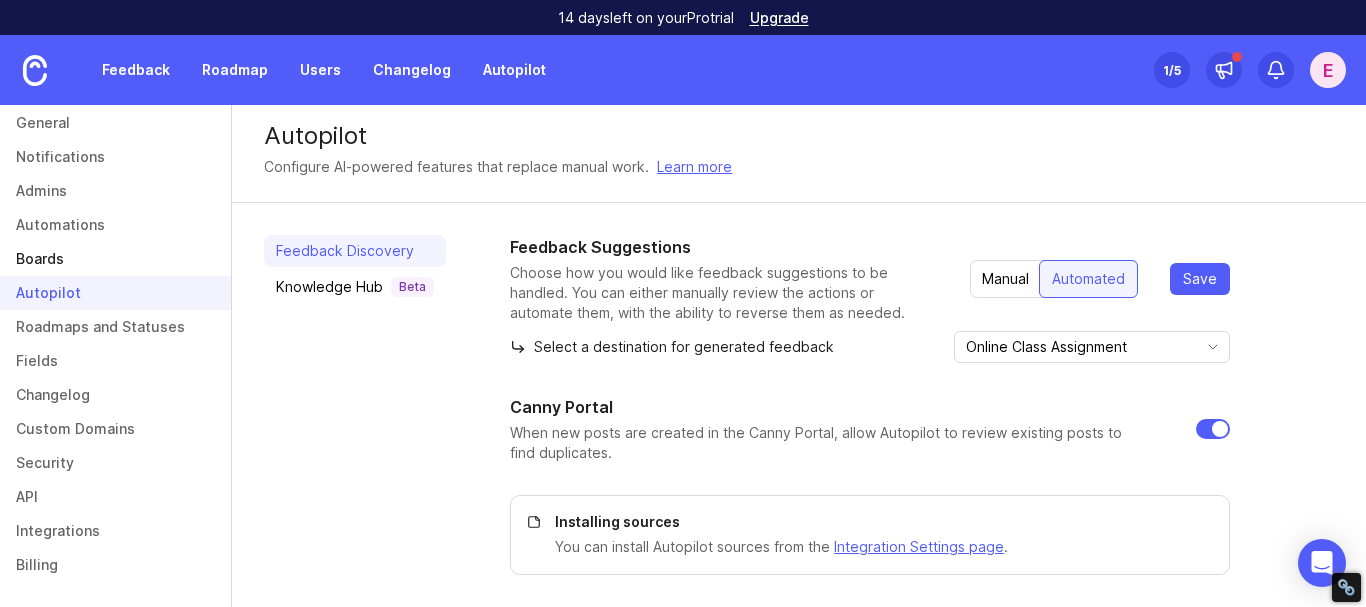 click on "Boards" at bounding box center [115, 259] 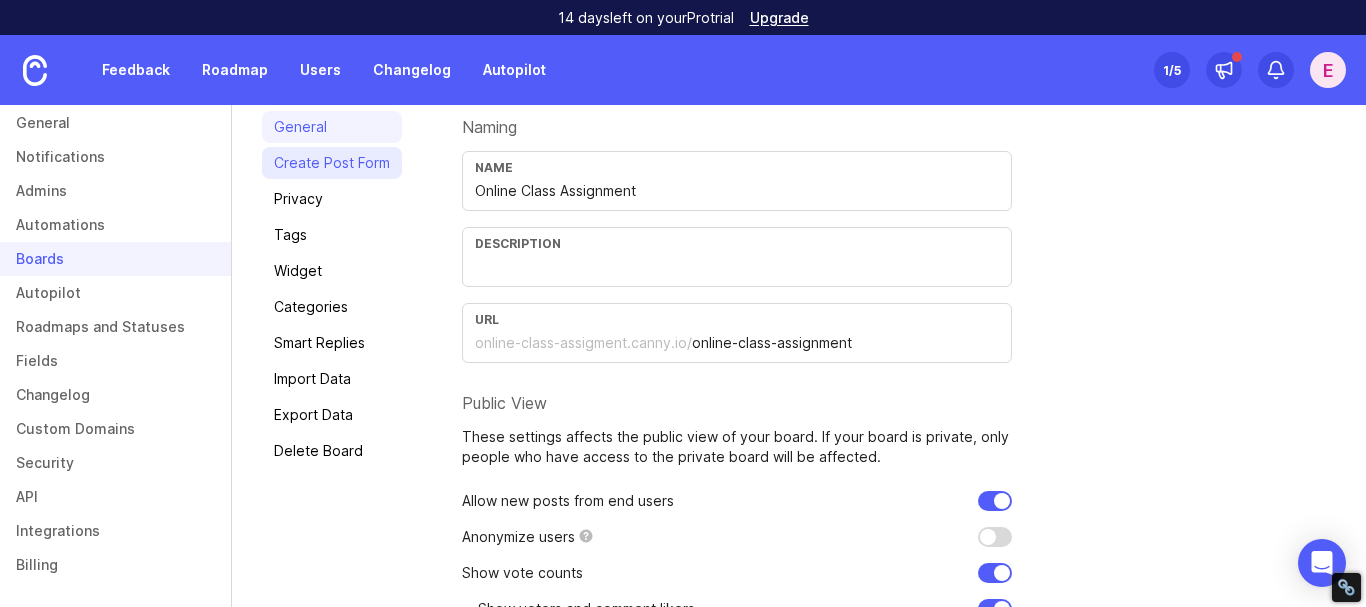 scroll, scrollTop: 0, scrollLeft: 0, axis: both 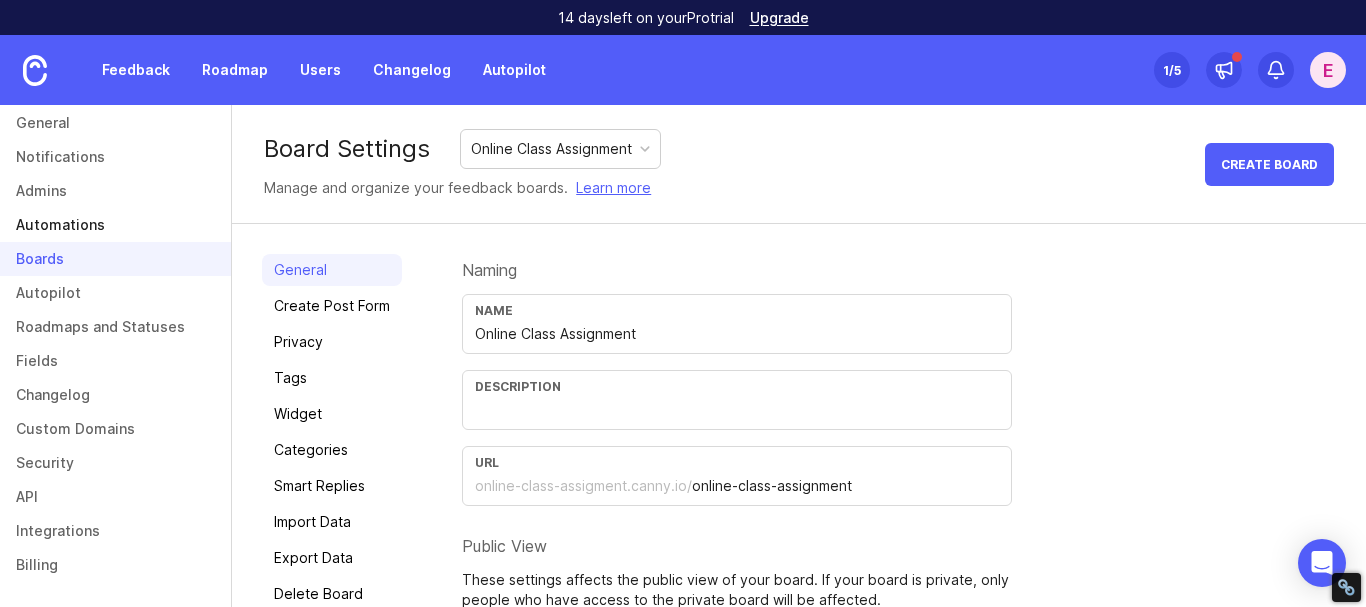 click on "Automations" at bounding box center (115, 225) 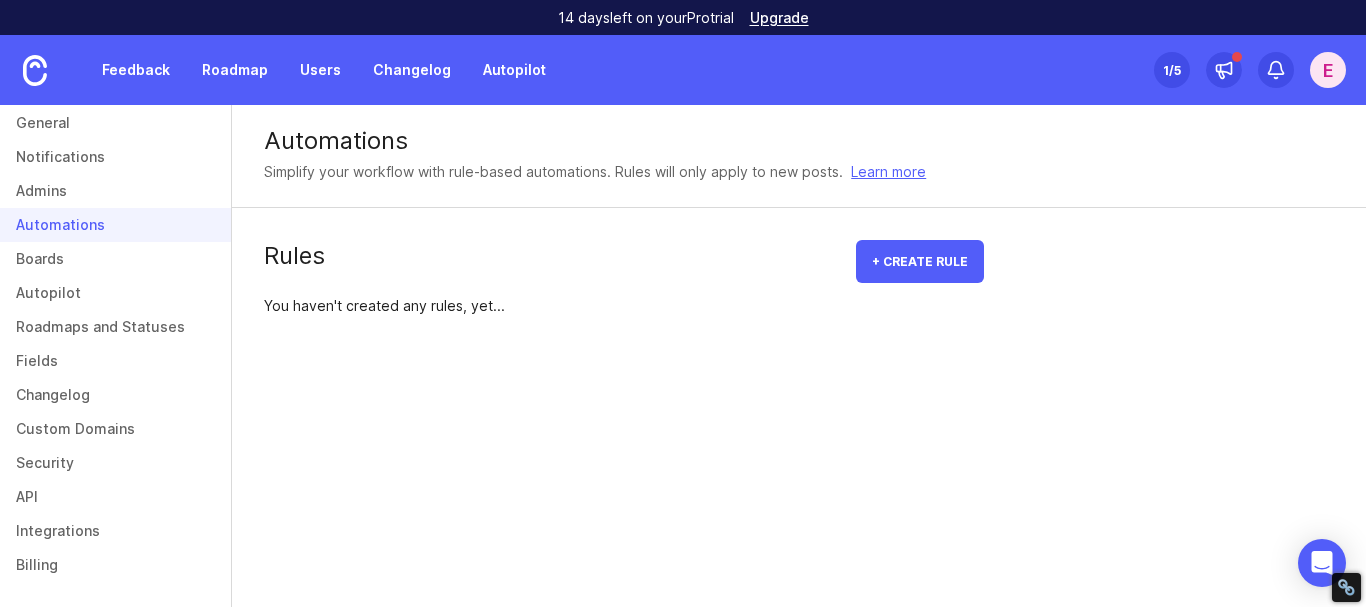 click on "Automations" at bounding box center [115, 225] 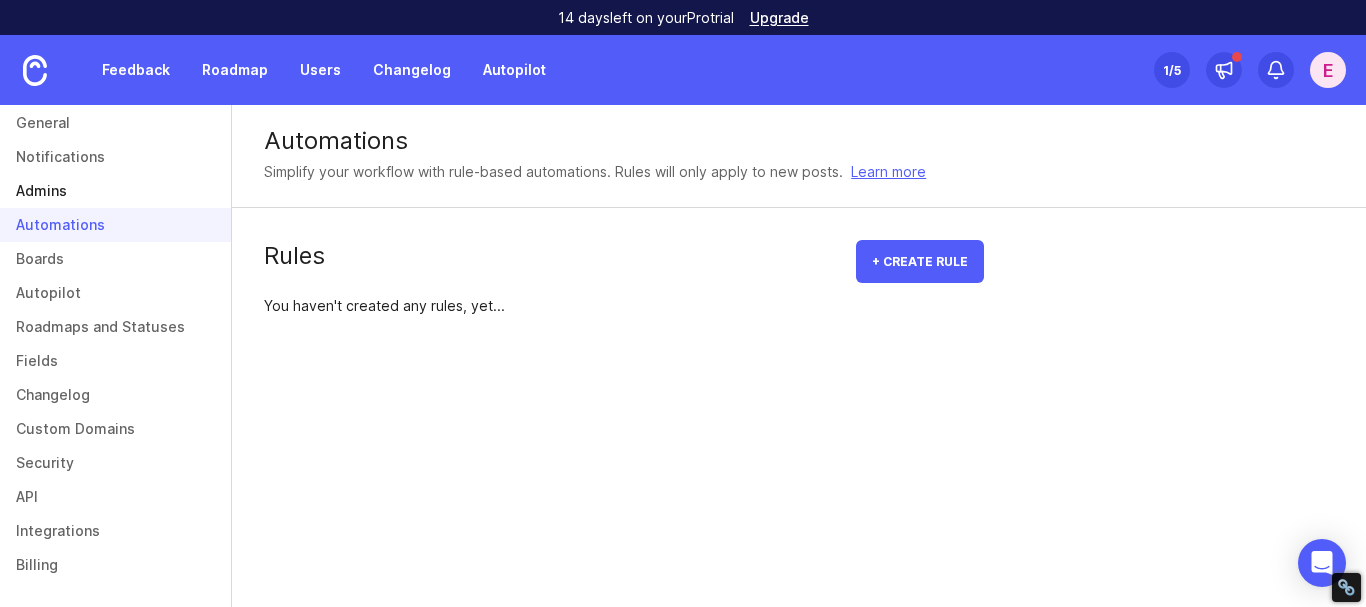 click on "Admins" at bounding box center [115, 191] 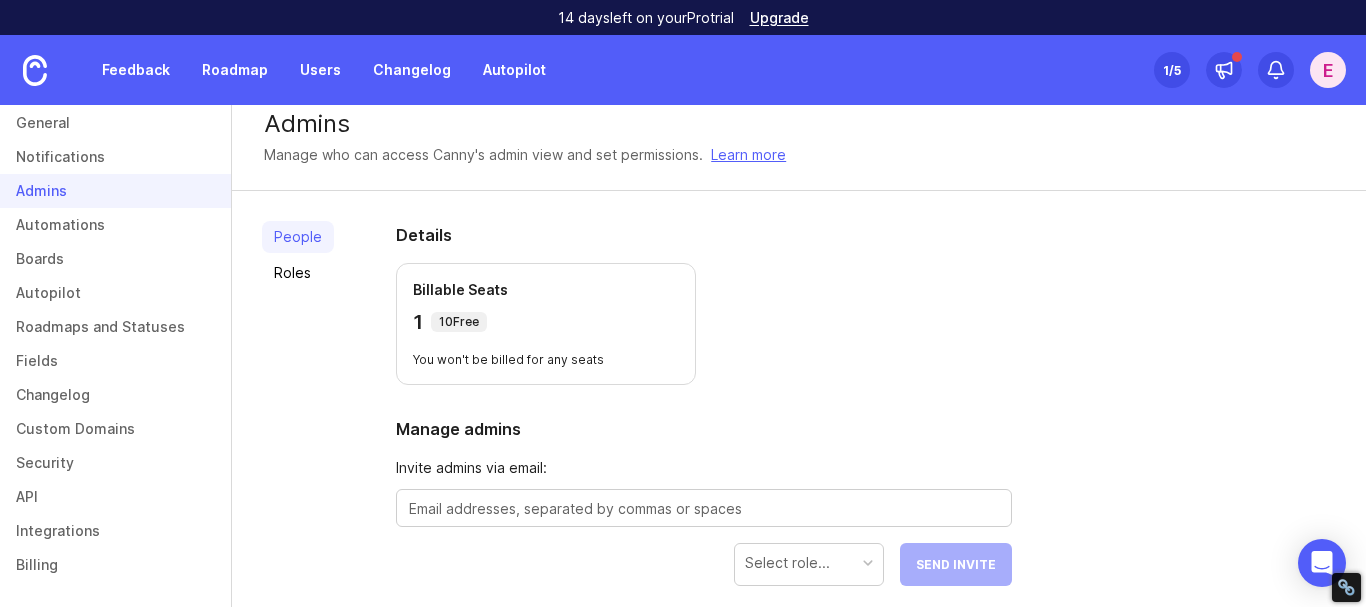 scroll, scrollTop: 0, scrollLeft: 0, axis: both 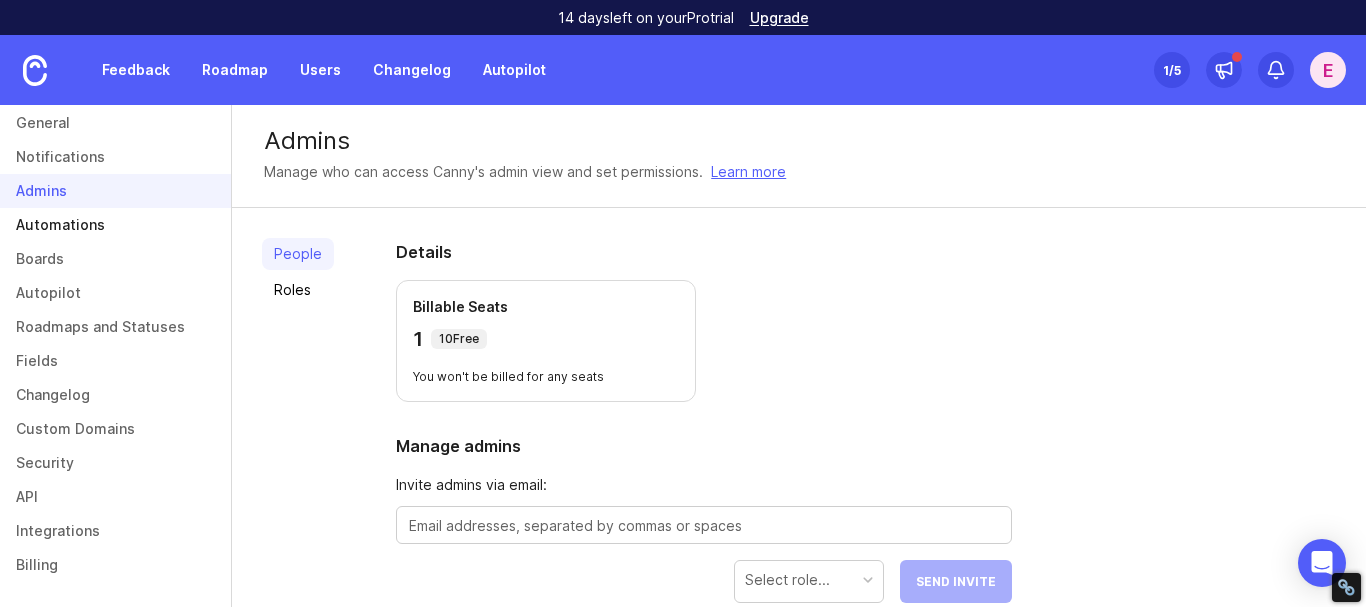 click on "Automations" at bounding box center [115, 225] 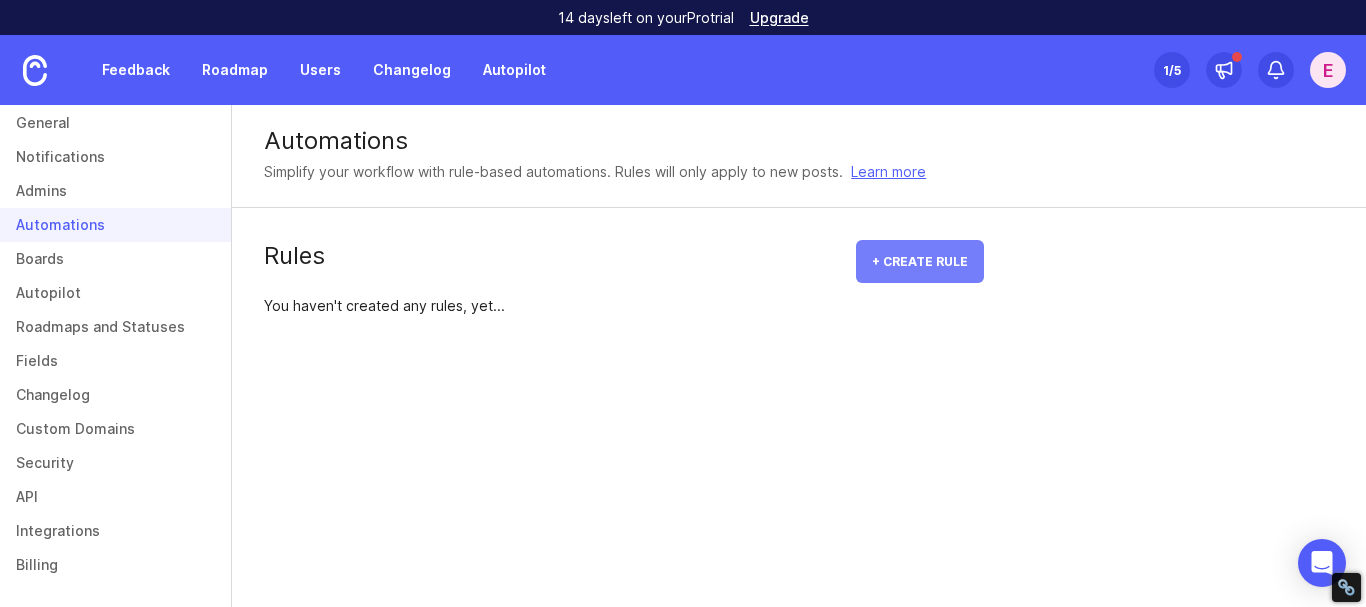 click on "+ Create rule" at bounding box center [920, 261] 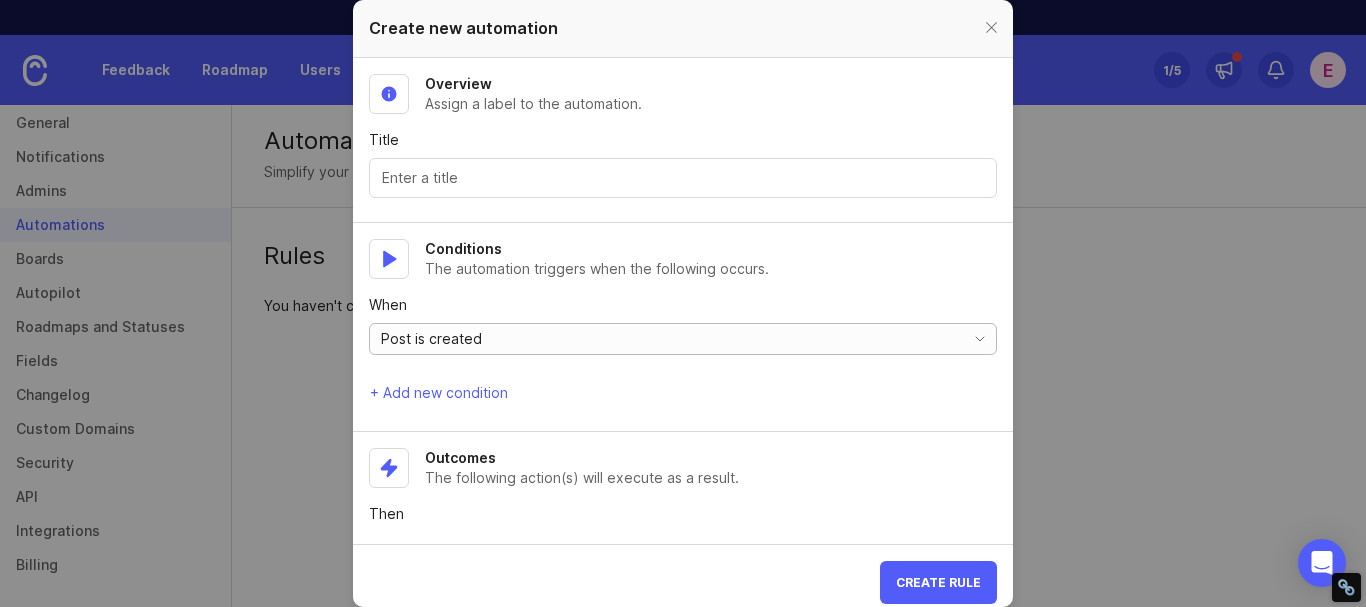 click on "Post is created" at bounding box center [663, 339] 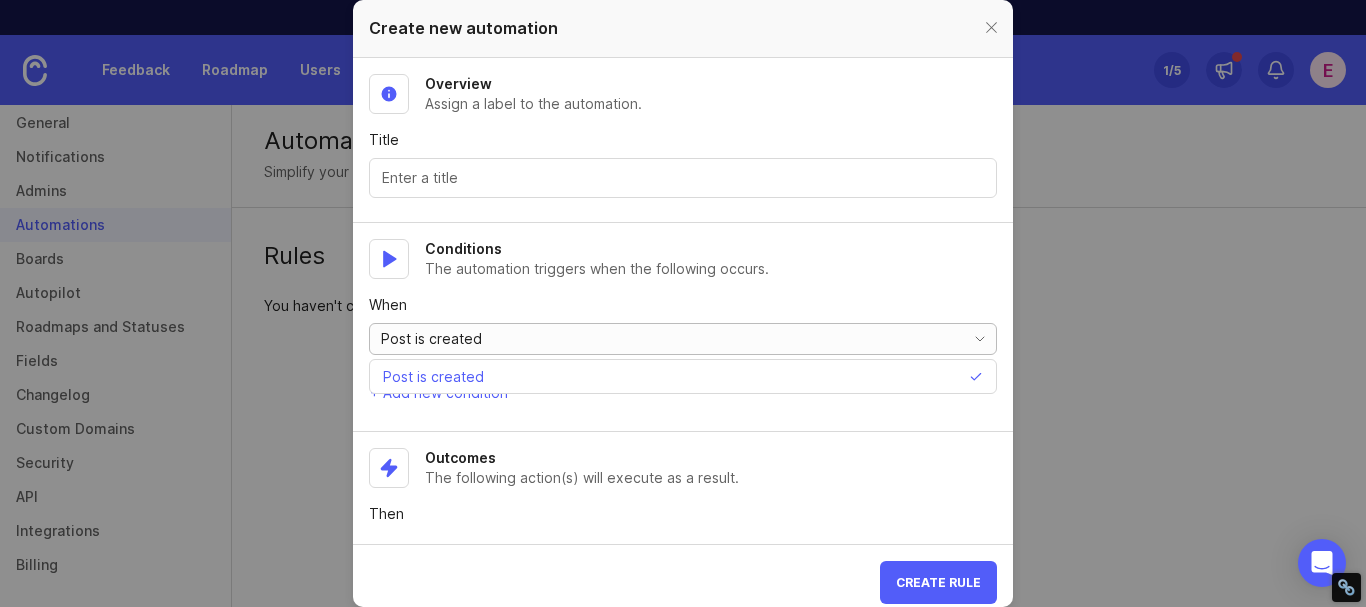 click on "Post is created" at bounding box center [663, 339] 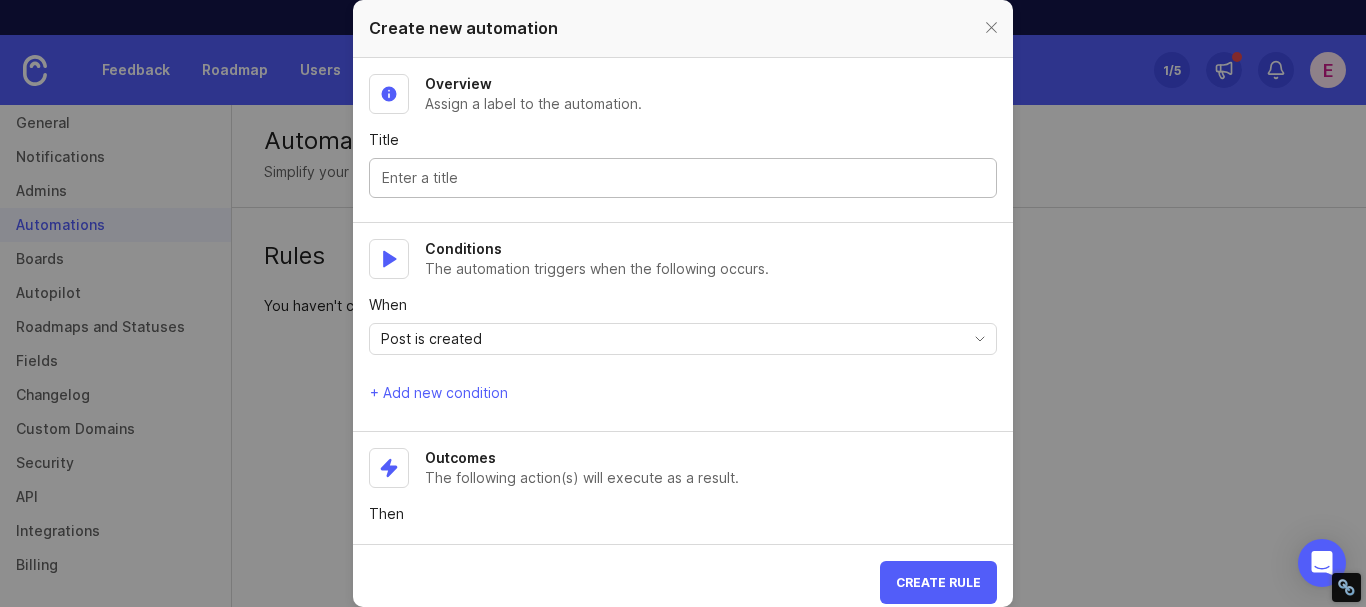 click on "Title" at bounding box center [683, 178] 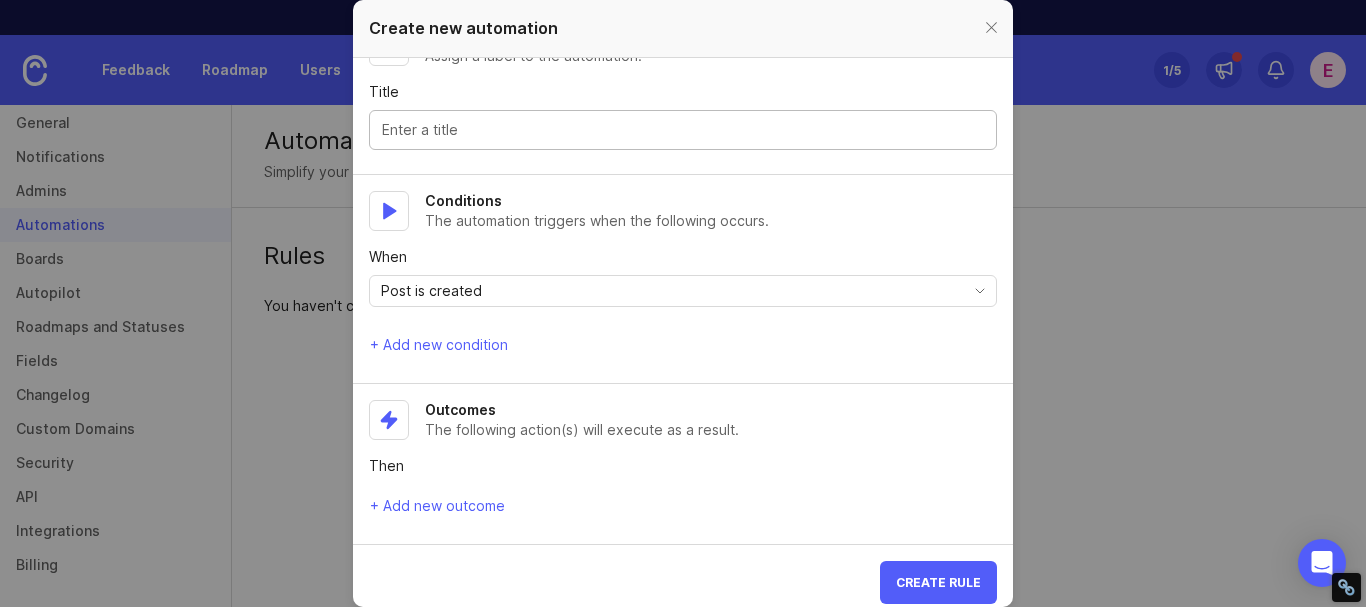 scroll, scrollTop: 13, scrollLeft: 0, axis: vertical 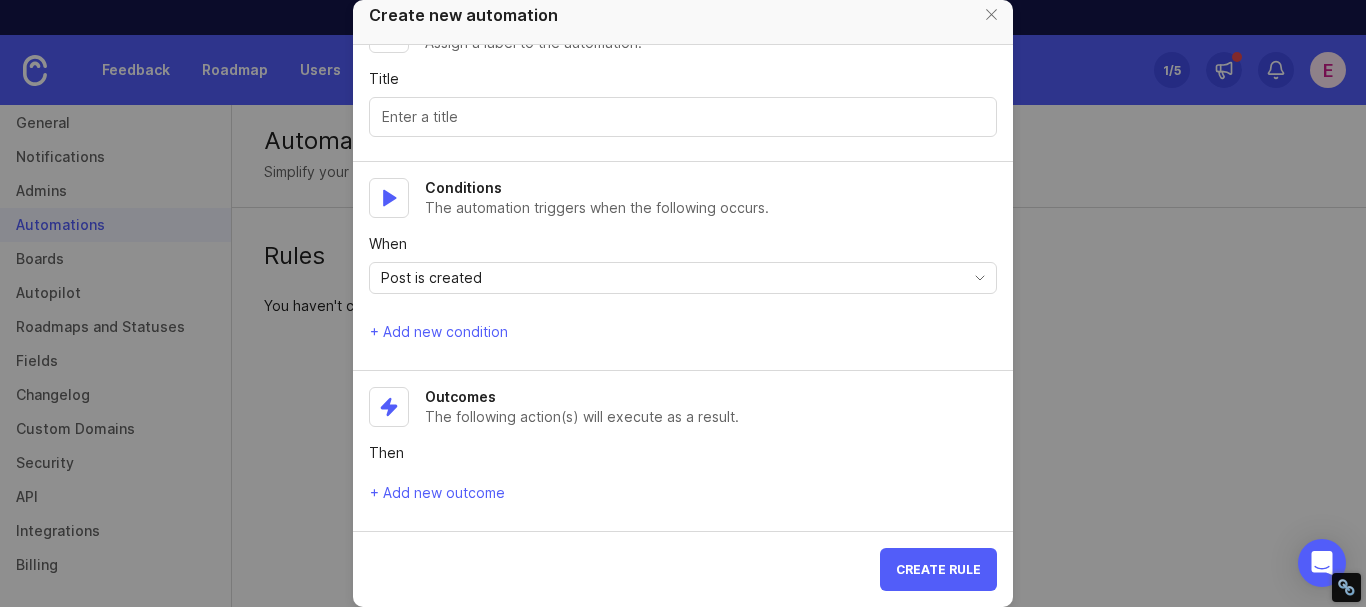 click on "Outcomes The following action(s) will execute as a result. Then + Add new outcome" at bounding box center [683, 75] 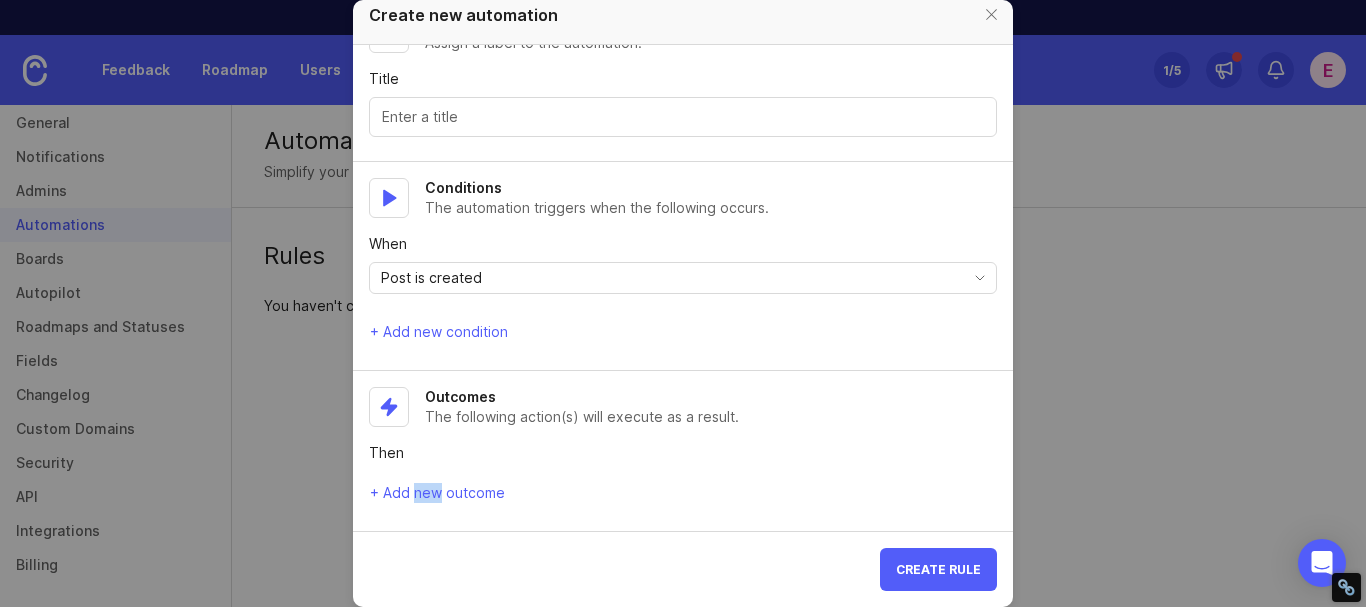 click on "Outcomes The following action(s) will execute as a result. Then + Add new outcome" at bounding box center [683, 75] 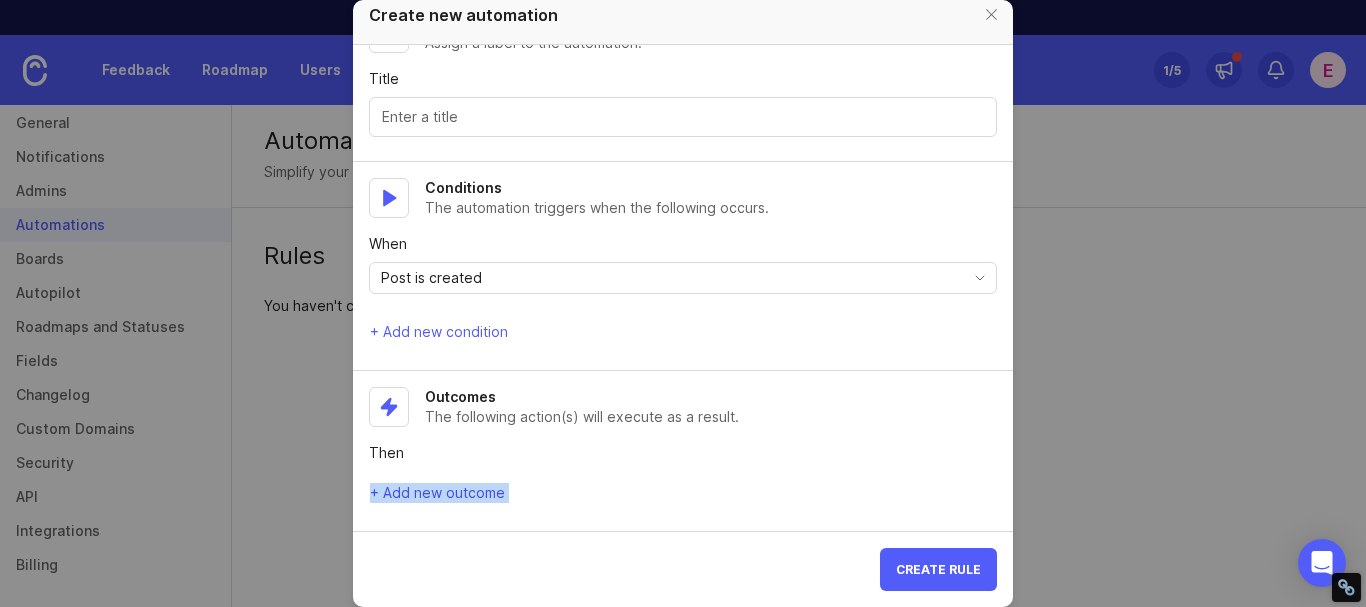click on "Outcomes The following action(s) will execute as a result. Then + Add new outcome" at bounding box center [683, 75] 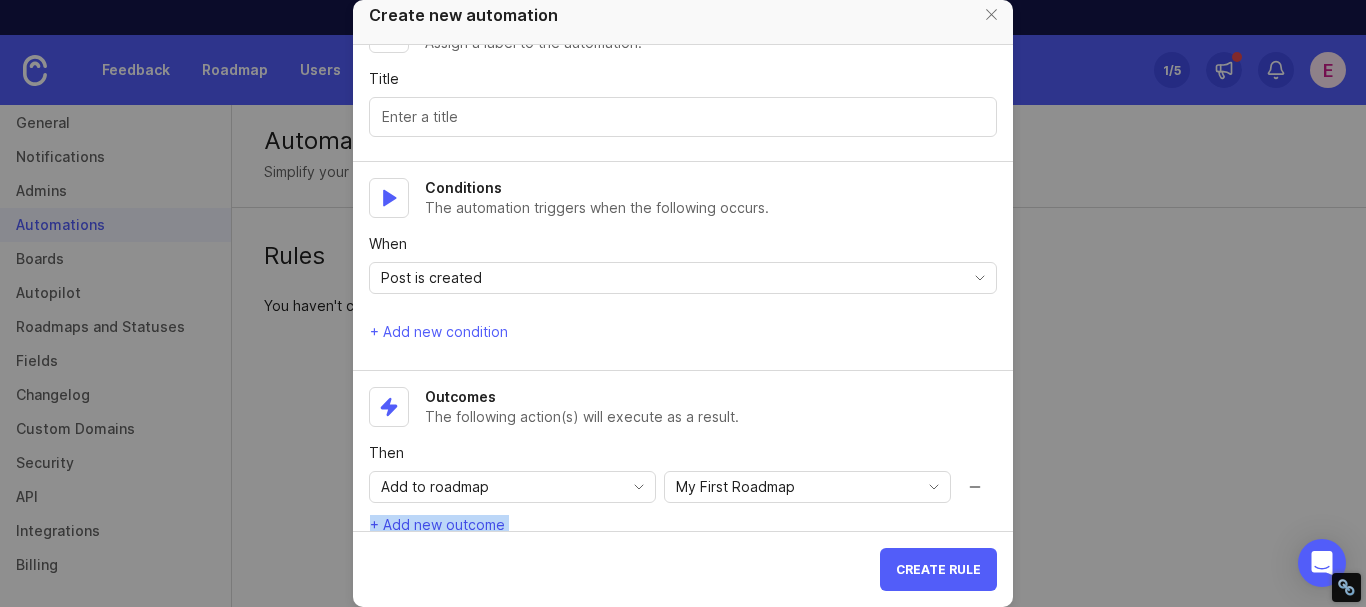 scroll, scrollTop: 80, scrollLeft: 0, axis: vertical 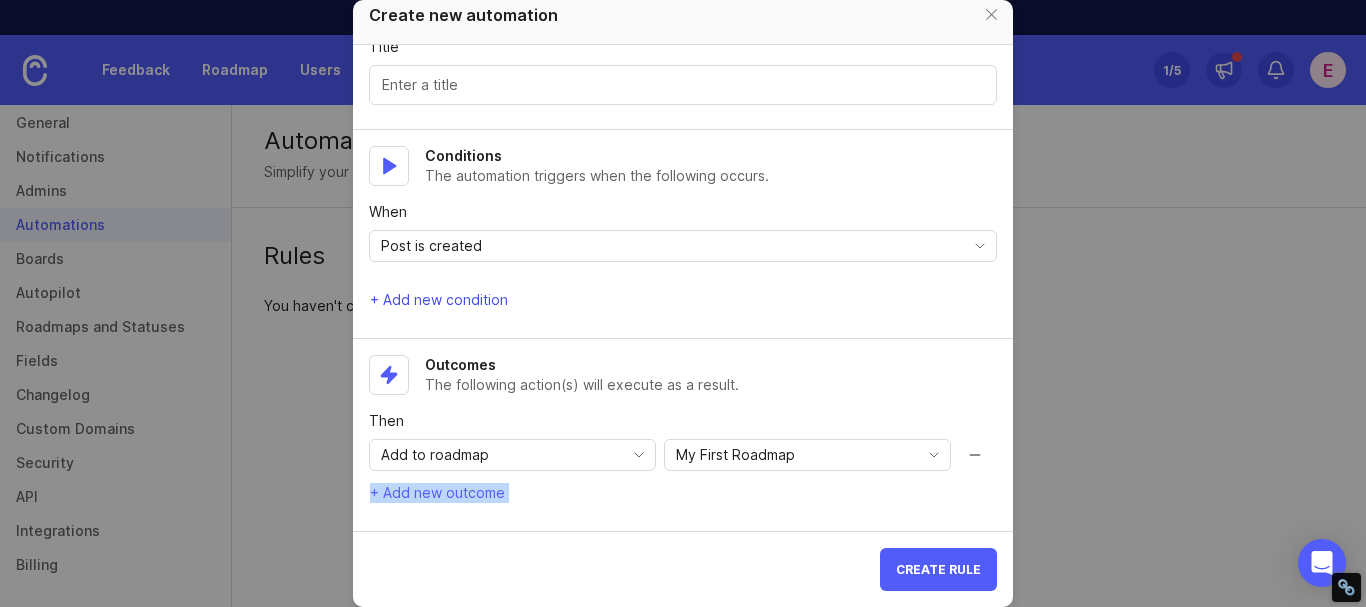 click on "+ Add new condition" at bounding box center [439, 300] 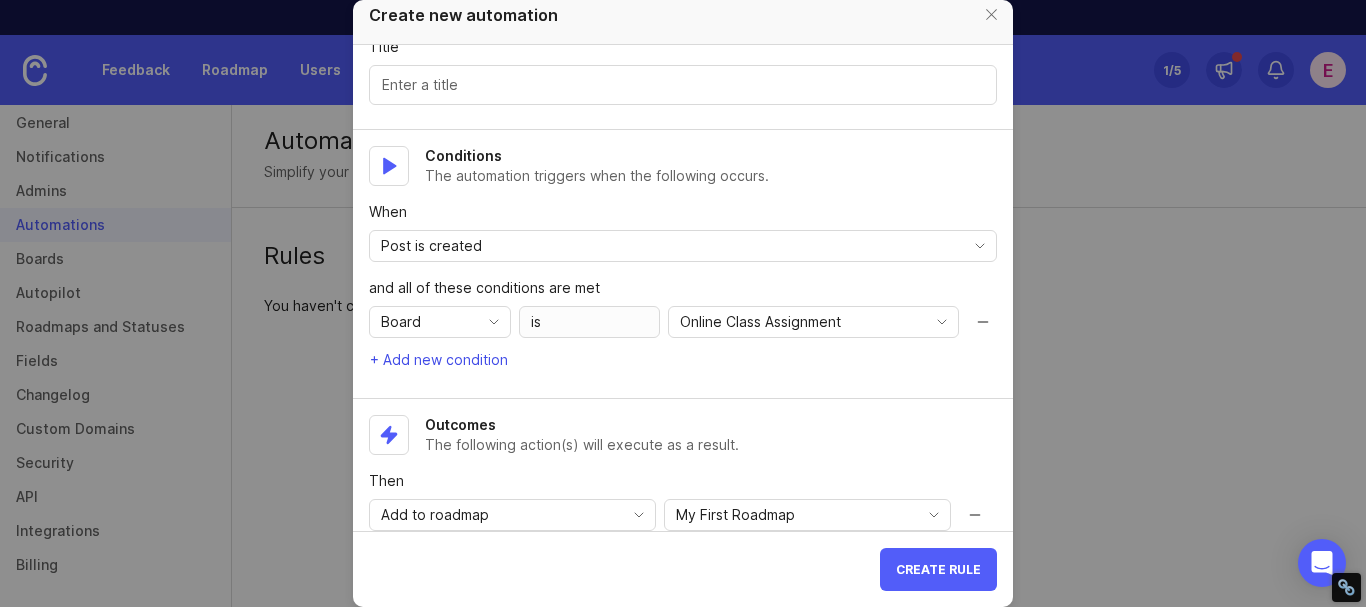 scroll, scrollTop: 0, scrollLeft: 0, axis: both 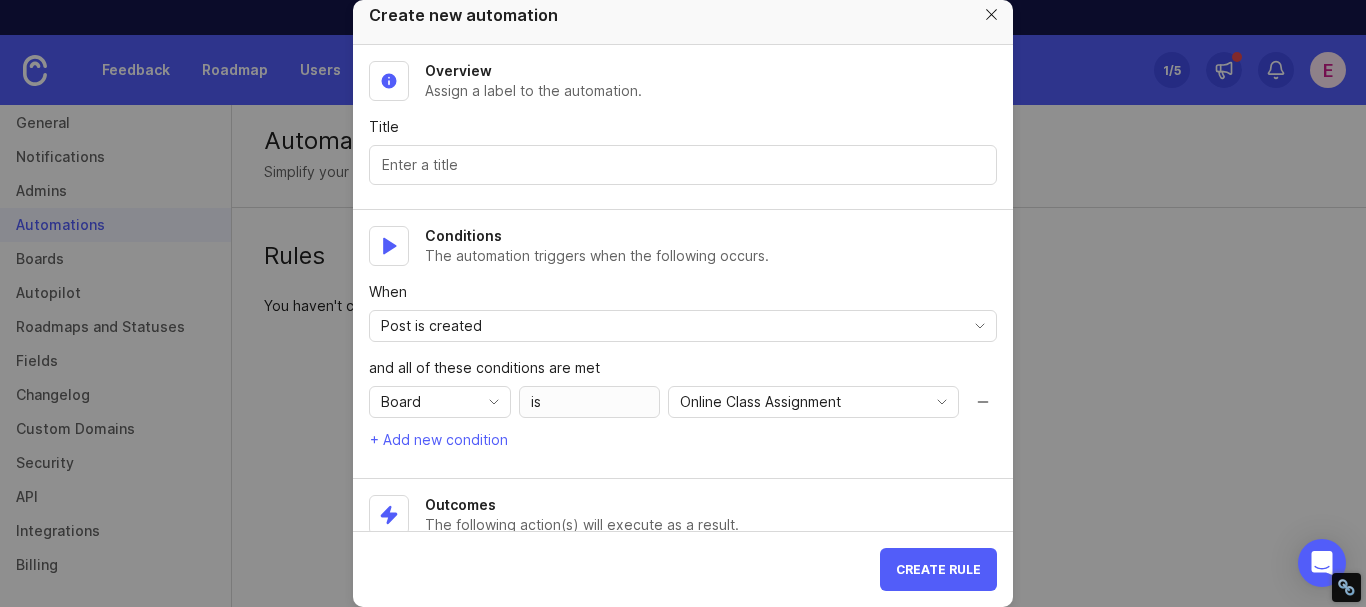 click at bounding box center [991, 15] 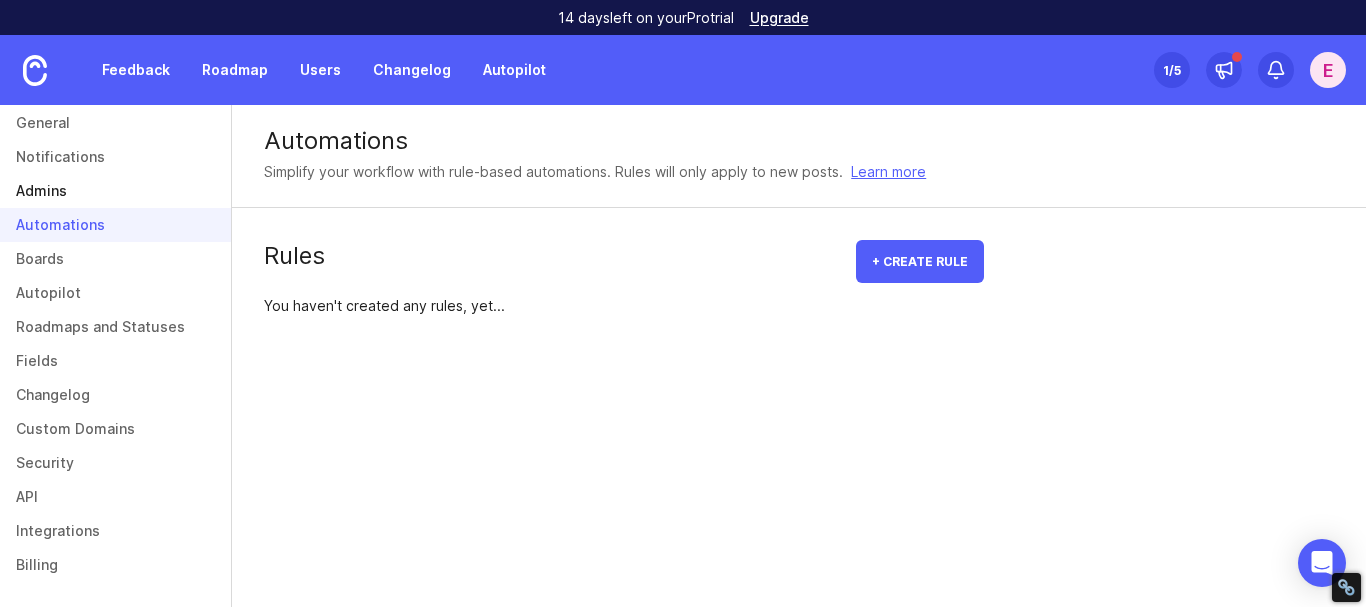 drag, startPoint x: 66, startPoint y: 212, endPoint x: 61, endPoint y: 197, distance: 15.811388 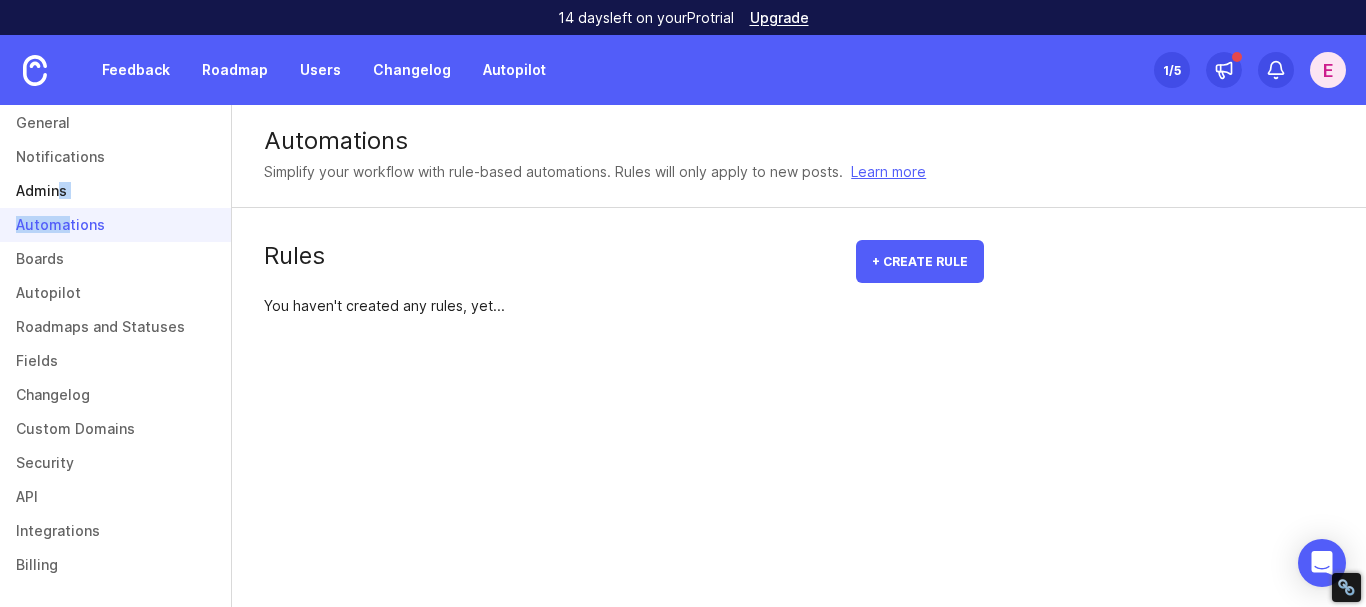 click on "Admins" at bounding box center (115, 191) 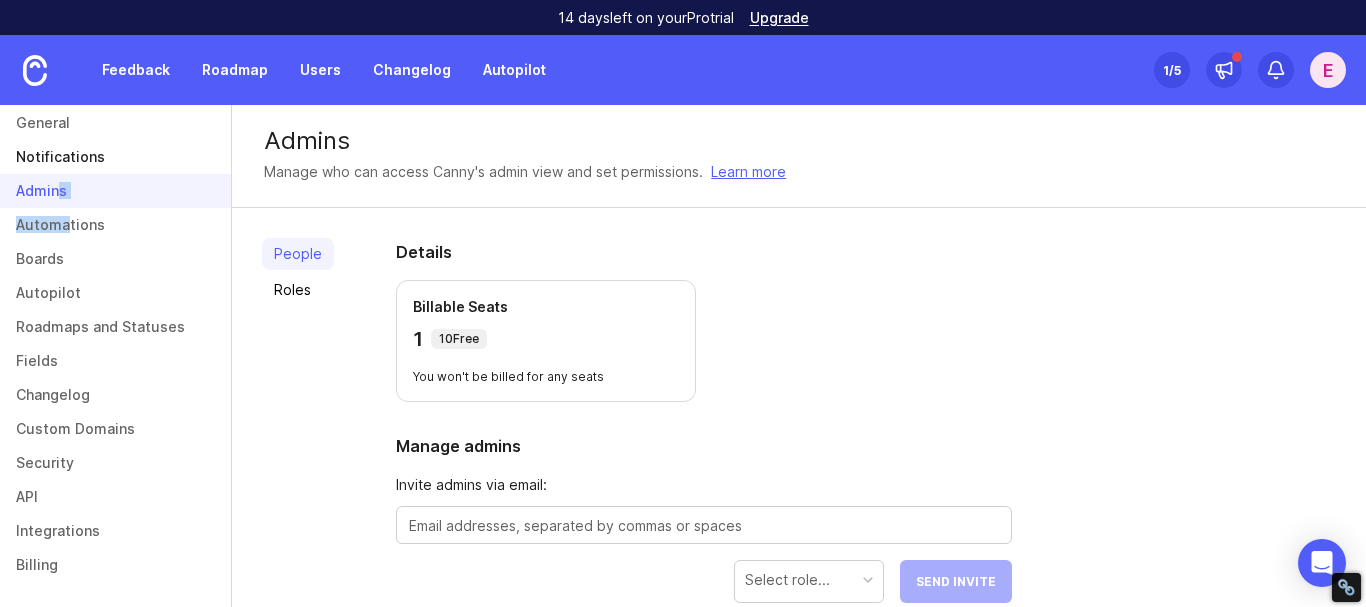 click on "Notifications" at bounding box center [115, 157] 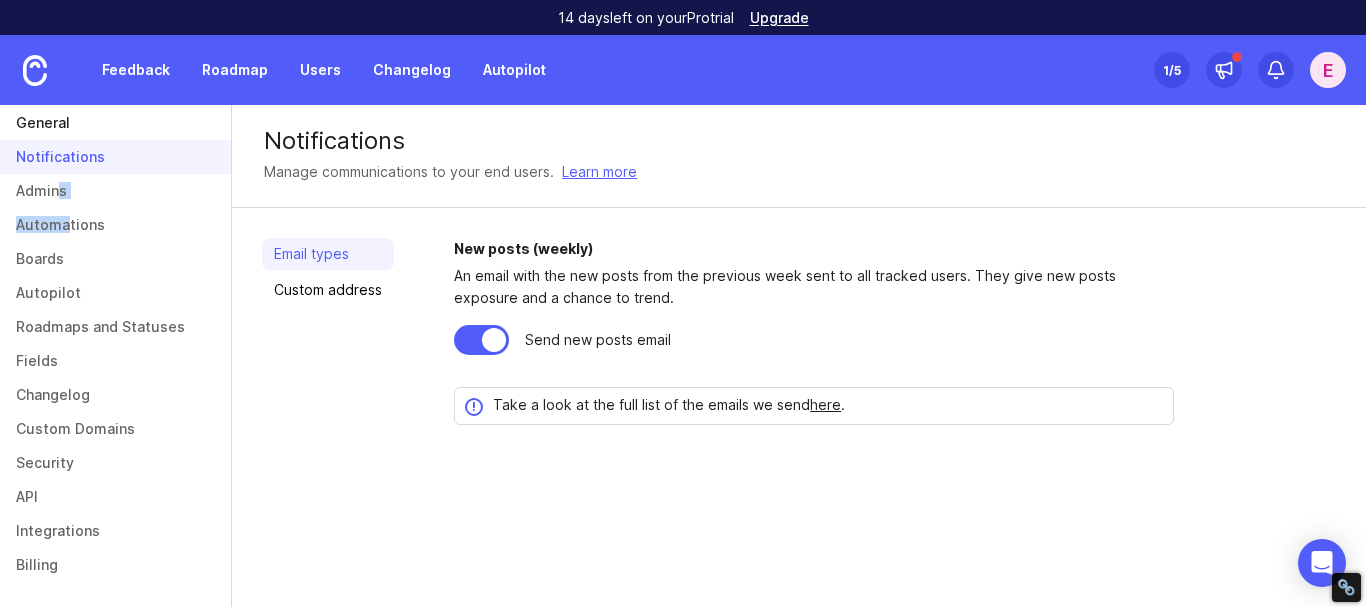 click on "General" at bounding box center [115, 123] 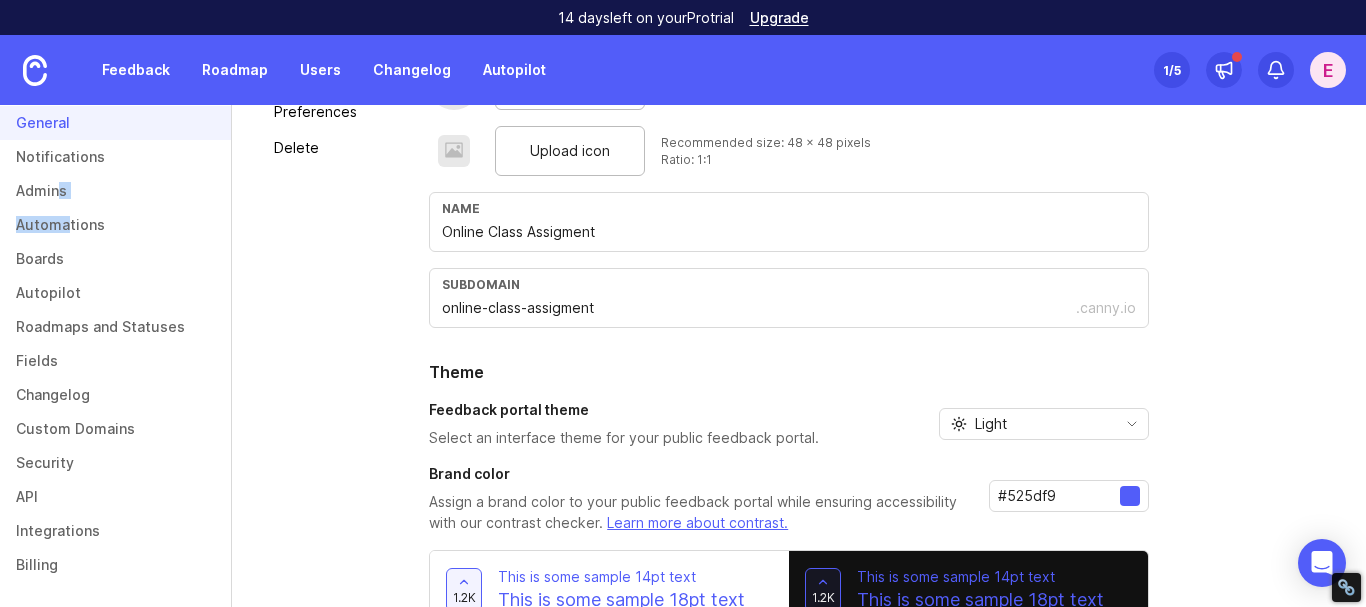 scroll, scrollTop: 81, scrollLeft: 0, axis: vertical 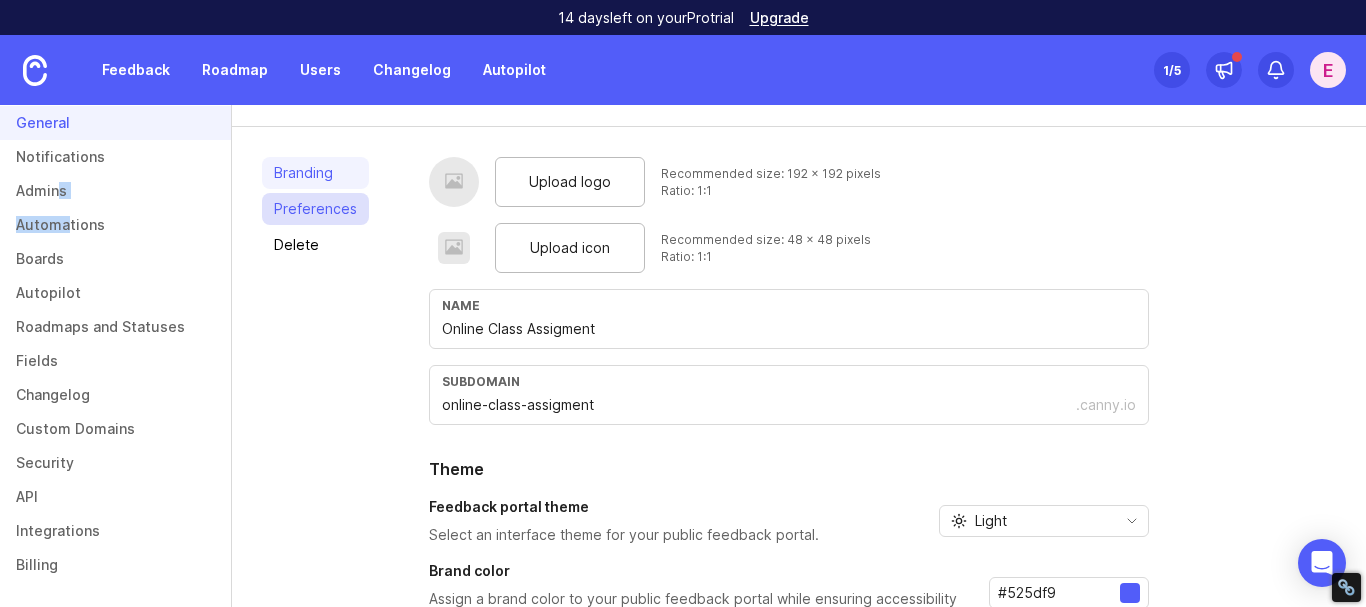 click on "Preferences" at bounding box center (315, 209) 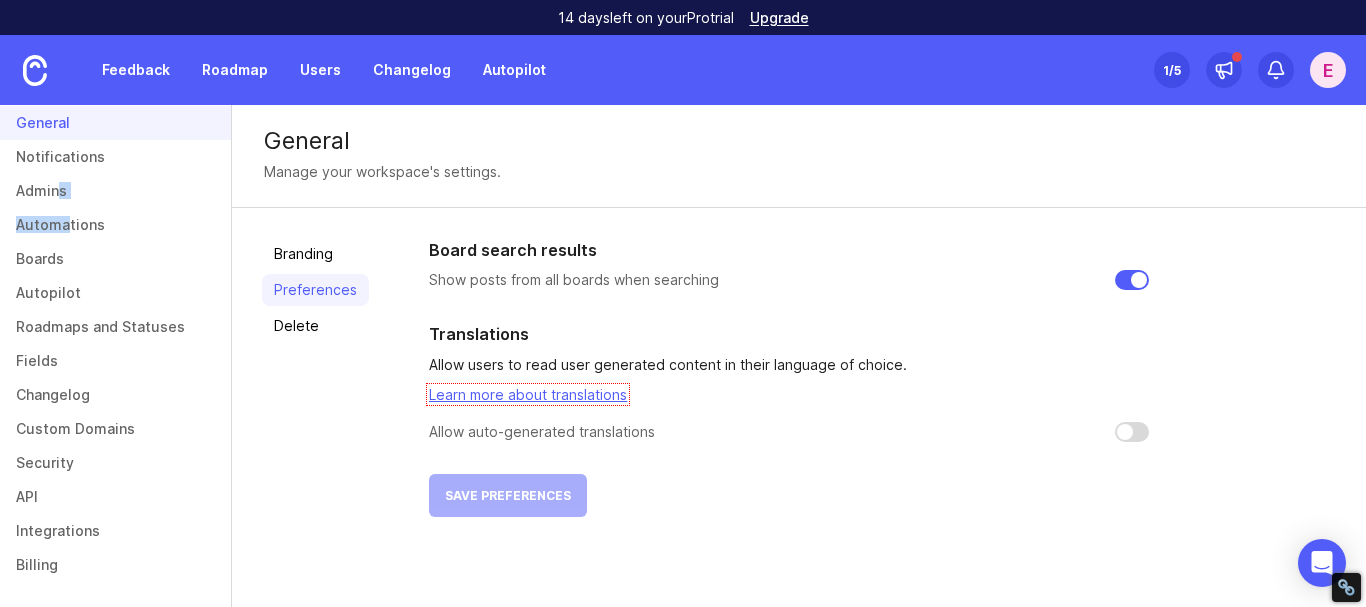 scroll, scrollTop: 0, scrollLeft: 0, axis: both 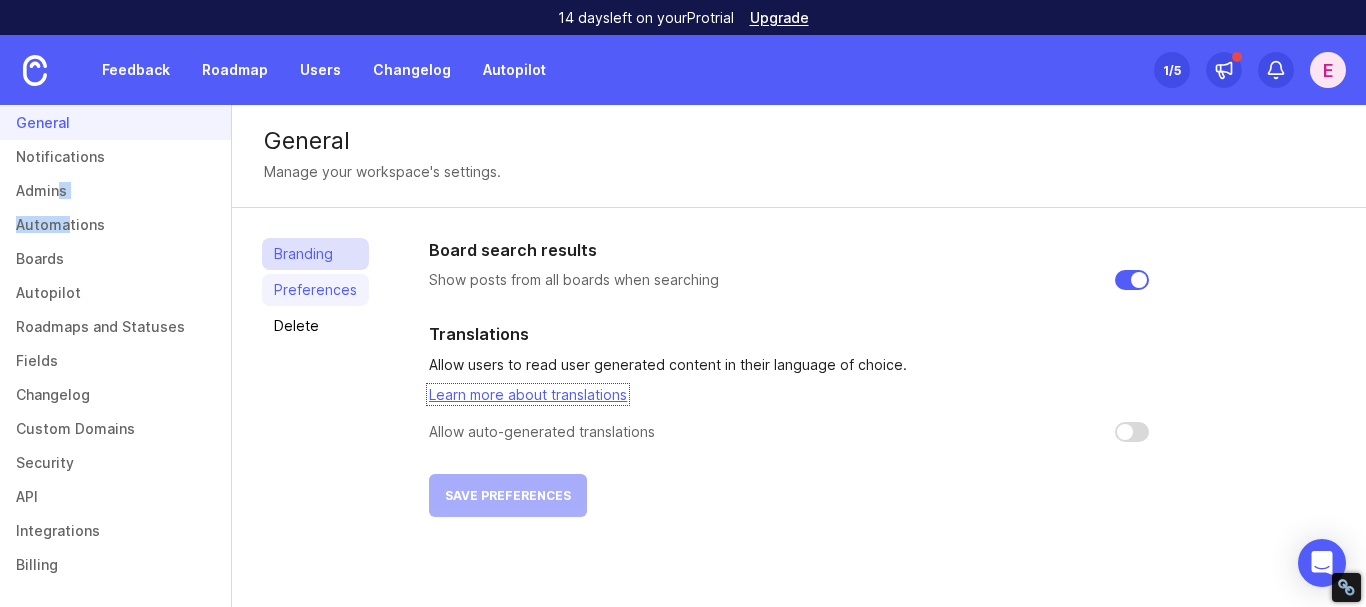 click on "Branding" at bounding box center (315, 254) 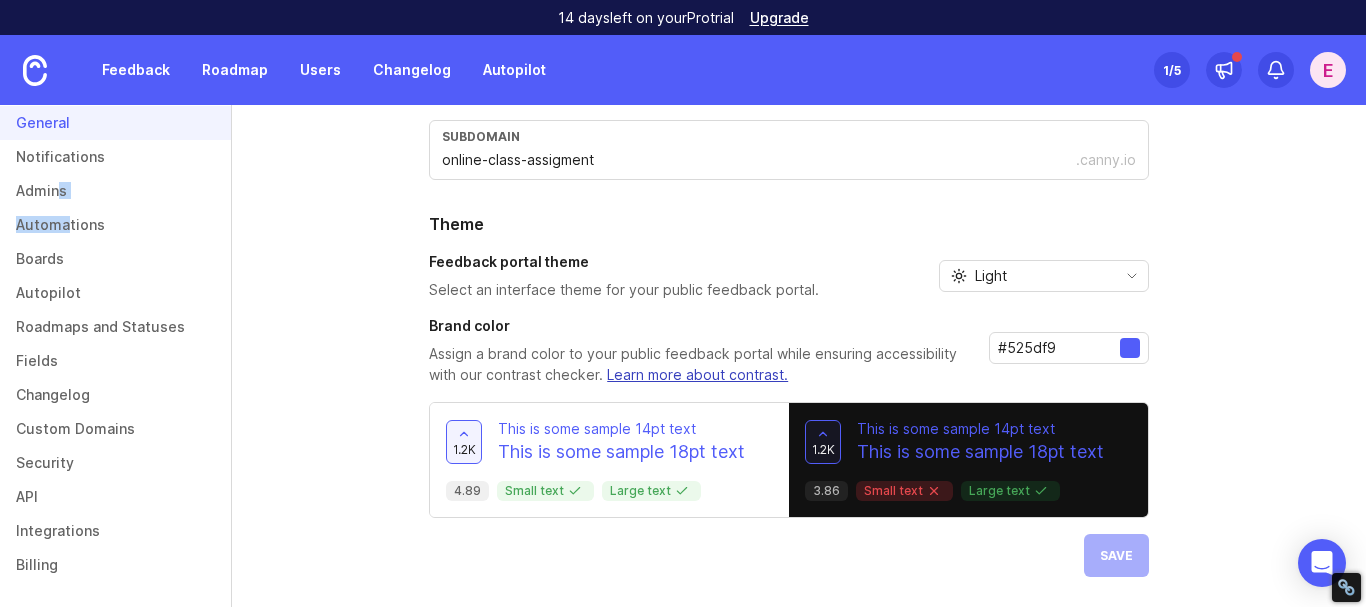 scroll, scrollTop: 0, scrollLeft: 0, axis: both 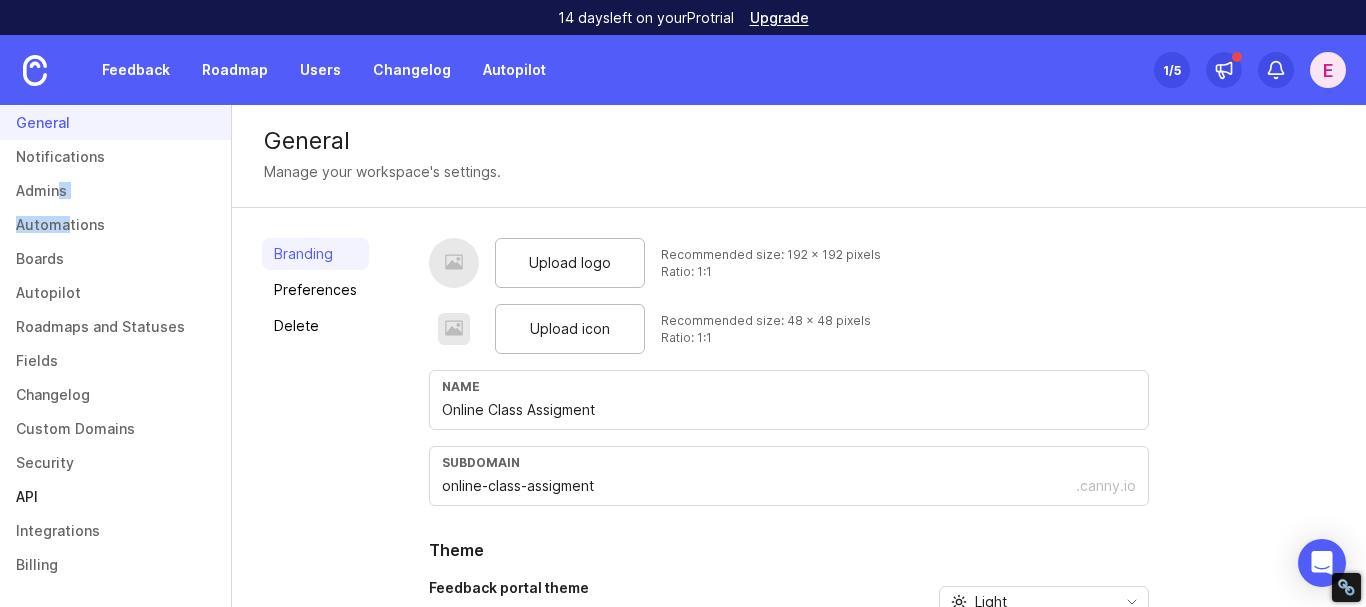 click on "API" at bounding box center (115, 497) 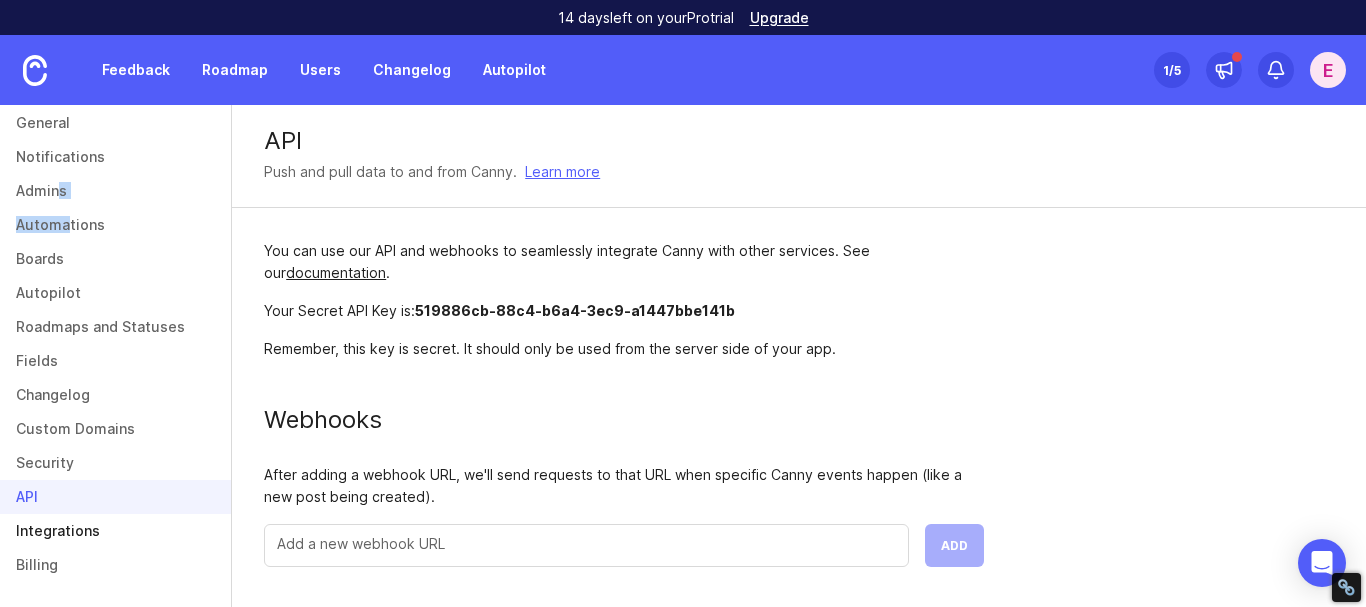 click on "Integrations" at bounding box center (115, 531) 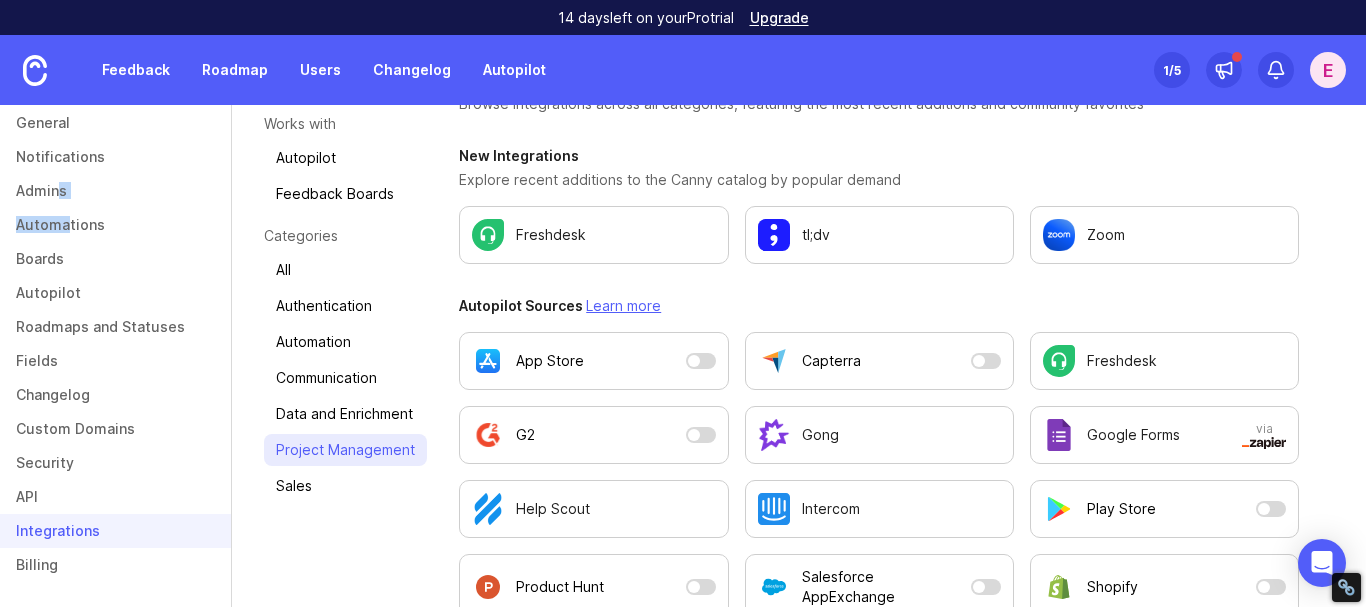 scroll, scrollTop: 0, scrollLeft: 0, axis: both 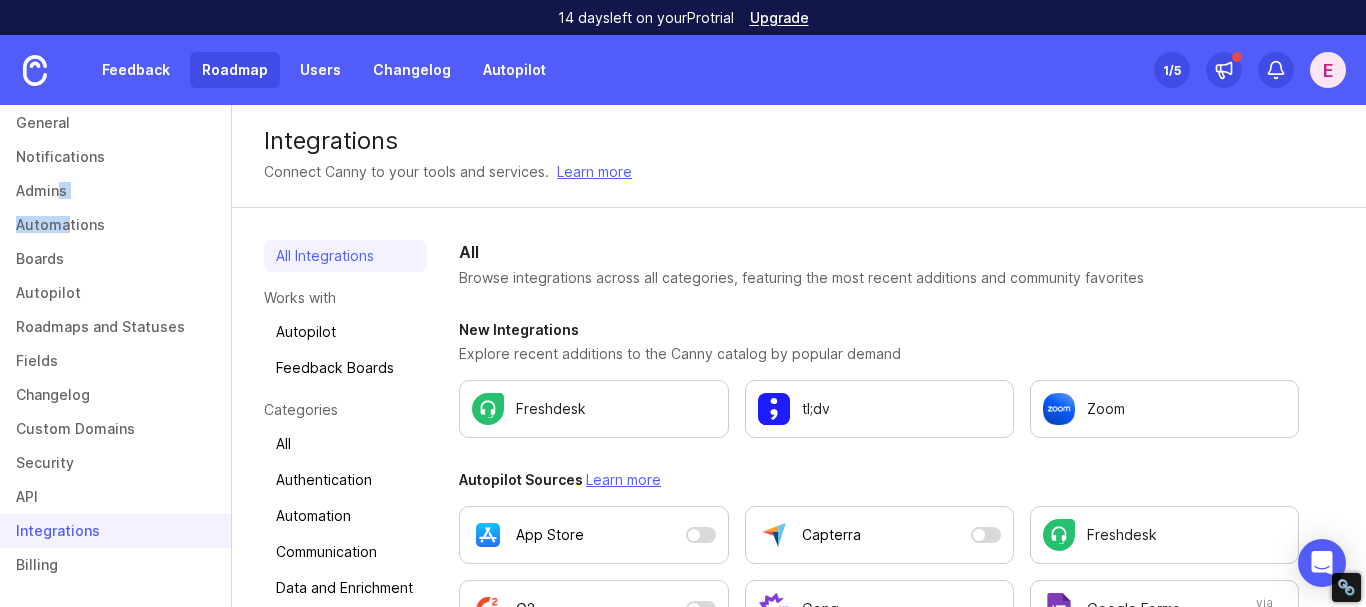 click on "Roadmap" at bounding box center [235, 70] 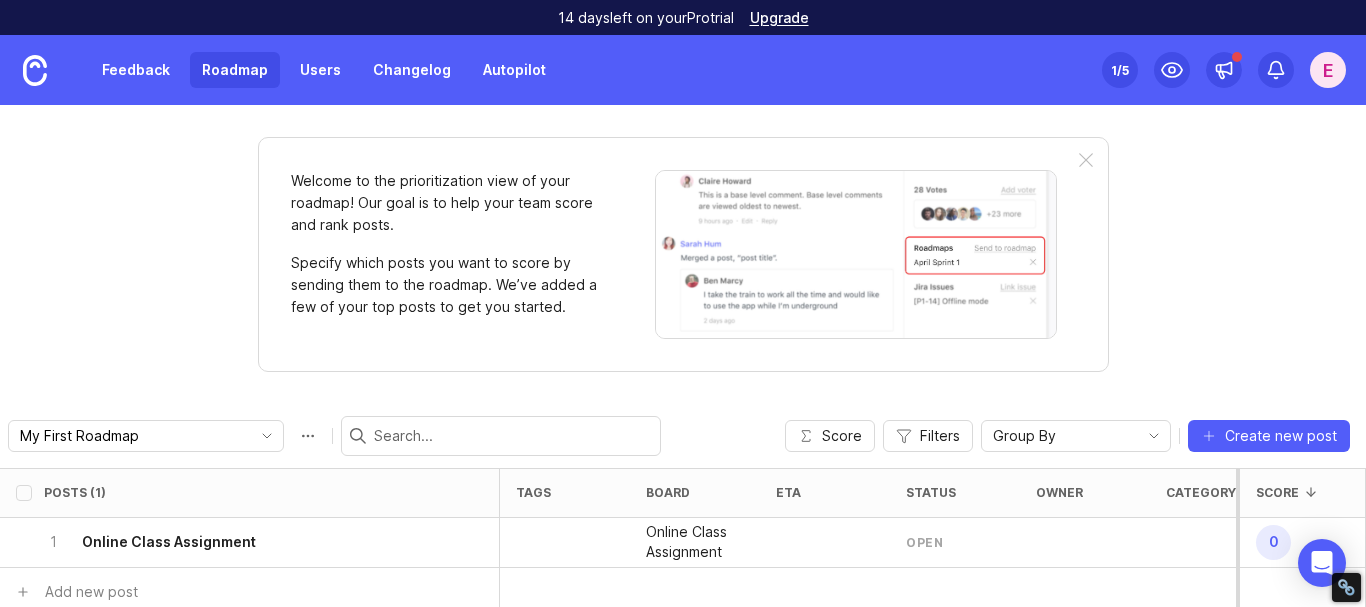 scroll, scrollTop: 21, scrollLeft: 0, axis: vertical 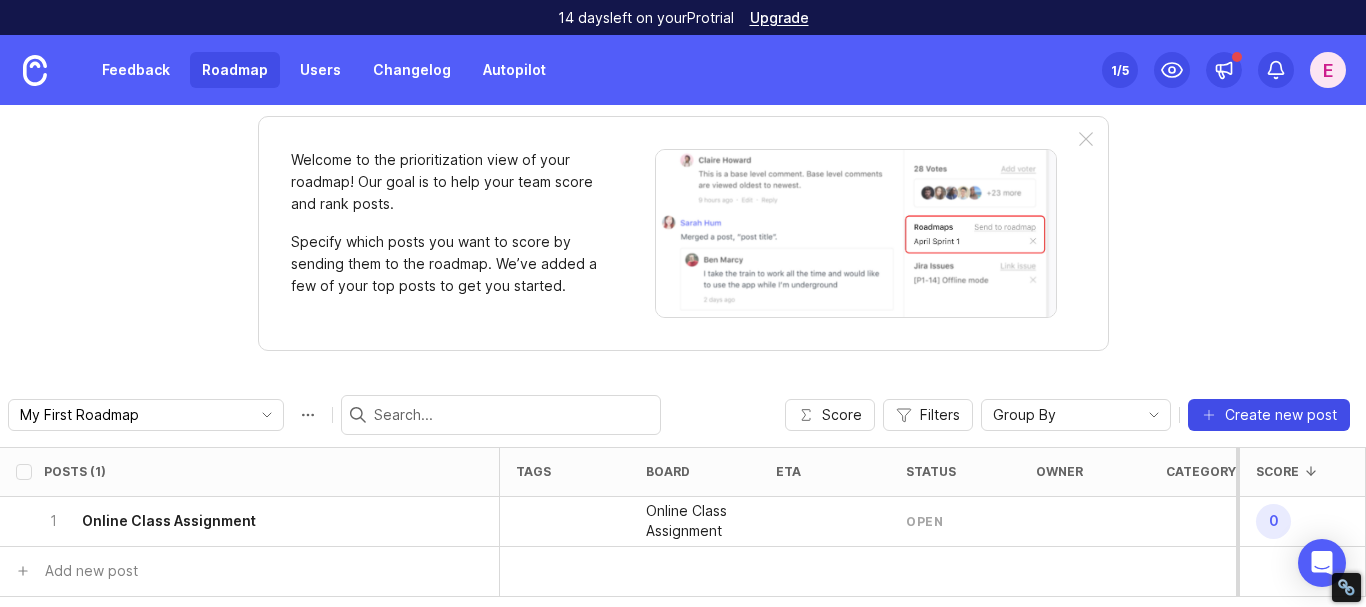 click on "Create new post" at bounding box center (1269, 415) 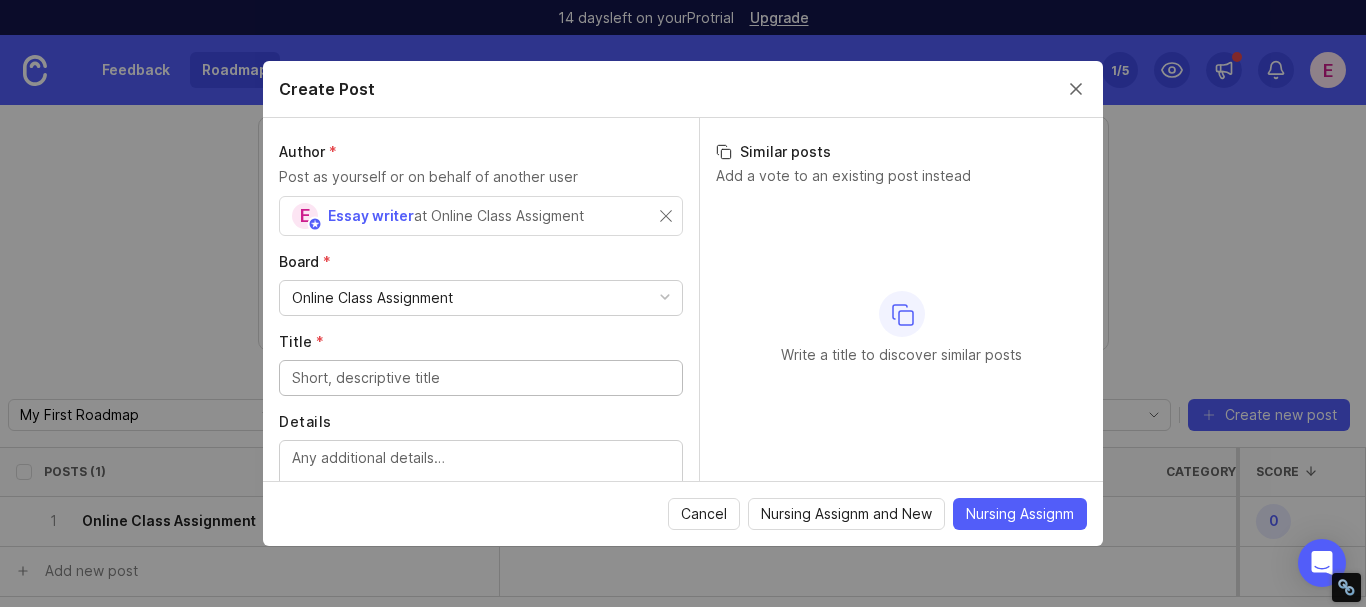click on "Online Class Assignment" at bounding box center (372, 298) 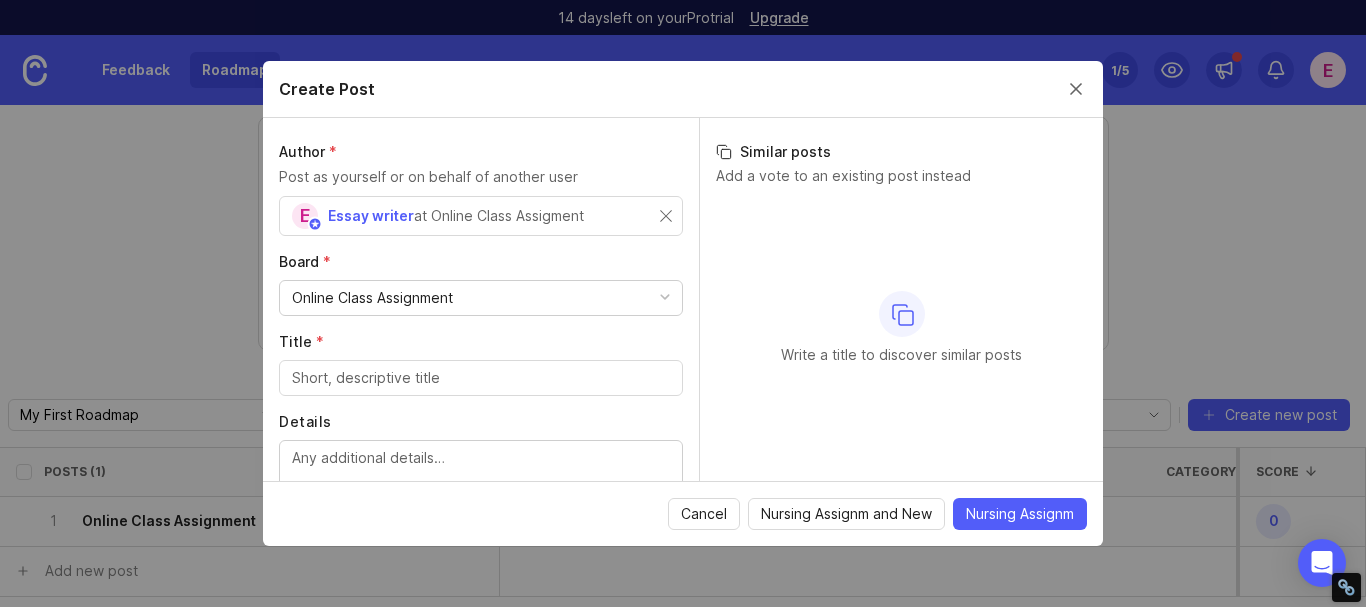 click on "Online Class Assignment" at bounding box center [372, 298] 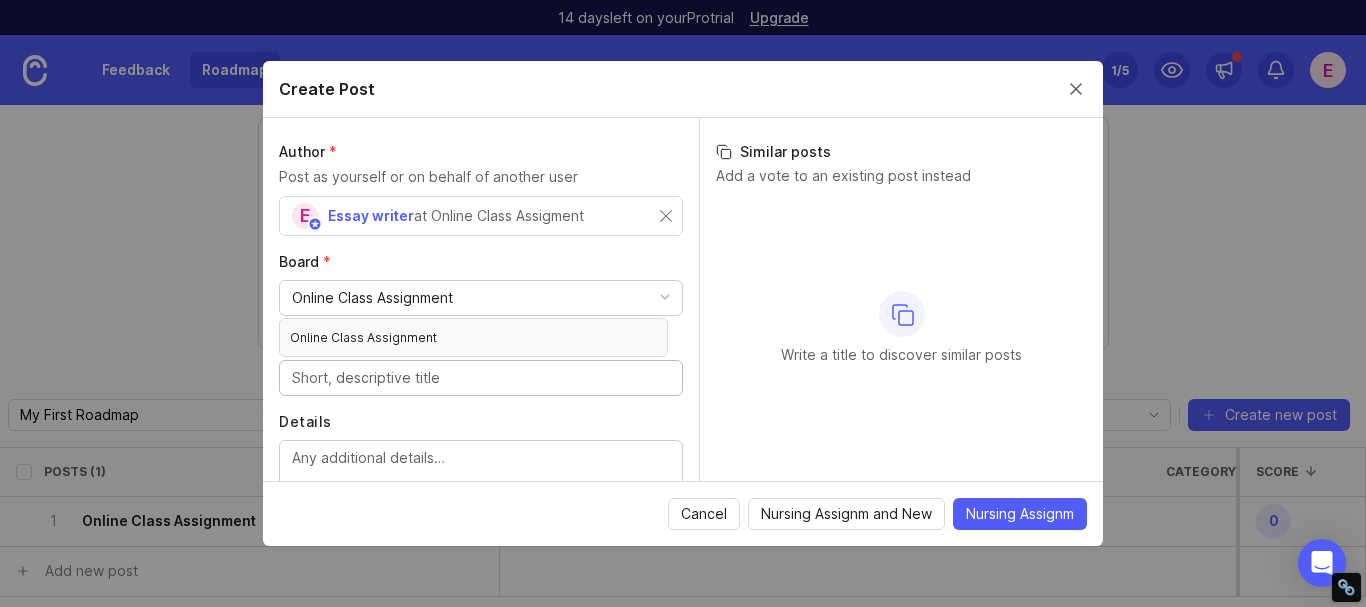 click on "Title *" at bounding box center (481, 378) 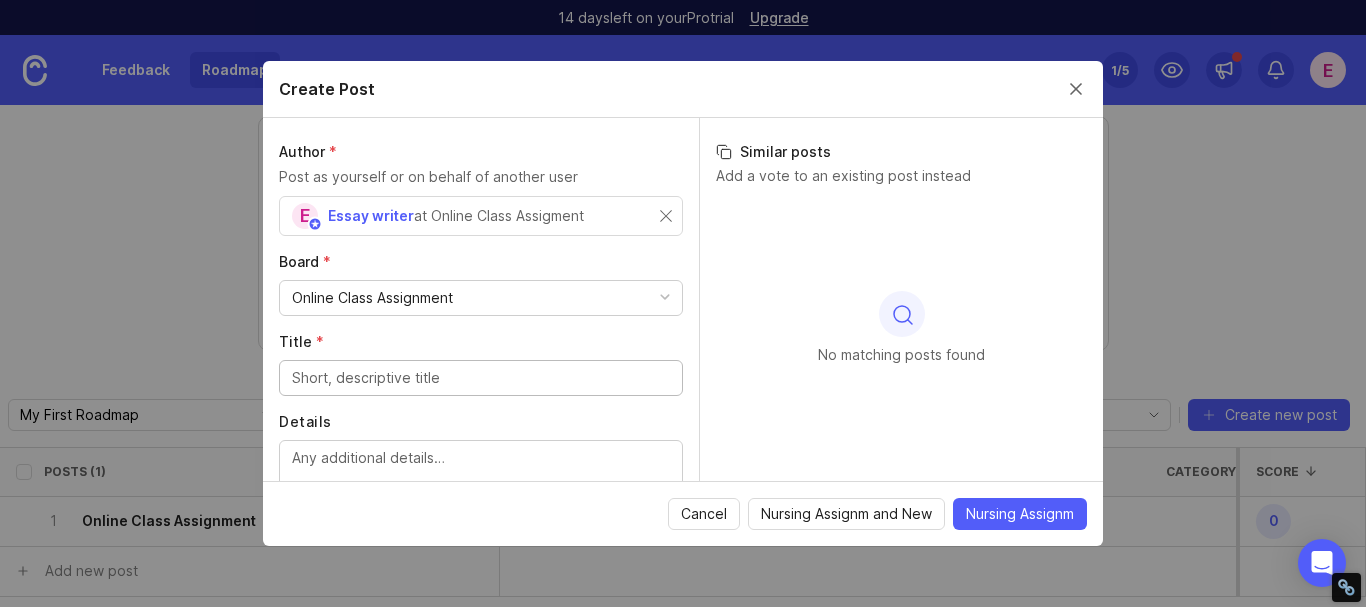 click on "Title *" at bounding box center (481, 378) 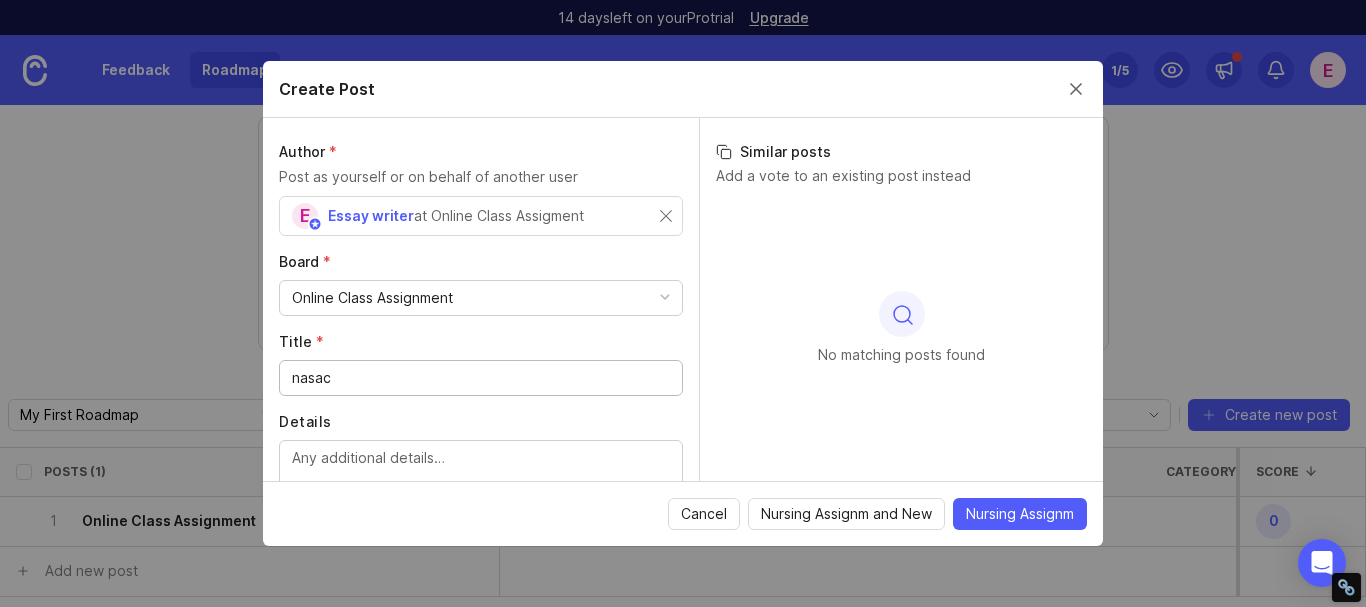 scroll, scrollTop: 114, scrollLeft: 0, axis: vertical 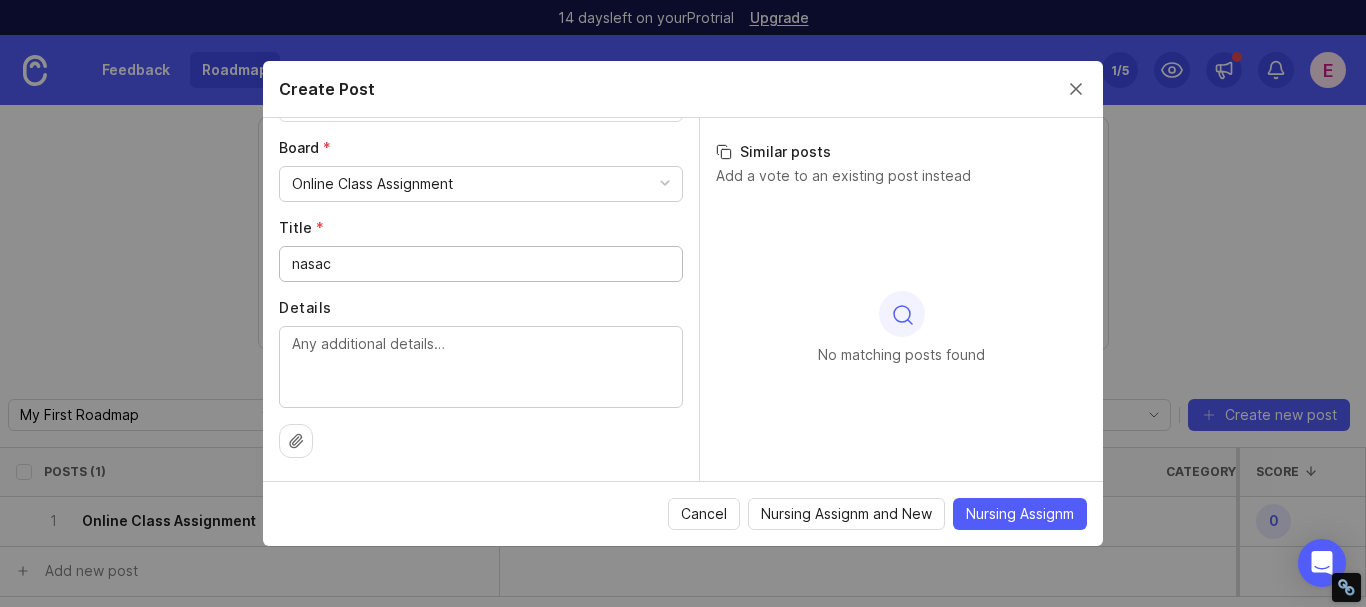 type on "nasac" 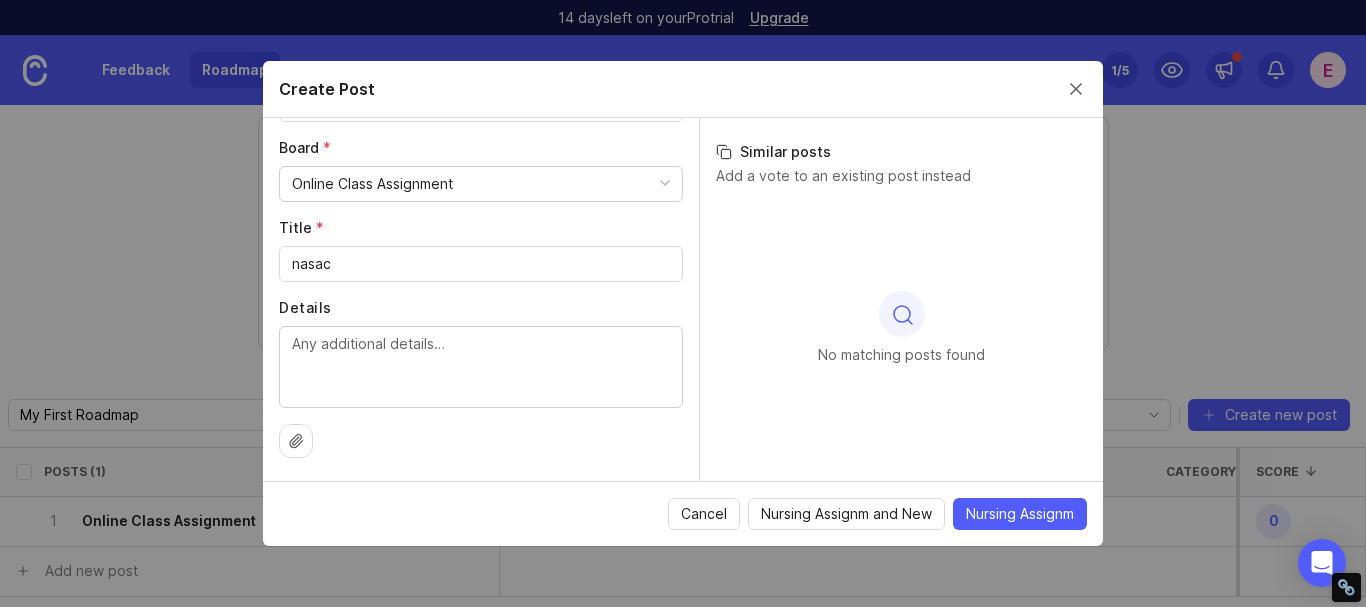 click on "Details" at bounding box center [481, 353] 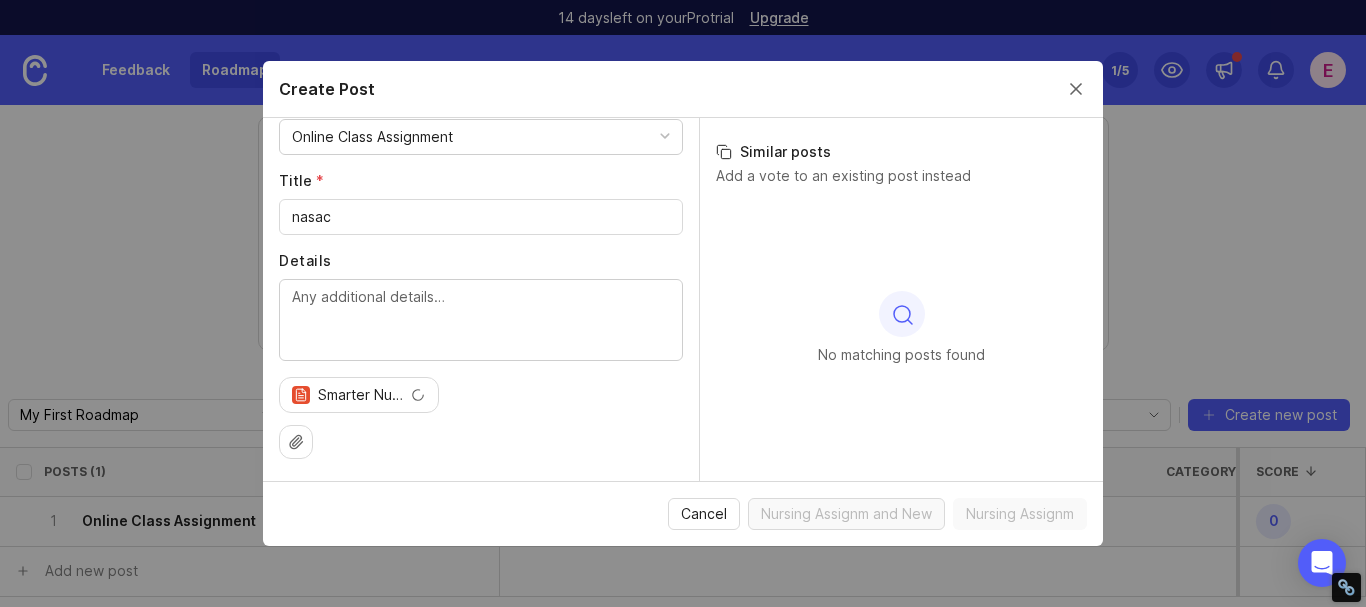 scroll, scrollTop: 0, scrollLeft: 0, axis: both 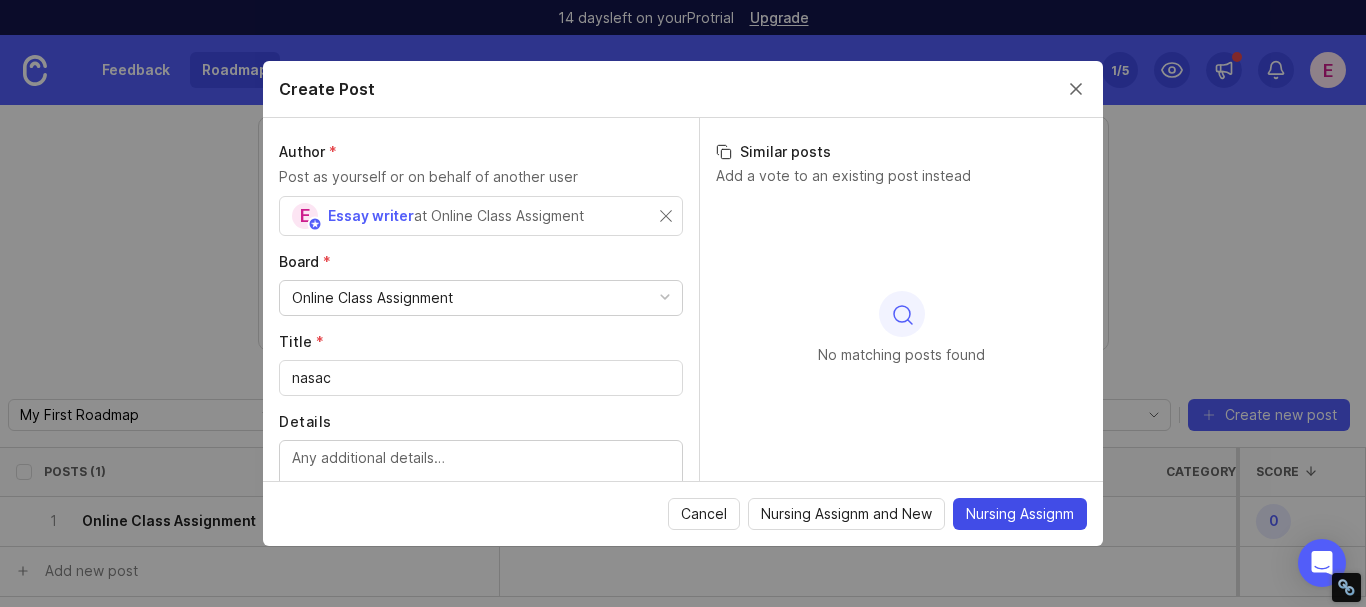 click on "Nursing Assignm" at bounding box center [1020, 514] 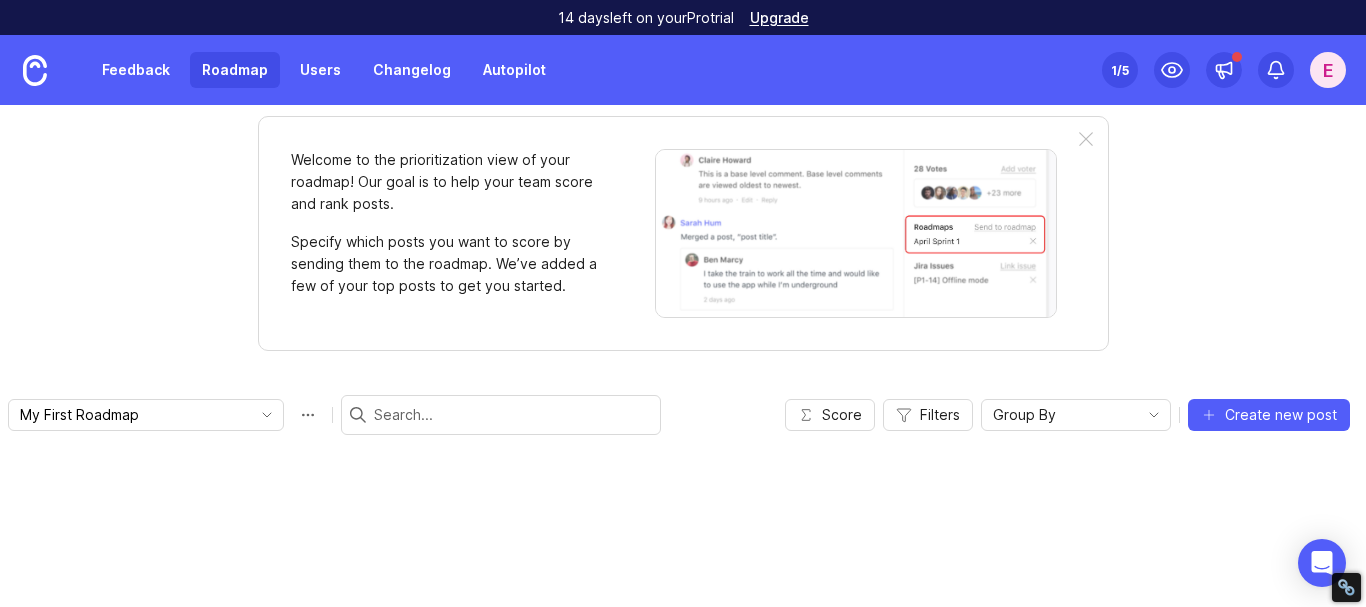 scroll, scrollTop: 0, scrollLeft: 0, axis: both 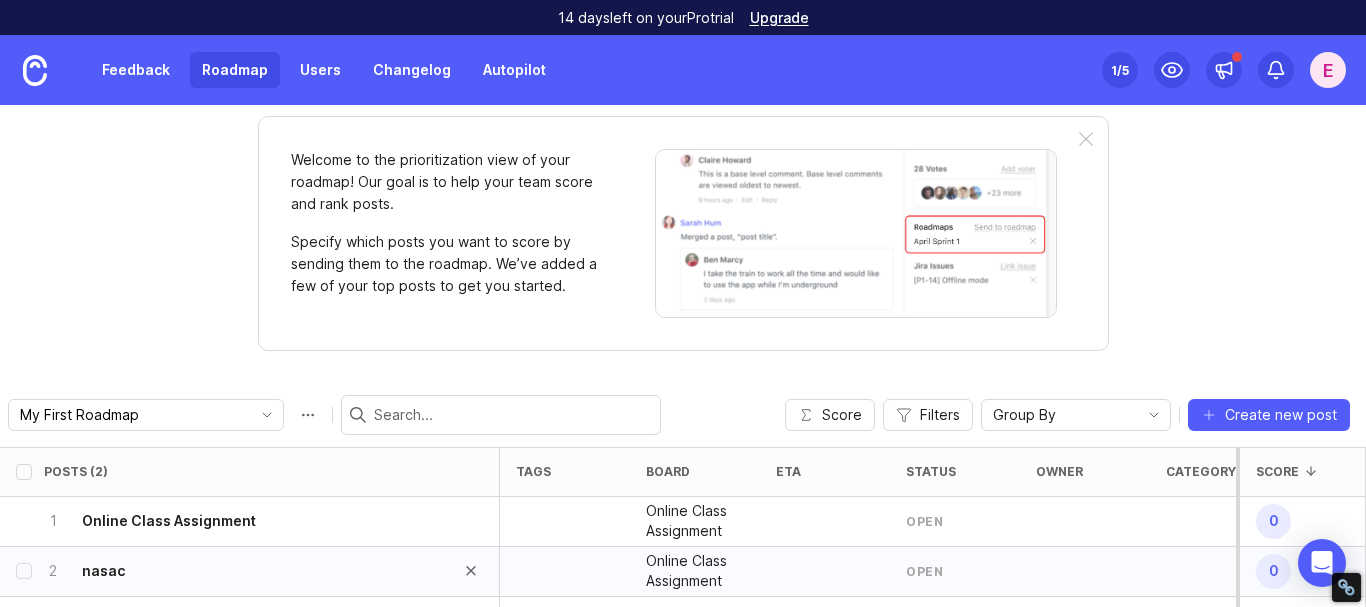 click on "nasac" at bounding box center (169, 521) 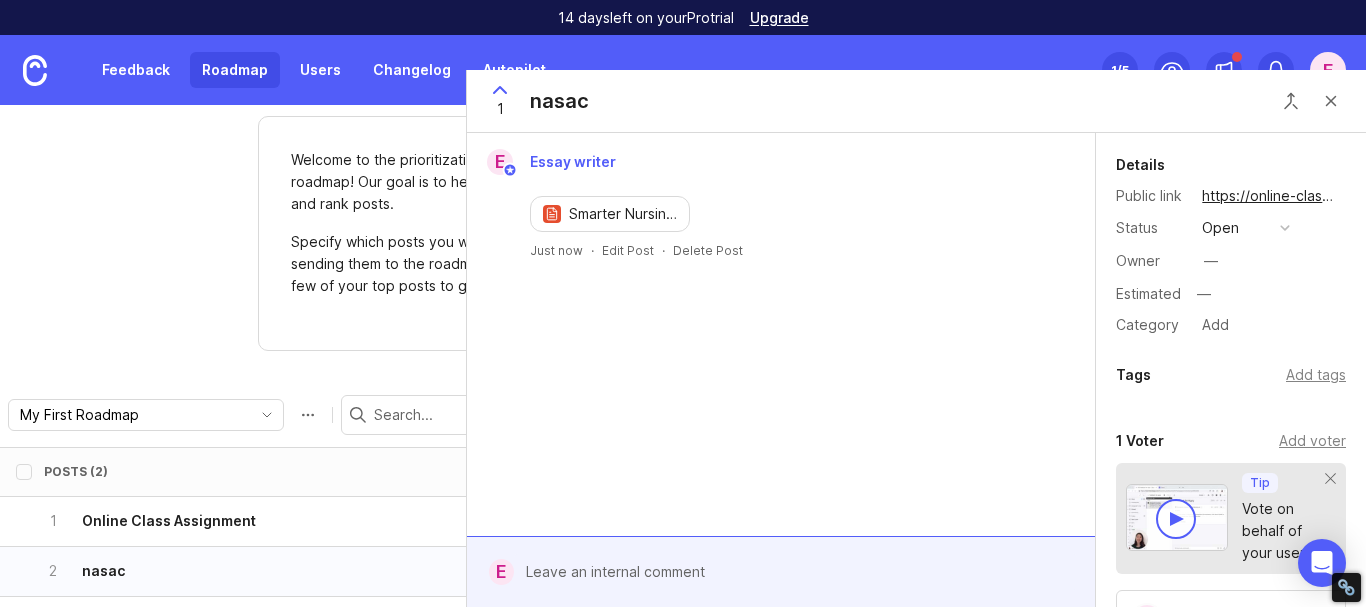 scroll, scrollTop: 4, scrollLeft: 0, axis: vertical 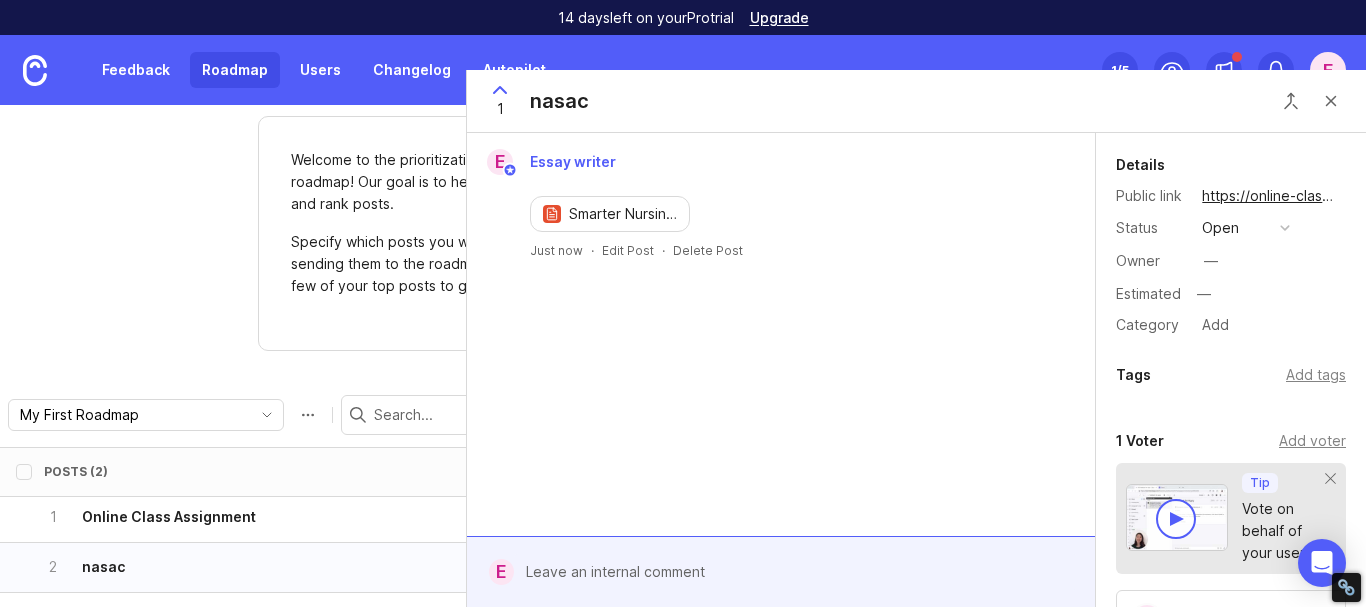 click on "Smarter Nursing Assignments in 2025 with Online Class Assignment Services" at bounding box center [626, 214] 